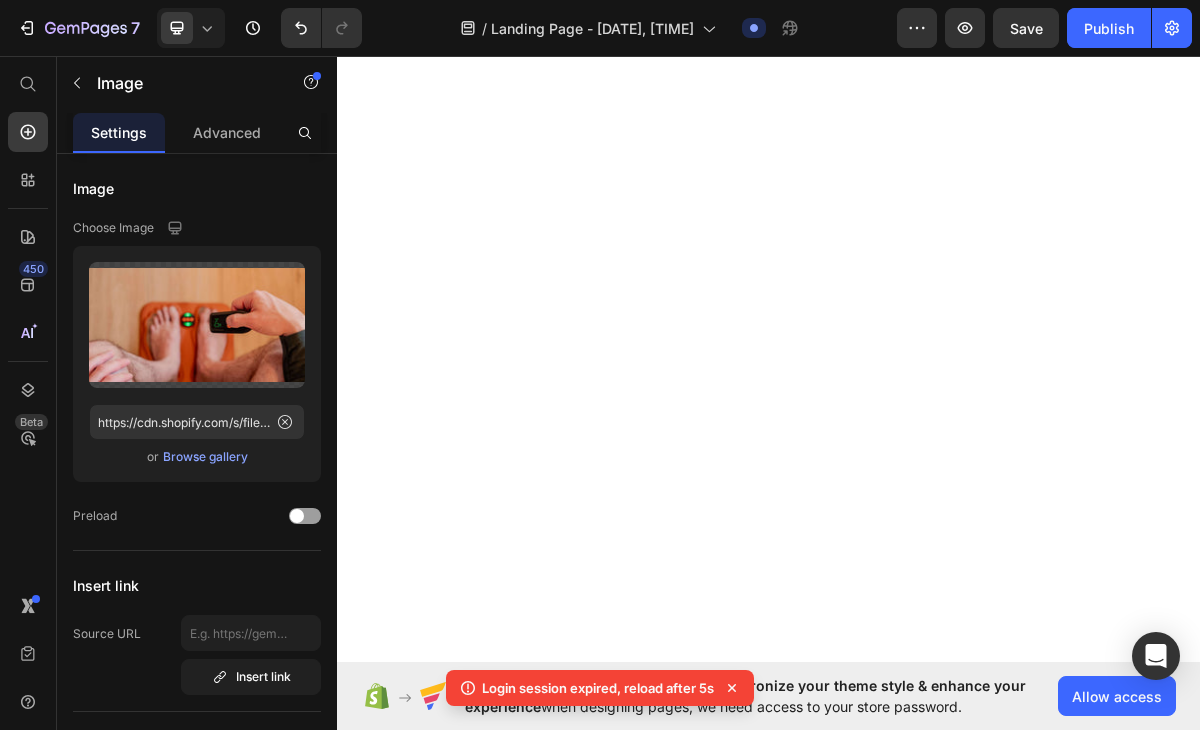scroll, scrollTop: 0, scrollLeft: 0, axis: both 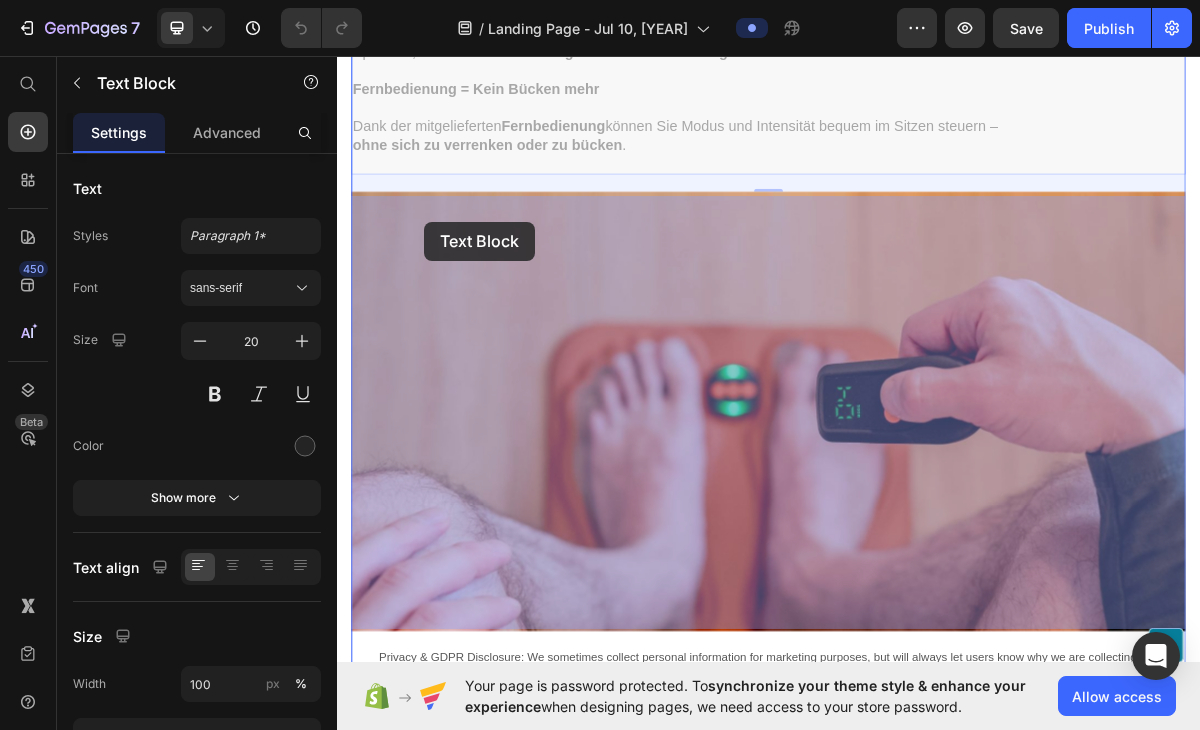 drag, startPoint x: 442, startPoint y: 265, endPoint x: 459, endPoint y: 290, distance: 30.232433 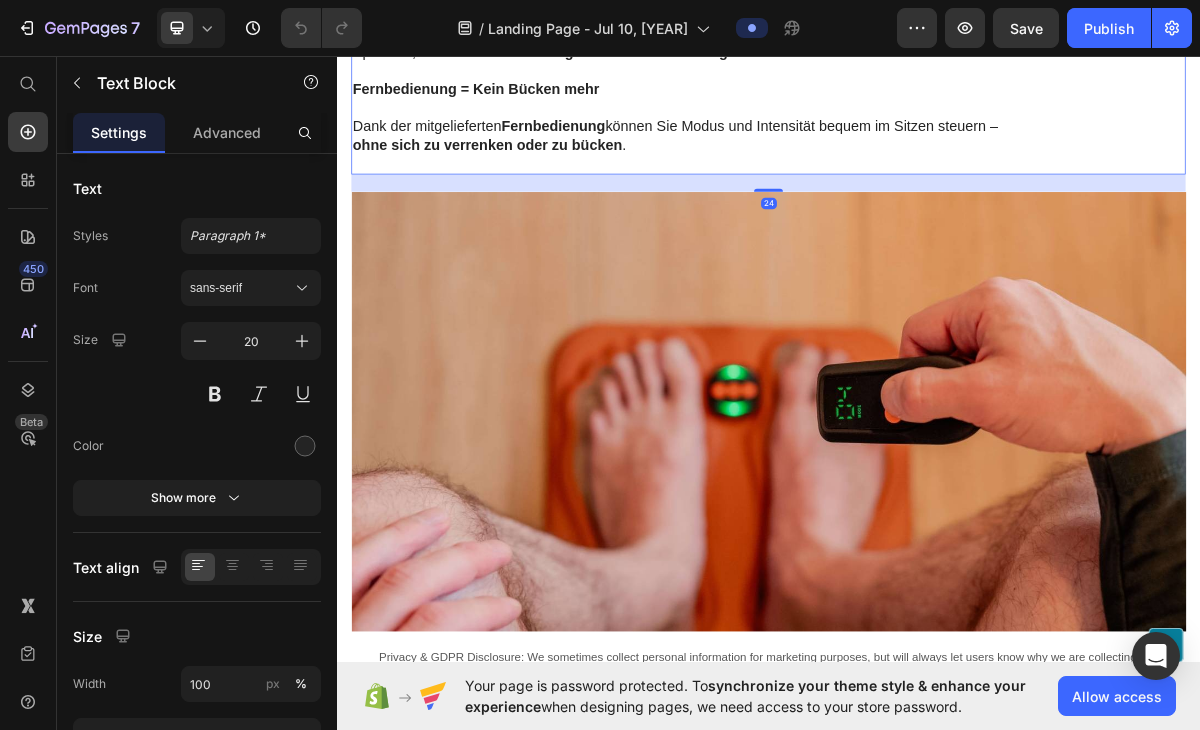 click on "Text Block" at bounding box center [444, -396] 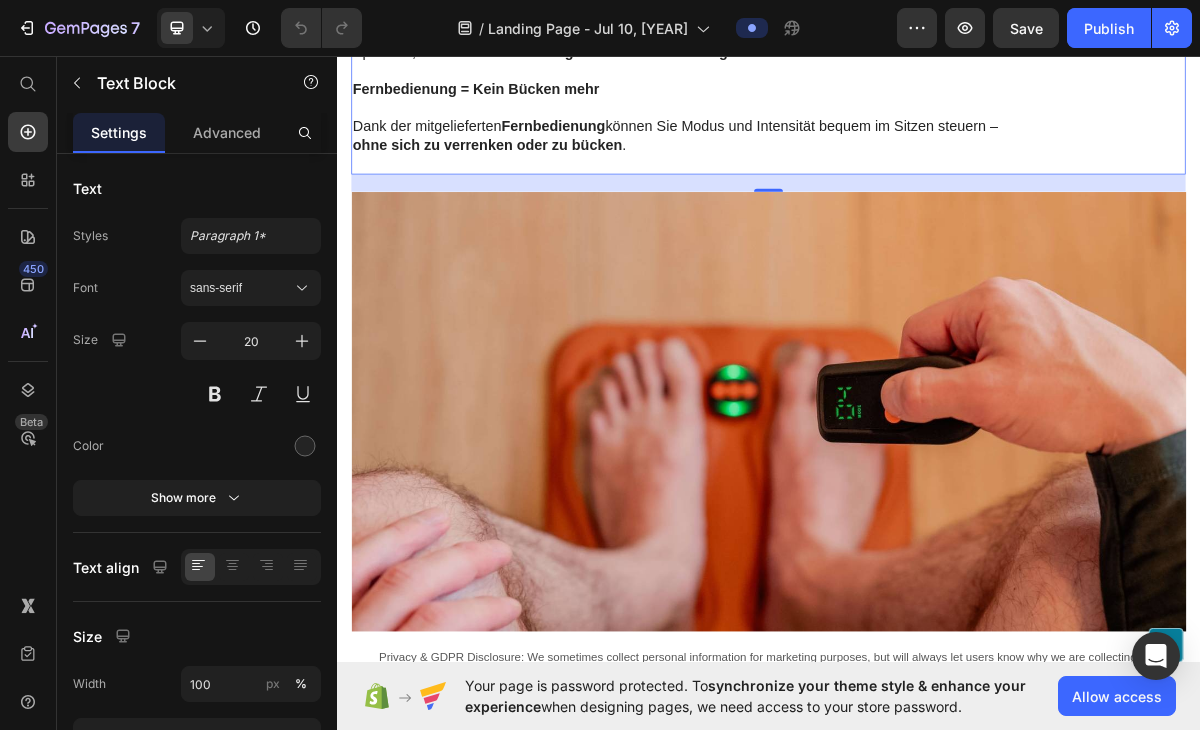 click 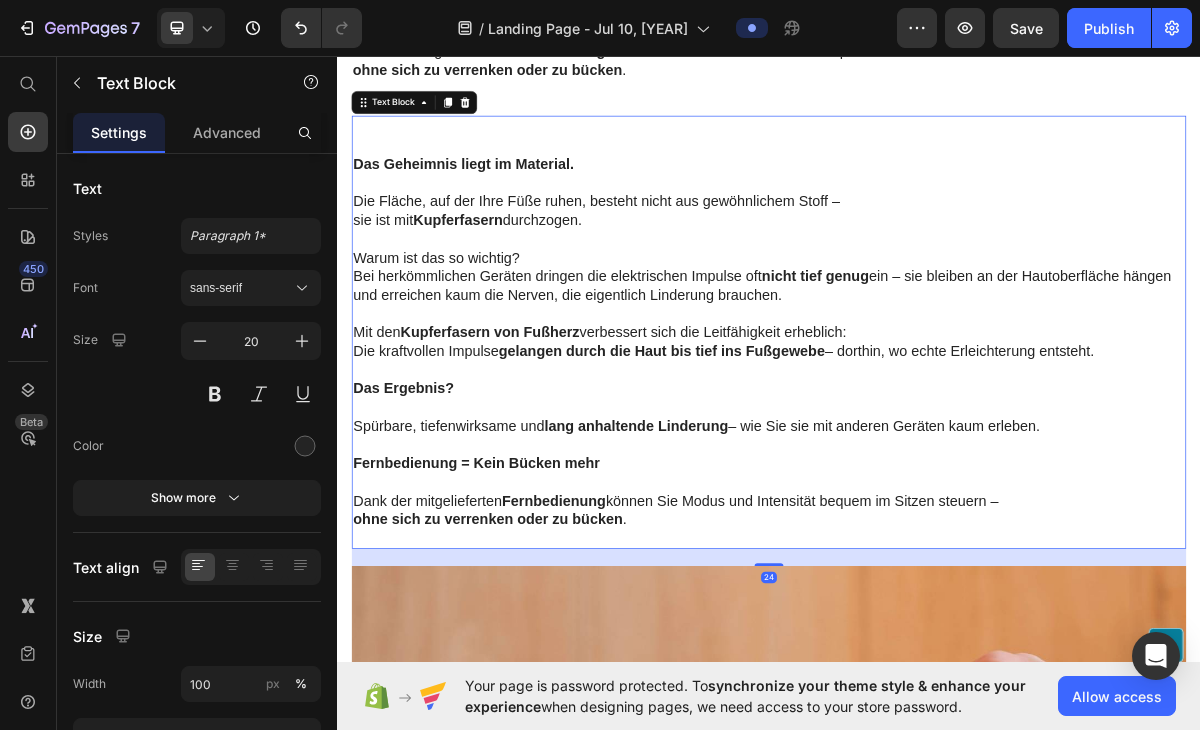 scroll, scrollTop: 10219, scrollLeft: 0, axis: vertical 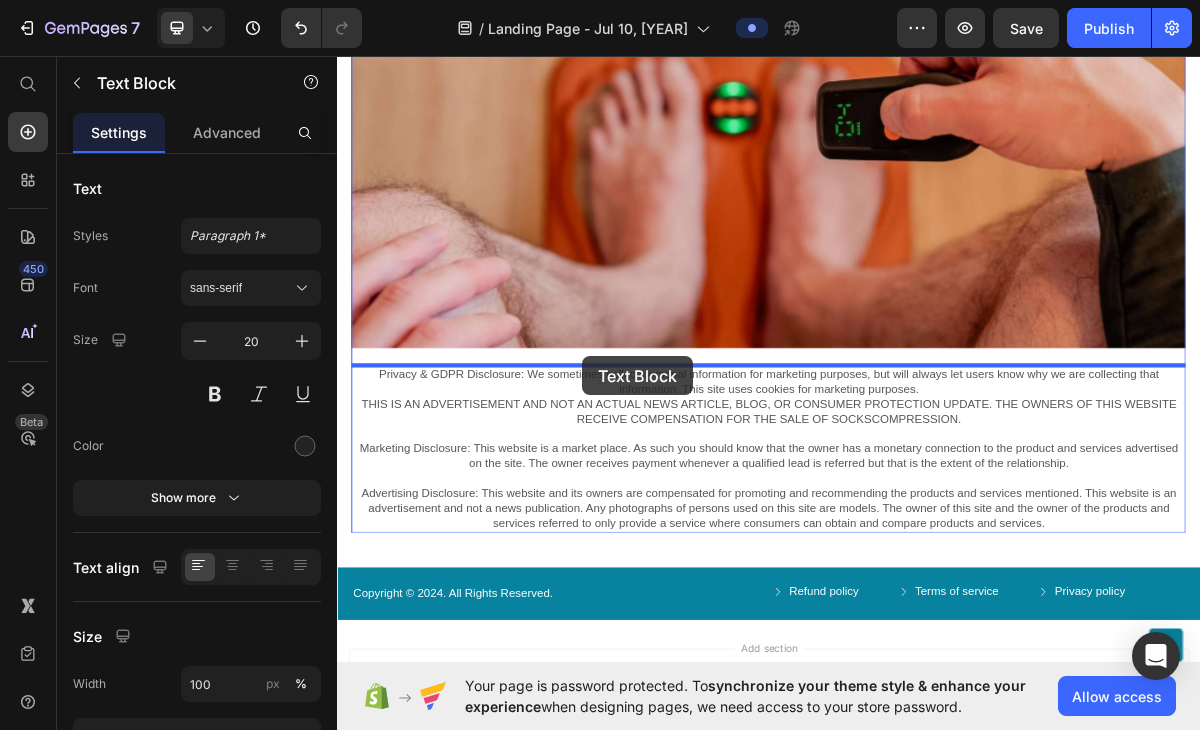 drag, startPoint x: 655, startPoint y: 129, endPoint x: 677, endPoint y: 479, distance: 350.69073 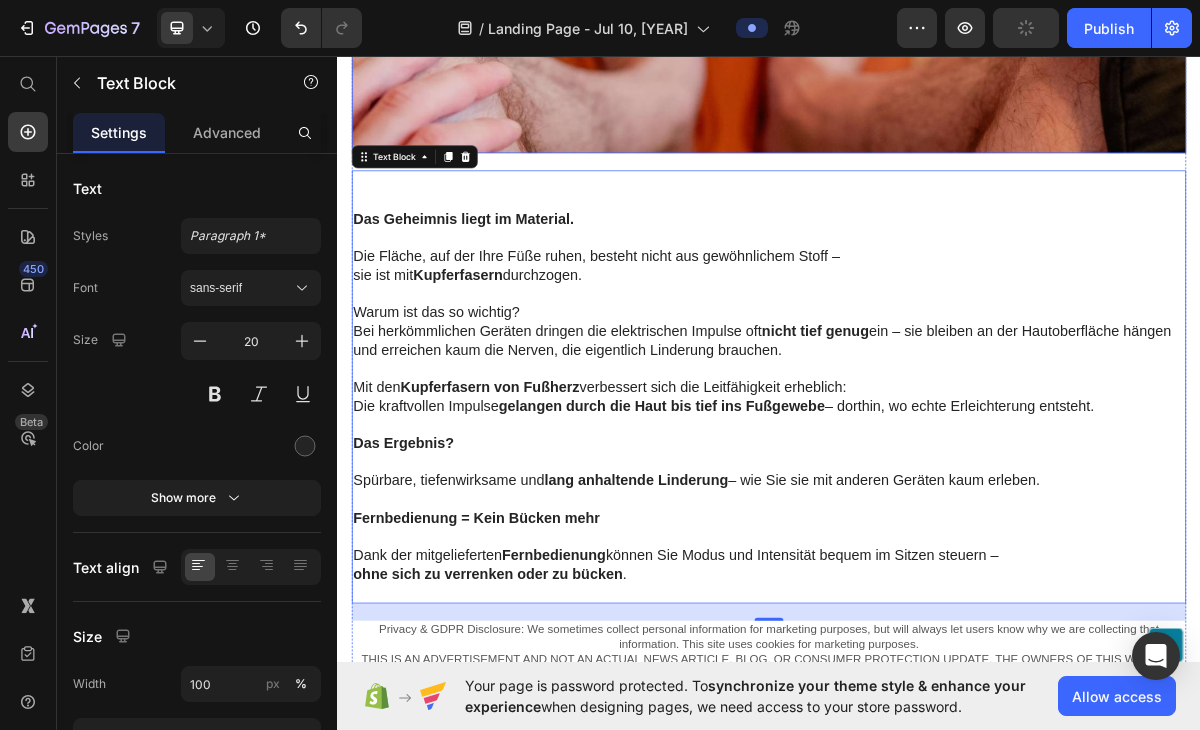 scroll, scrollTop: 10750, scrollLeft: 0, axis: vertical 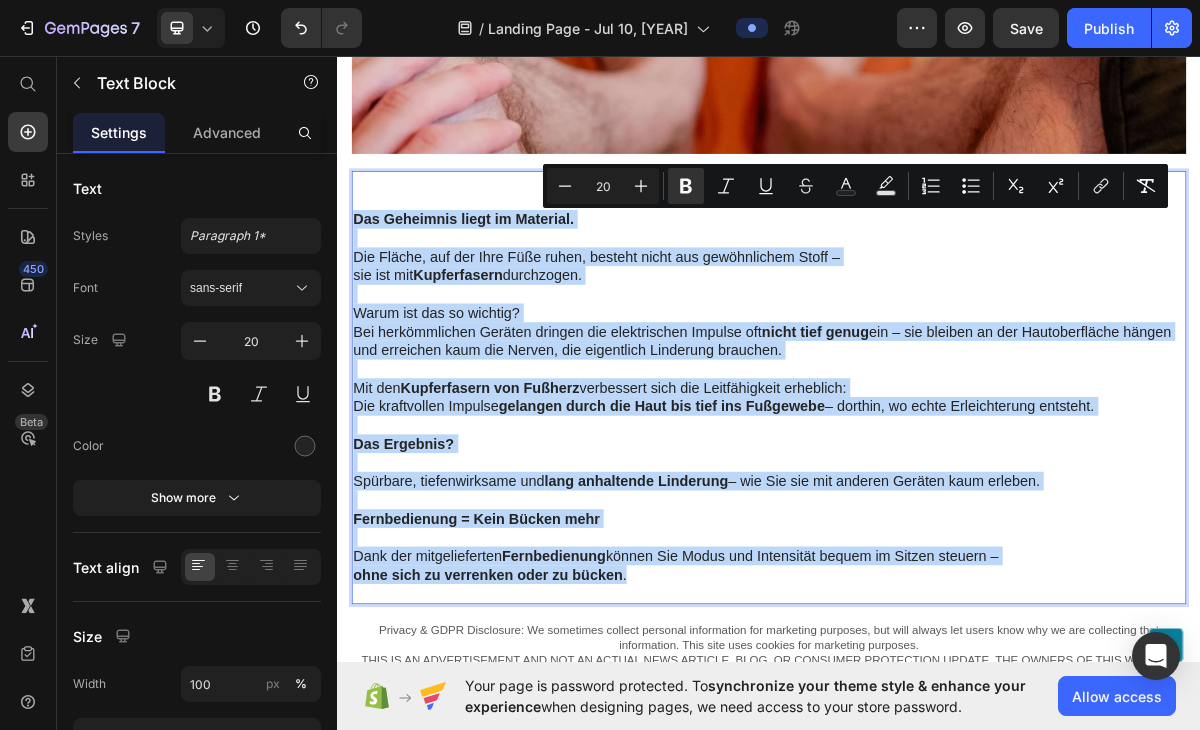drag, startPoint x: 363, startPoint y: 283, endPoint x: 1220, endPoint y: 781, distance: 991.1877 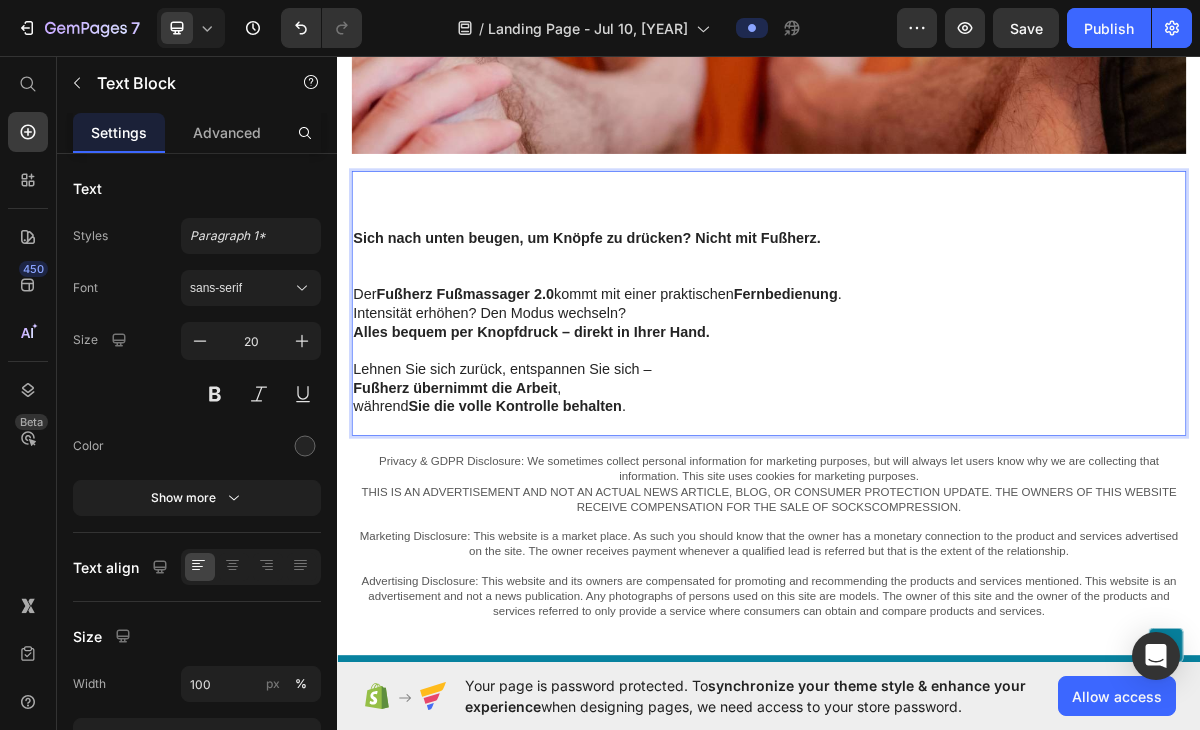 click at bounding box center [937, 287] 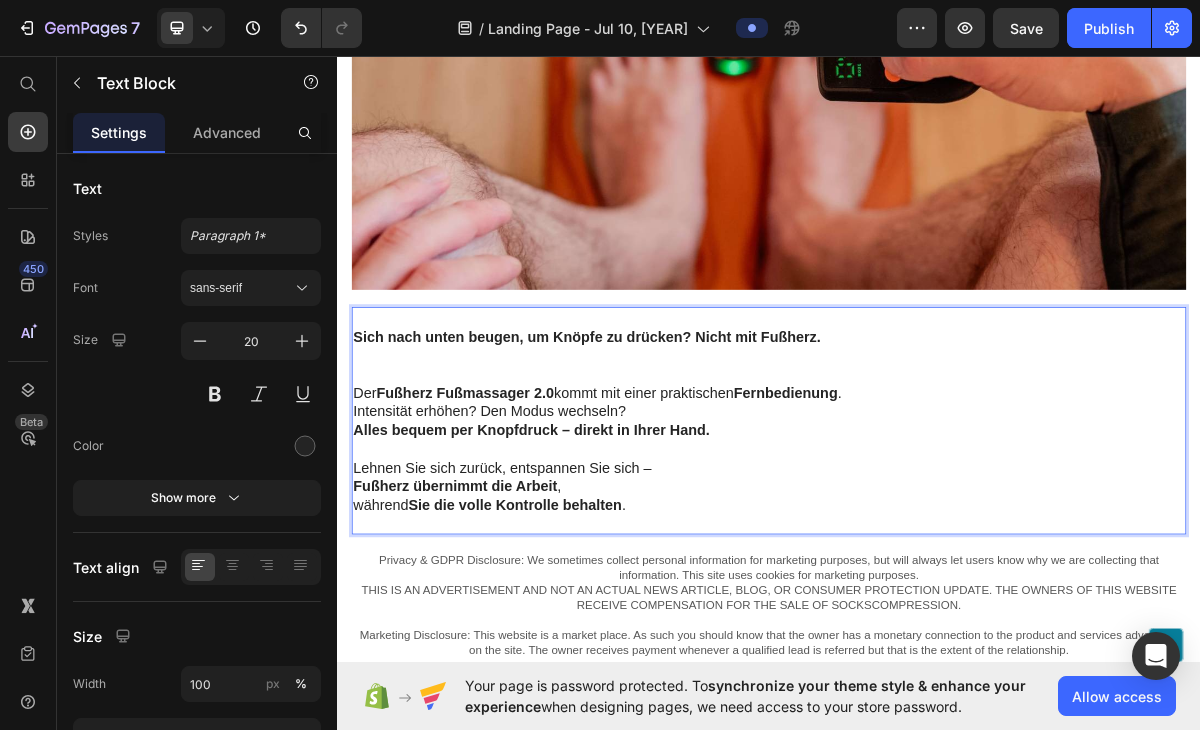 scroll, scrollTop: 10563, scrollLeft: 0, axis: vertical 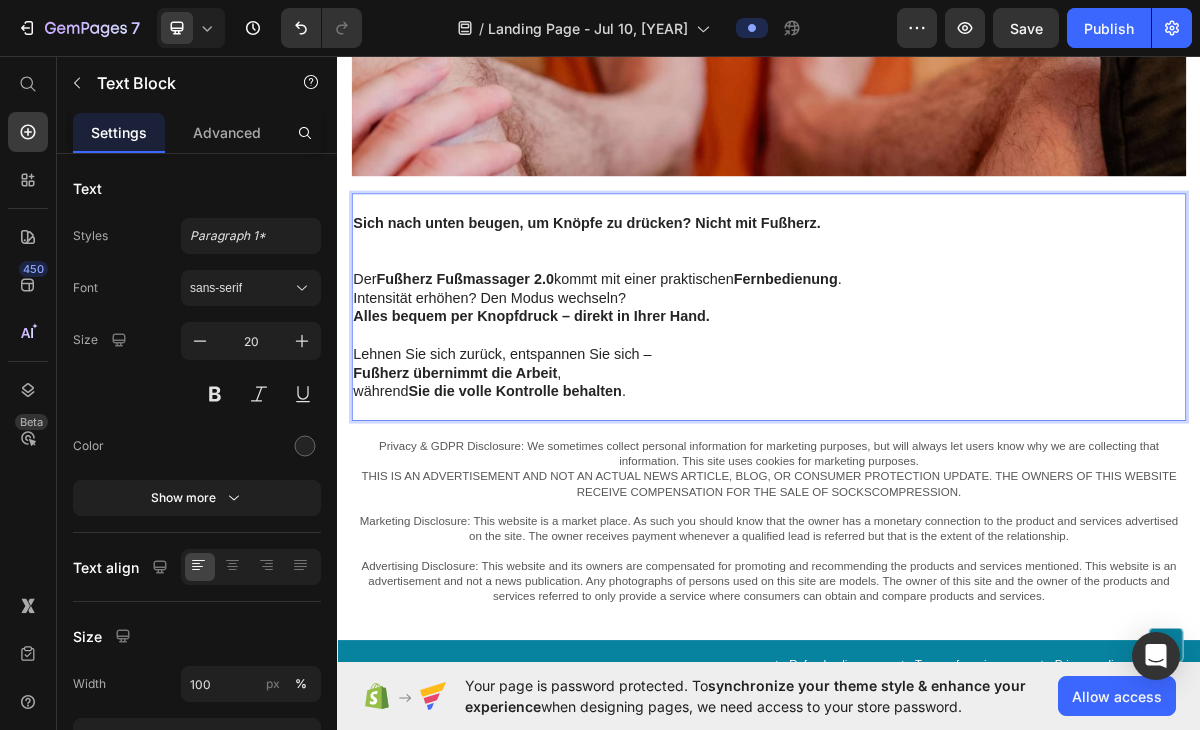 click at bounding box center (937, 344) 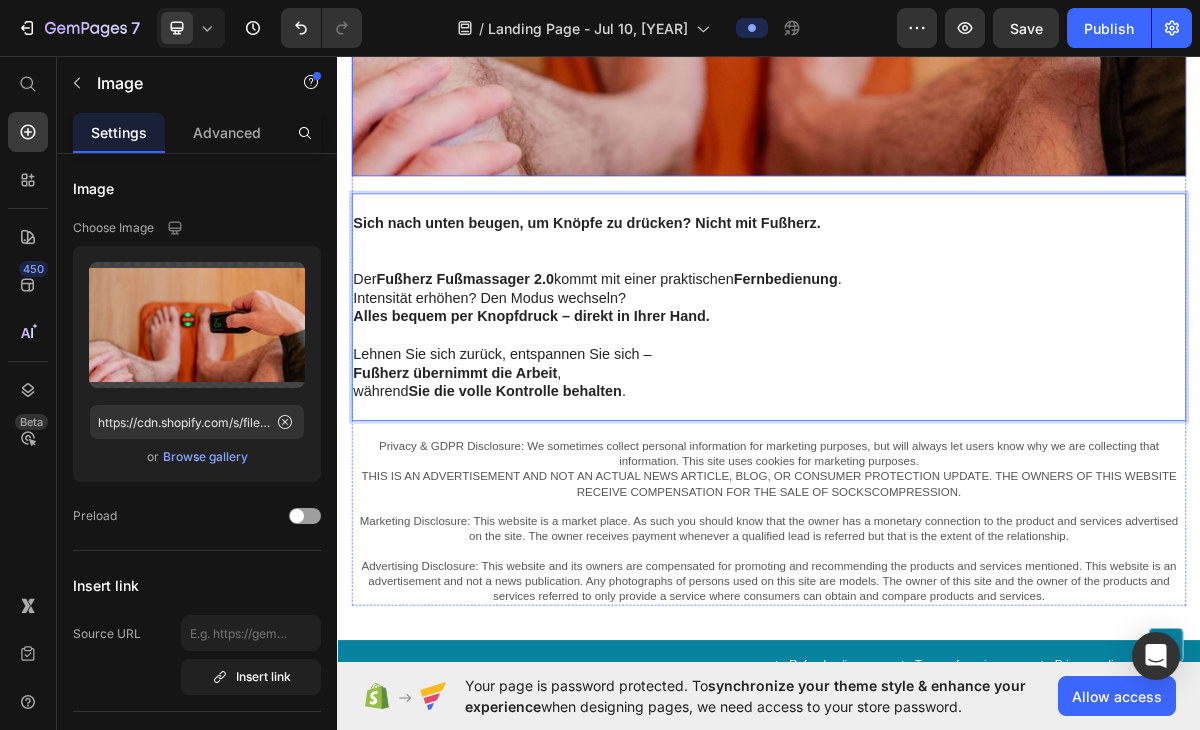 click at bounding box center [937, -78] 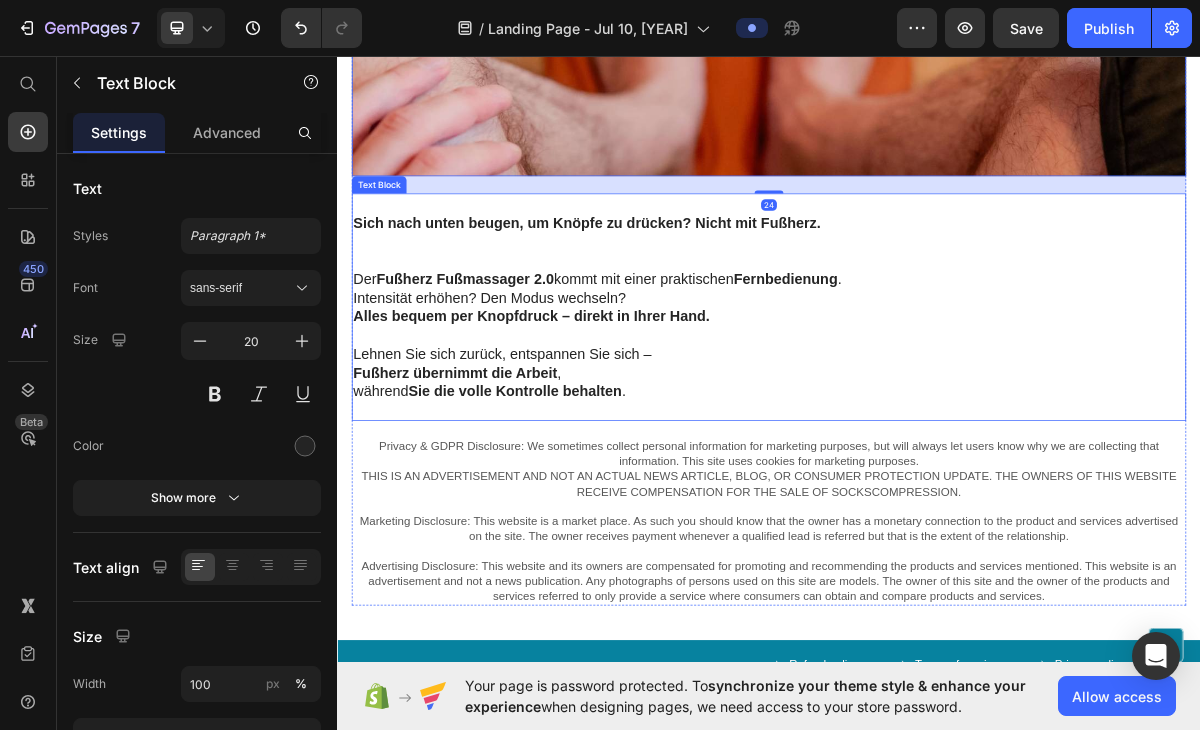 click at bounding box center (937, 266) 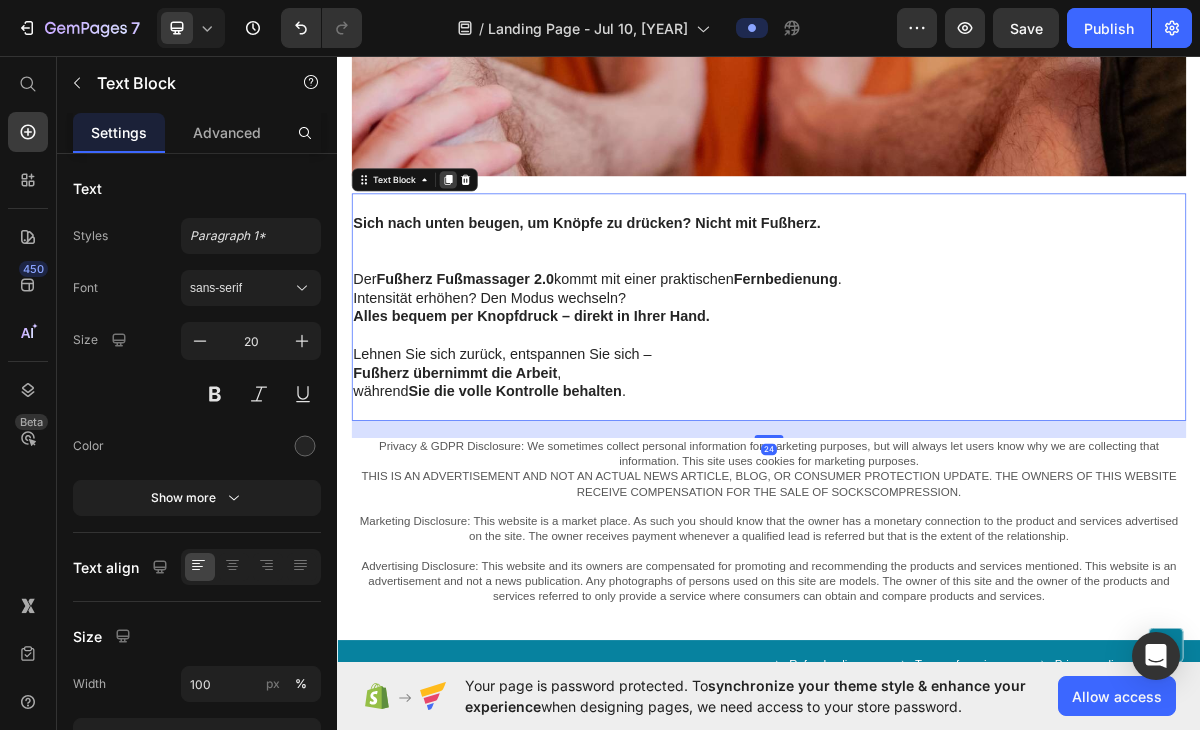 click 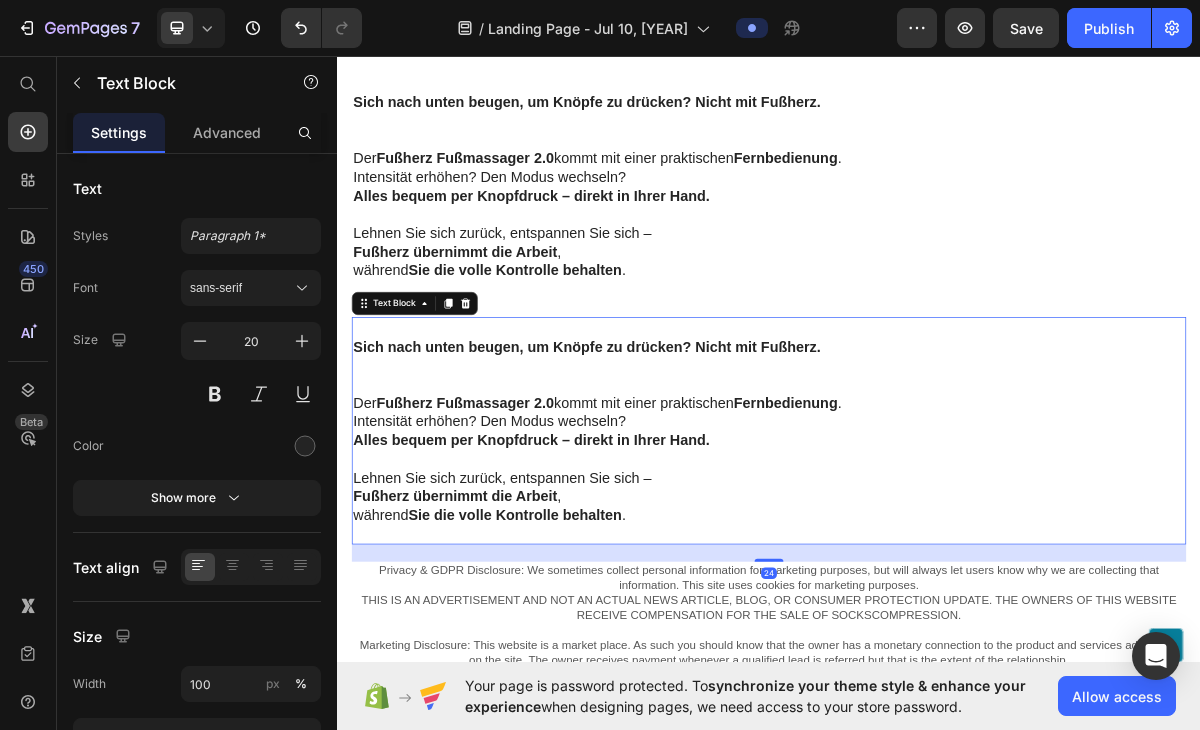 scroll, scrollTop: 10888, scrollLeft: 0, axis: vertical 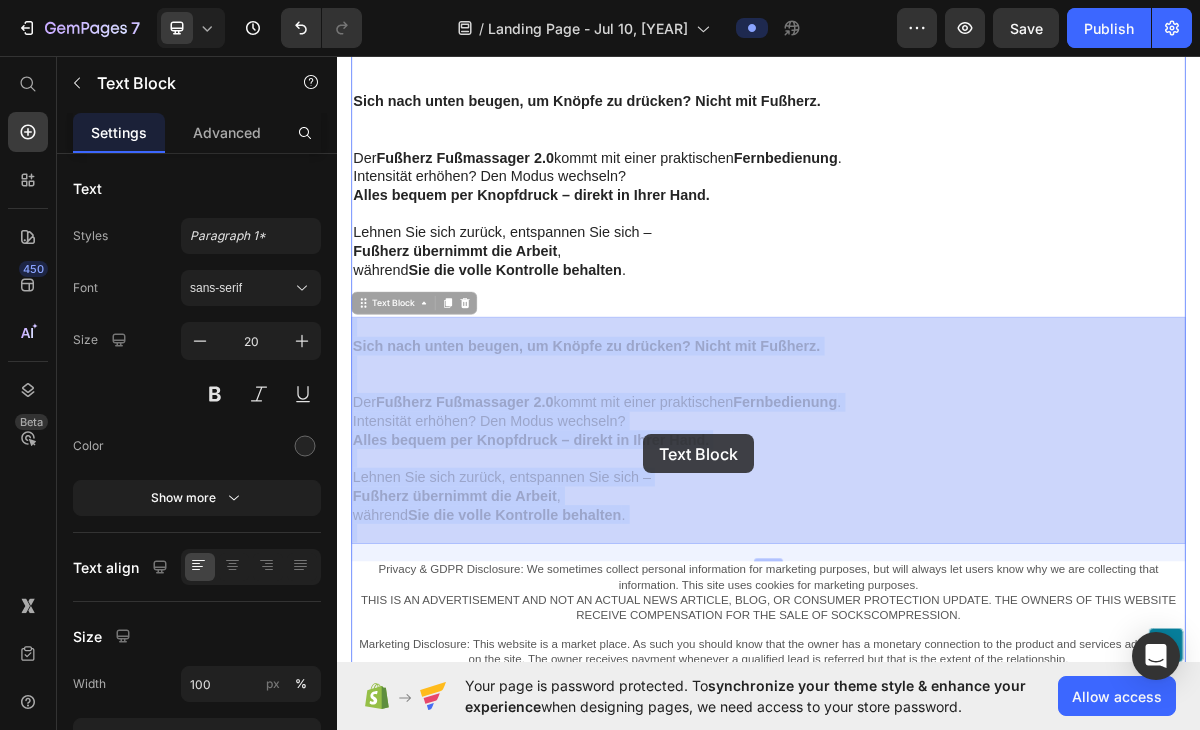 drag, startPoint x: 361, startPoint y: 460, endPoint x: 762, endPoint y: 585, distance: 420.03094 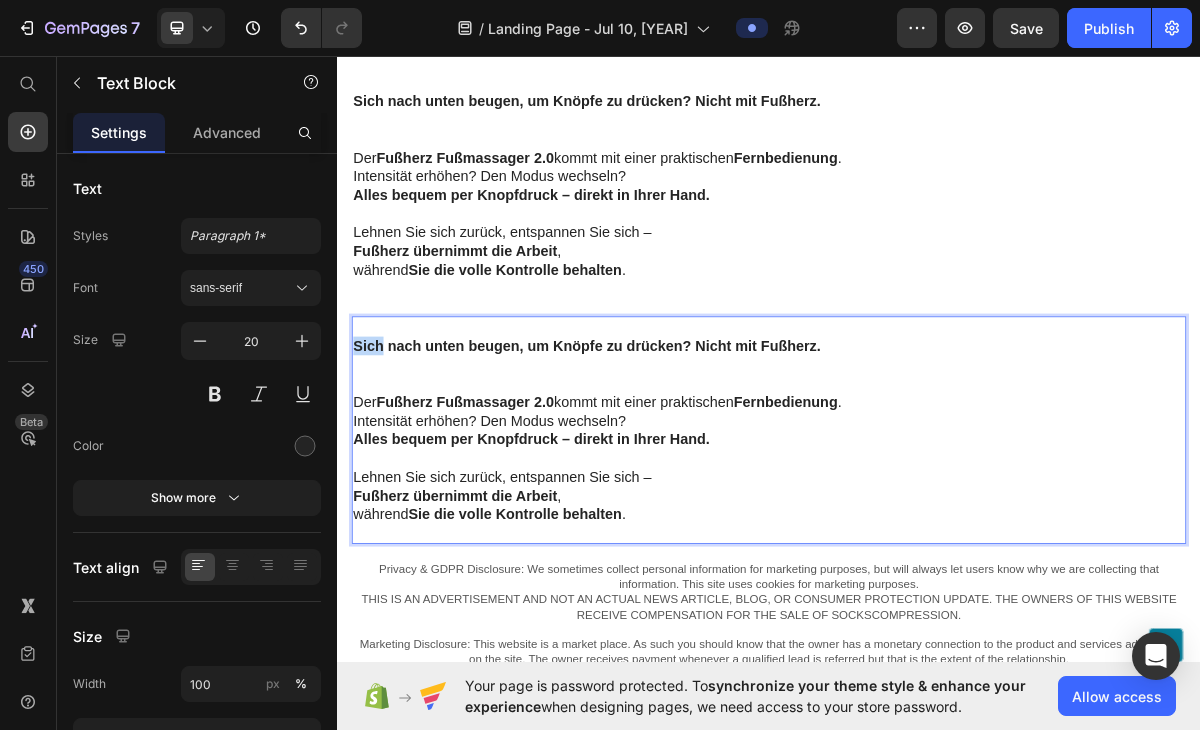 click on "Sich nach unten beugen, um Knöpfe zu drücken? Nicht mit Fußherz." at bounding box center [684, 463] 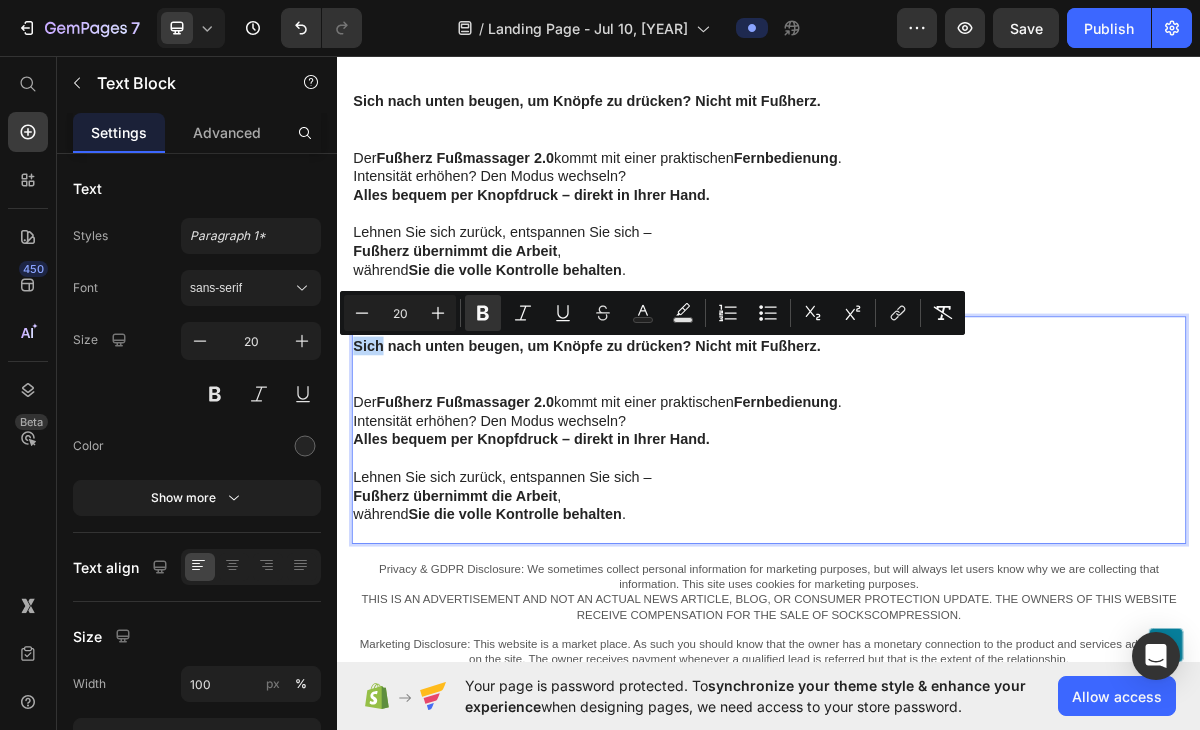 click on "Sich nach unten beugen, um Knöpfe zu drücken? Nicht mit Fußherz." at bounding box center [684, 463] 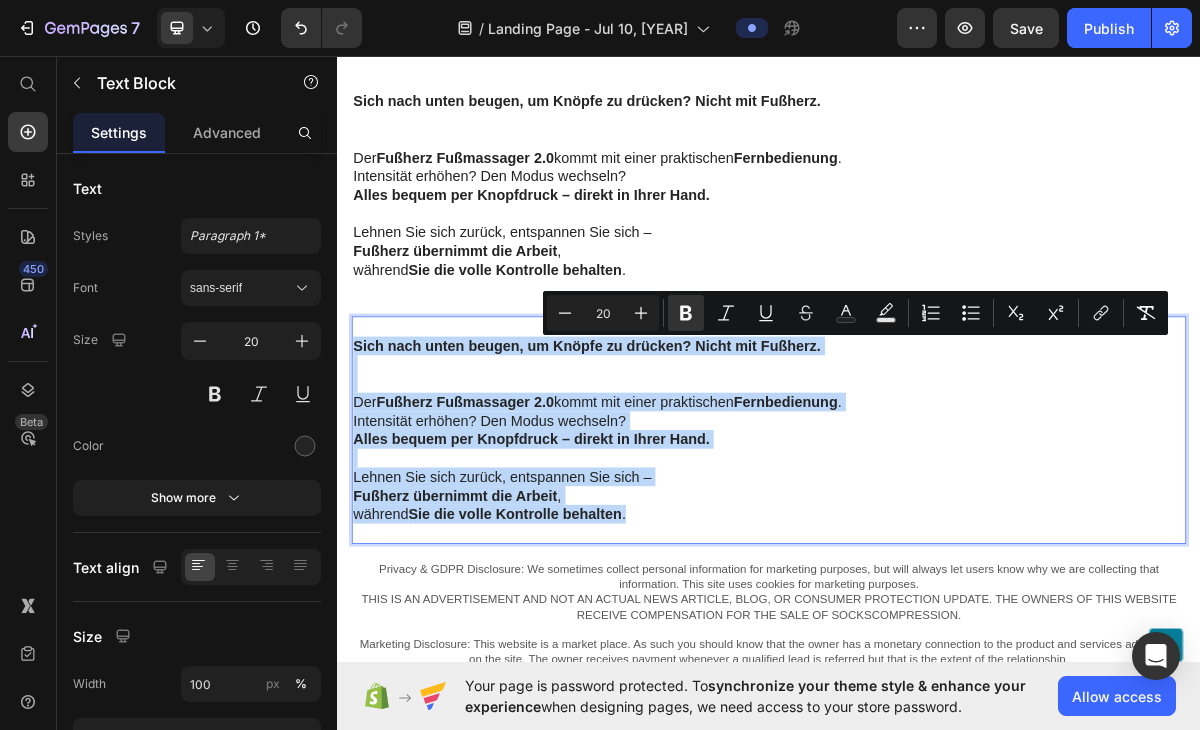 drag, startPoint x: 363, startPoint y: 458, endPoint x: 783, endPoint y: 692, distance: 480.78687 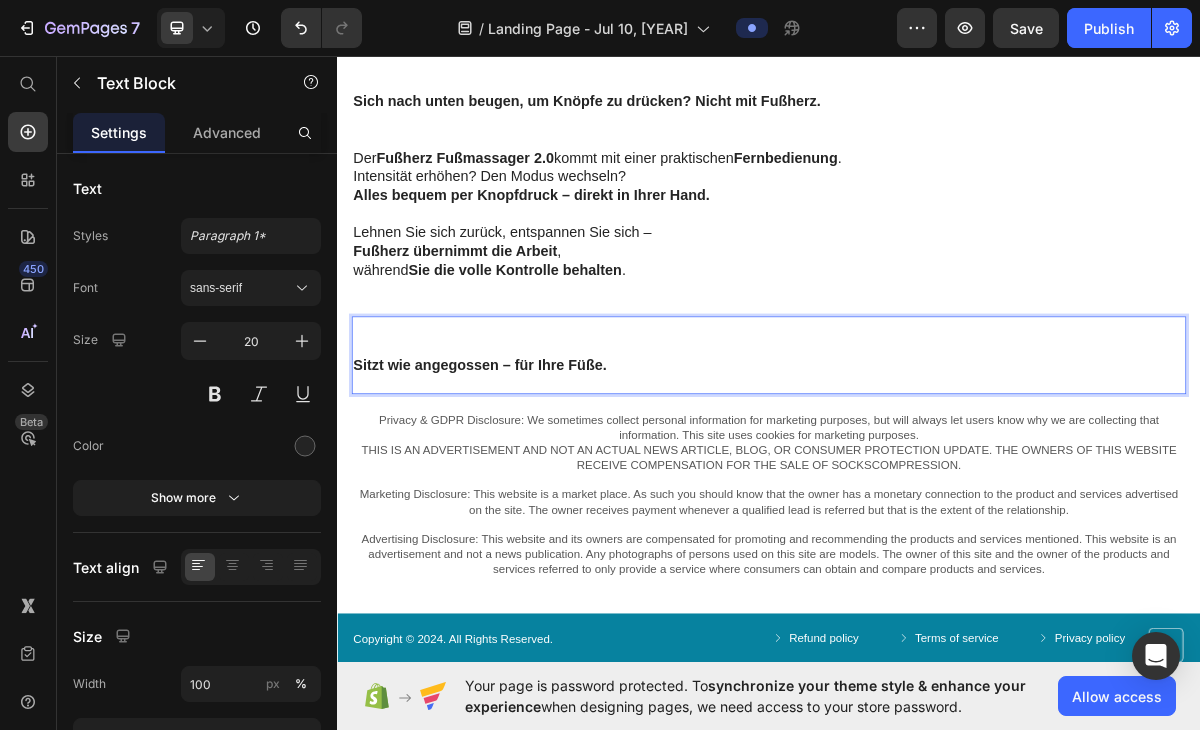 click at bounding box center (937, 463) 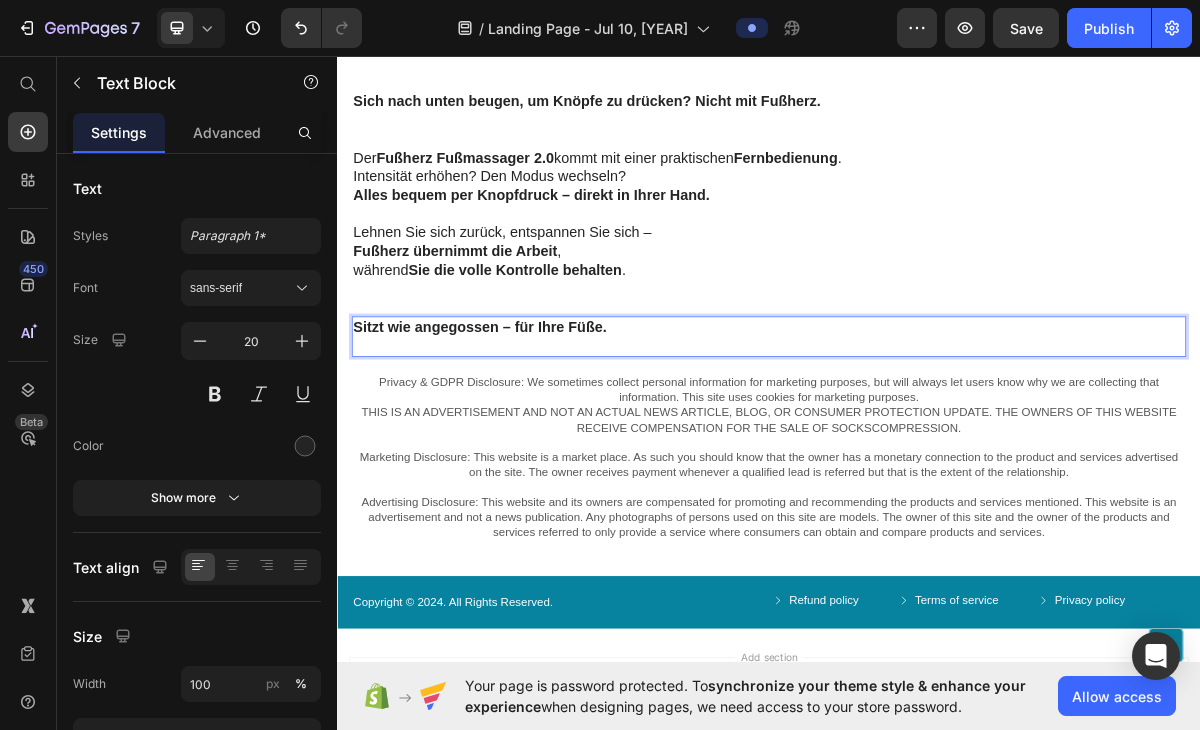 click at bounding box center (937, 463) 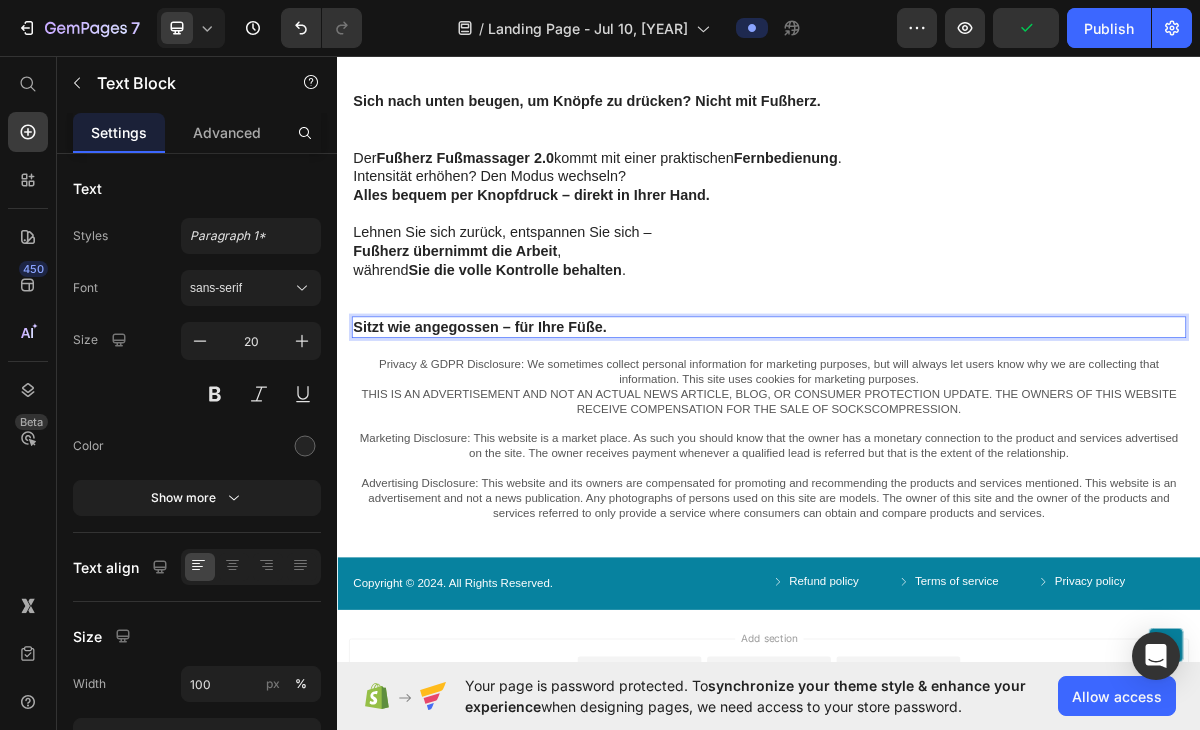 click on "Sitzt wie angegossen – für Ihre Füße." at bounding box center [937, 437] 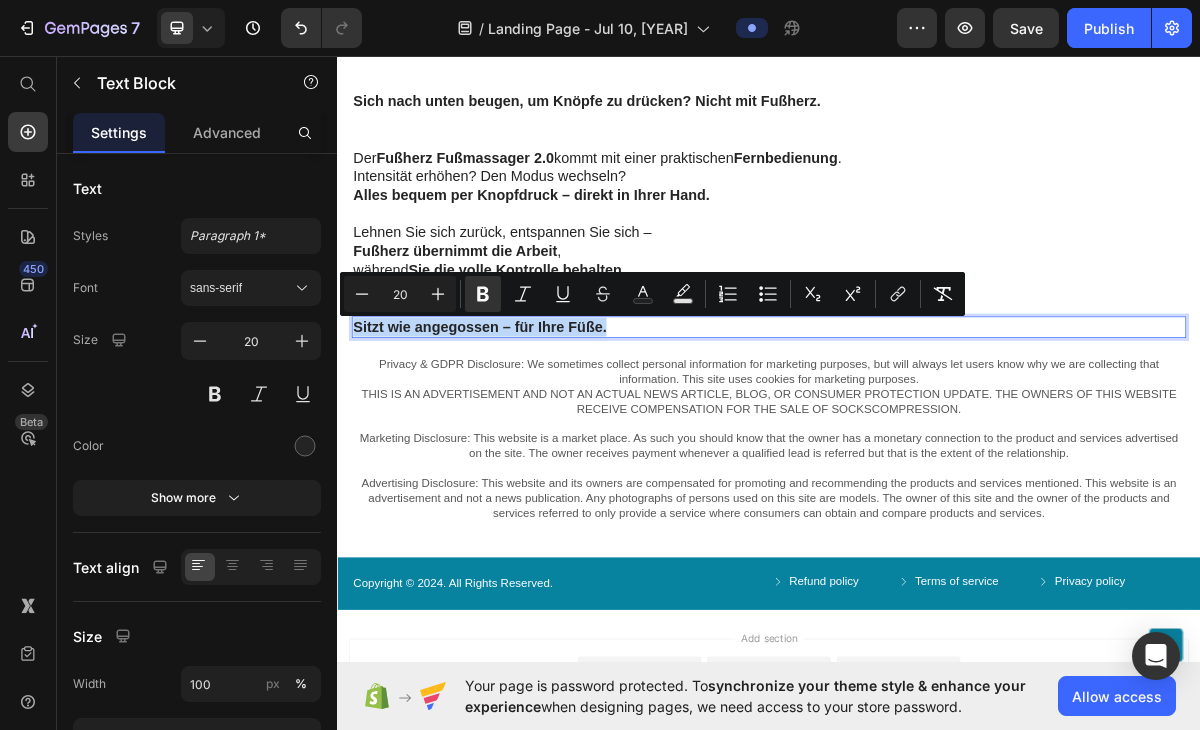 drag, startPoint x: 726, startPoint y: 437, endPoint x: 358, endPoint y: 436, distance: 368.00137 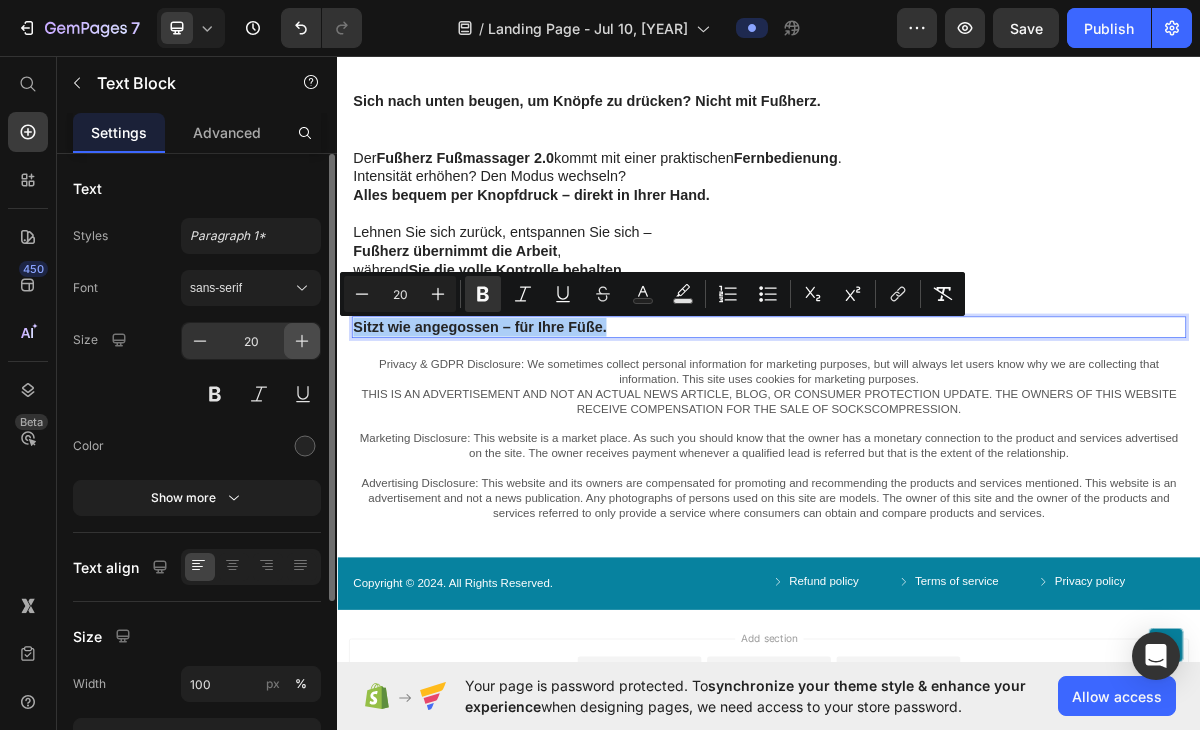 click 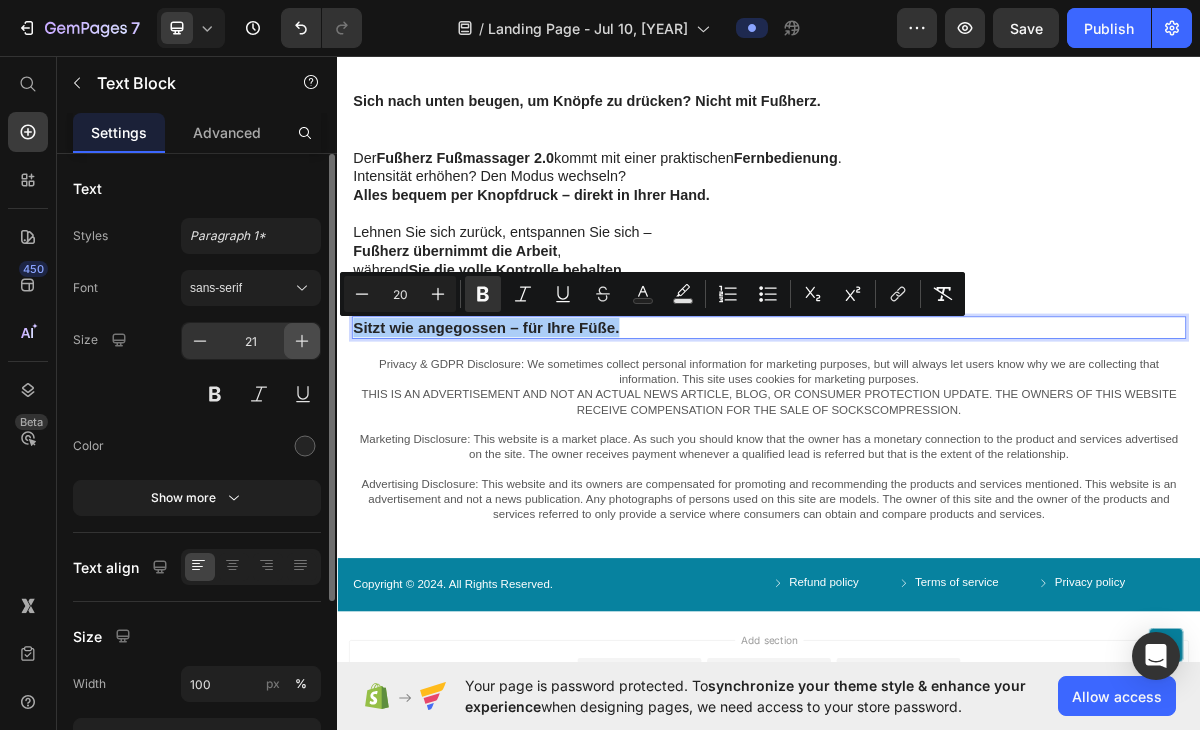 click 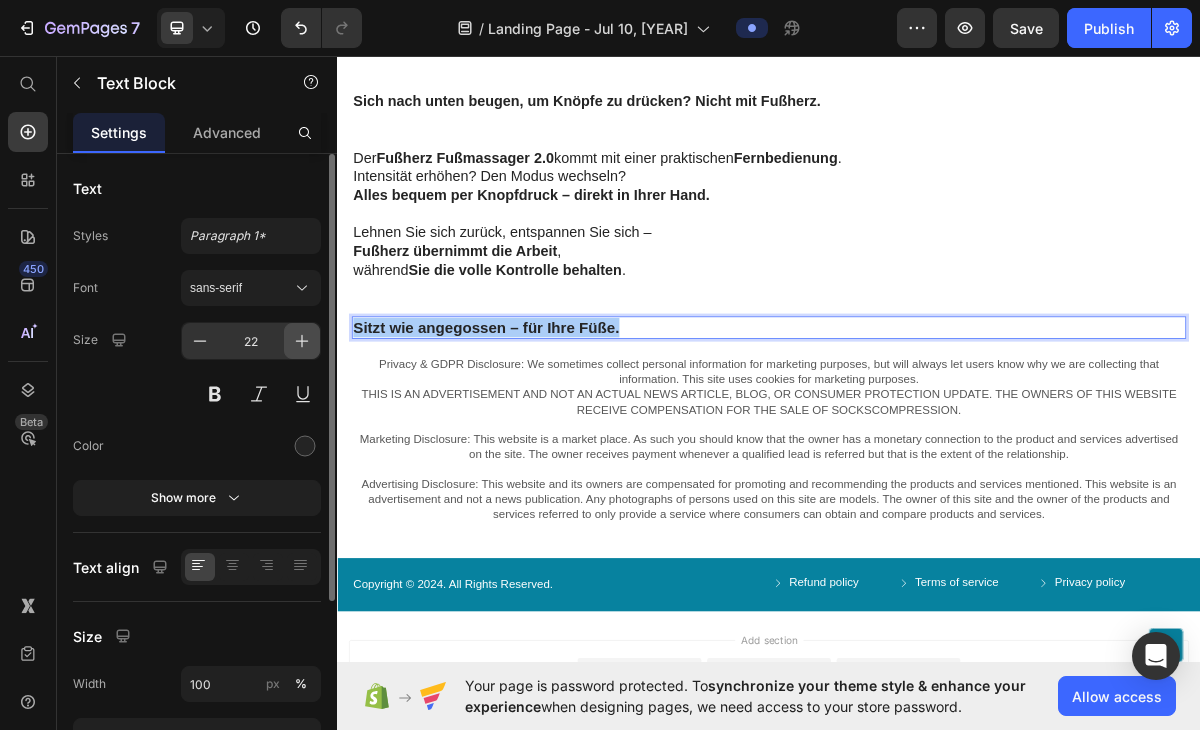click 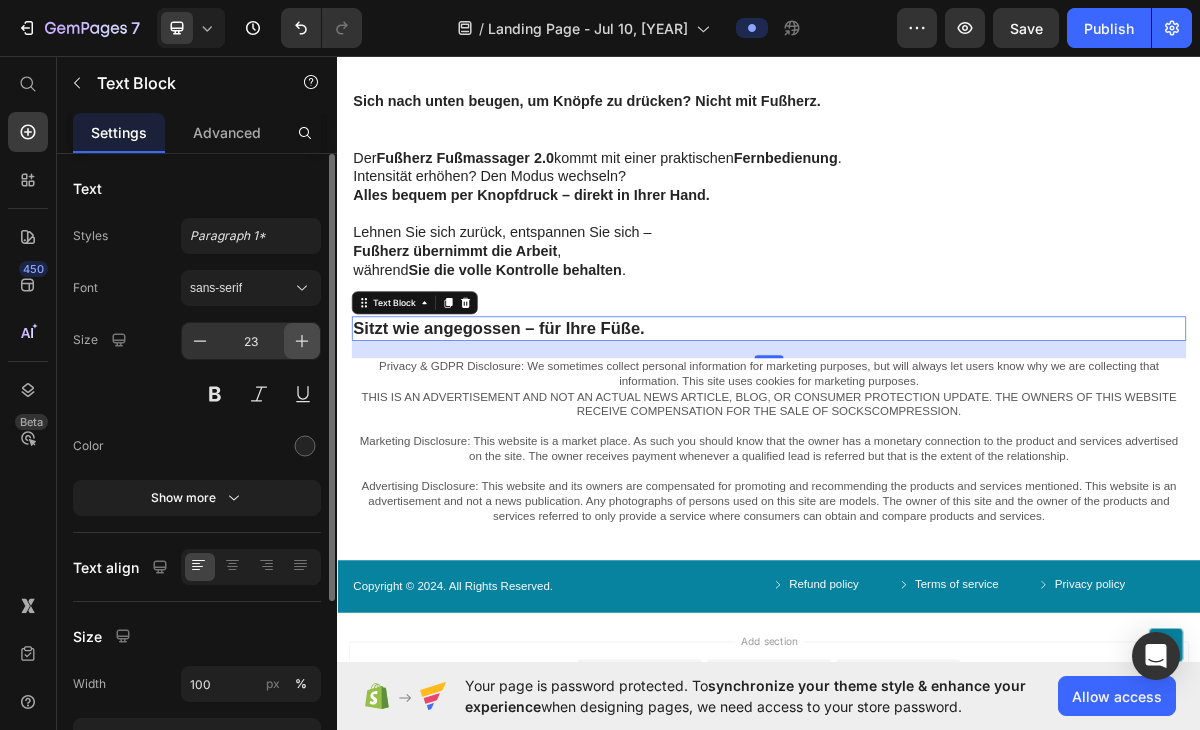 click 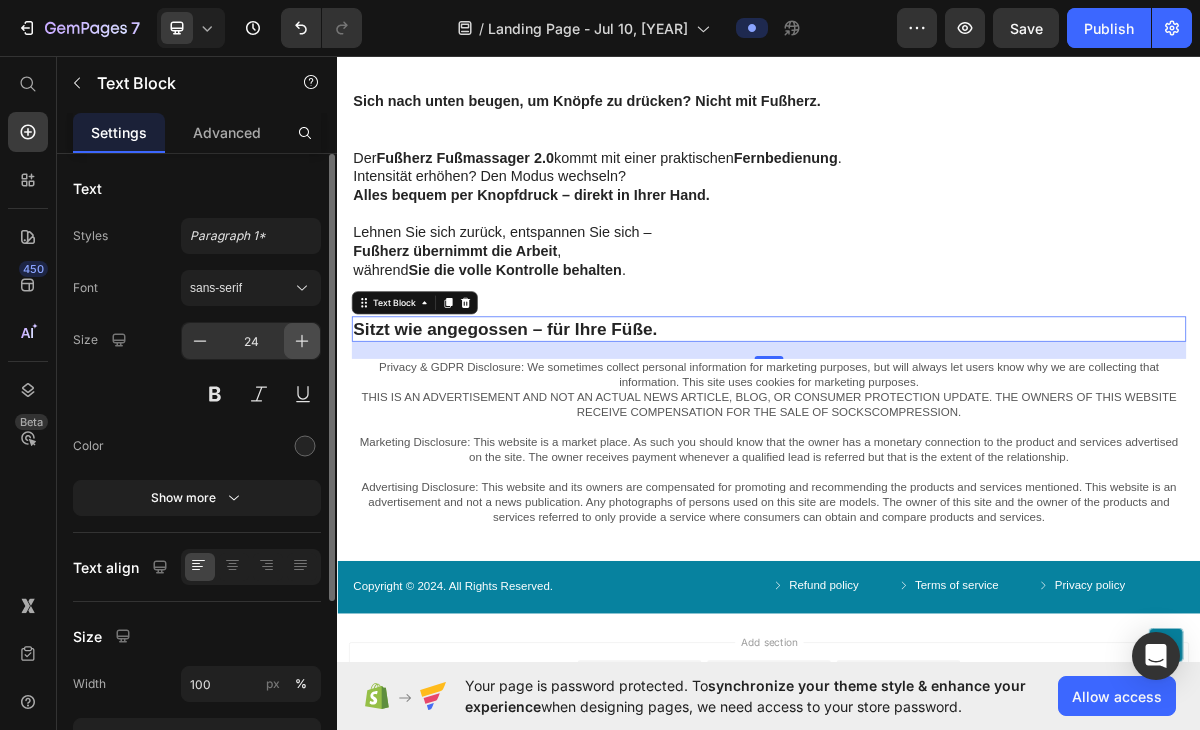 click 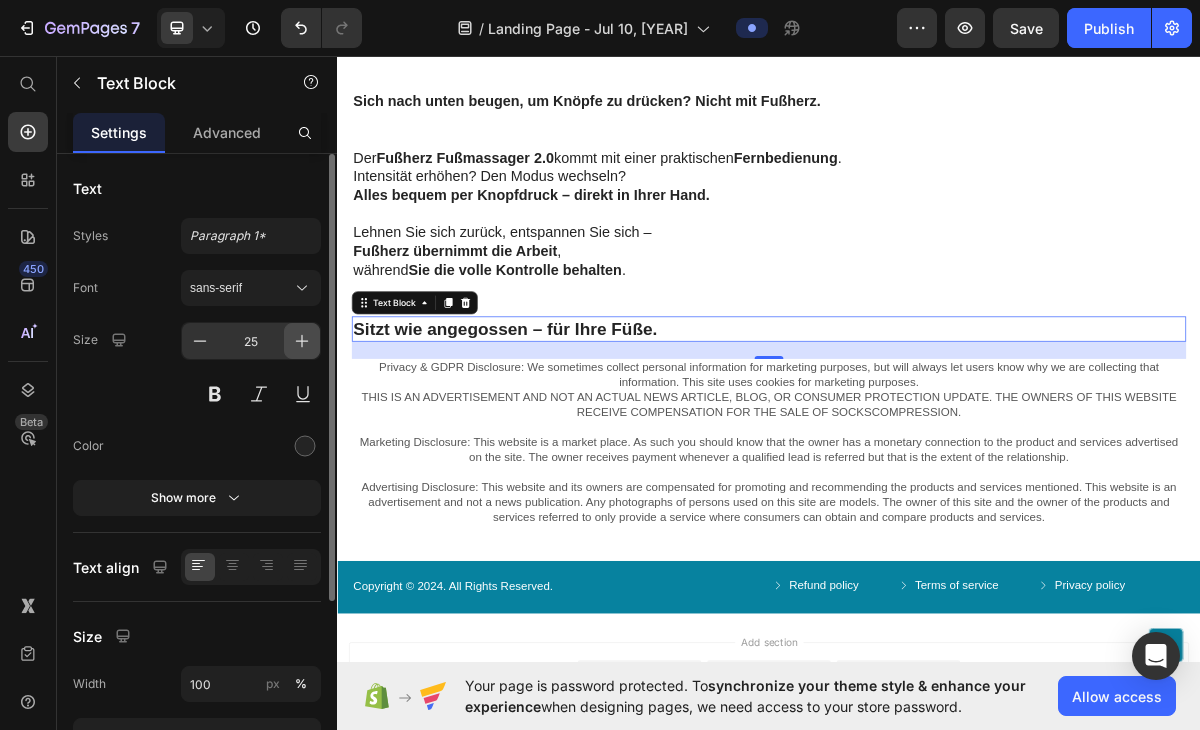 click 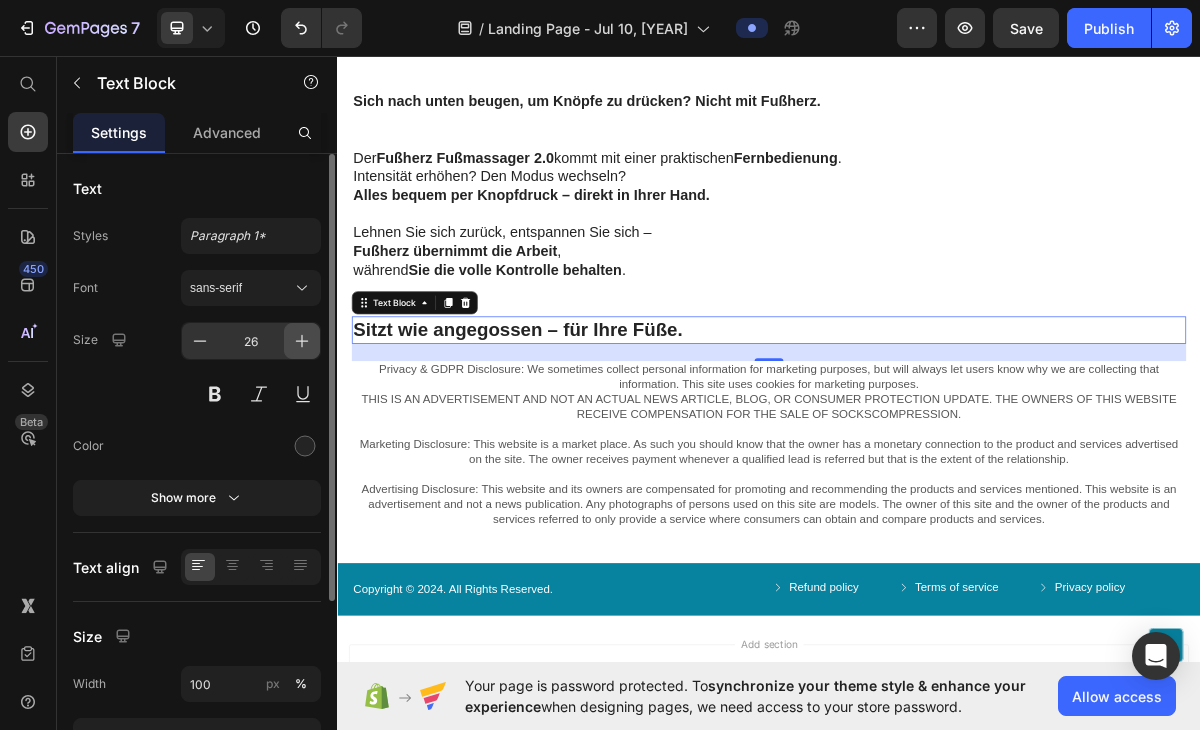 click 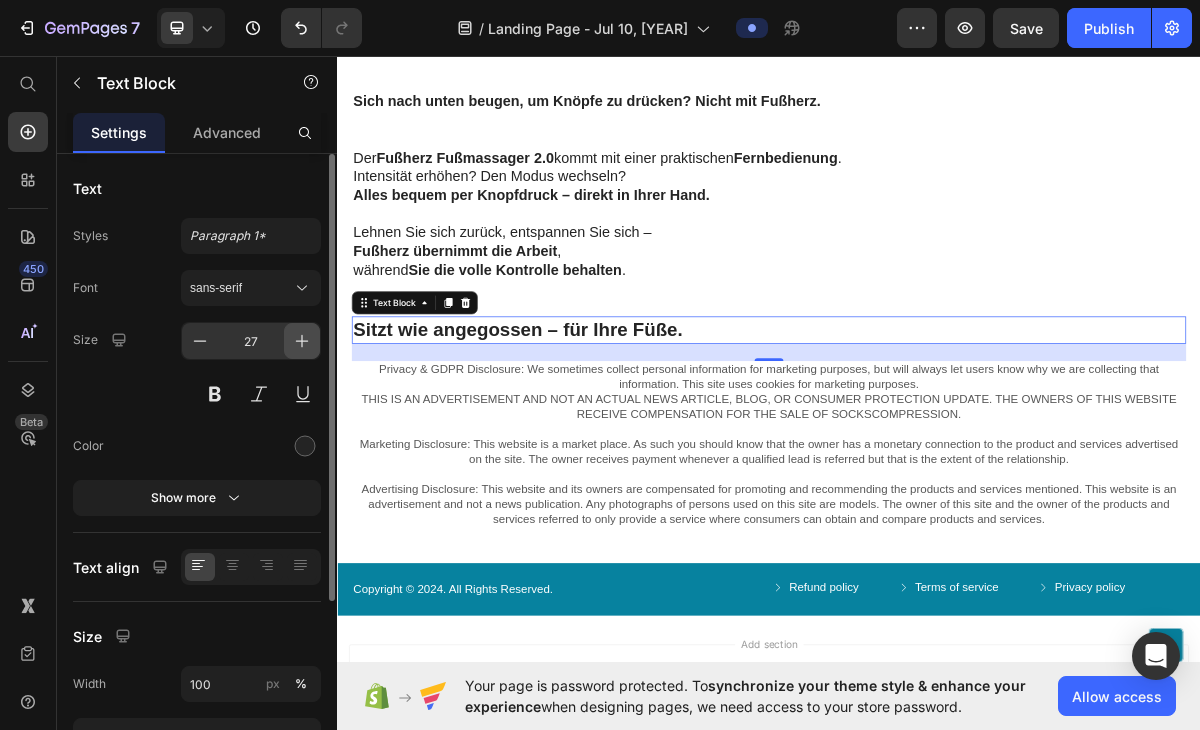 click 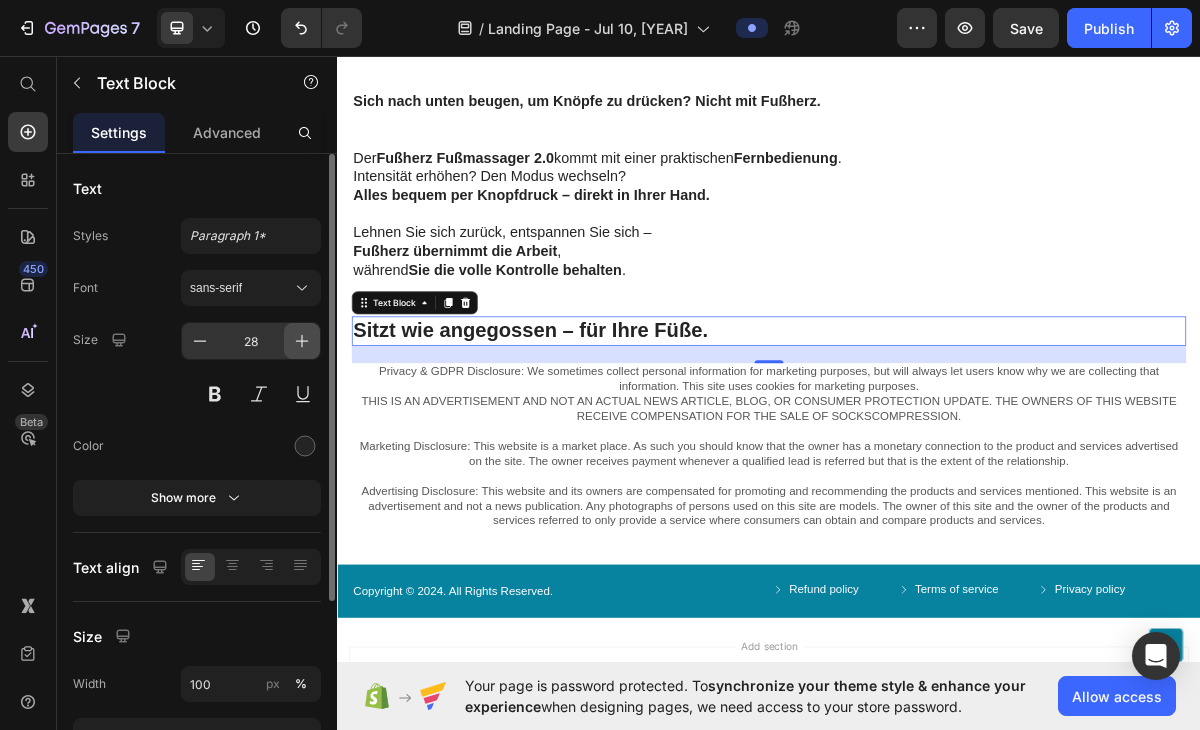 click 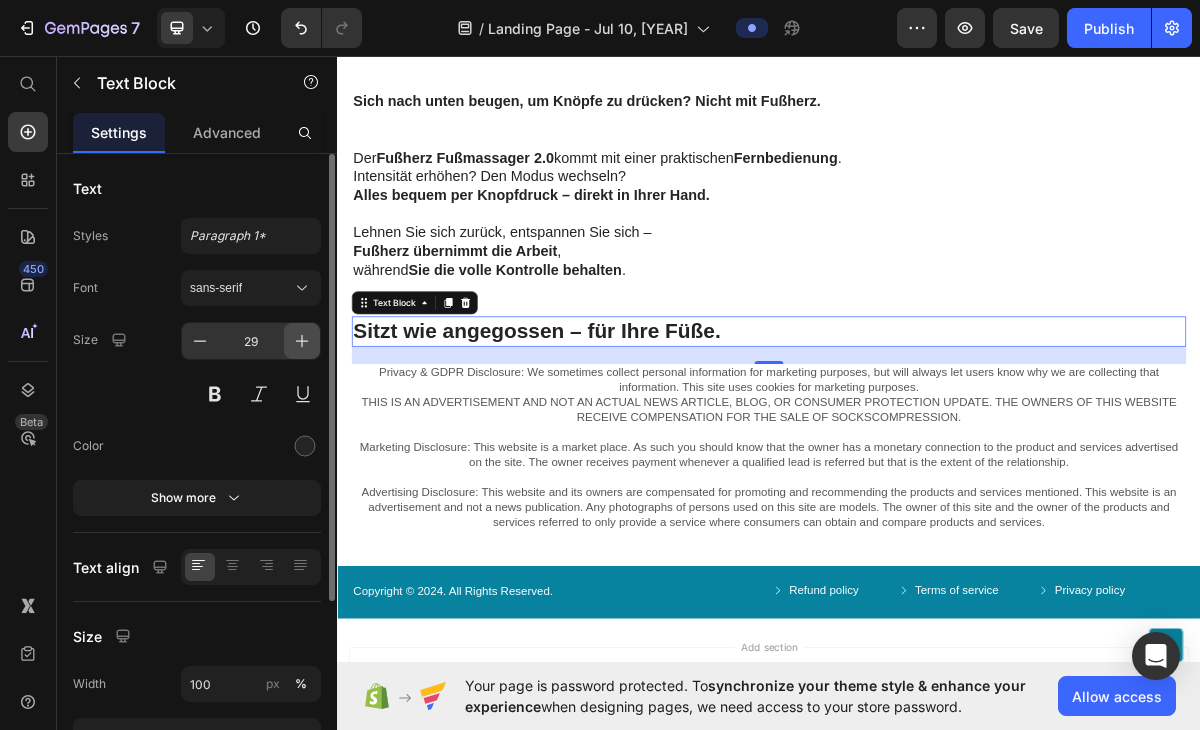 click 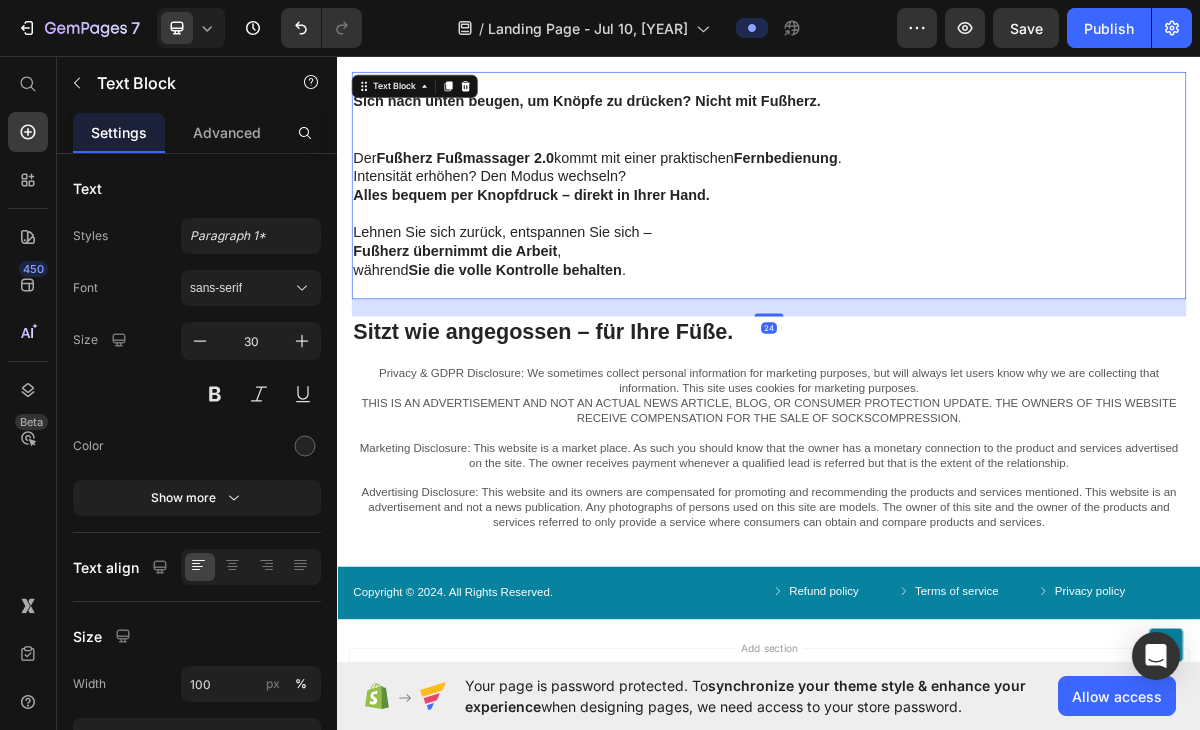 click on "Fußherz übernimmt die Arbeit ," at bounding box center [937, 331] 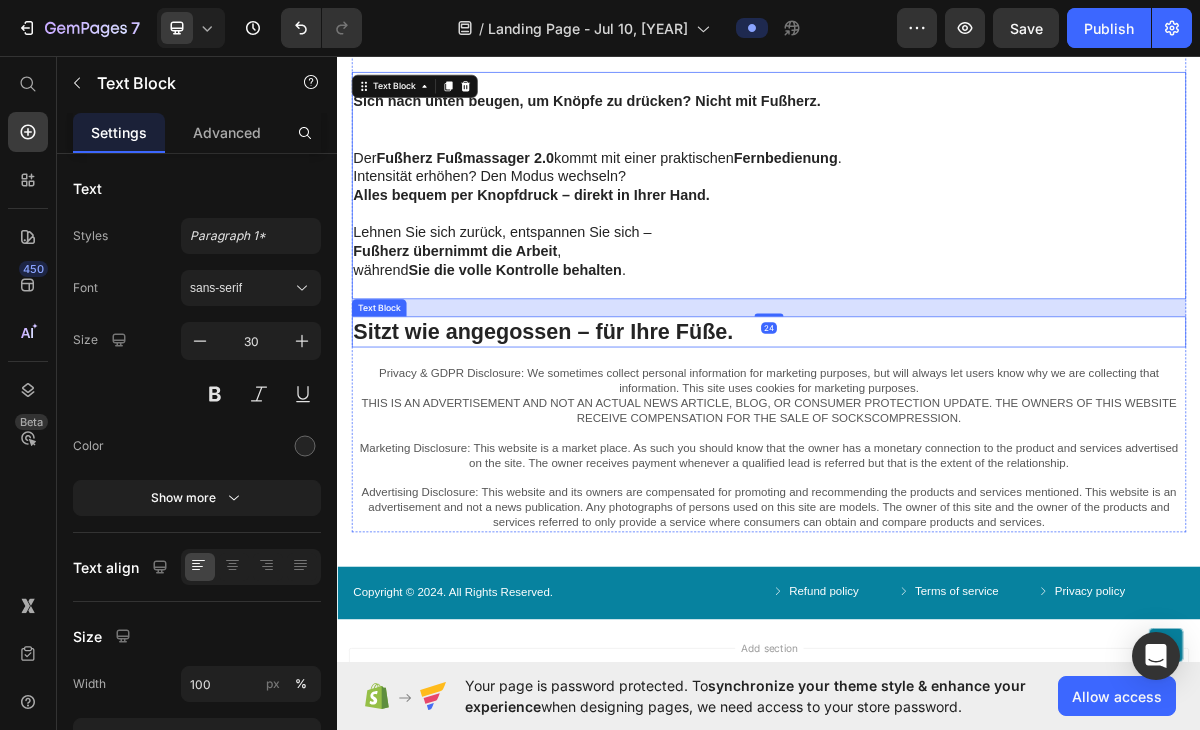 click on "Sitzt wie angegossen – für Ihre Füße." at bounding box center (937, 443) 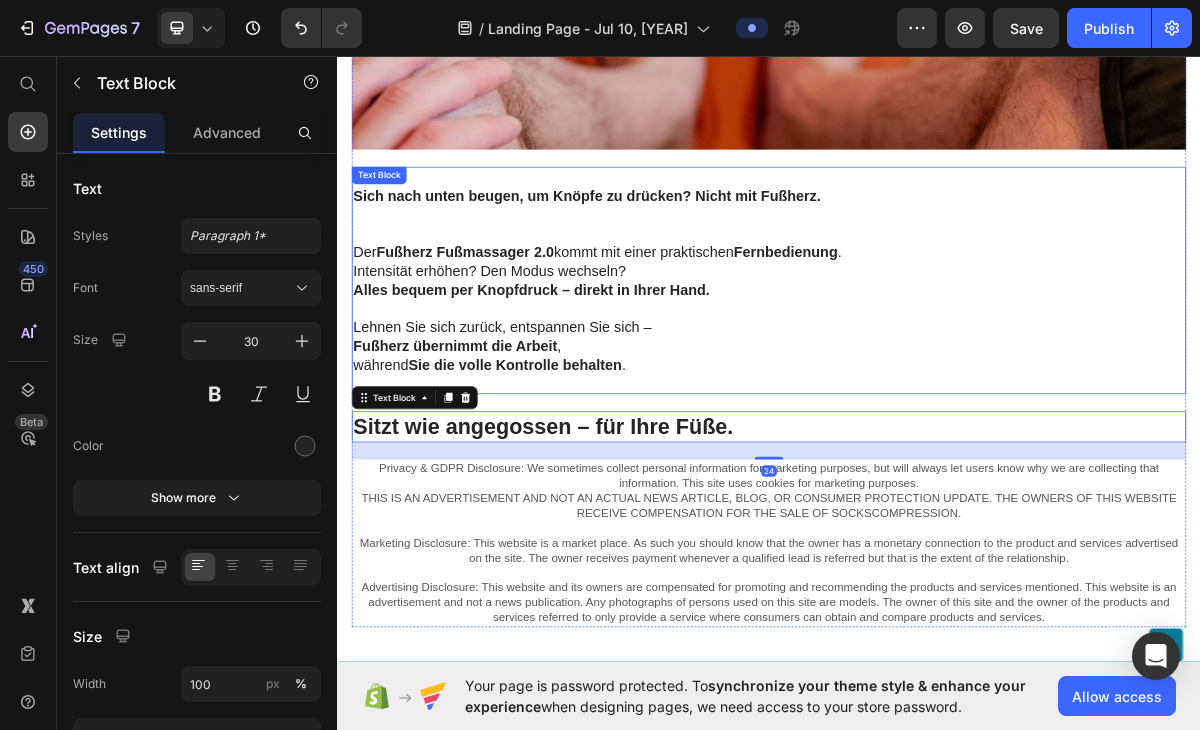 scroll, scrollTop: 10781, scrollLeft: 0, axis: vertical 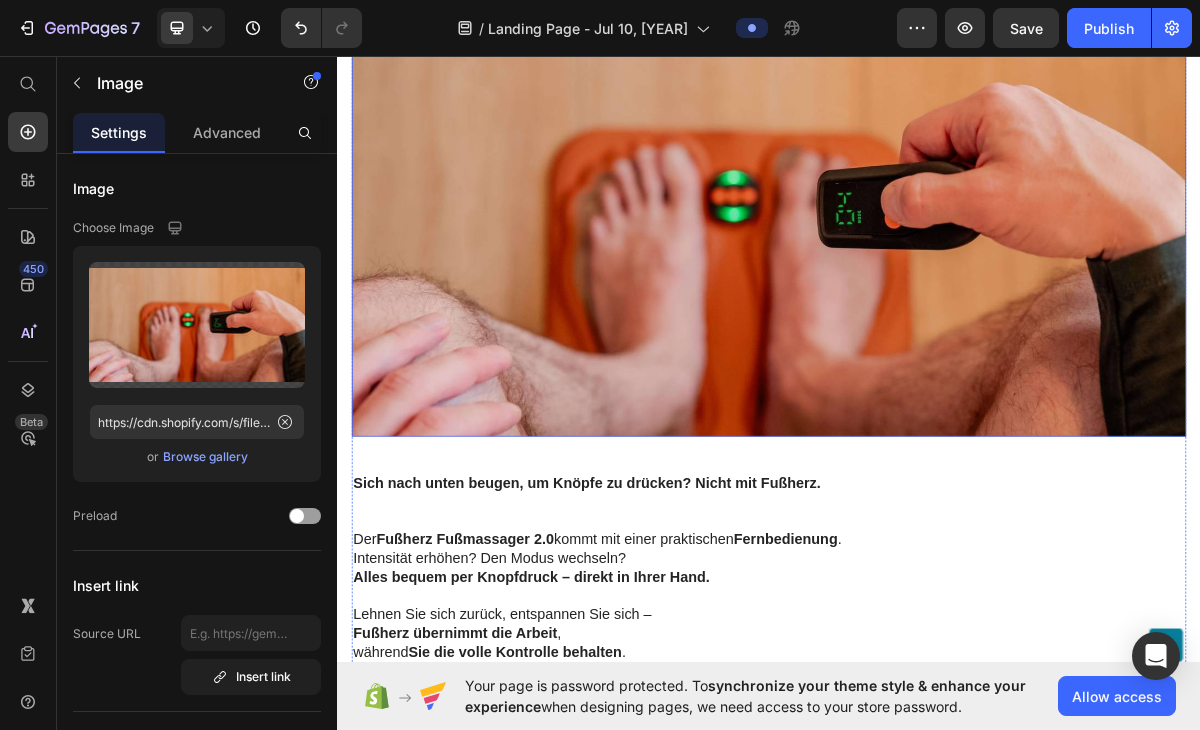 click at bounding box center (937, 284) 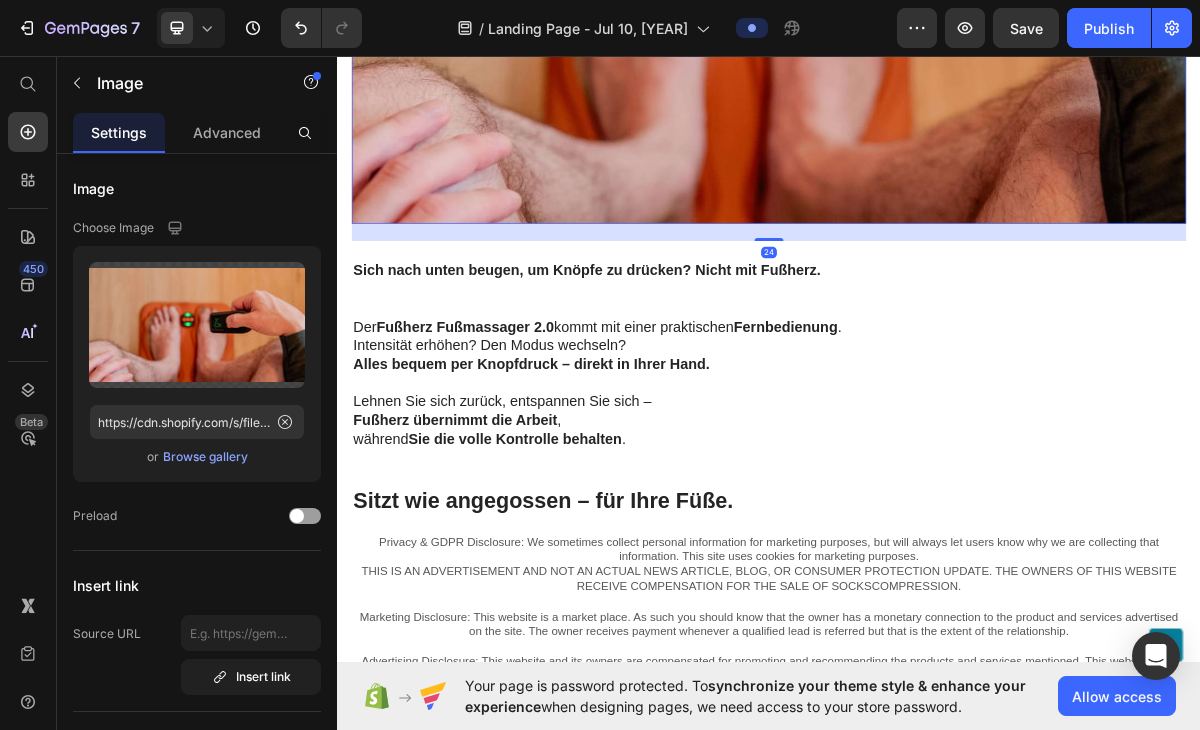 click 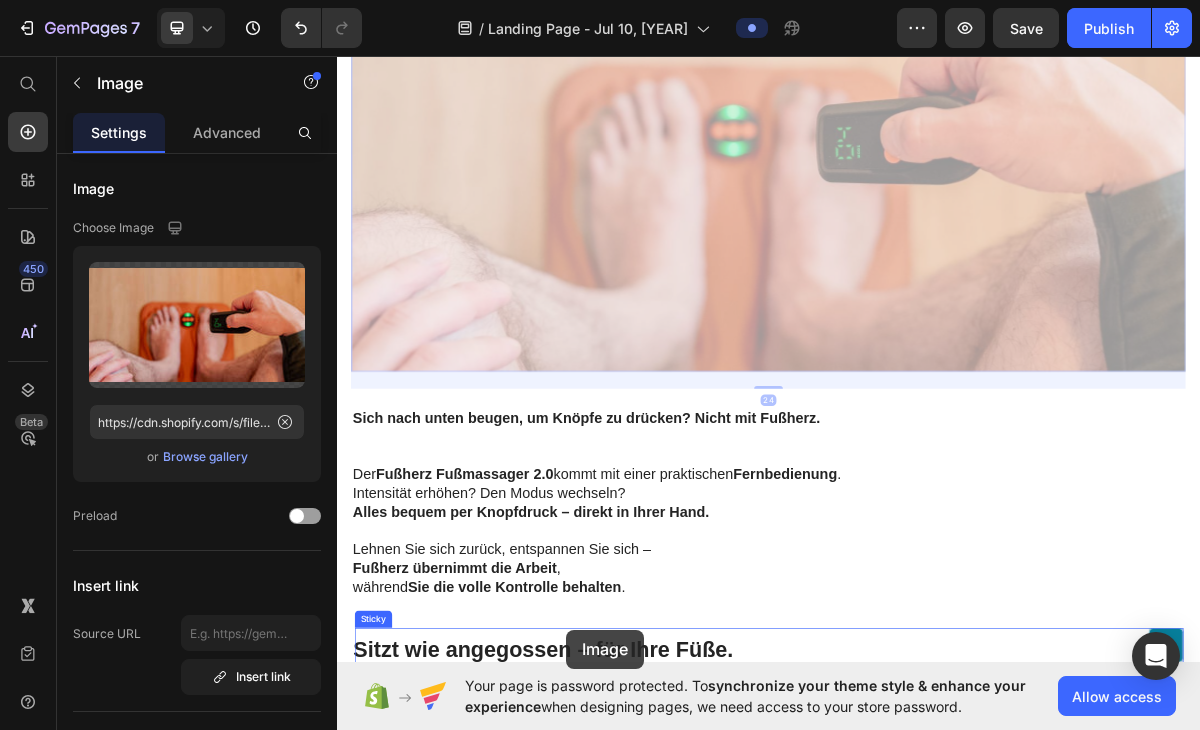 scroll, scrollTop: 11142, scrollLeft: 0, axis: vertical 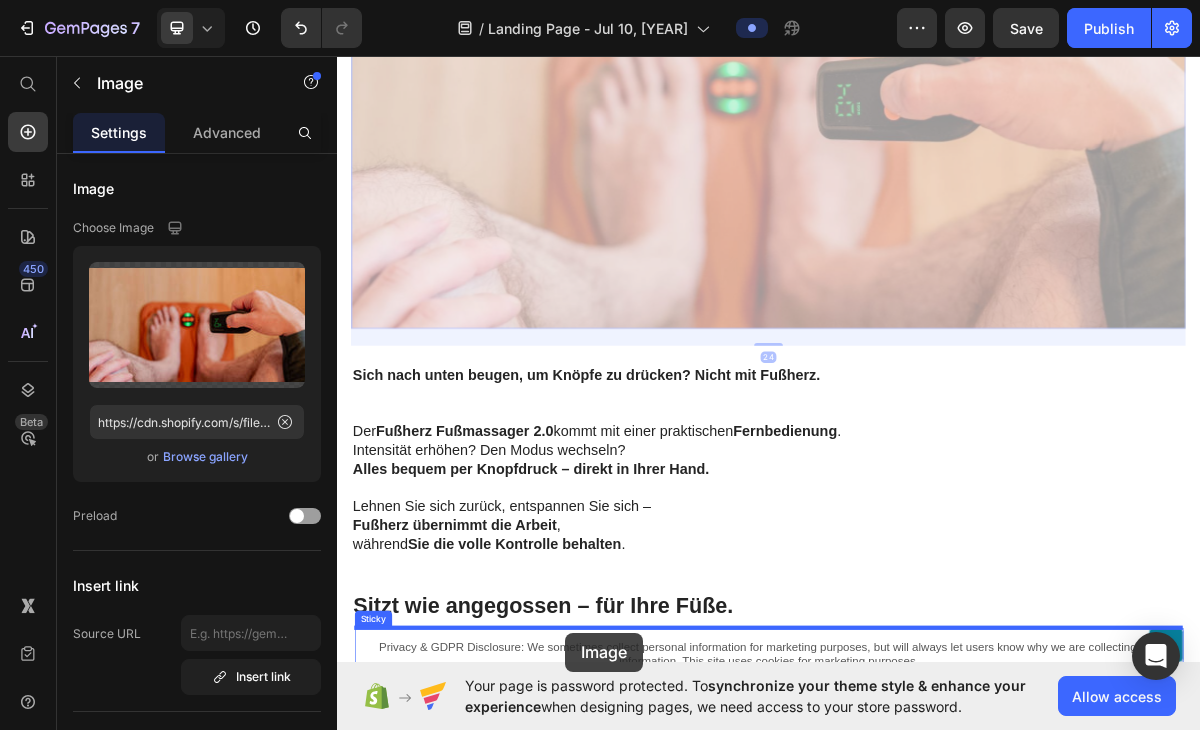 drag, startPoint x: 717, startPoint y: 352, endPoint x: 654, endPoint y: 861, distance: 512.884 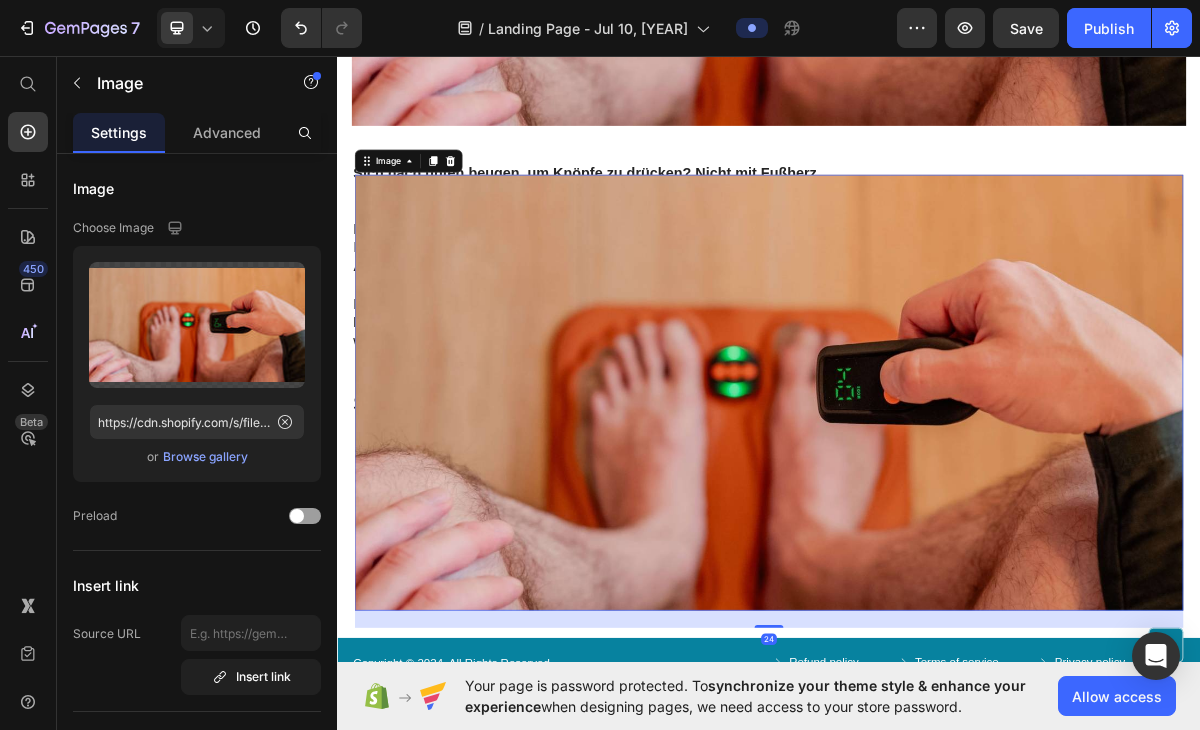 scroll, scrollTop: 10795, scrollLeft: 0, axis: vertical 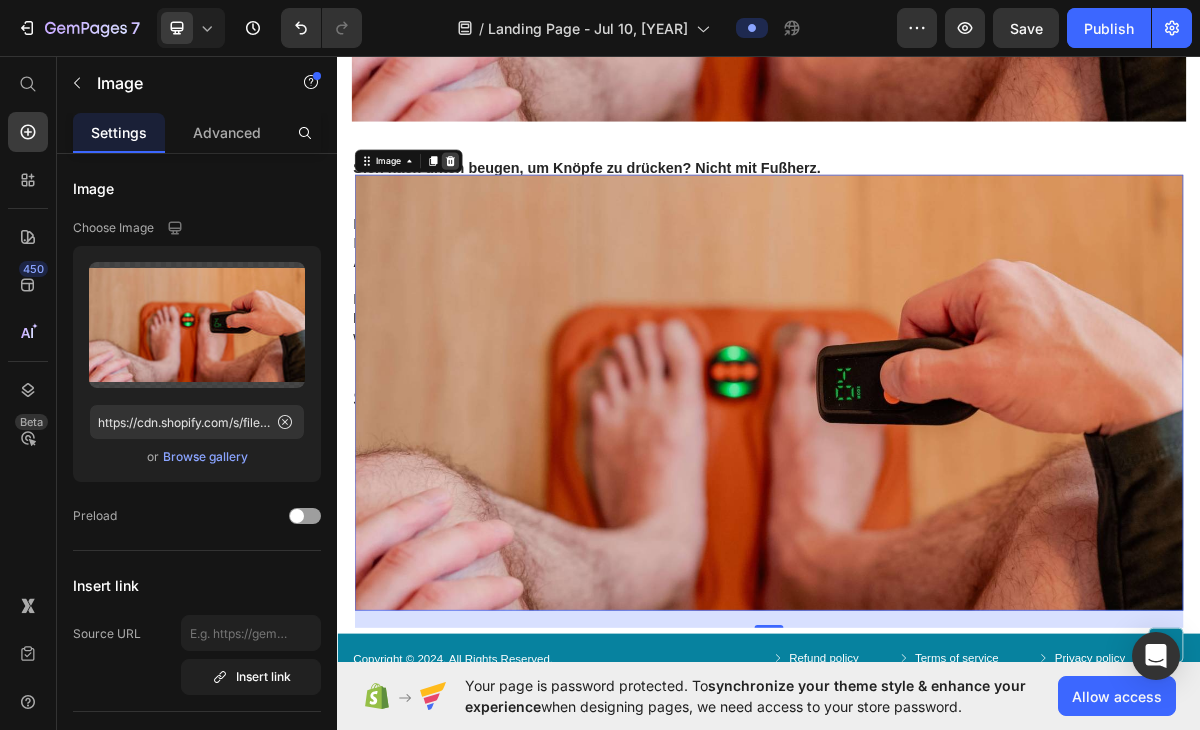 click at bounding box center [494, 206] 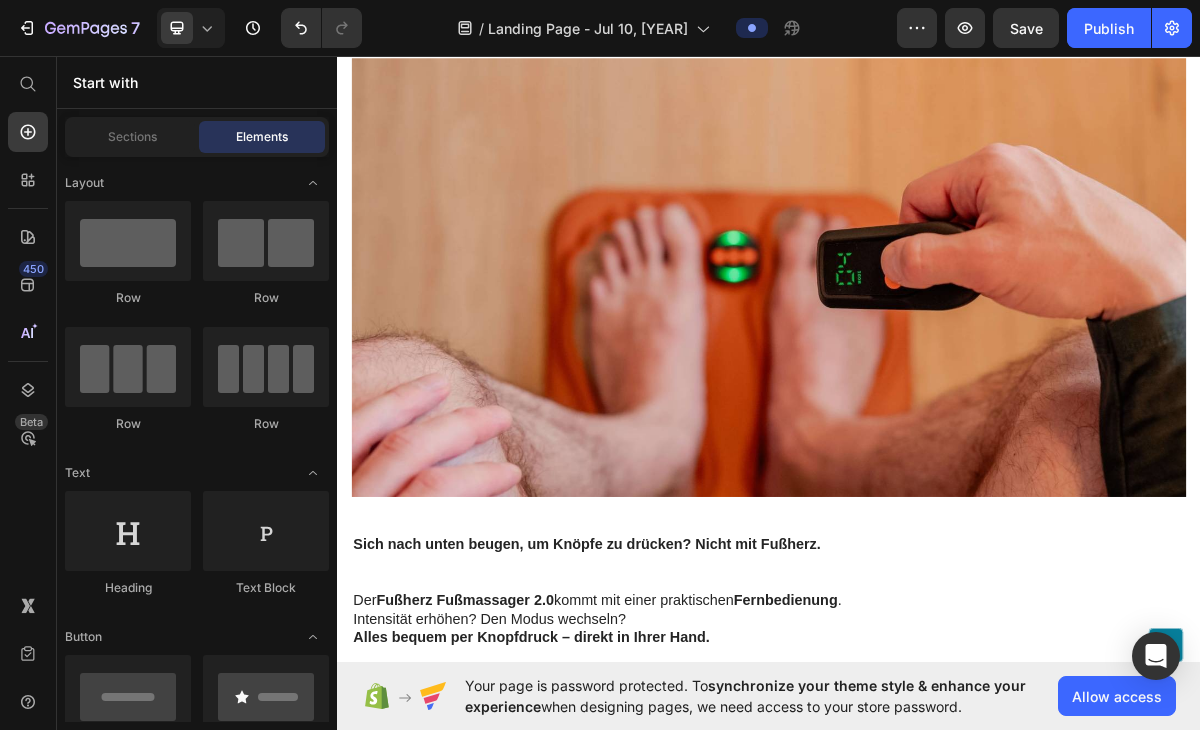 scroll, scrollTop: 10270, scrollLeft: 0, axis: vertical 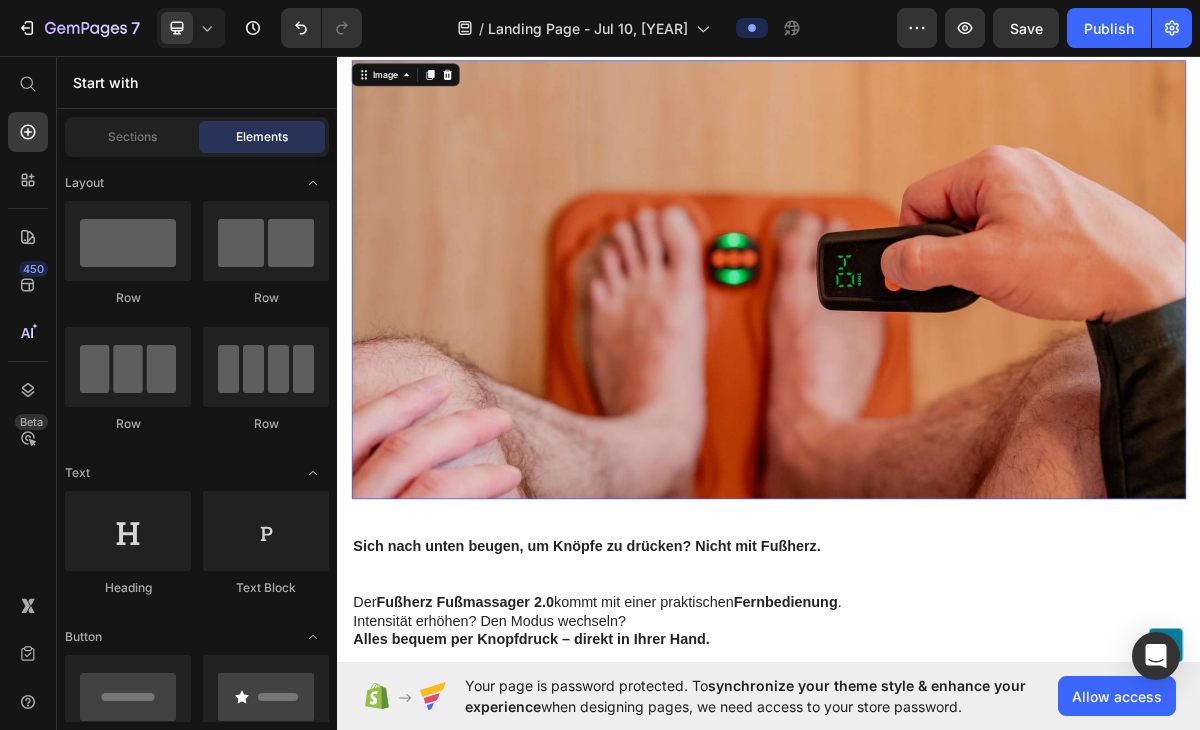 click at bounding box center [937, 371] 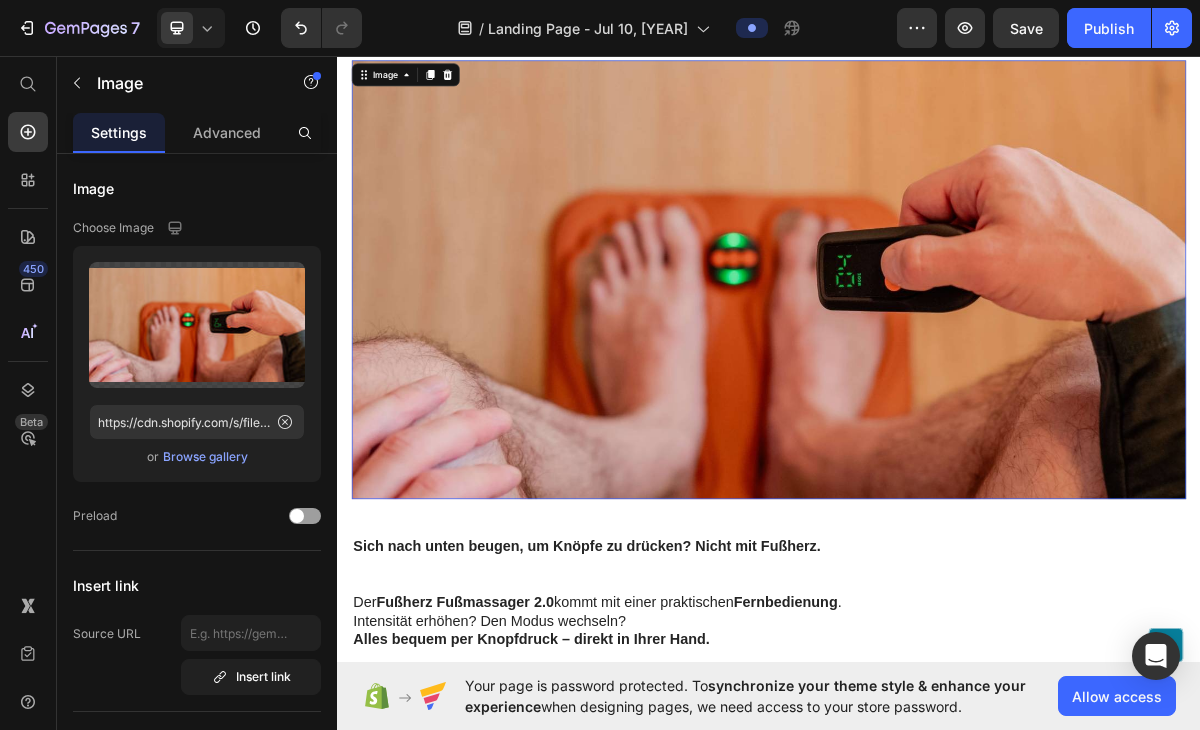 click at bounding box center [937, 371] 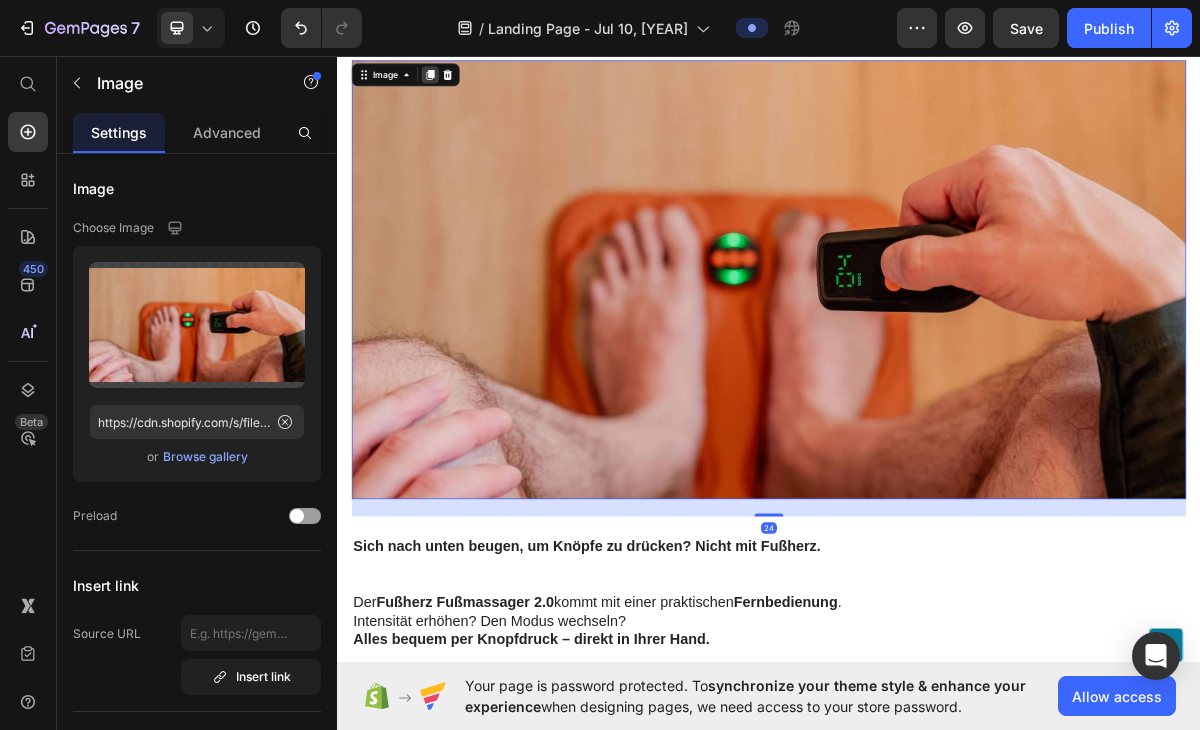 click 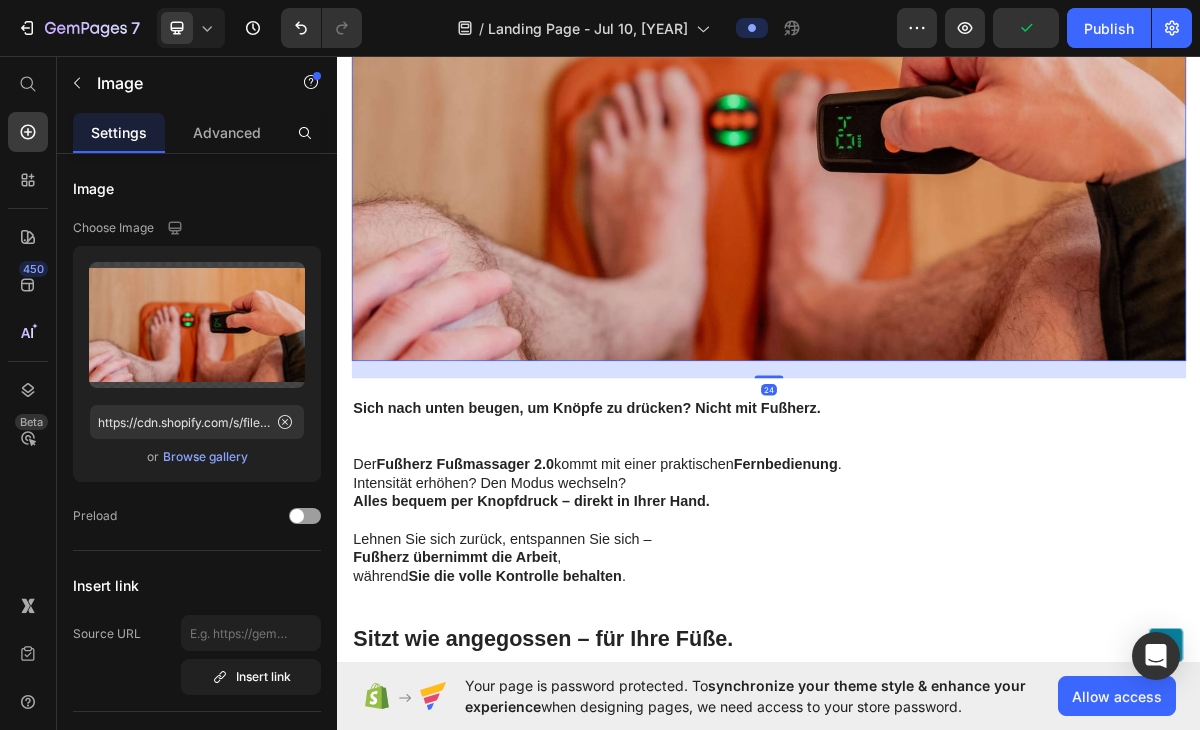 scroll, scrollTop: 11116, scrollLeft: 0, axis: vertical 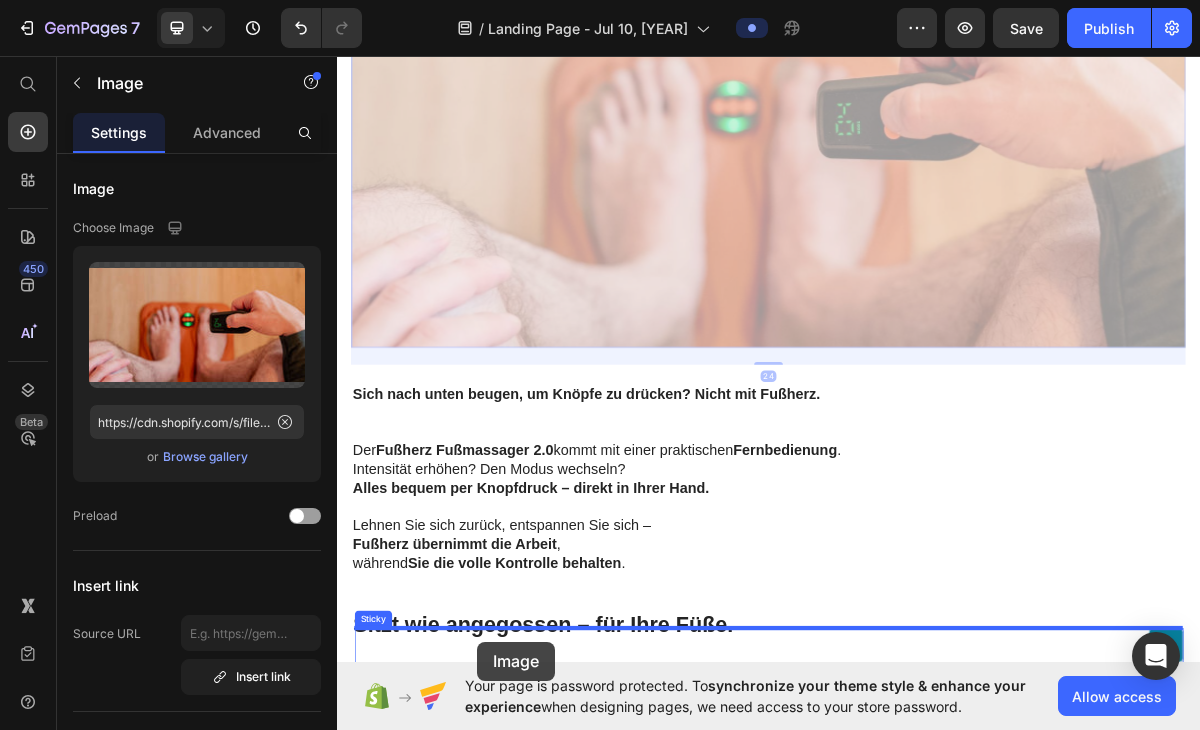 drag, startPoint x: 584, startPoint y: 345, endPoint x: 532, endPoint y: 875, distance: 532.54486 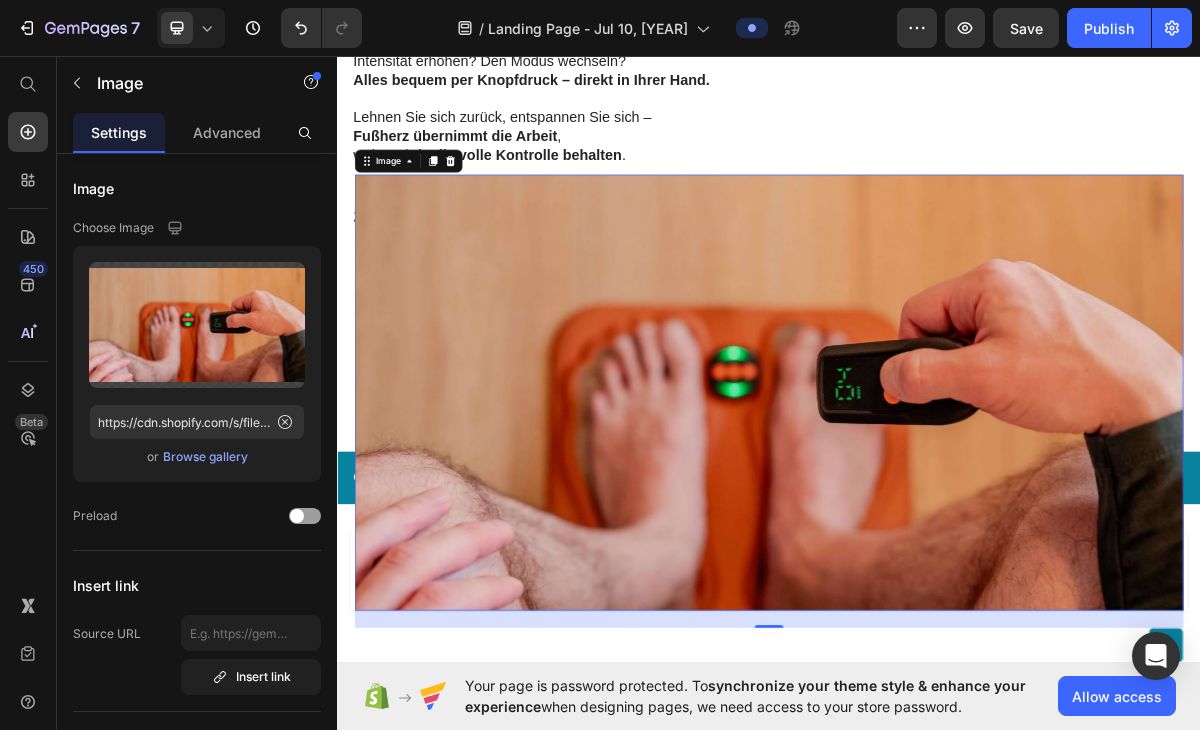 scroll, scrollTop: 11065, scrollLeft: 0, axis: vertical 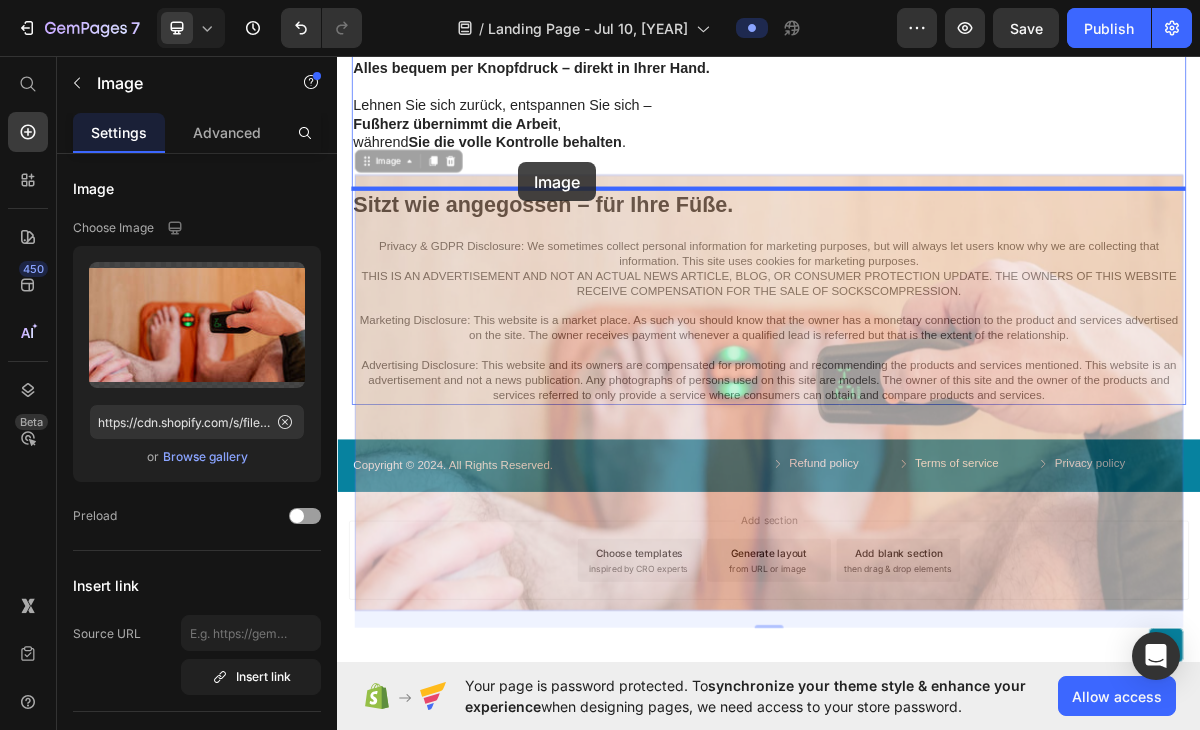 drag, startPoint x: 614, startPoint y: 456, endPoint x: 588, endPoint y: 208, distance: 249.35918 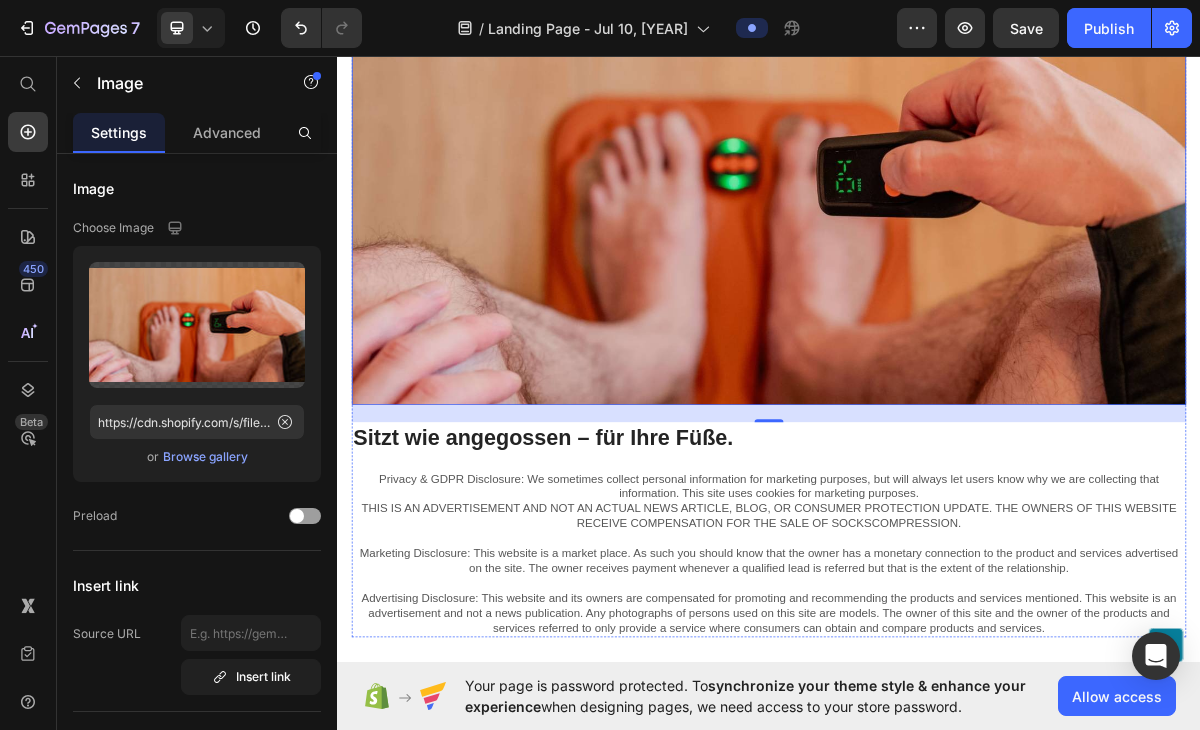 scroll, scrollTop: 11390, scrollLeft: 0, axis: vertical 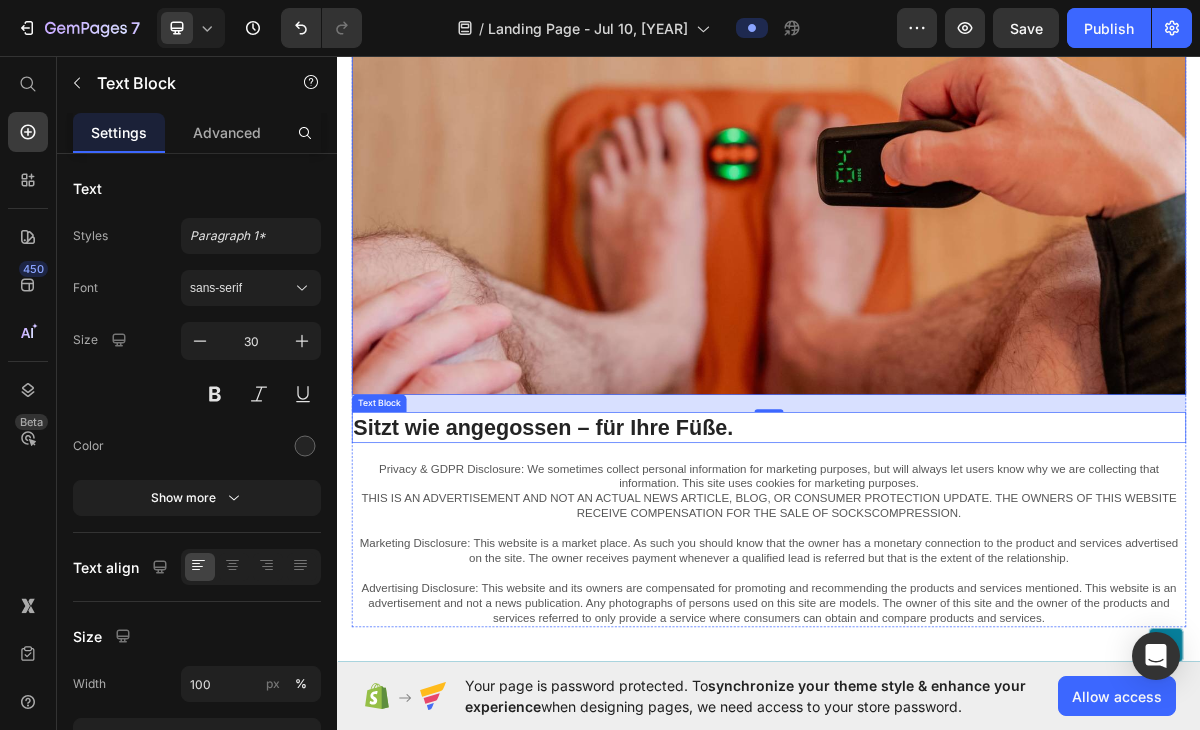 click on "Sitzt wie angegossen – für Ihre Füße." at bounding box center (937, 576) 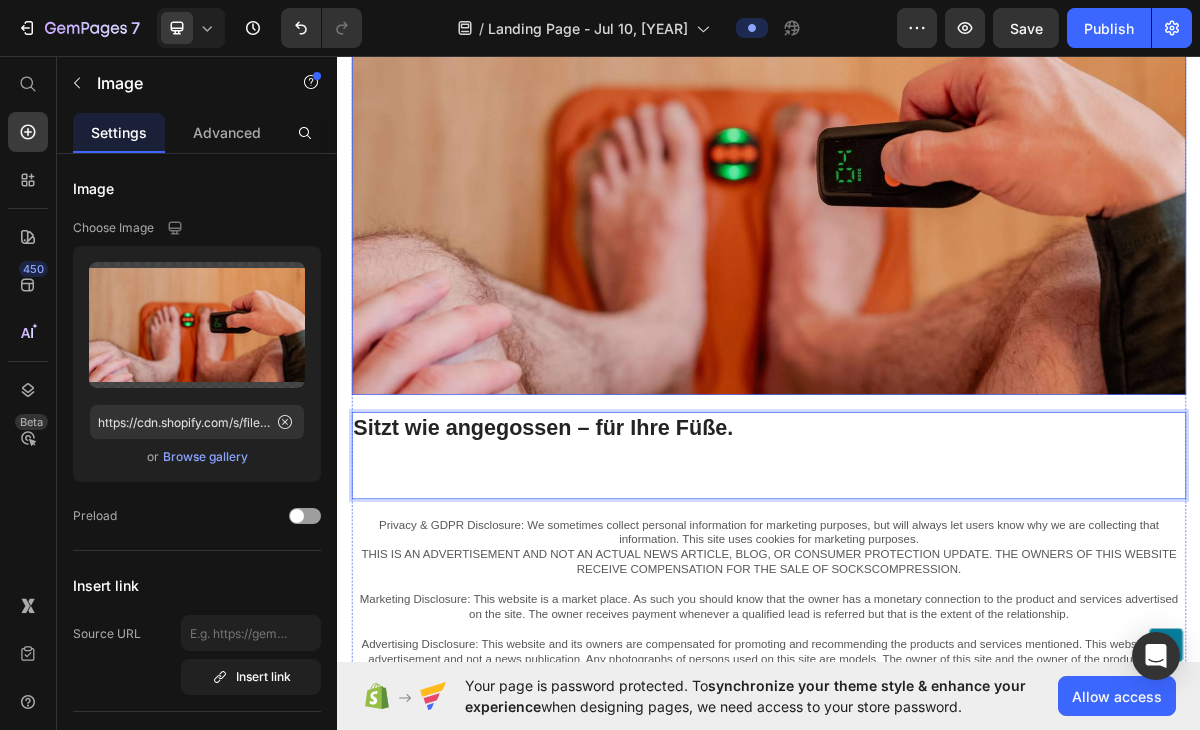 click at bounding box center [937, 225] 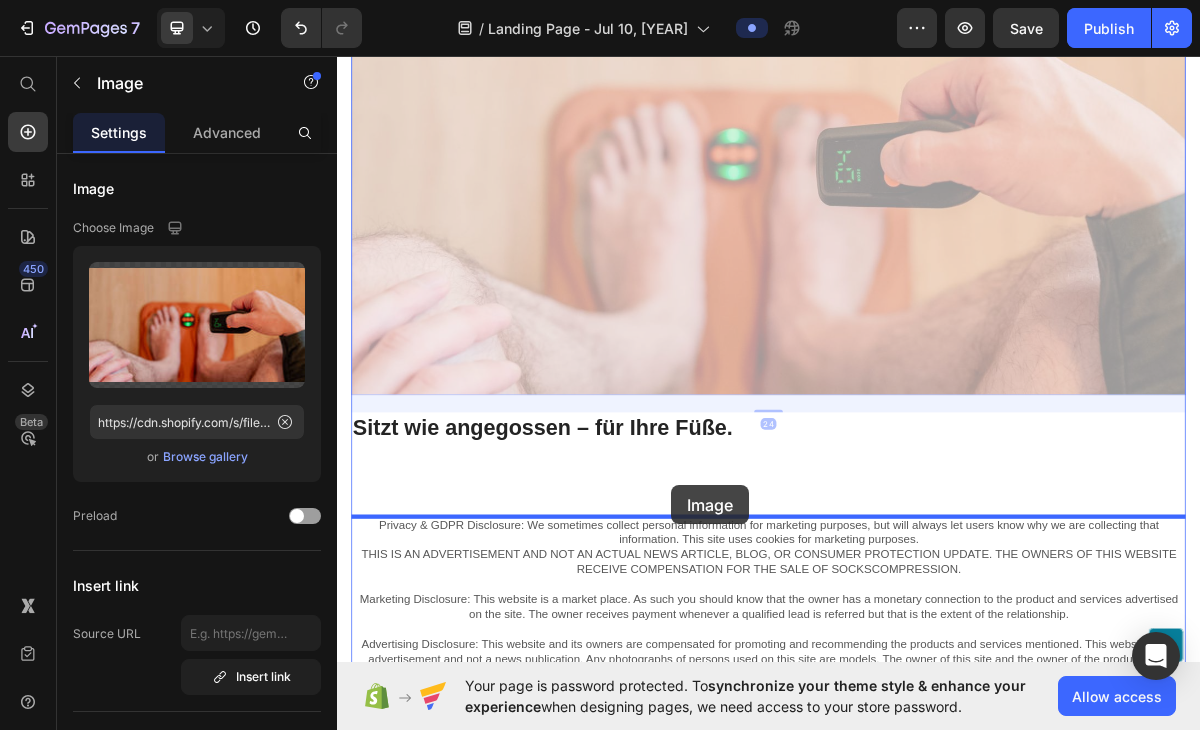drag, startPoint x: 857, startPoint y: 343, endPoint x: 802, endPoint y: 655, distance: 316.81067 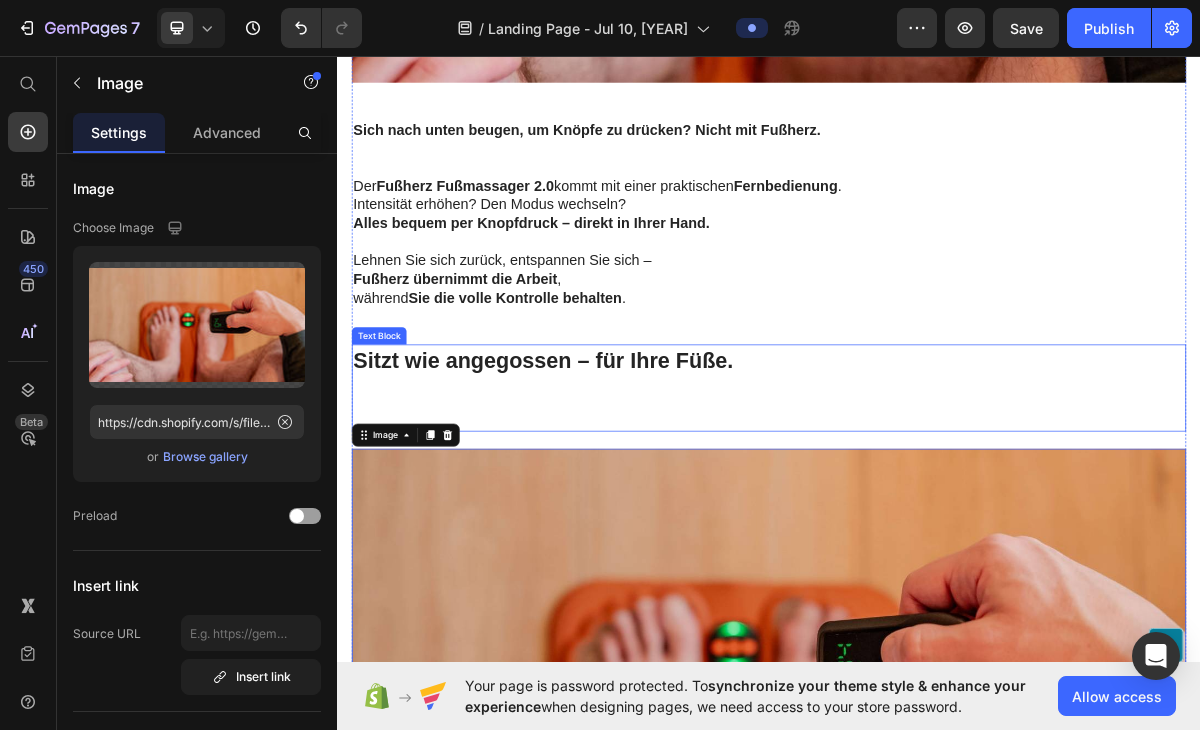 scroll, scrollTop: 10942, scrollLeft: 0, axis: vertical 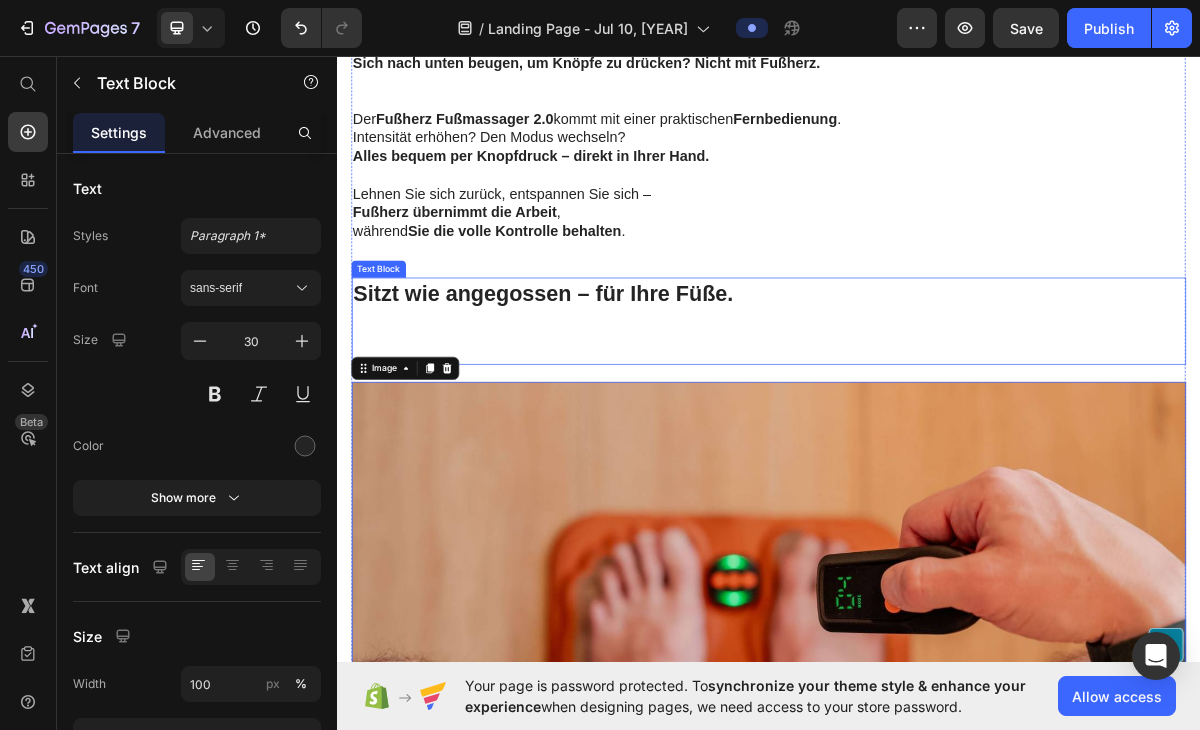 click at bounding box center [937, 467] 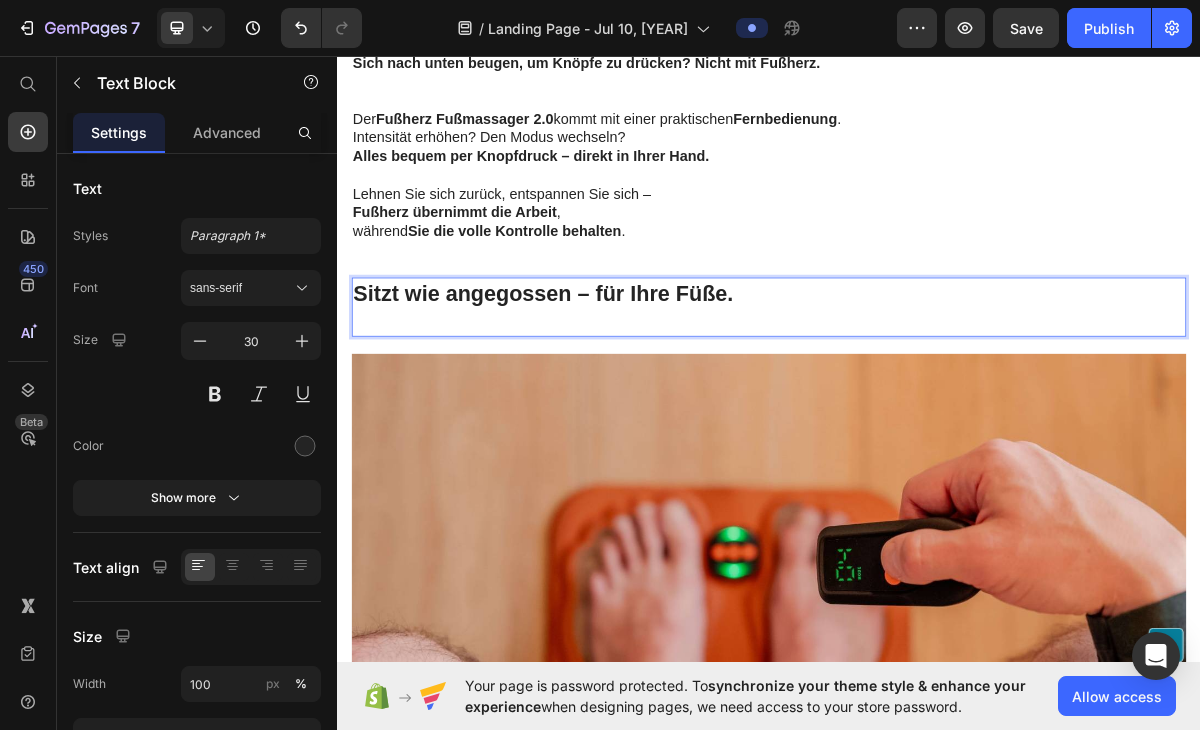 click on "Sitzt wie angegossen – für Ihre Füße." at bounding box center [937, 409] 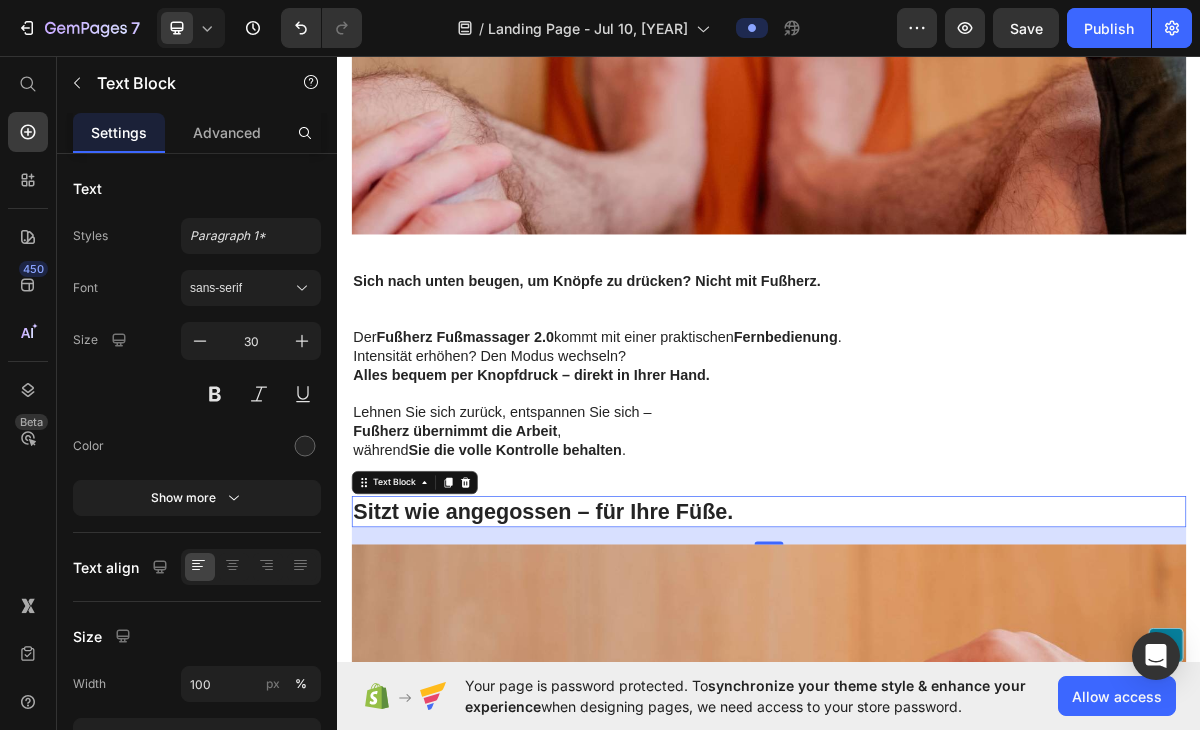 scroll, scrollTop: 10583, scrollLeft: 0, axis: vertical 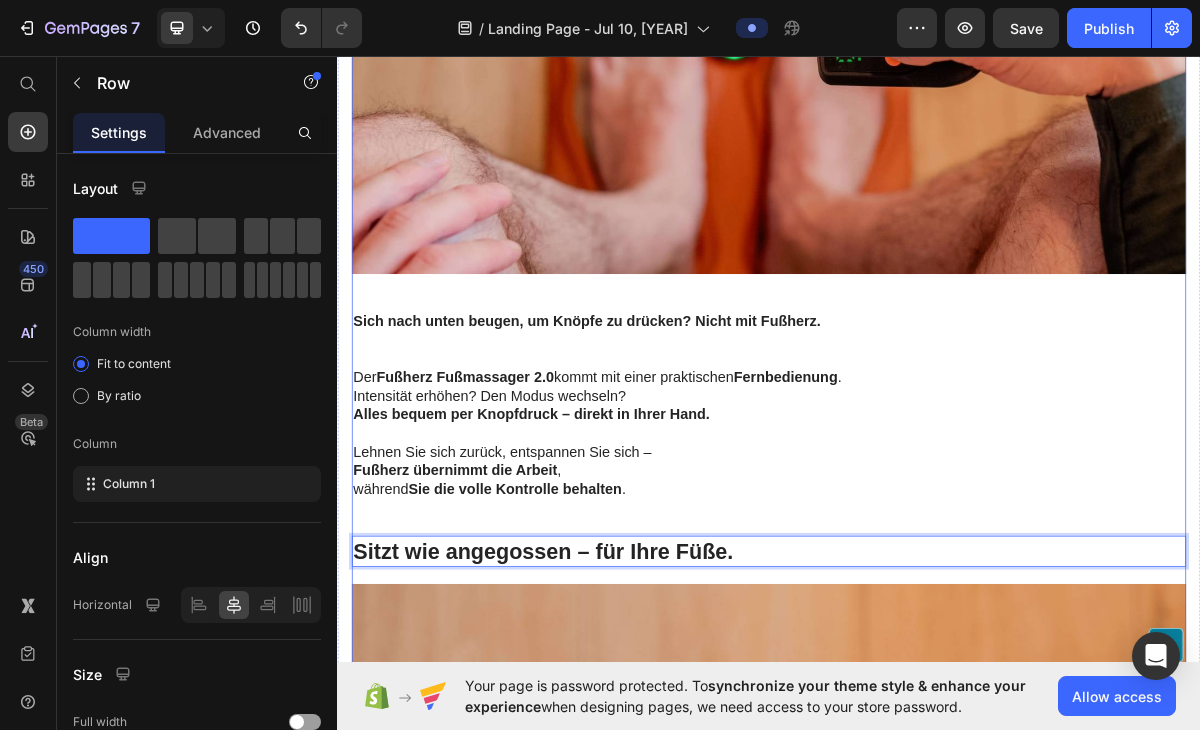 click on "Das Geheimnis liegt im Material.   Die Fläche, auf der Ihre Füße ruhen, besteht nicht aus gewöhnlichem Stoff – sie ist mit  Kupferfasern  durchzogen.   Warum ist das so wichtig? Bei herkömmlichen Geräten dringen die elektrischen Impulse oft  nicht tief genug  ein – sie bleiben an der Hautoberfläche hängen und erreichen kaum die Nerven, die eigentlich Linderung brauchen.   Mit den  Kupferfasern von Fußherz  verbessert sich die Leitfähigkeit erheblich: Die kraftvollen Impulse  gelangen durch die Haut bis tief ins Fußgewebe  – dorthin, wo echte Erleichterung entsteht.   Das Ergebnis?   Spürbare, tiefenwirksame und  lang anhaltende Linderung  – wie Sie sie mit anderen Geräten kaum erleben.   Fernbedienung = Kein Bücken mehr   Dank der mitgelieferten  Fernbedienung  können Sie Modus und Intensität bequem im Sitzen steuern – ohne sich zu verrenken oder zu bücken .   Text Block Image Sich nach unten beugen, um Knöpfe zu drücken? Nicht mit Fußherz. Der  Fernbedienung . , ." at bounding box center [937, 394] 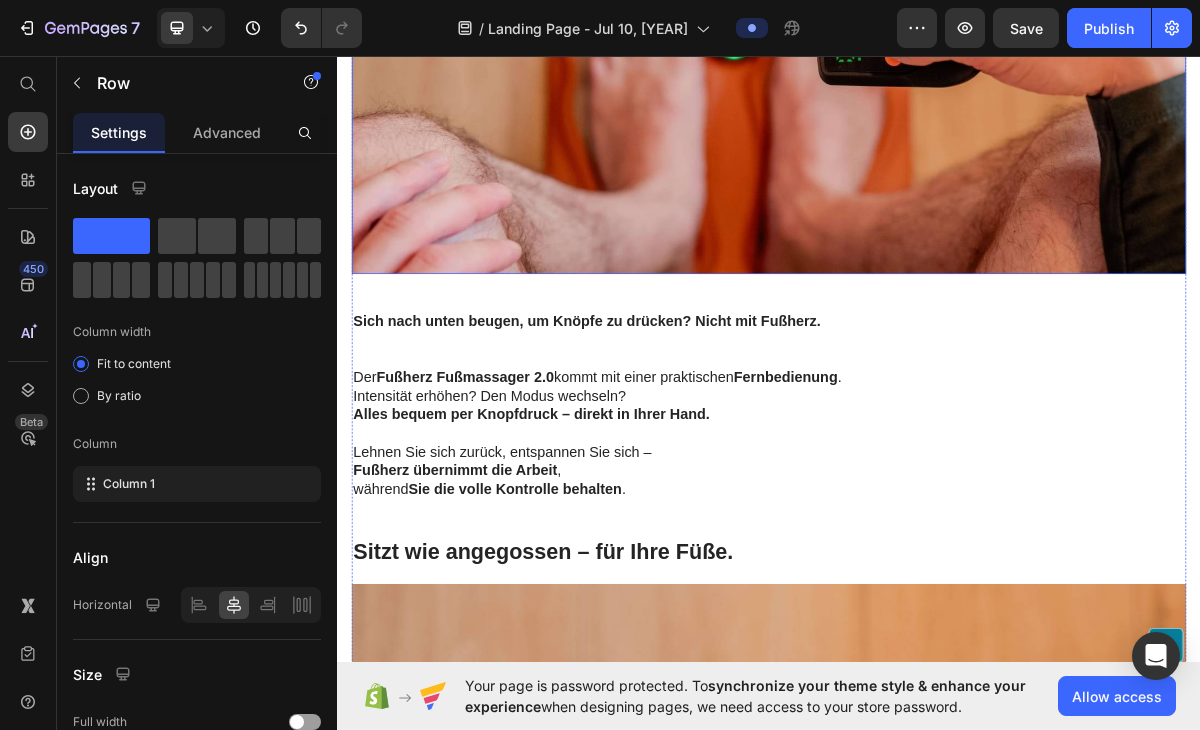 click at bounding box center (937, 58) 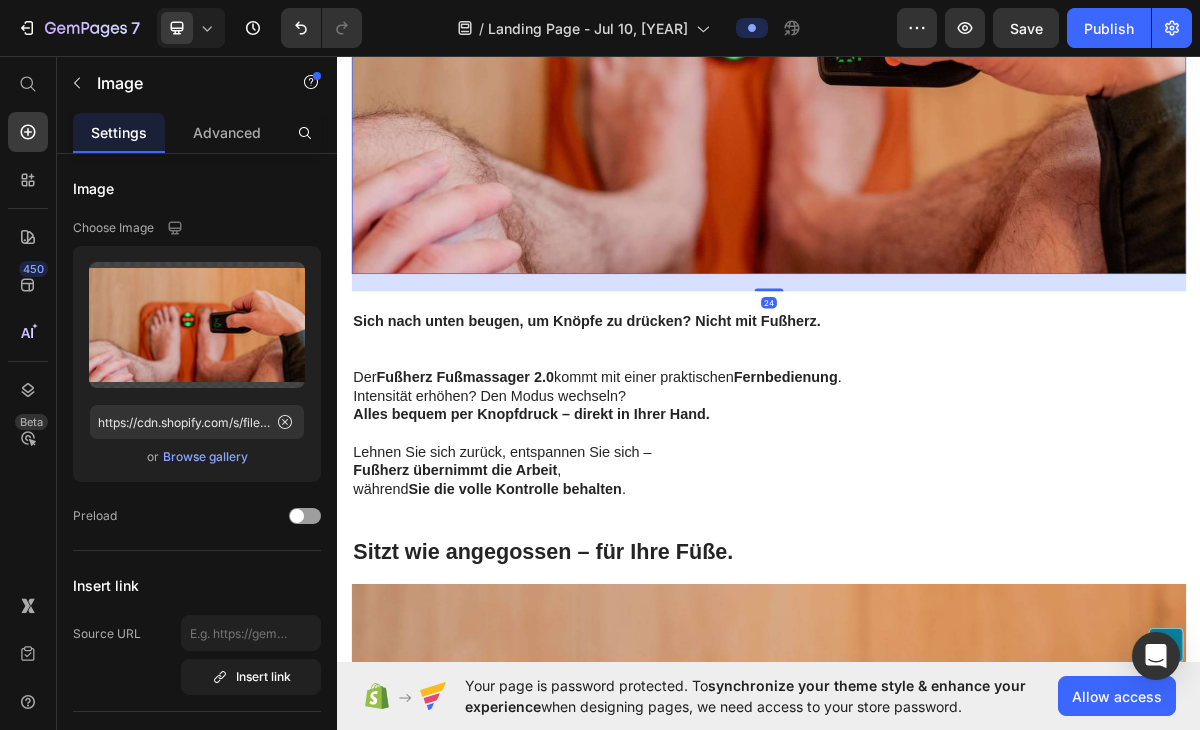 click at bounding box center [937, 58] 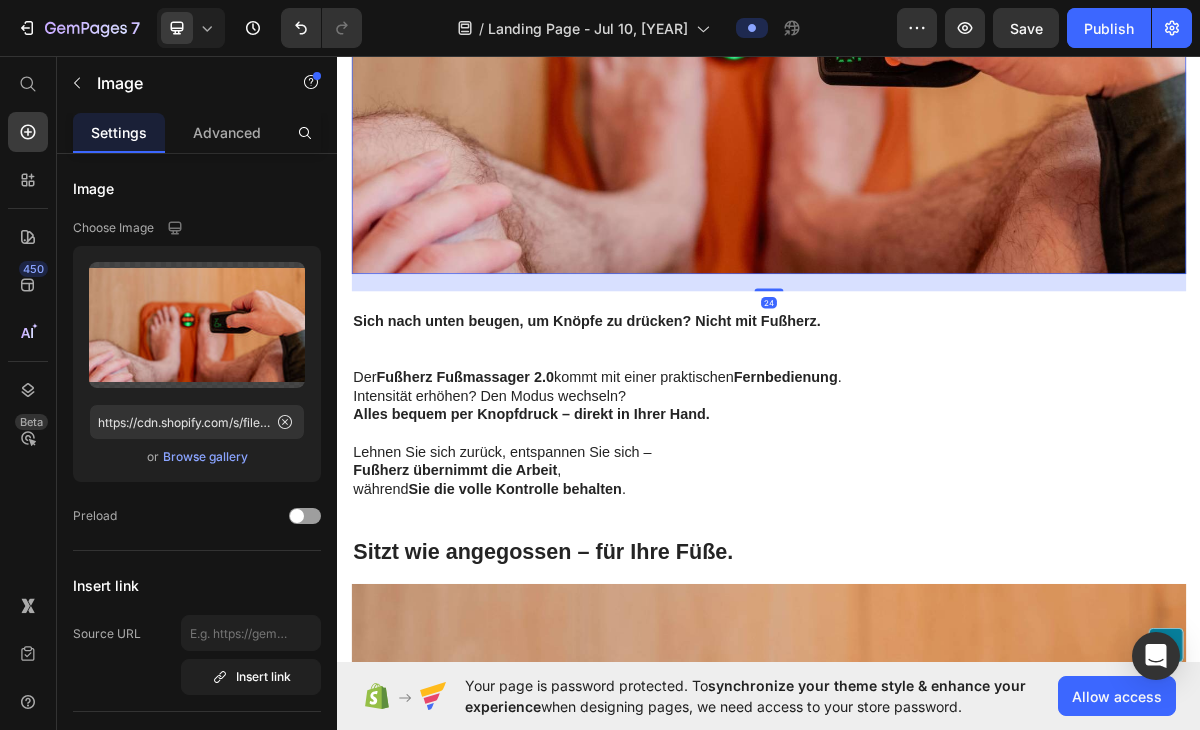 click on "24" at bounding box center (937, 375) 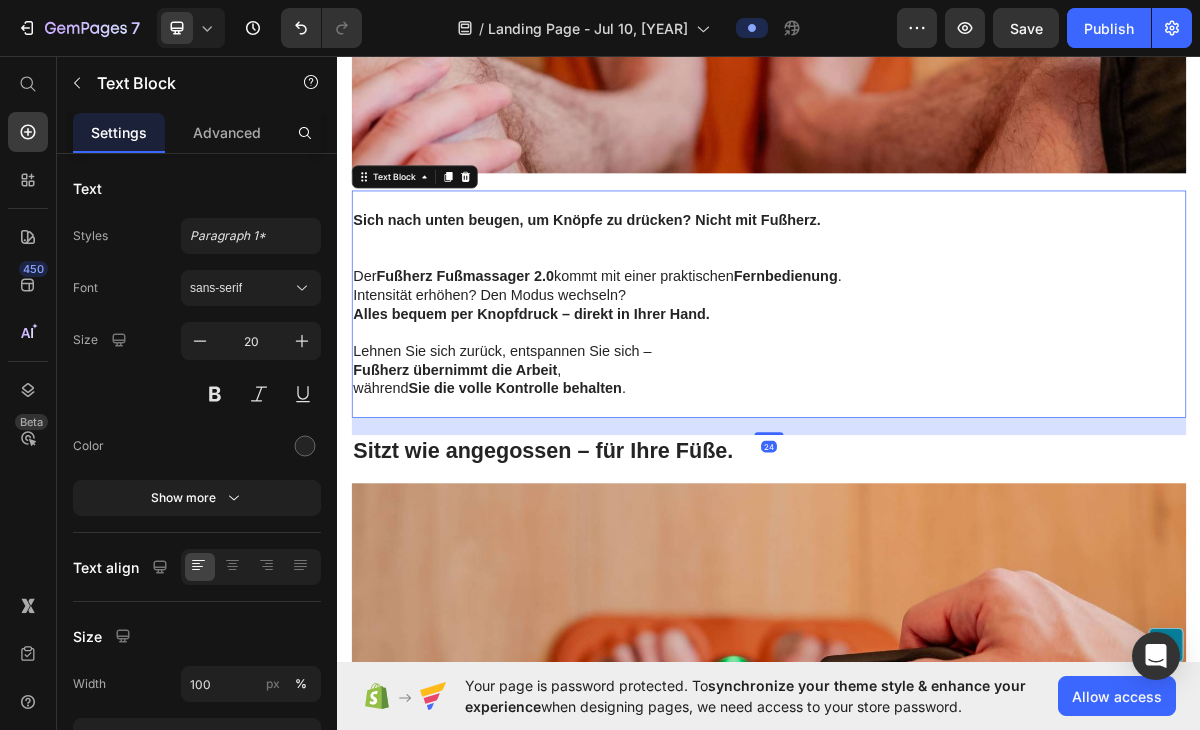 scroll, scrollTop: 10724, scrollLeft: 0, axis: vertical 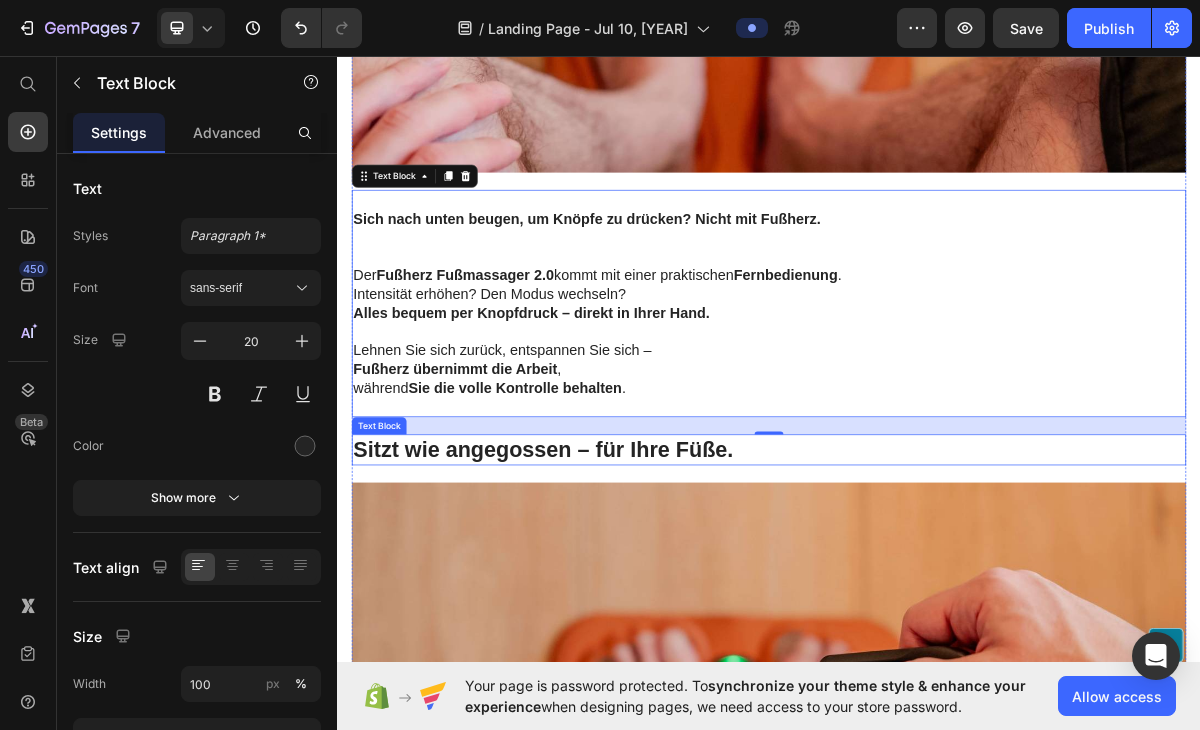 click on "Sitzt wie angegossen – für Ihre Füße." at bounding box center (937, 607) 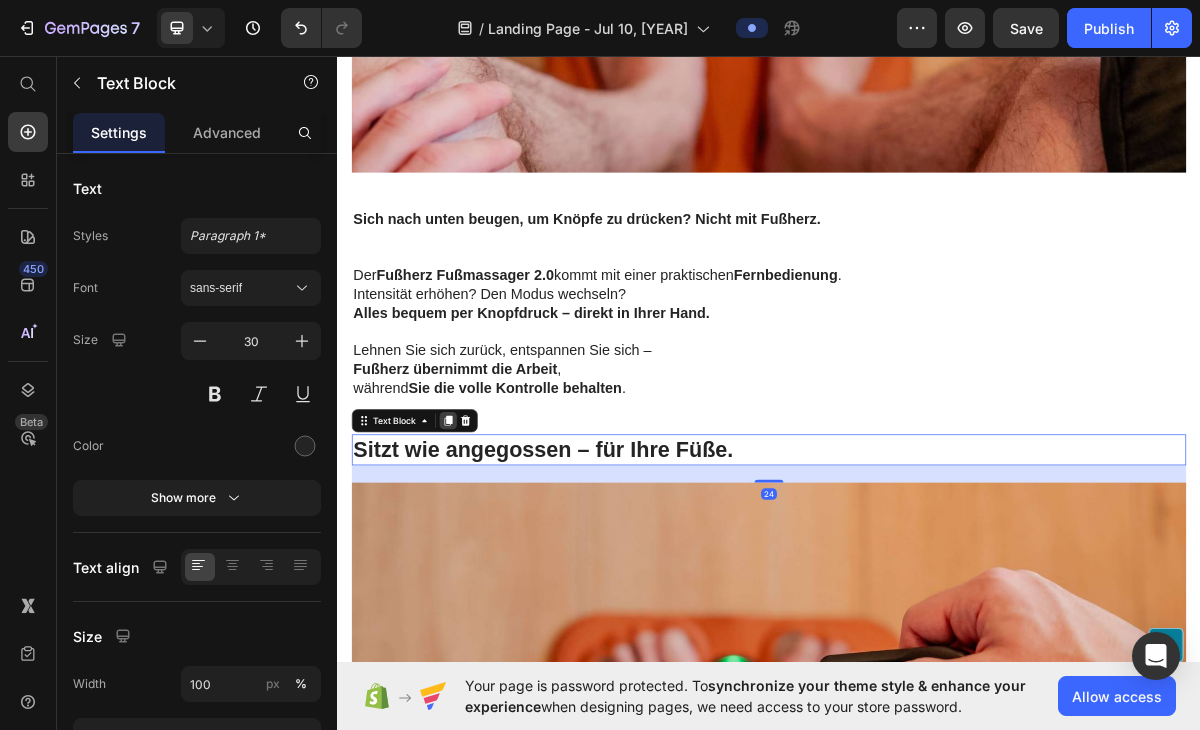 click 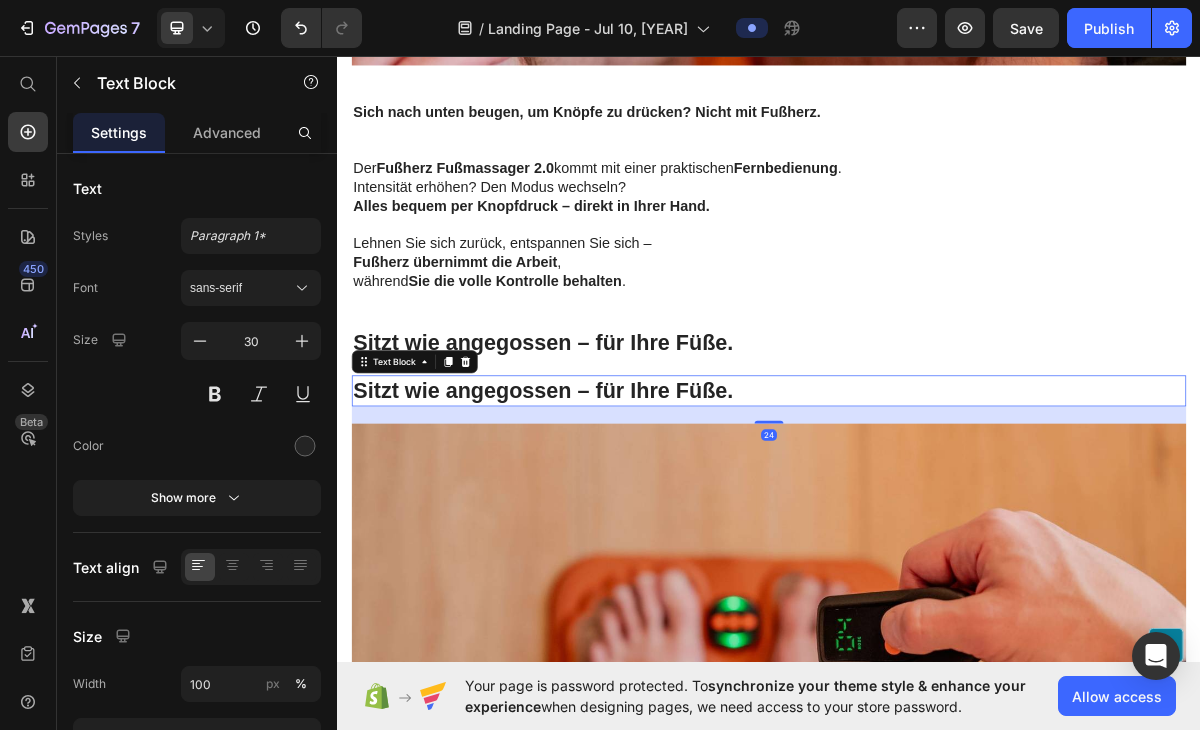 scroll, scrollTop: 10940, scrollLeft: 0, axis: vertical 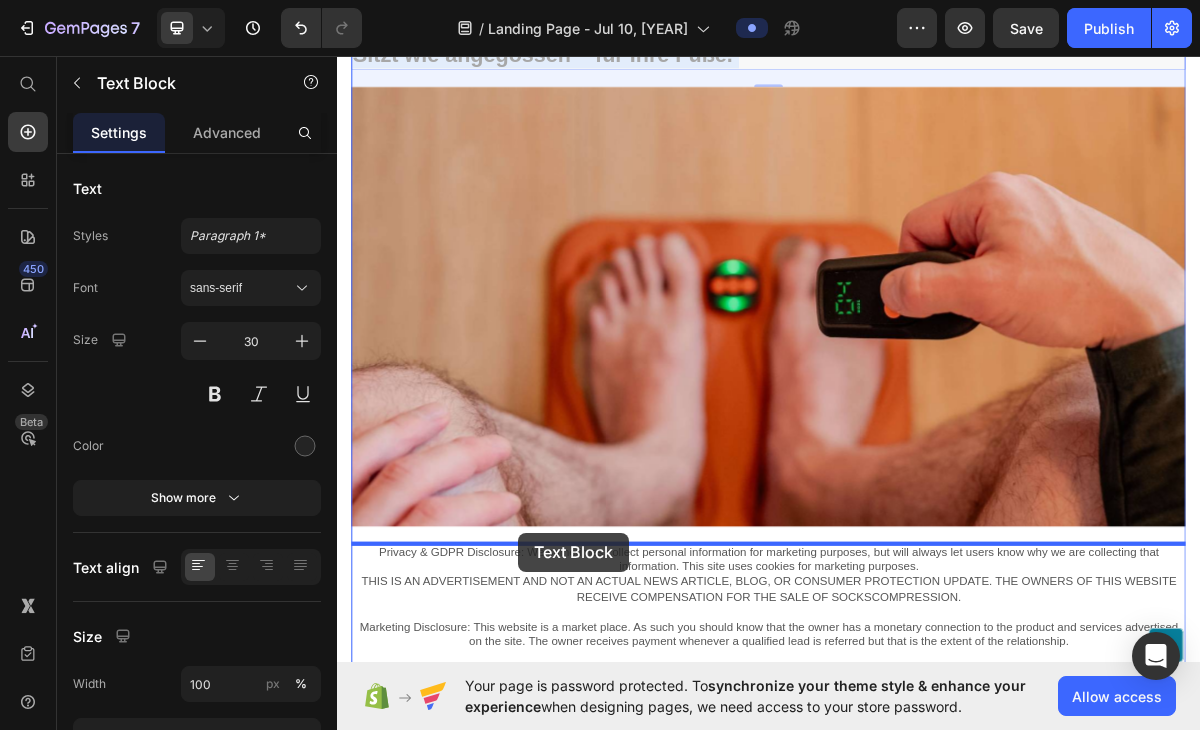 drag, startPoint x: 586, startPoint y: 455, endPoint x: 588, endPoint y: 725, distance: 270.00742 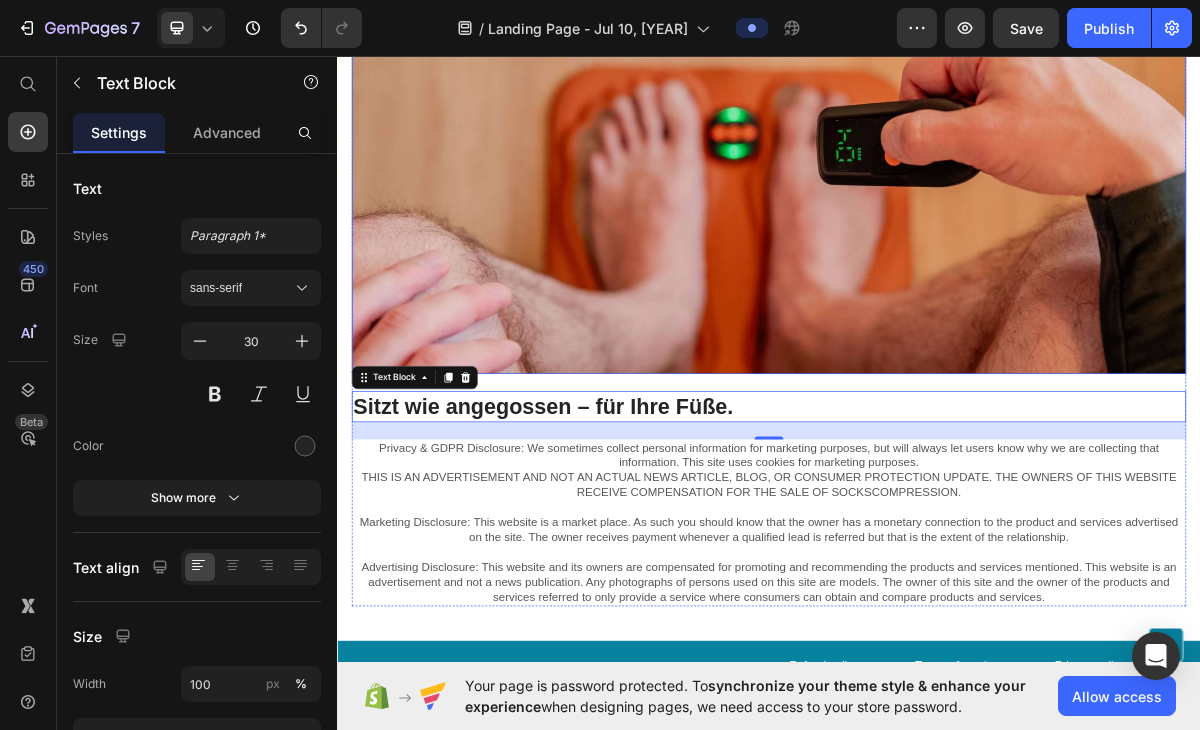 scroll, scrollTop: 11490, scrollLeft: 0, axis: vertical 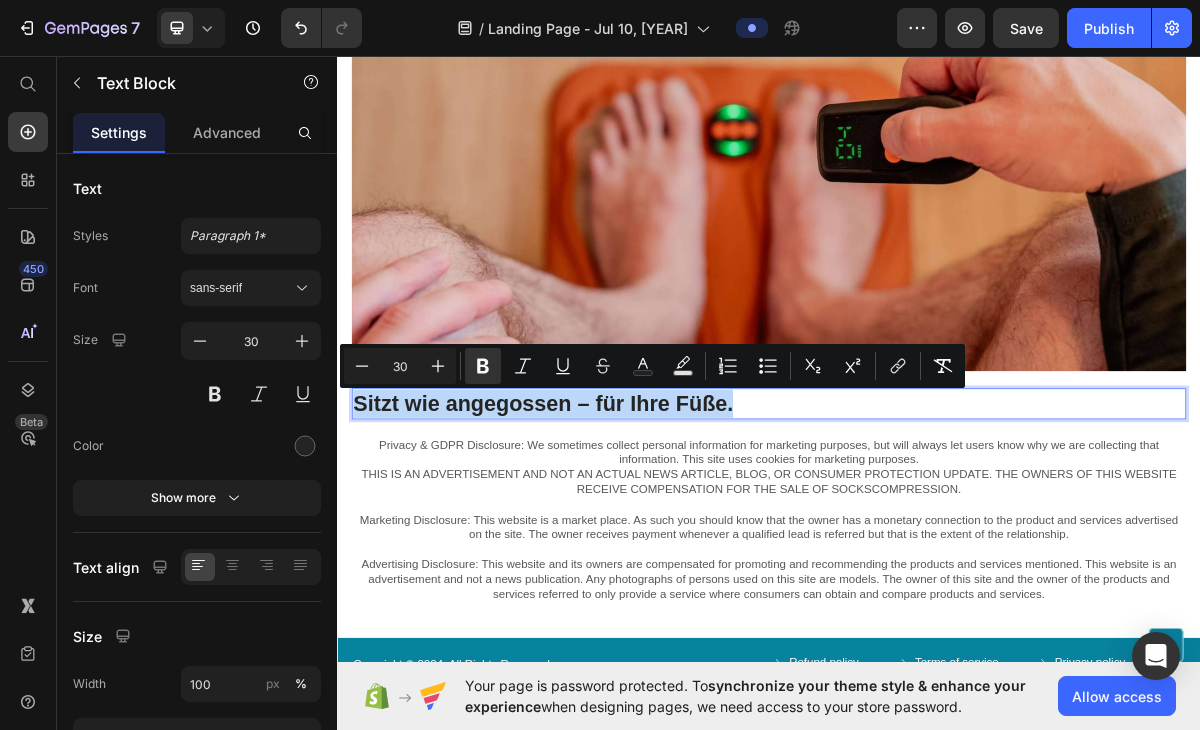 drag, startPoint x: 366, startPoint y: 541, endPoint x: 895, endPoint y: 551, distance: 529.0945 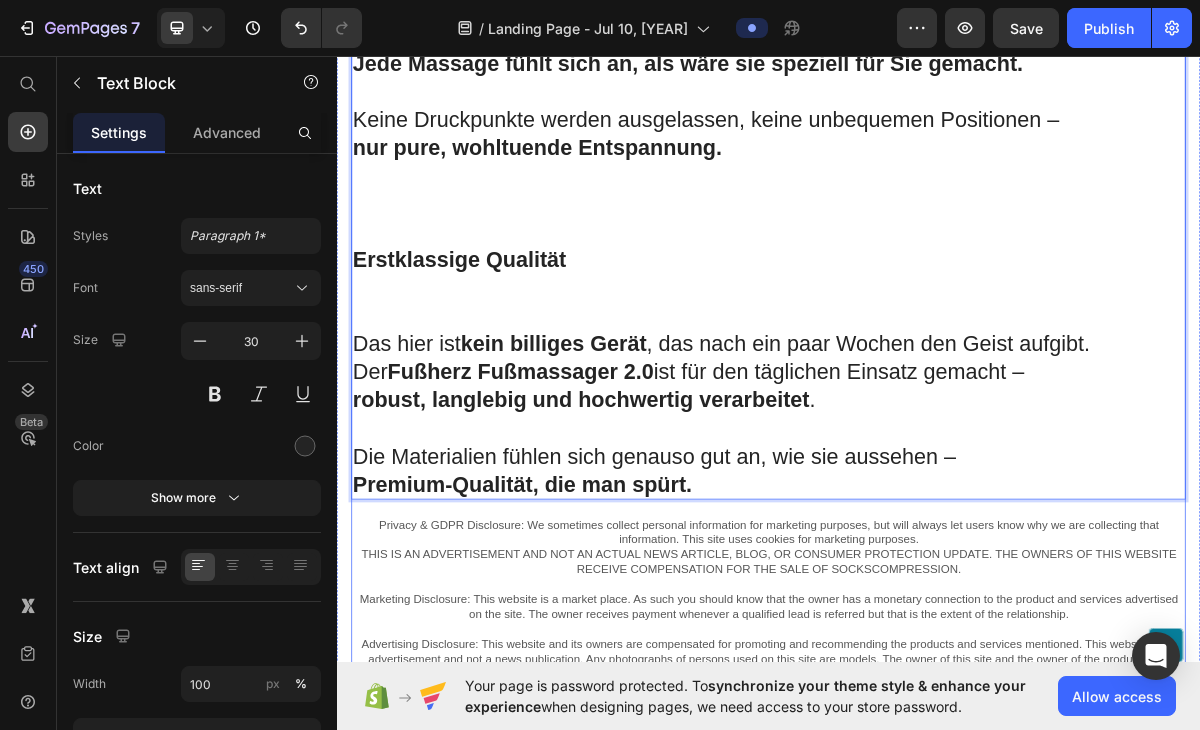 scroll, scrollTop: 12234, scrollLeft: 0, axis: vertical 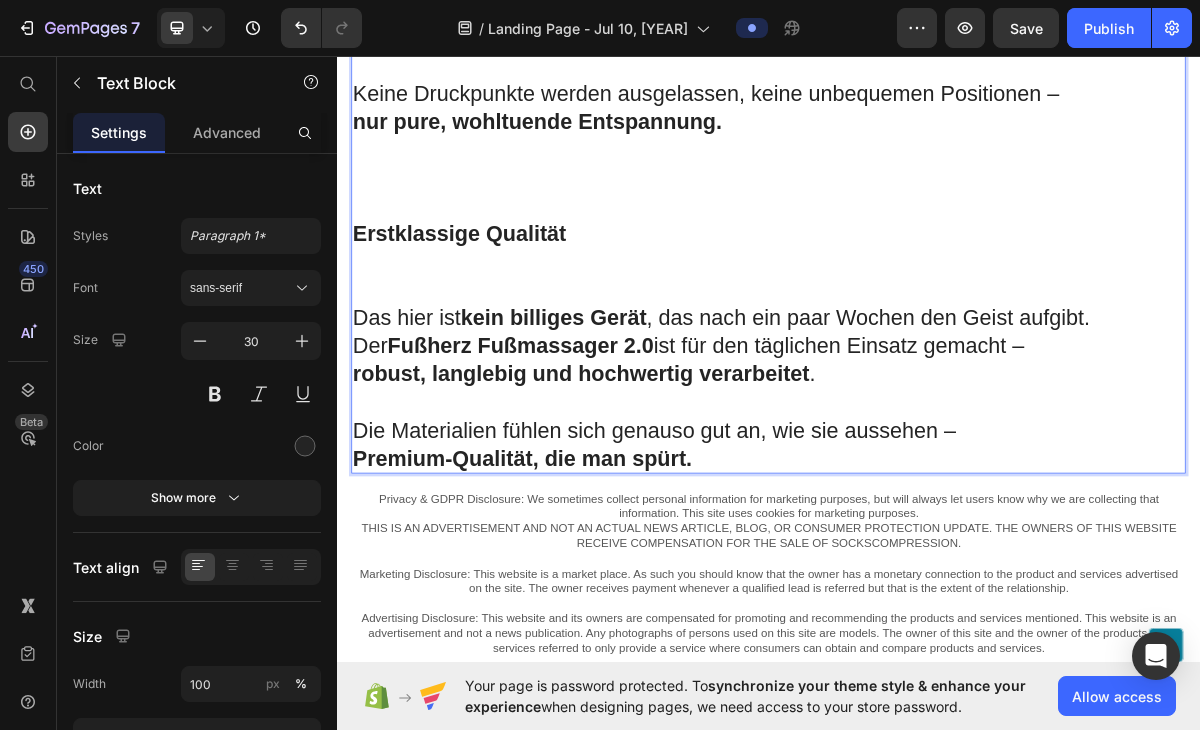 click at bounding box center [937, 384] 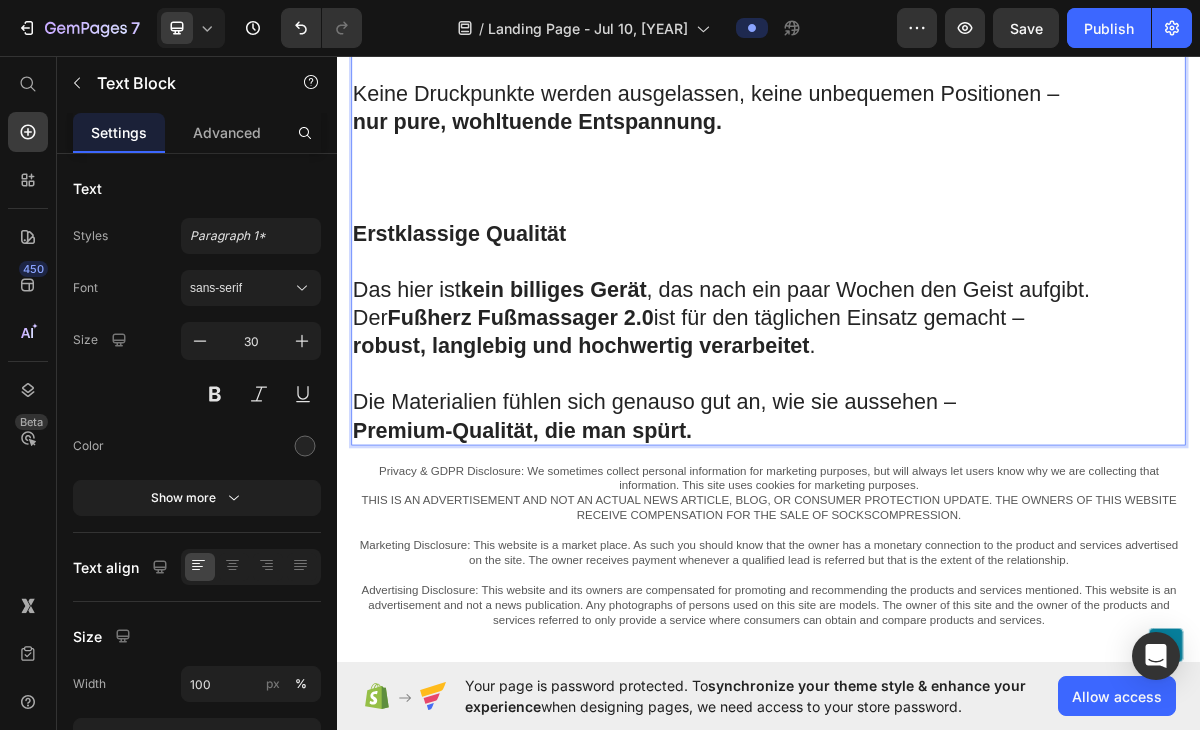 click at bounding box center (937, 267) 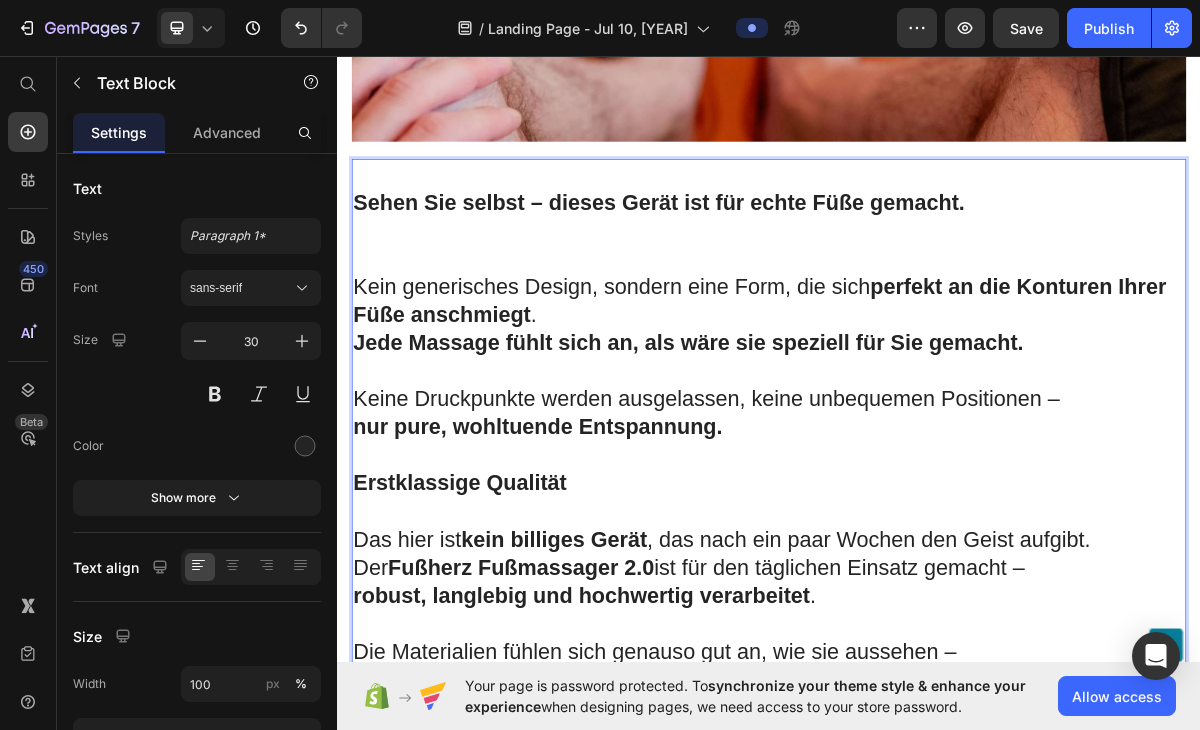 scroll, scrollTop: 11804, scrollLeft: 0, axis: vertical 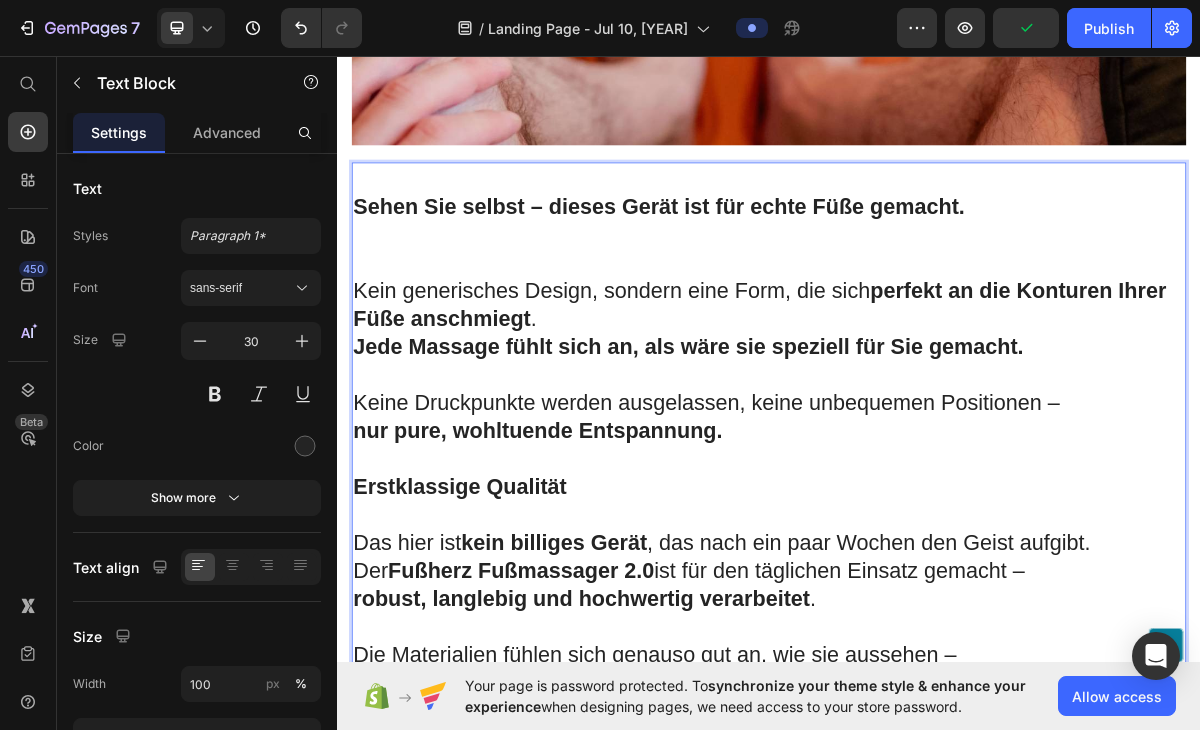 click at bounding box center [937, 346] 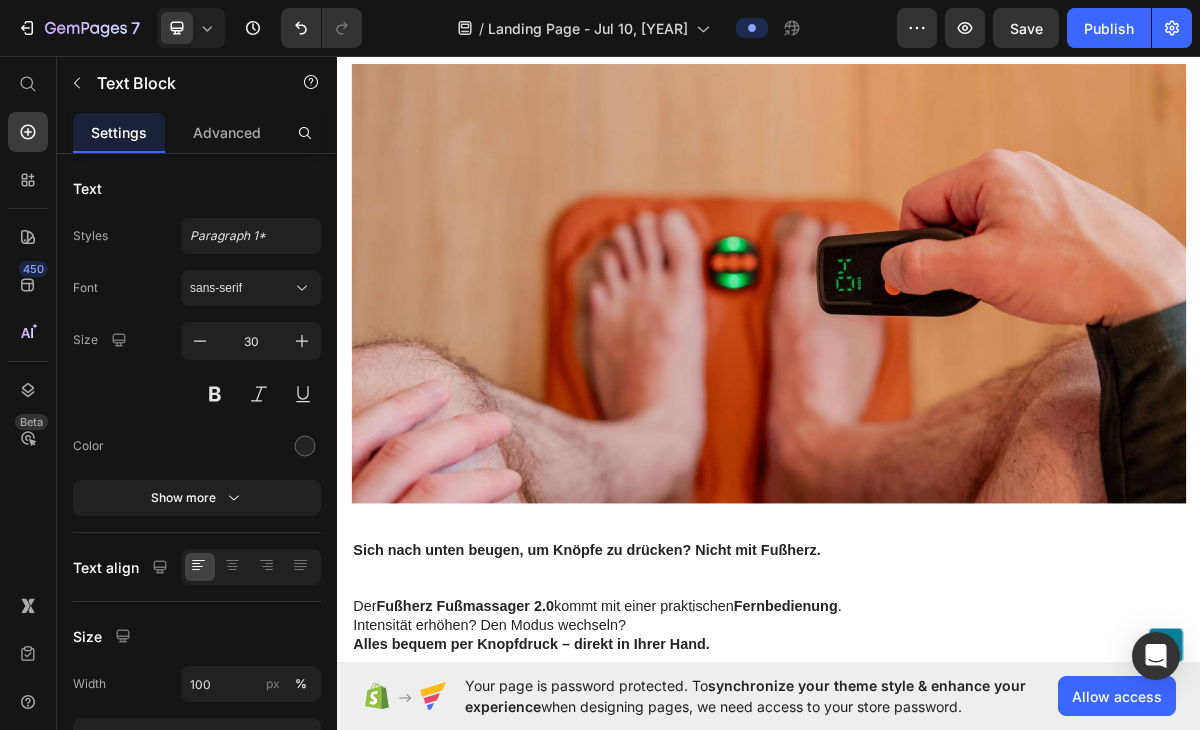 scroll, scrollTop: 9649, scrollLeft: 0, axis: vertical 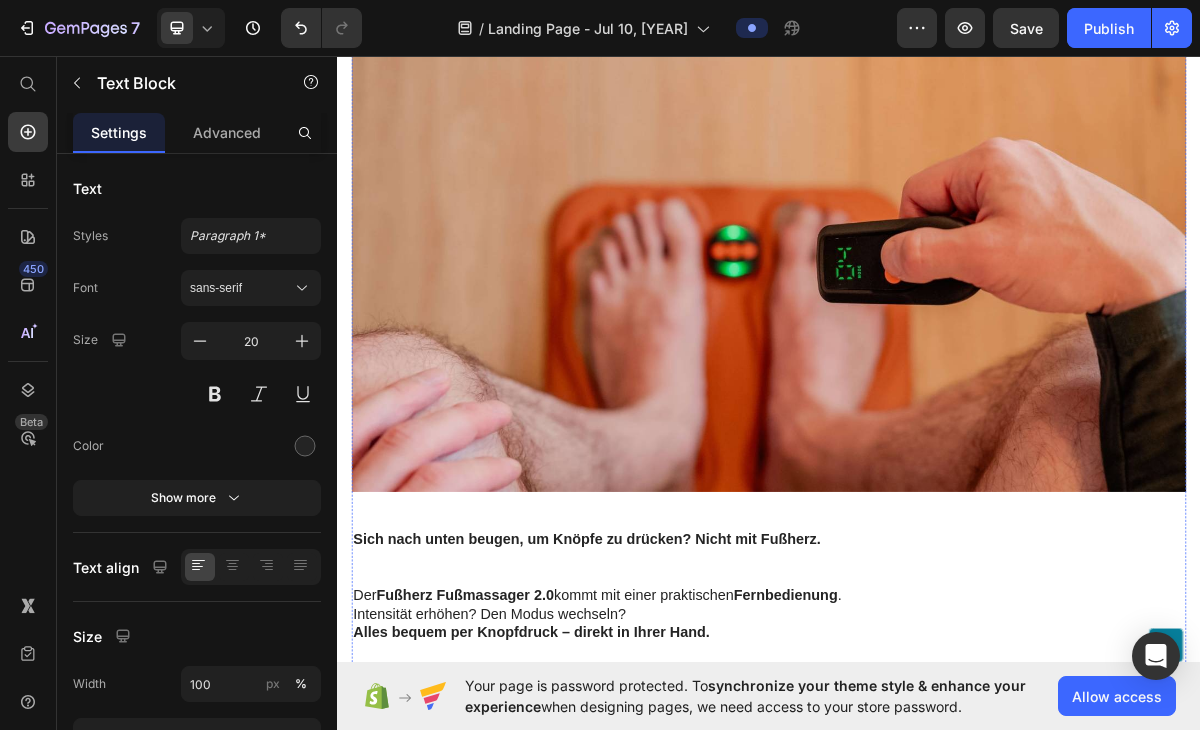 click on "Bei herkömmlichen Geräten dringen die elektrischen Impulse oft  nicht tief genug  ein – sie bleiben an der Hautoberfläche hängen und erreichen kaum die Nerven, die eigentlich Linderung brauchen." at bounding box center [937, -335] 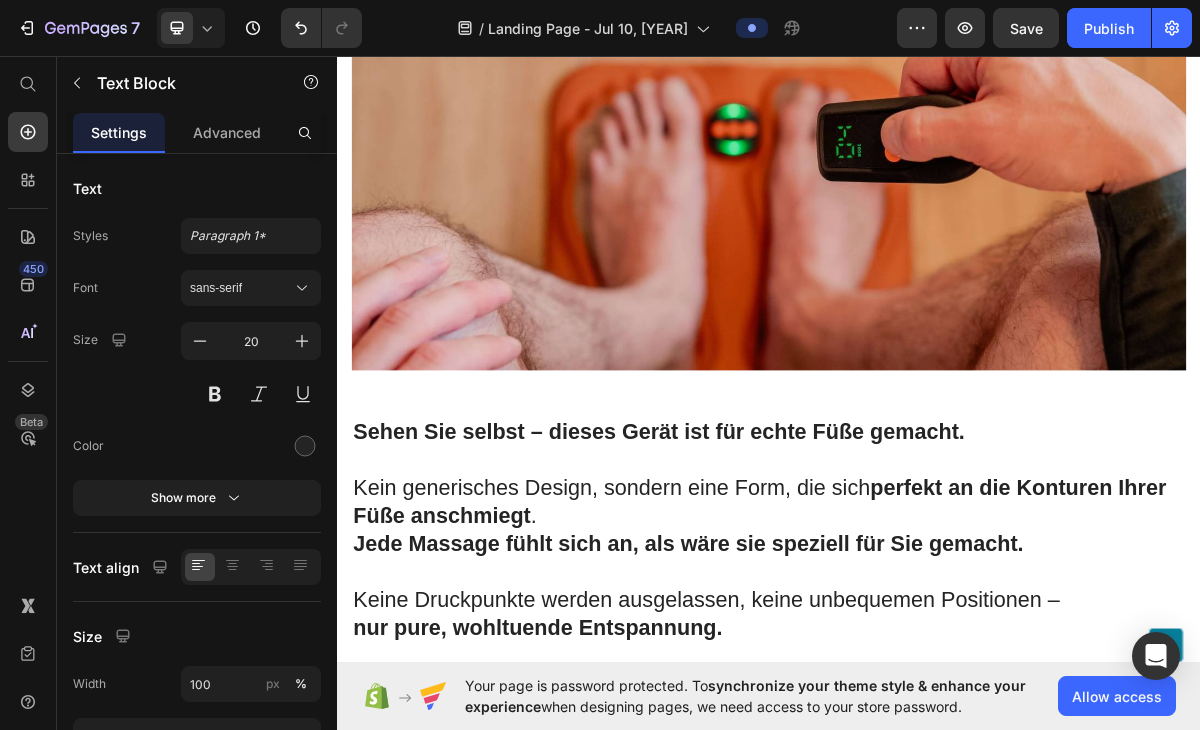scroll, scrollTop: 11492, scrollLeft: 0, axis: vertical 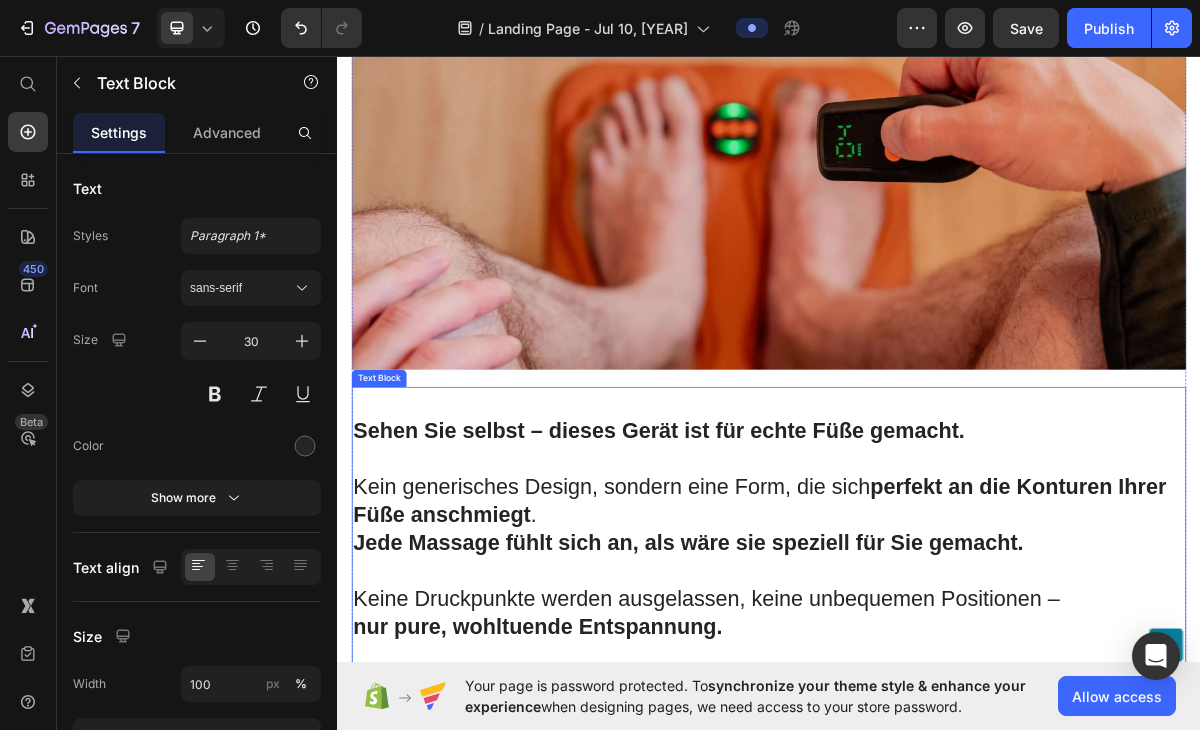 click on "Kein generisches Design, sondern eine Form, die sich perfekt an die Konturen Ihrer Füße anschmiegt ." at bounding box center (937, 678) 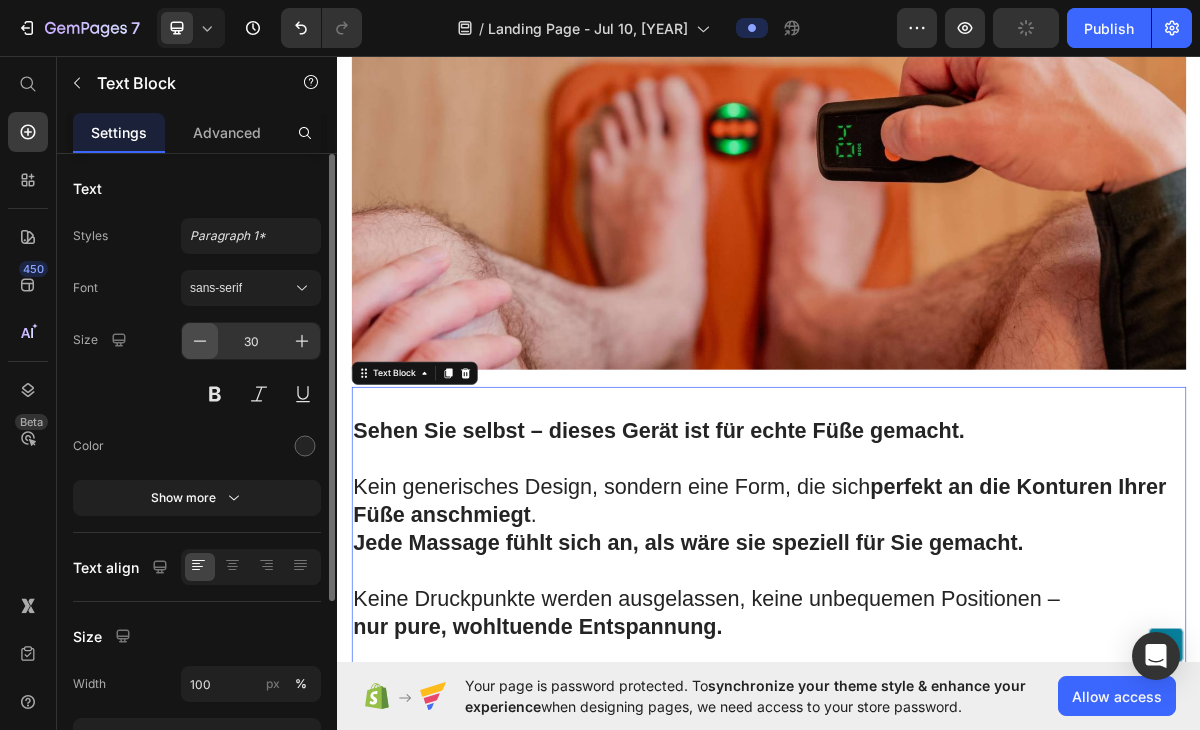 click 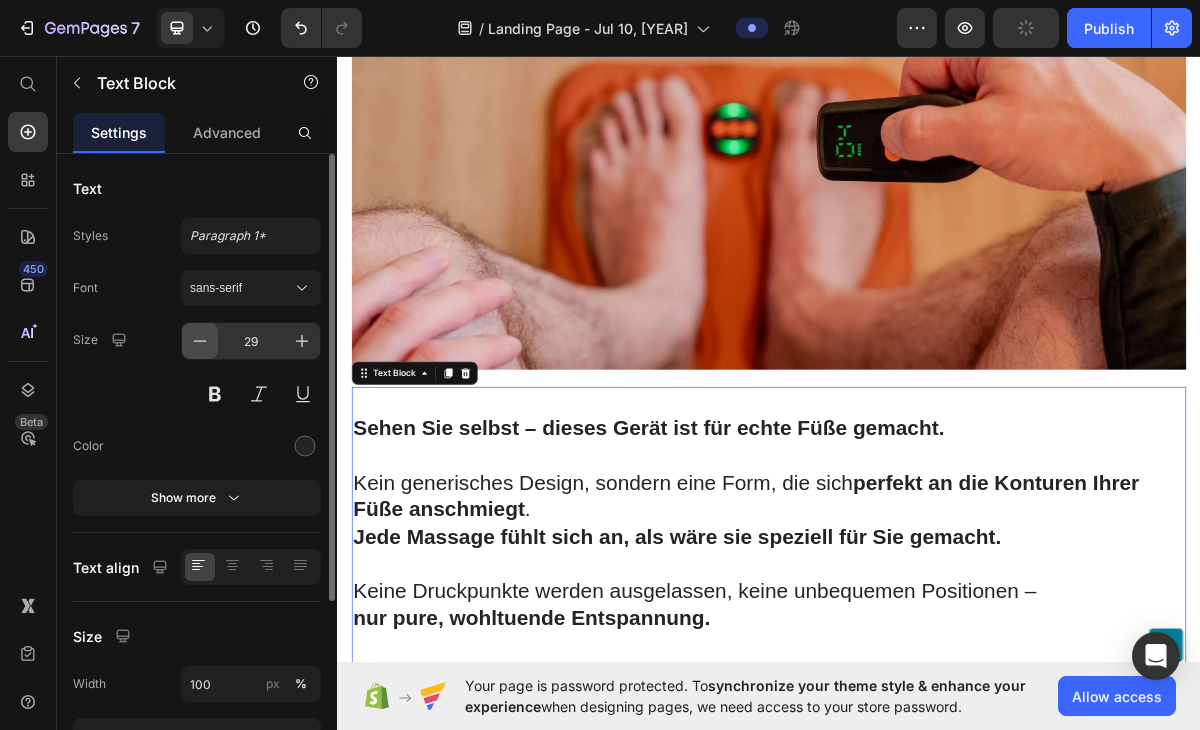 click 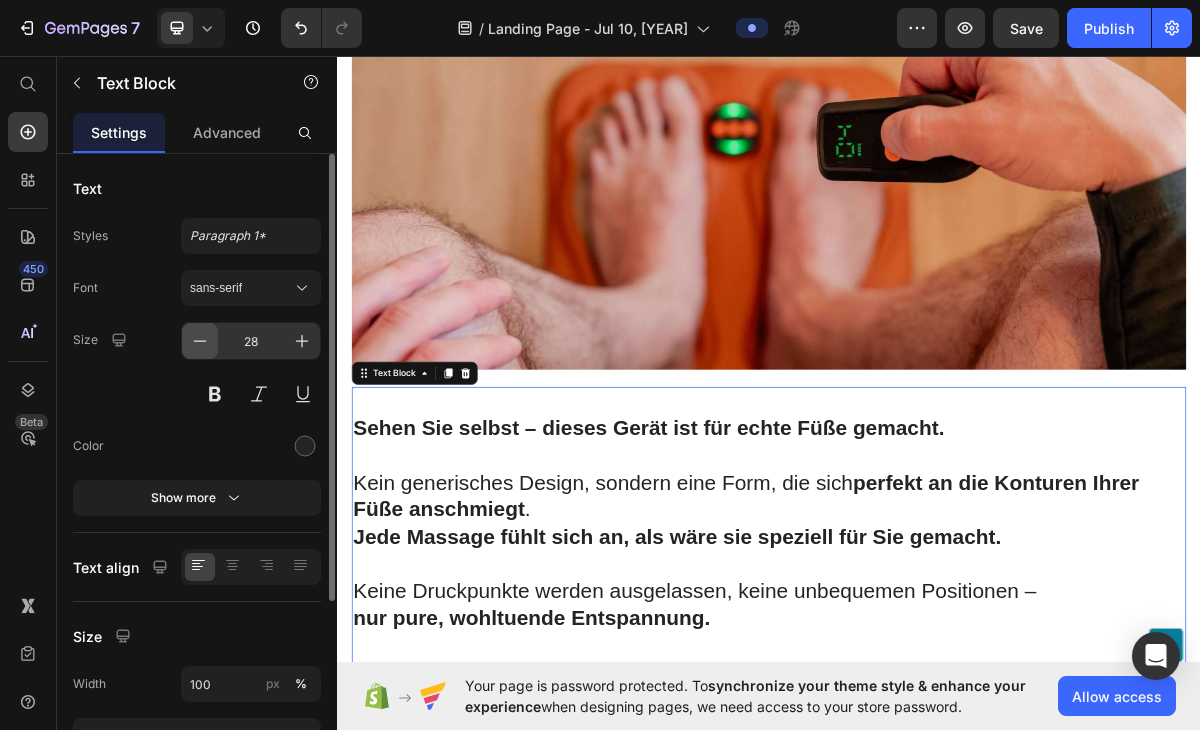 click 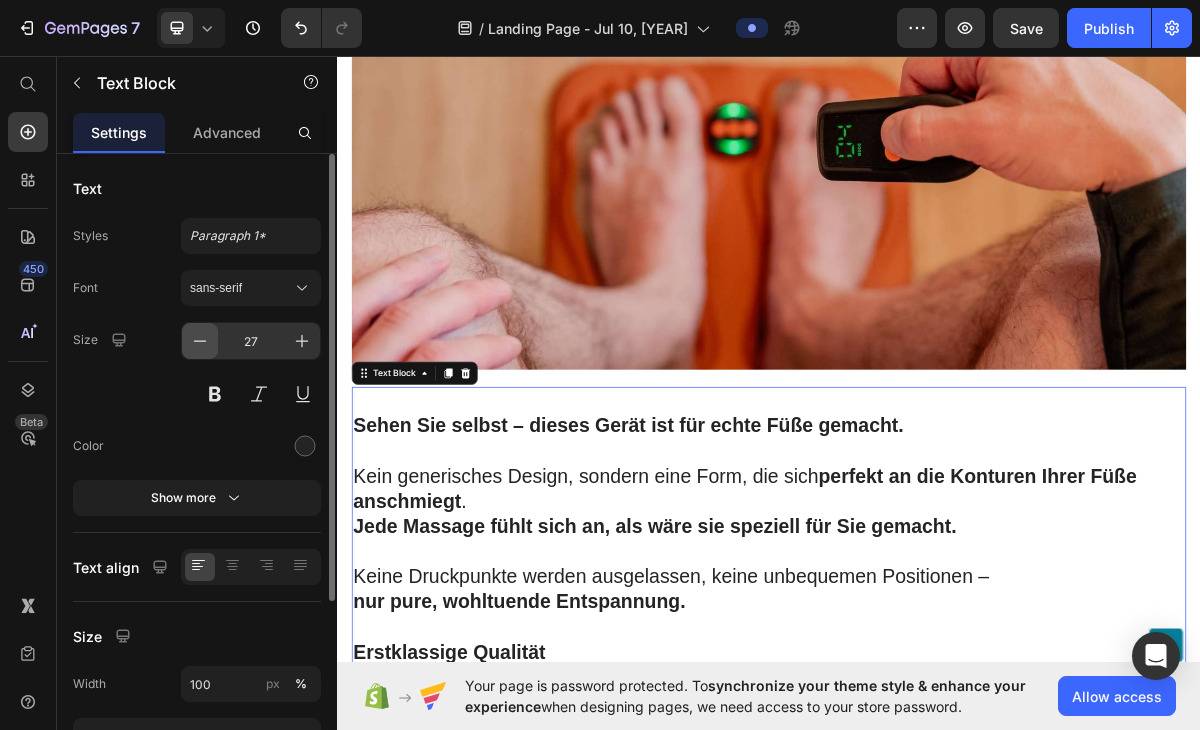 click 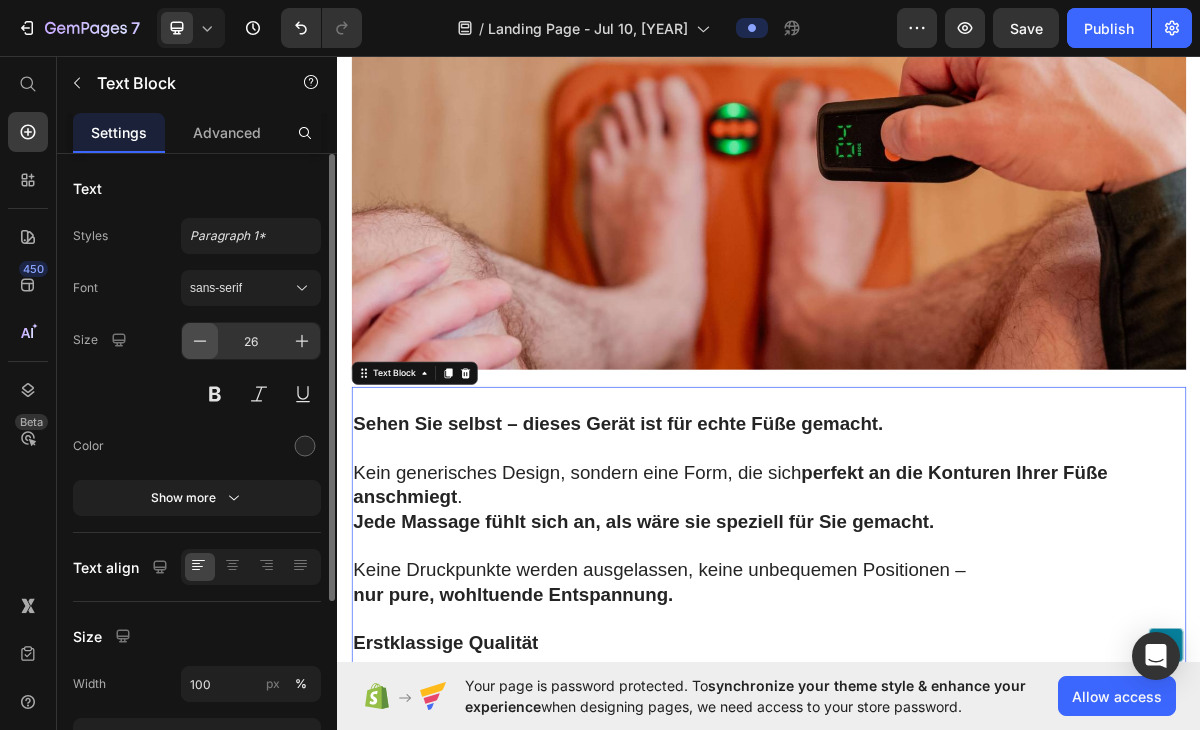 click 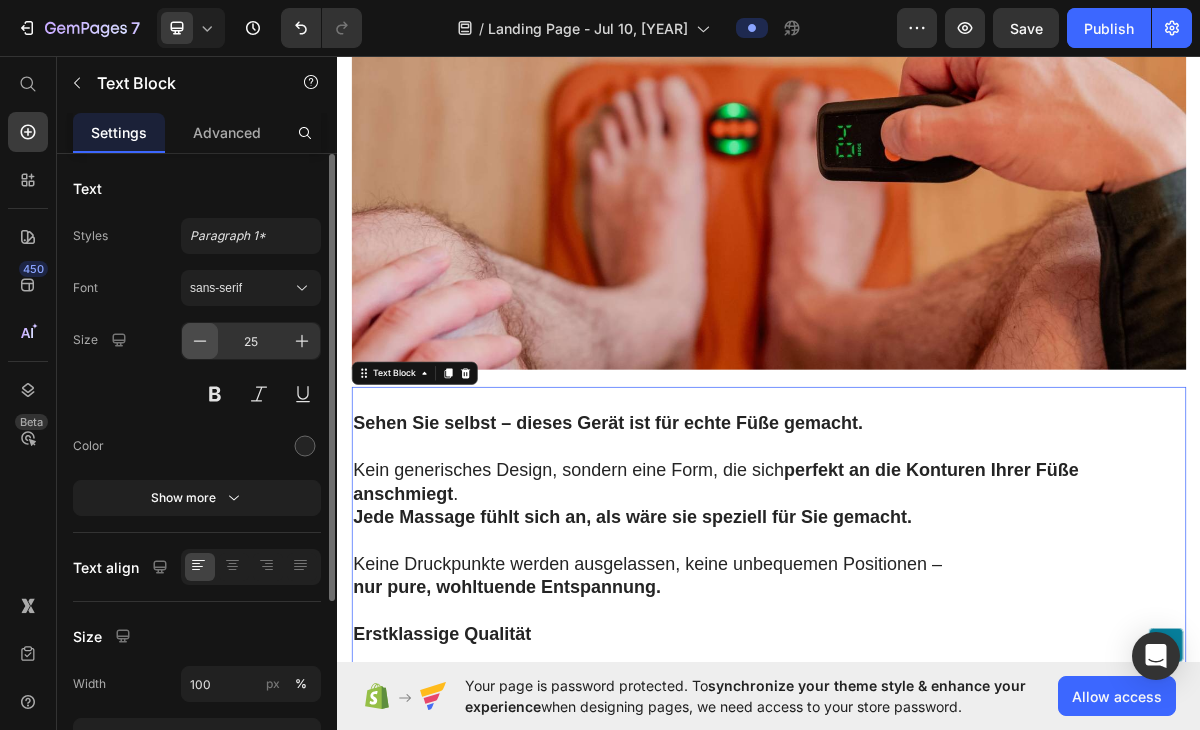 click 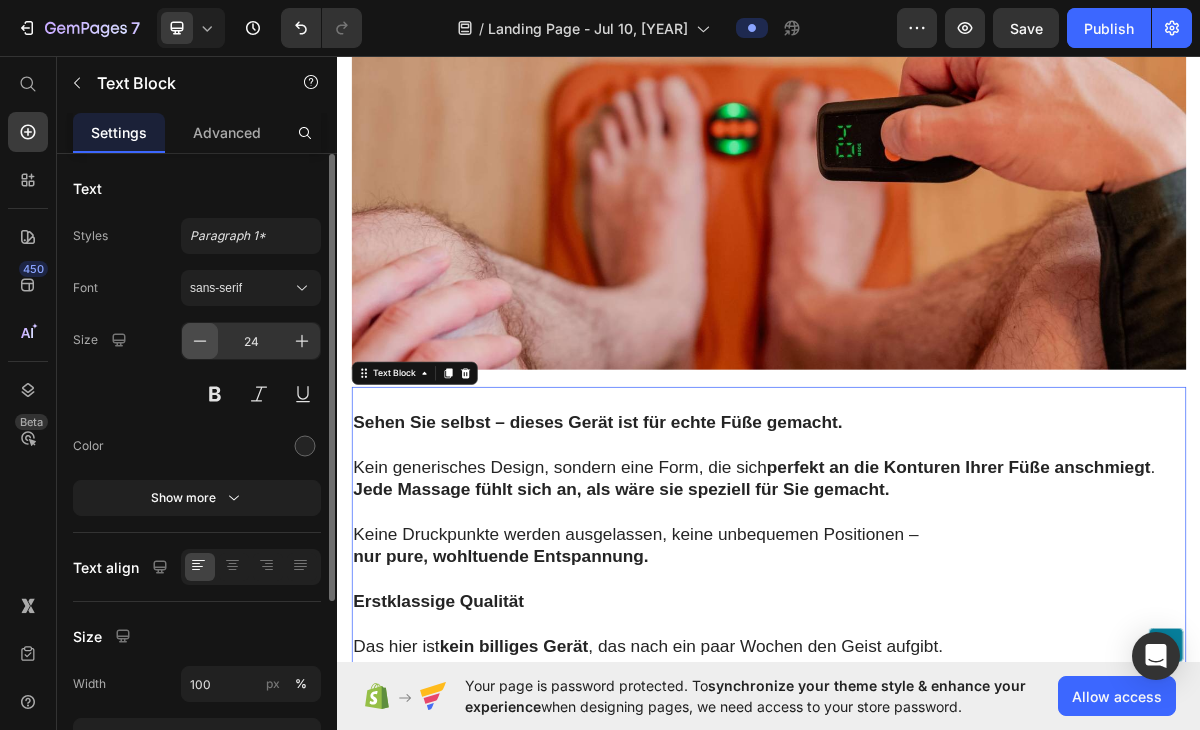 click 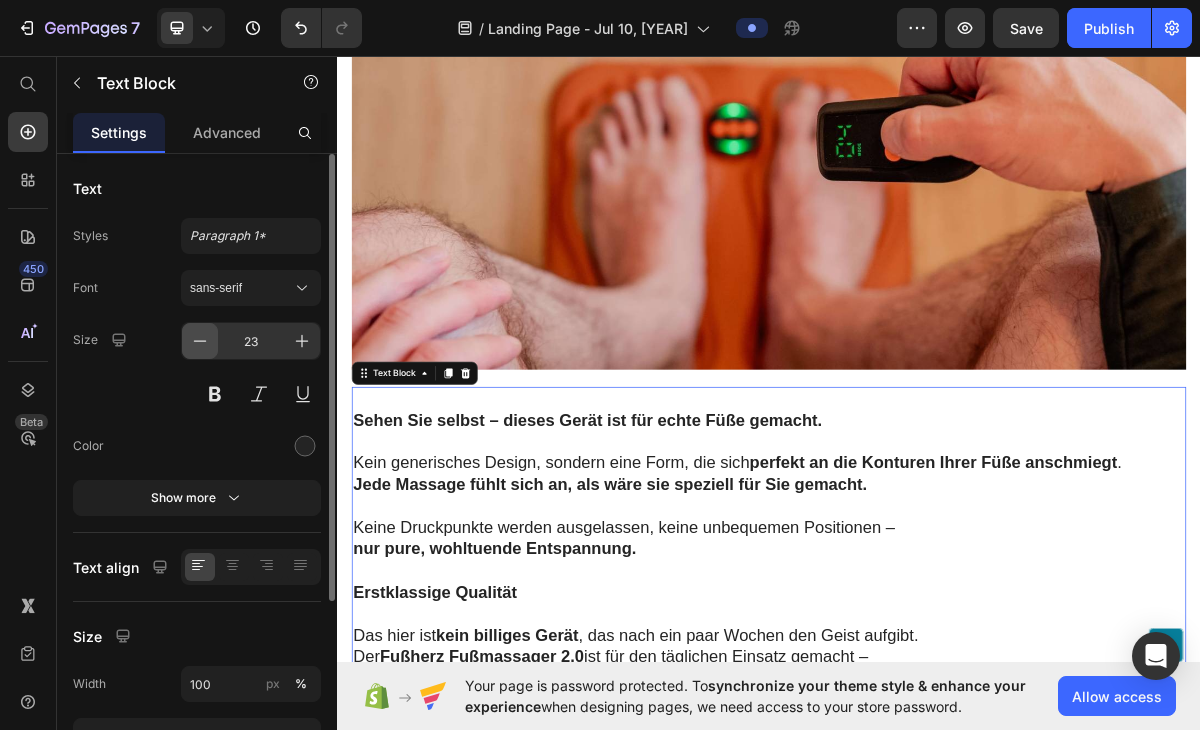 click 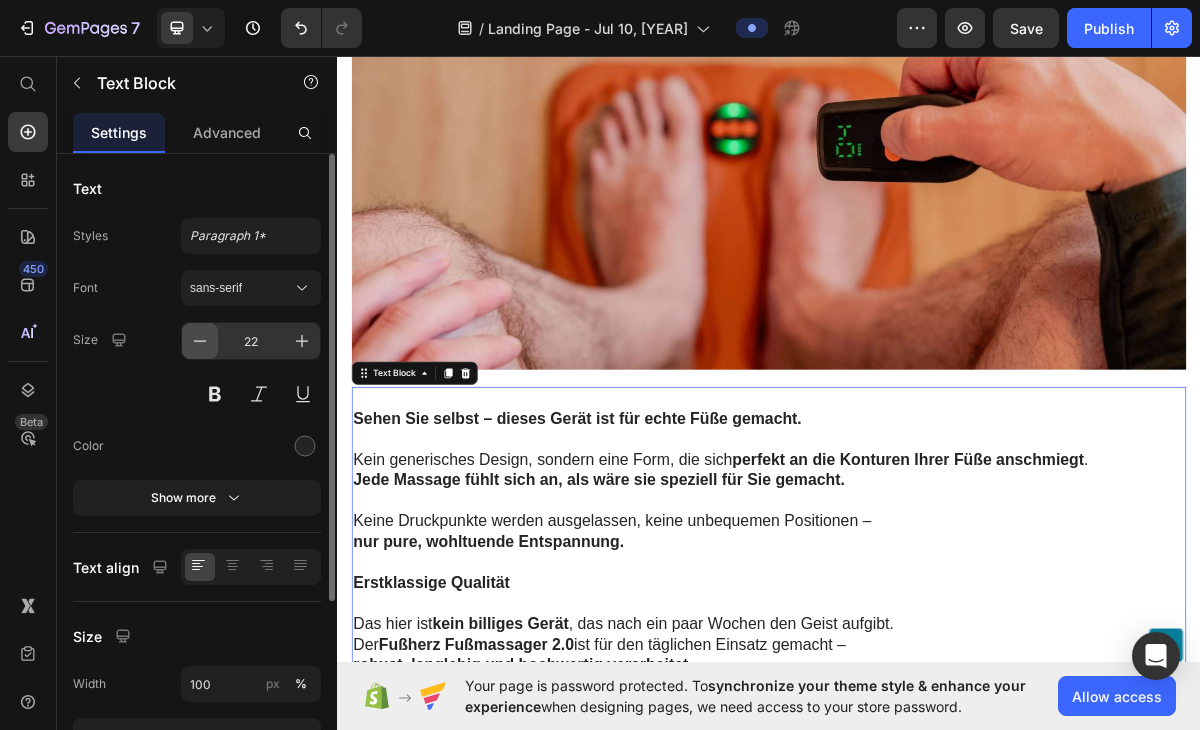 click 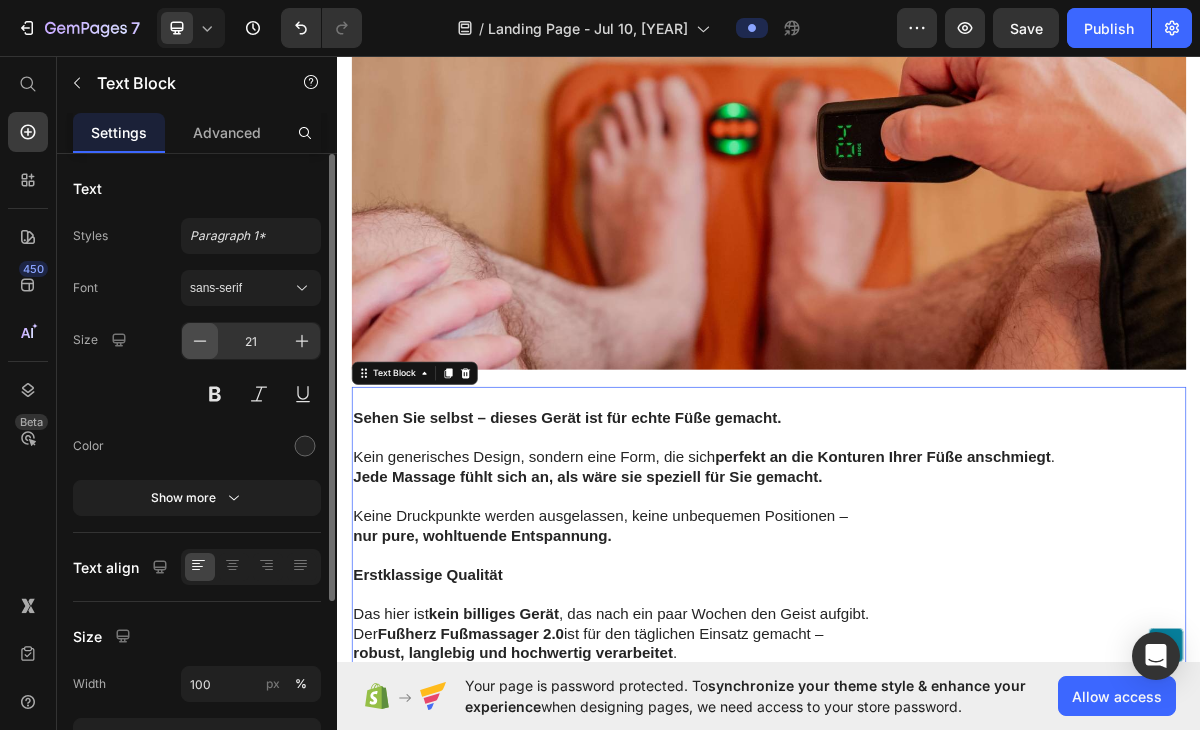 click 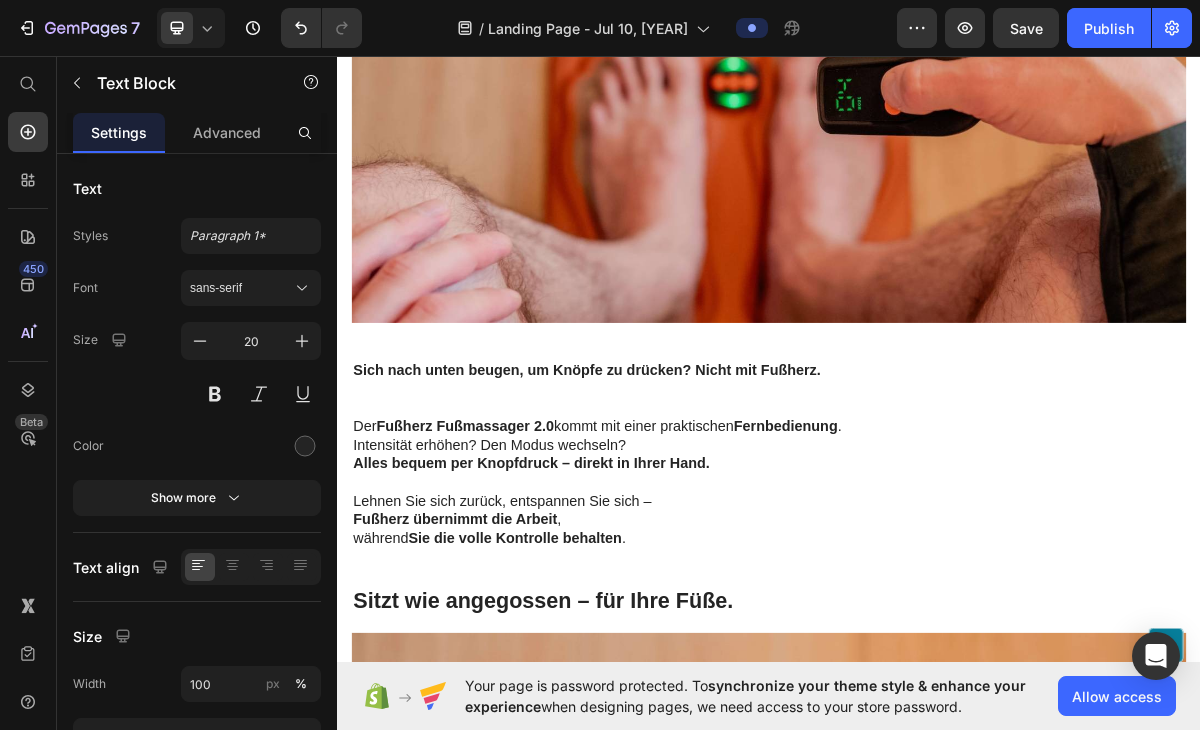 scroll, scrollTop: 10533, scrollLeft: 0, axis: vertical 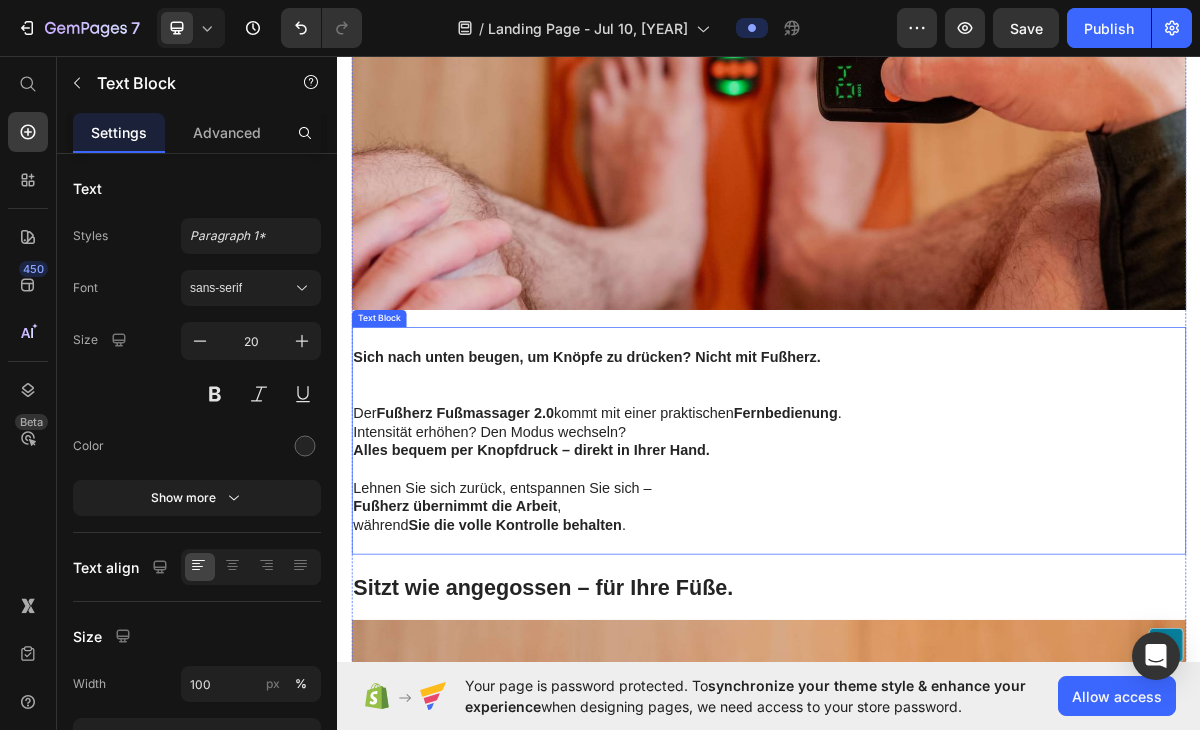 click at bounding box center (937, 504) 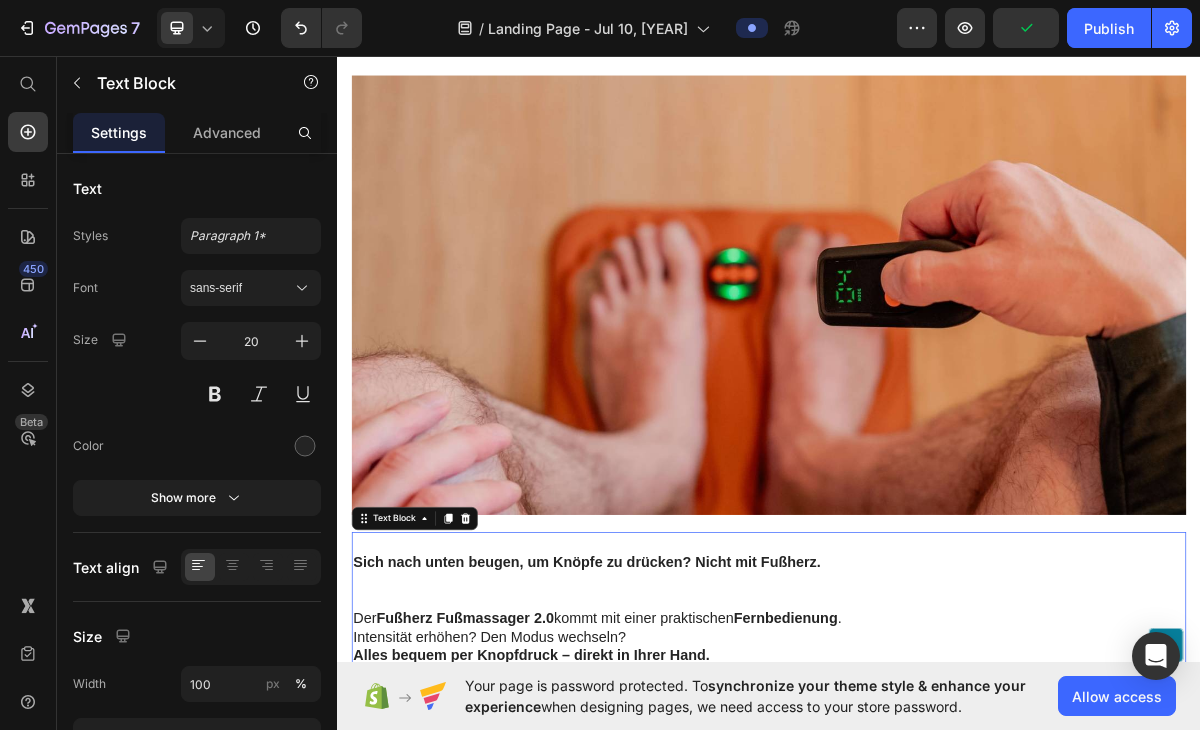 scroll, scrollTop: 9531, scrollLeft: 0, axis: vertical 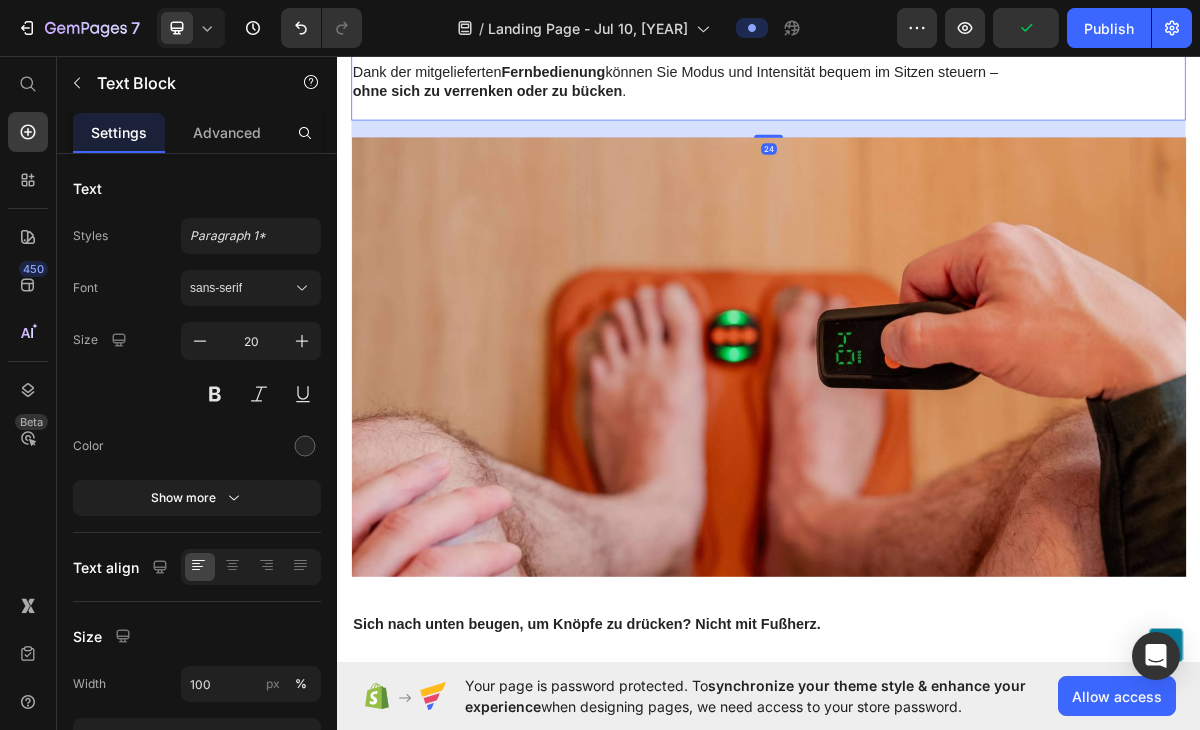 click on "Die kraftvollen Impulse gelangen durch die Haut bis tief ins Fußgewebe – dorthin, wo echte Erleichterung entsteht." at bounding box center (937, -126) 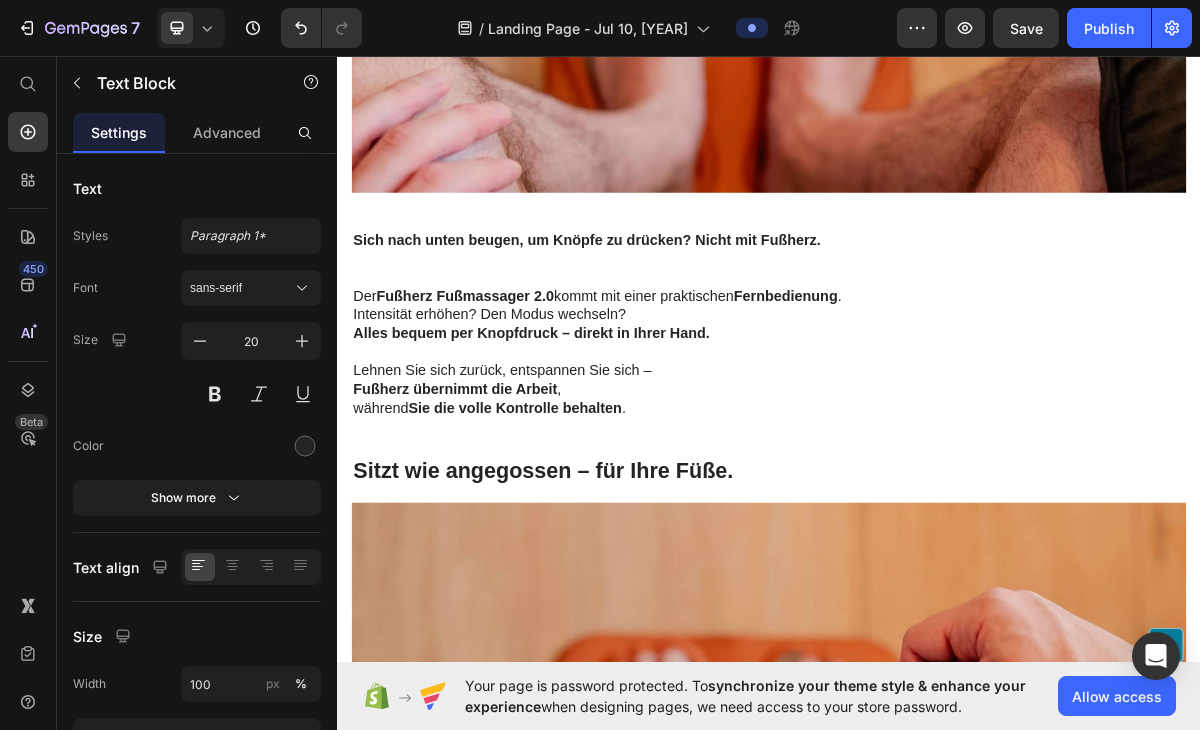 scroll, scrollTop: 10695, scrollLeft: 0, axis: vertical 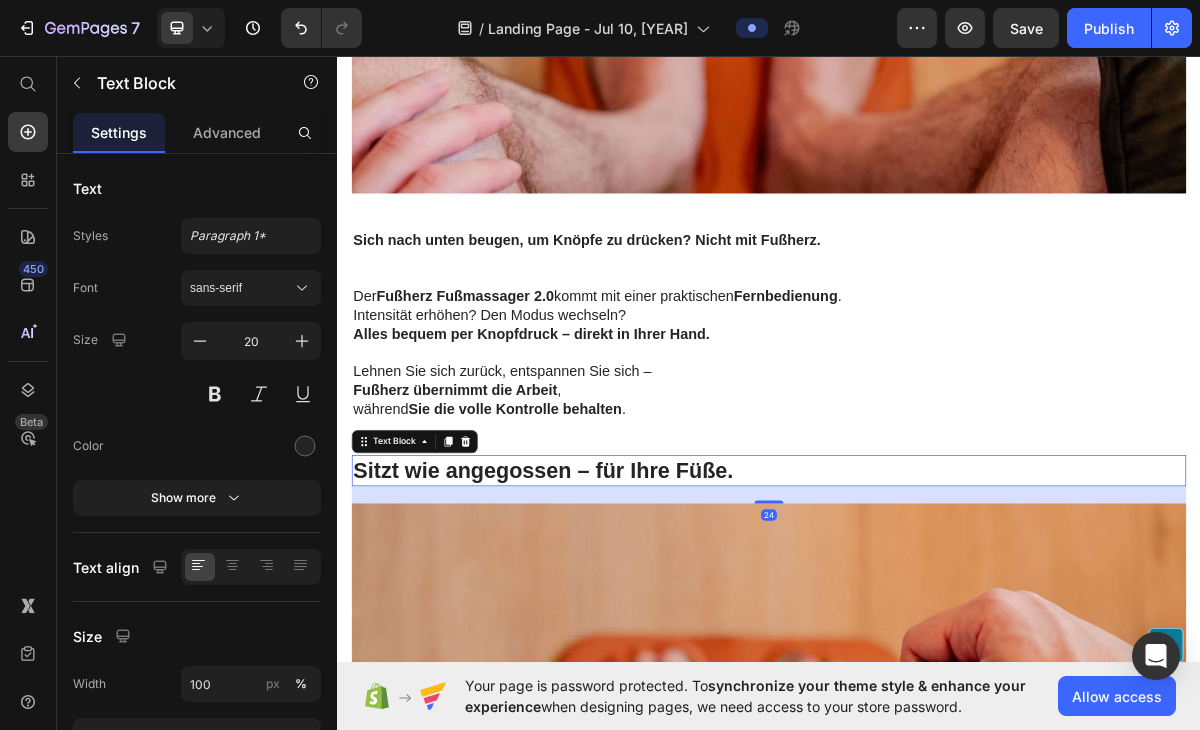 click on "Sitzt wie angegossen – für Ihre Füße." at bounding box center [623, 636] 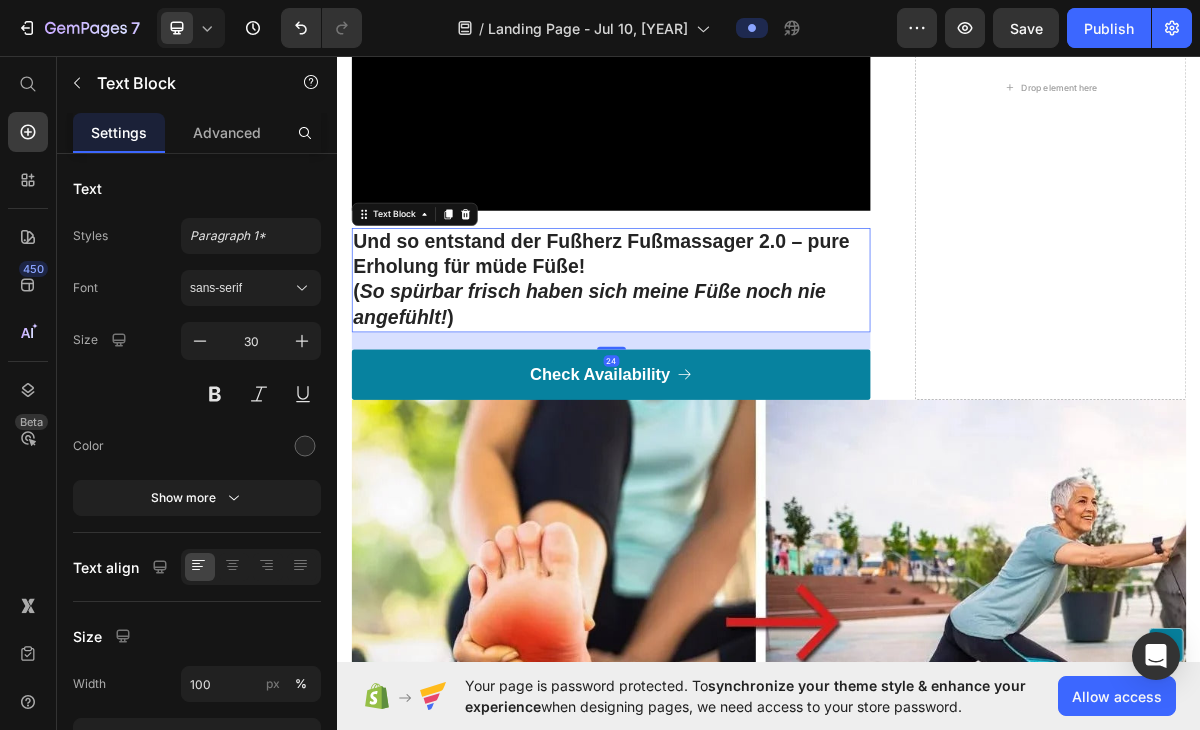 click on "Und so entstand der Fußherz Fußmassager 2.0 – pure Erholung für müde Füße!" at bounding box center (704, 335) 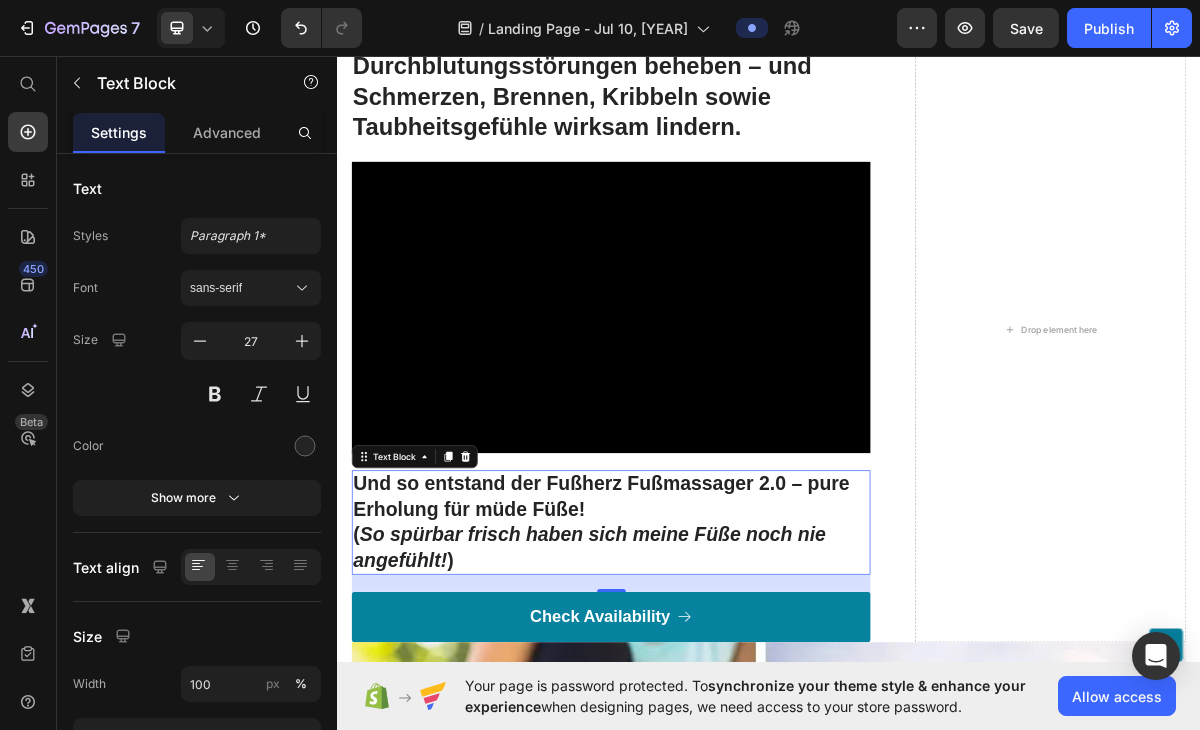 click on "Schließlich erklärte mir Dr. [PERSON], dass es tatsächlich eine Möglichkeit gibt, meine Neuropathie zu lindern. Heading Video Row … und zwar, indem man die Durchblutung in den Füßen gezielt verbessert.   Wenn es gelingt, den Blutfluss in den Füßen zu steigern, sodass die Nervenzellen endlich wieder mit dem dringend benötigten Sauerstoff versorgt werden, können die Symptome der Neuropathie deutlich gelindert werden.   Doch wie stellt man das an? Die Schulmedizin würde sagen: mehr Bewegung! Aber wer unter Schmerzen leidet, für den ist Bewegung oft das Letzte, woran er denken kann.   Also … was ist die Lösung? Genau das habe ich Dr. [PERSON] gefragt.   Und das war das erste Mal, dass ich diese Worte hörte:  Neuromuskuläre Elektrostimulationstechnologie. Text Block" at bounding box center (717, -380) 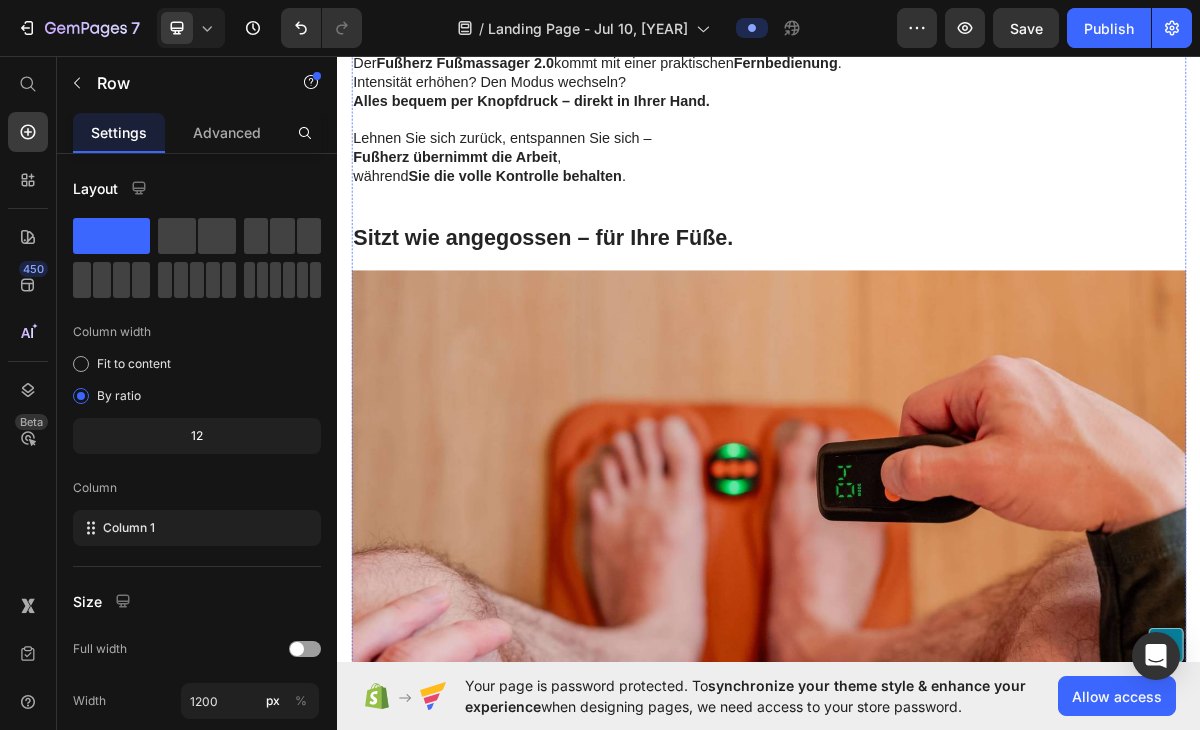 scroll, scrollTop: 10844, scrollLeft: 0, axis: vertical 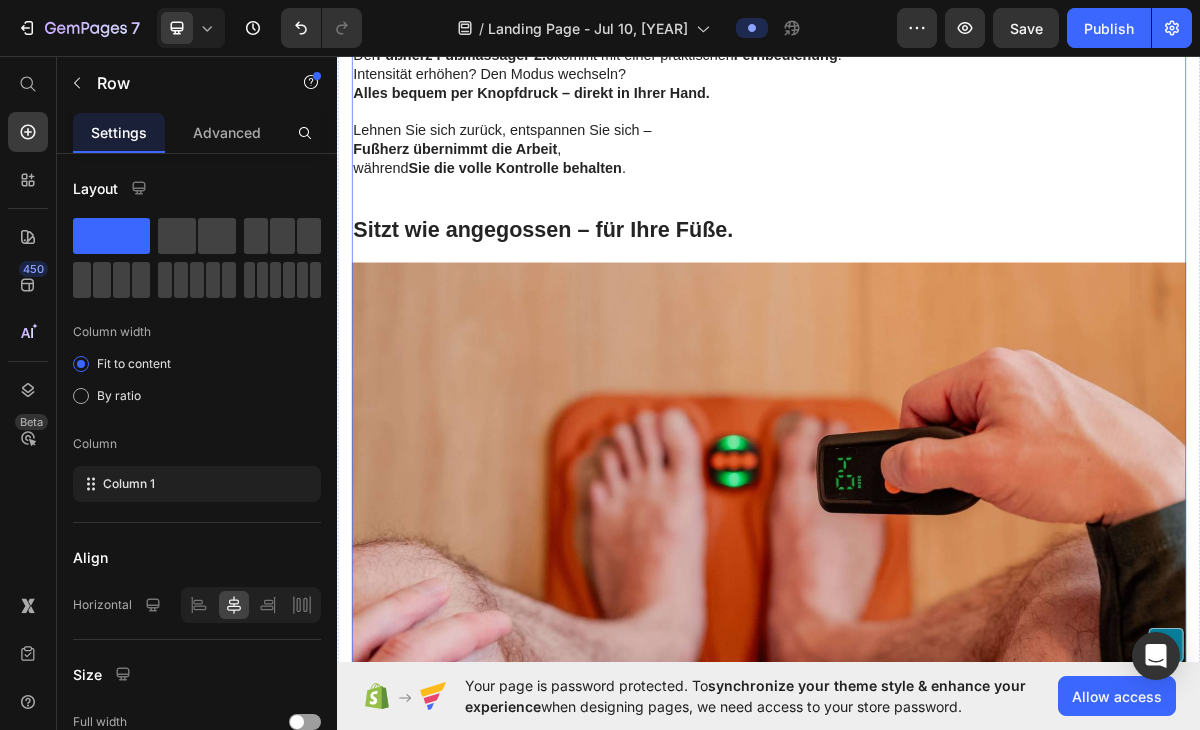 click on "Das Geheimnis liegt im Material.   Die Fläche, auf der Ihre Füße ruhen, besteht nicht aus gewöhnlichem Stoff – sie ist mit  Kupferfasern  durchzogen.   Warum ist das so wichtig? Bei herkömmlichen Geräten dringen die elektrischen Impulse oft  nicht tief genug  ein – sie bleiben an der Hautoberfläche hängen und erreichen kaum die Nerven, die eigentlich Linderung brauchen.   Mit den  Kupferfasern von Fußherz  verbessert sich die Leitfähigkeit erheblich: Die kraftvollen Impulse  gelangen durch die Haut bis tief ins Fußgewebe  – dorthin, wo echte Erleichterung entsteht.   Das Ergebnis?   Spürbare, tiefenwirksame und  lang anhaltende Linderung  – wie Sie sie mit anderen Geräten kaum erleben.   Fernbedienung = Kein Bücken mehr   Dank der mitgelieferten  Fernbedienung  können Sie Modus und Intensität bequem im Sitzen steuern – ohne sich zu verrenken oder zu bücken .   Text Block Image   Sich nach unten beugen, um Knöpfe zu drücken? Nicht mit Fußherz.     Der  .   , ." at bounding box center [937, 182] 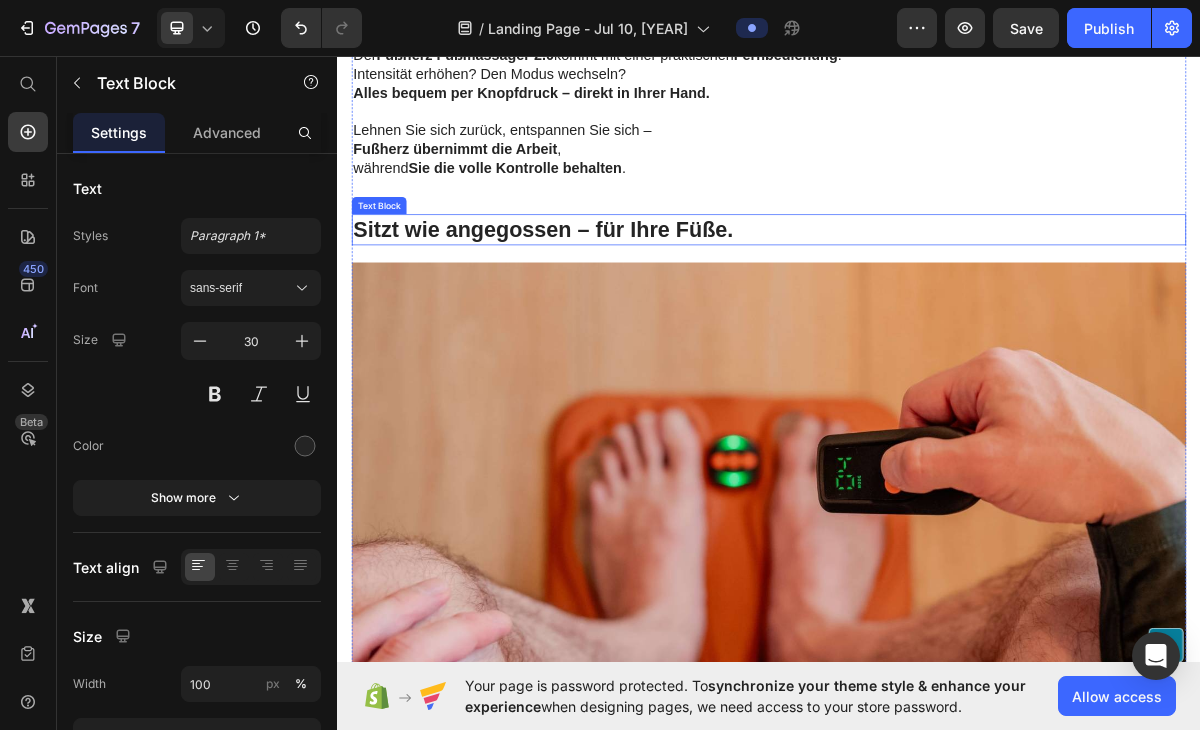 click on "Sitzt wie angegossen – für Ihre Füße." at bounding box center (623, 301) 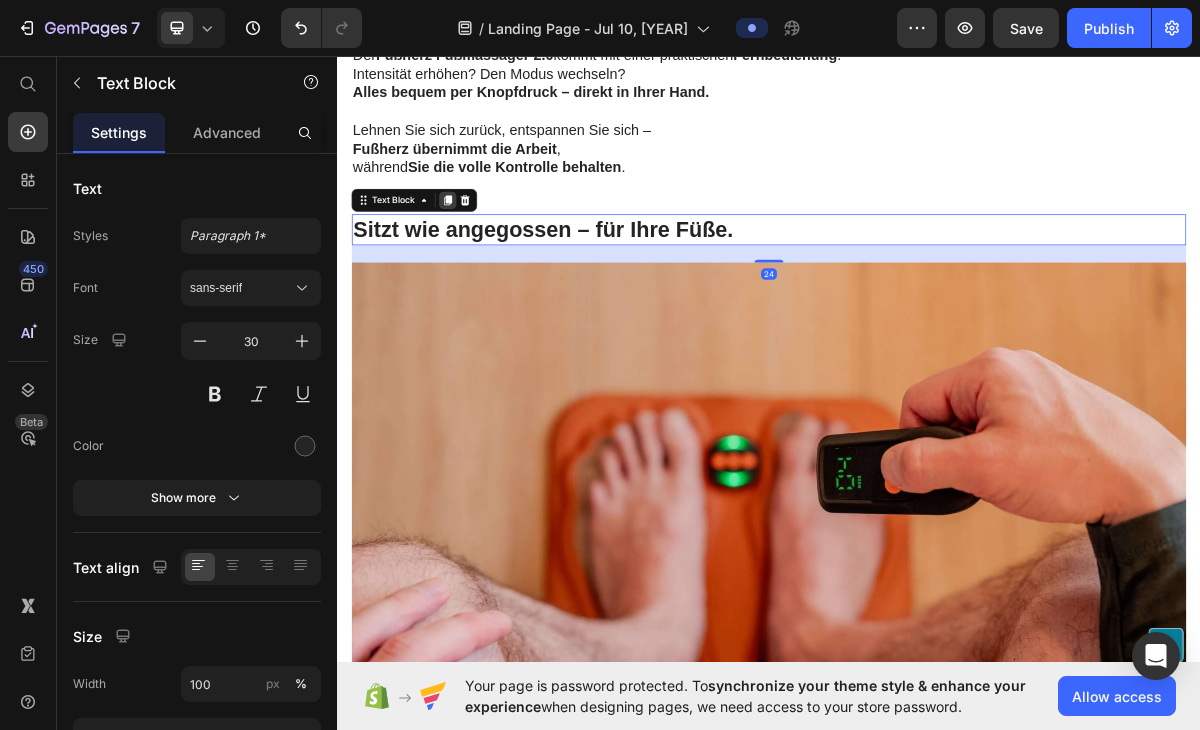click 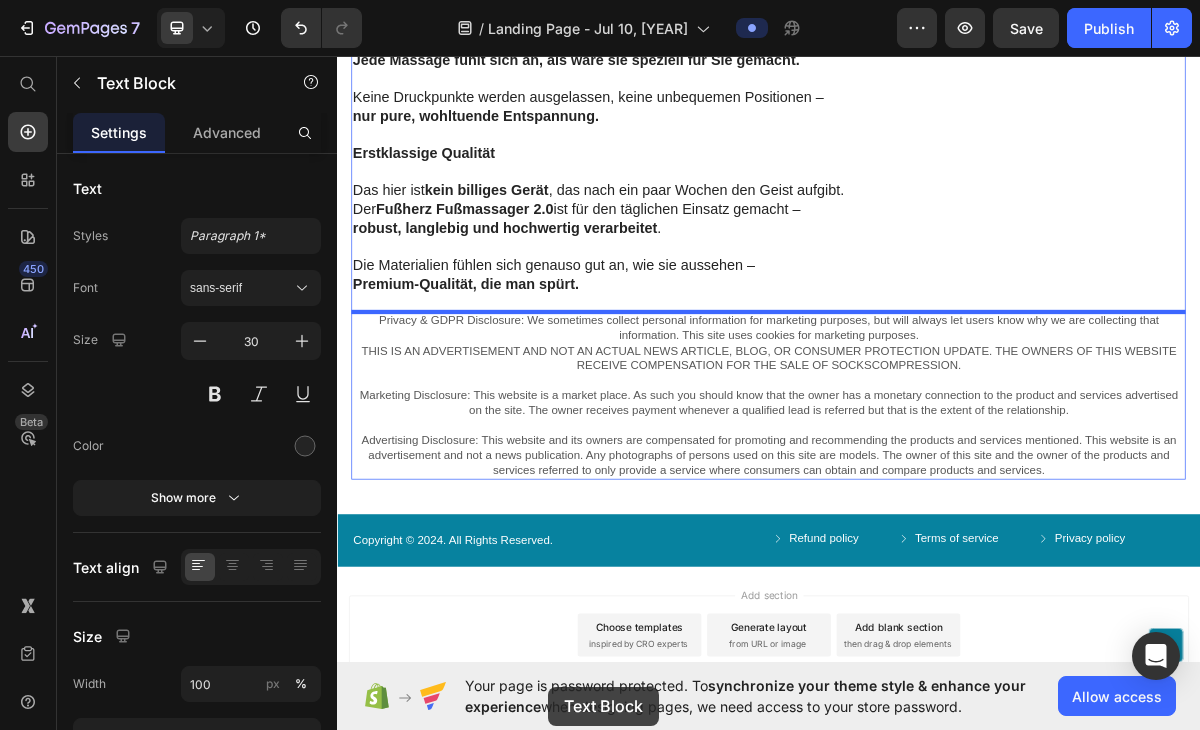 scroll, scrollTop: 12089, scrollLeft: 0, axis: vertical 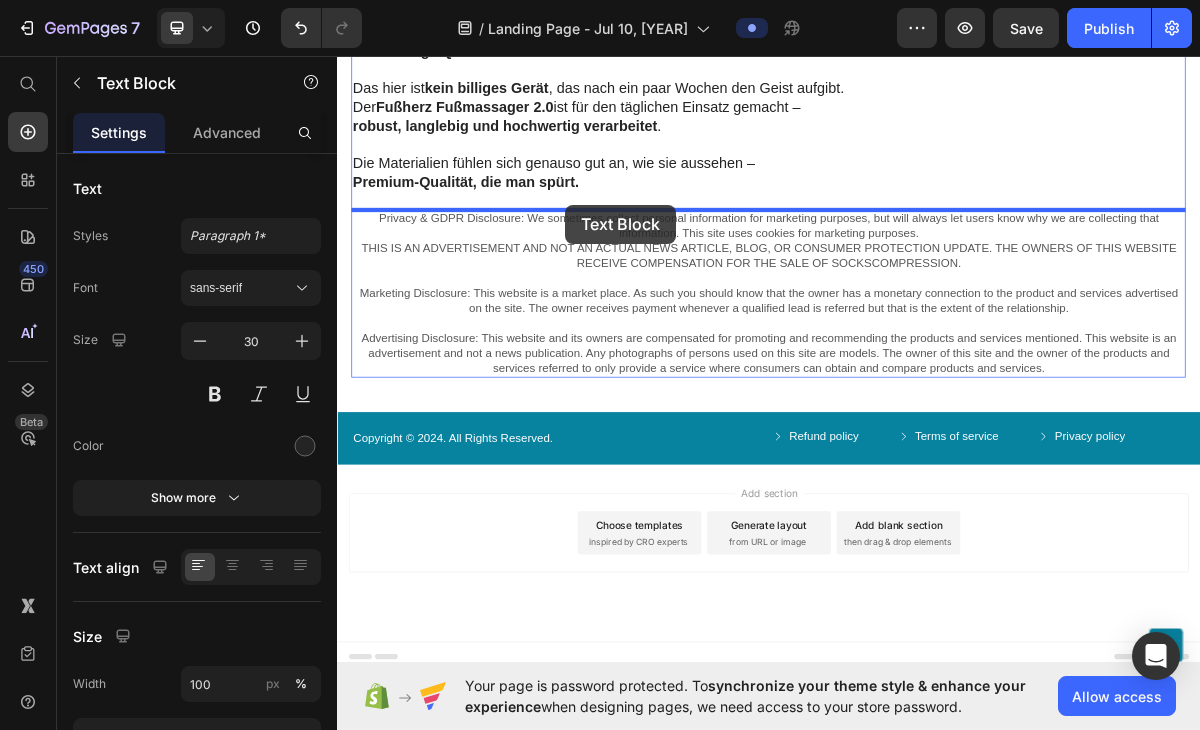 drag, startPoint x: 626, startPoint y: 357, endPoint x: 655, endPoint y: 268, distance: 93.60555 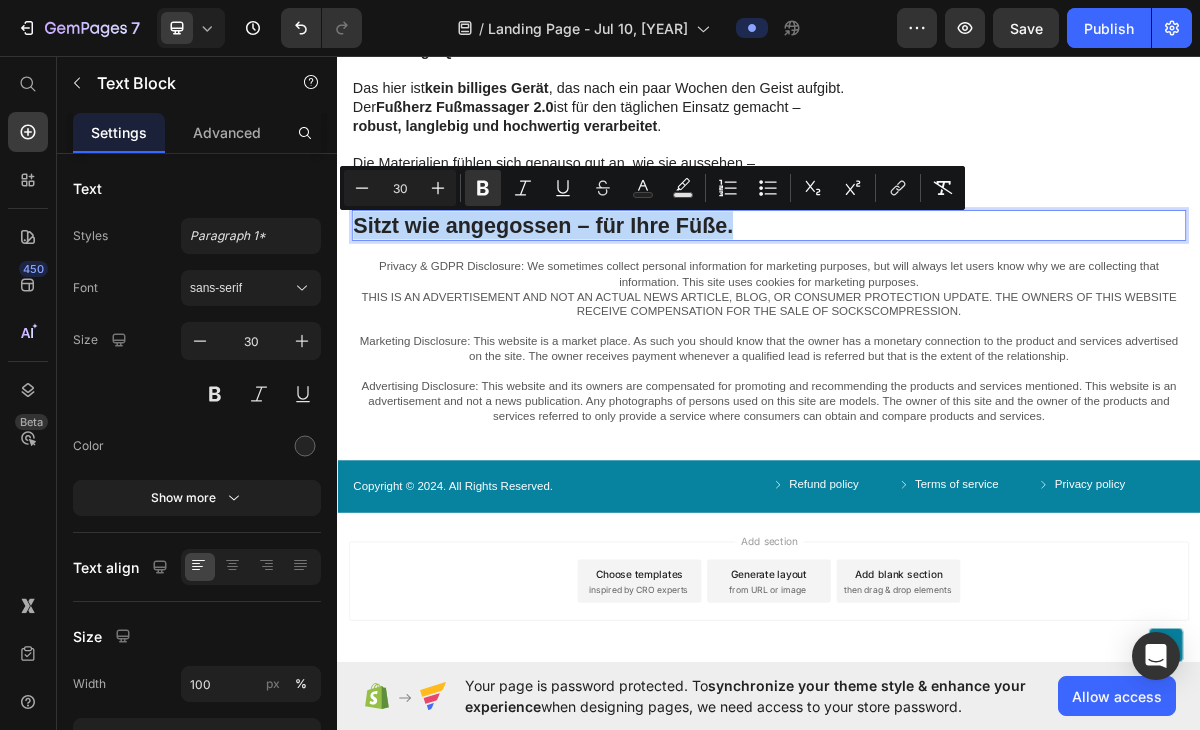 drag, startPoint x: 888, startPoint y: 288, endPoint x: 363, endPoint y: 298, distance: 525.0952 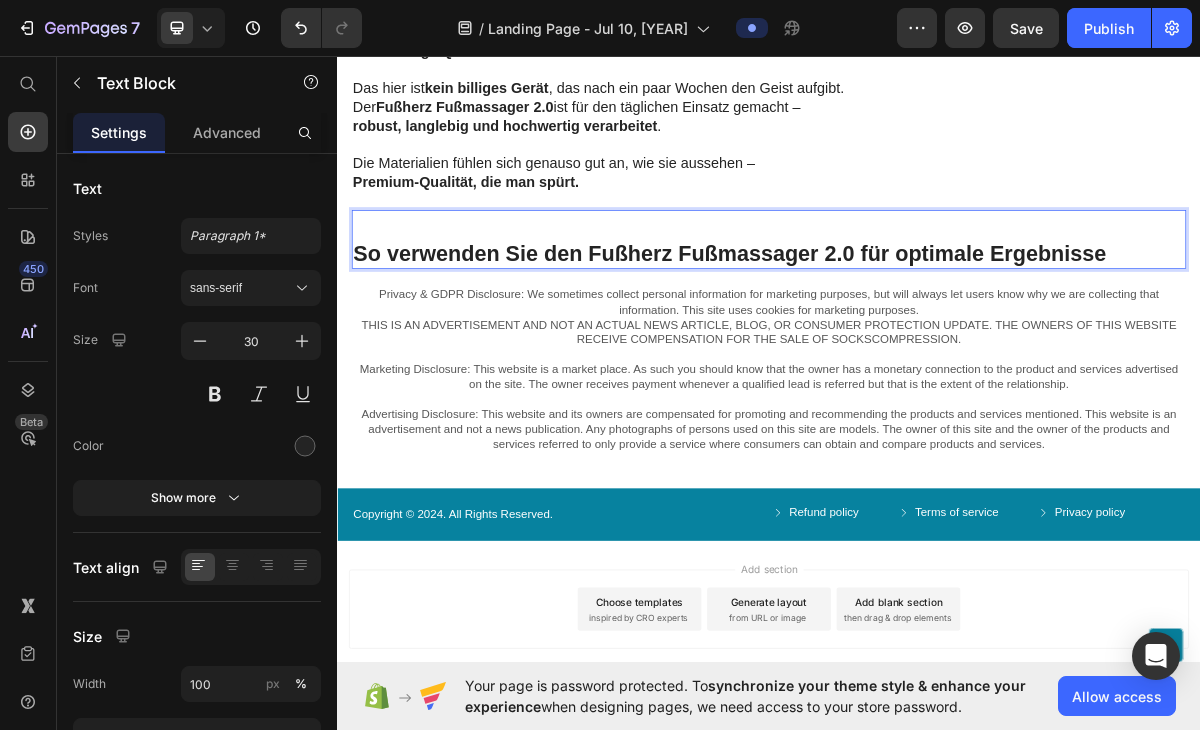 click at bounding box center (937, 295) 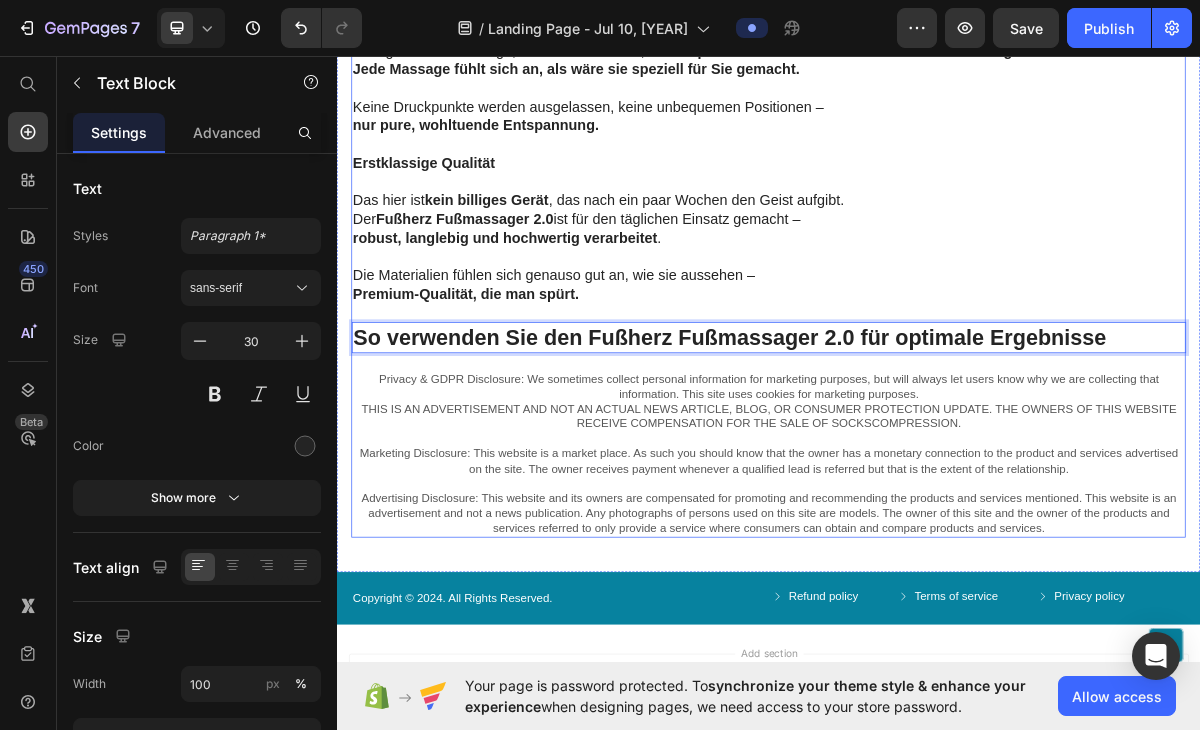 scroll, scrollTop: 11863, scrollLeft: 0, axis: vertical 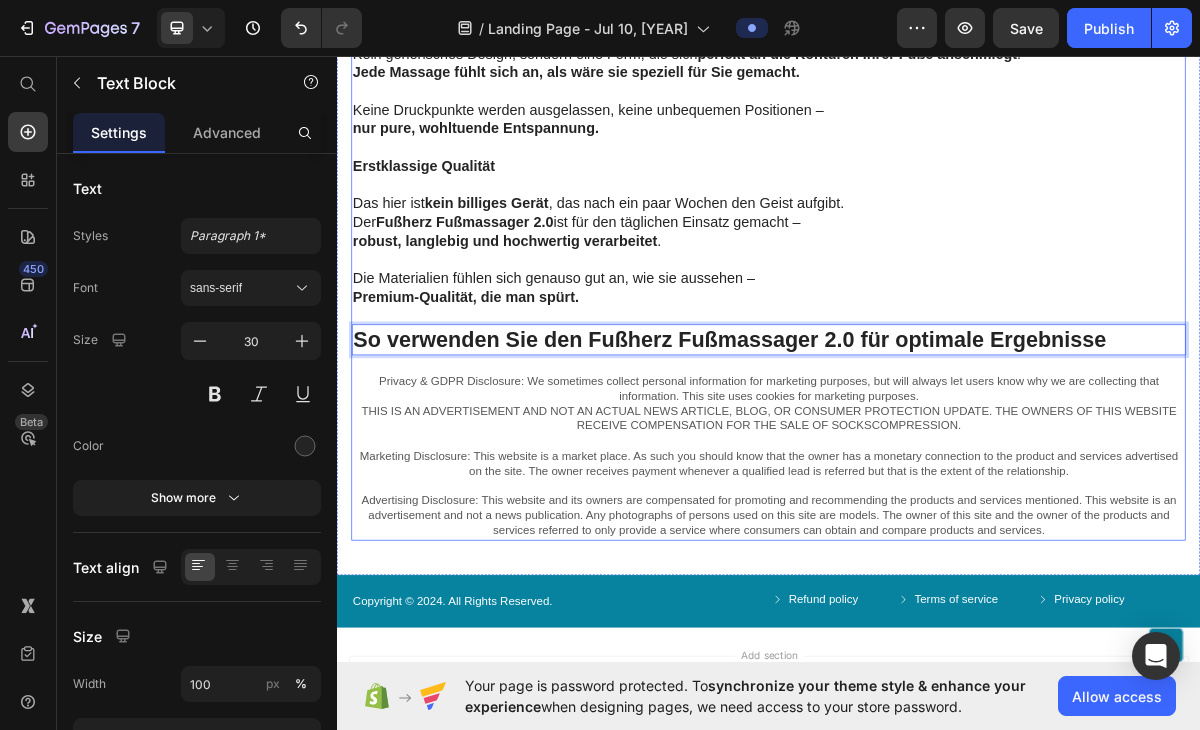 click on "Das Geheimnis liegt im Material.   Die Fläche, auf der Ihre Füße ruhen, besteht nicht aus gewöhnlichem Stoff – sie ist mit  Kupferfasern  durchzogen.   Warum ist das so wichtig? Bei herkömmlichen Geräten dringen die elektrischen Impulse oft  nicht tief genug  ein – sie bleiben an der Hautoberfläche hängen und erreichen kaum die Nerven, die eigentlich Linderung brauchen.   Mit den  Kupferfasern von Fußherz  verbessert sich die Leitfähigkeit erheblich: Die kraftvollen Impulse  gelangen durch die Haut bis tief ins Fußgewebe  – dorthin, wo echte Erleichterung entsteht.   Das Ergebnis?   Spürbare, tiefenwirksame und  lang anhaltende Linderung  – wie Sie sie mit anderen Geräten kaum erleben.   Fernbedienung = Kein Bücken mehr   Dank der mitgelieferten  Fernbedienung  können Sie Modus und Intensität bequem im Sitzen steuern – ohne sich zu verrenken oder zu bücken .   Text Block Image   Sich nach unten beugen, um Knöpfe zu drücken? Nicht mit Fußherz.     Der  .   , ." at bounding box center [937, -803] 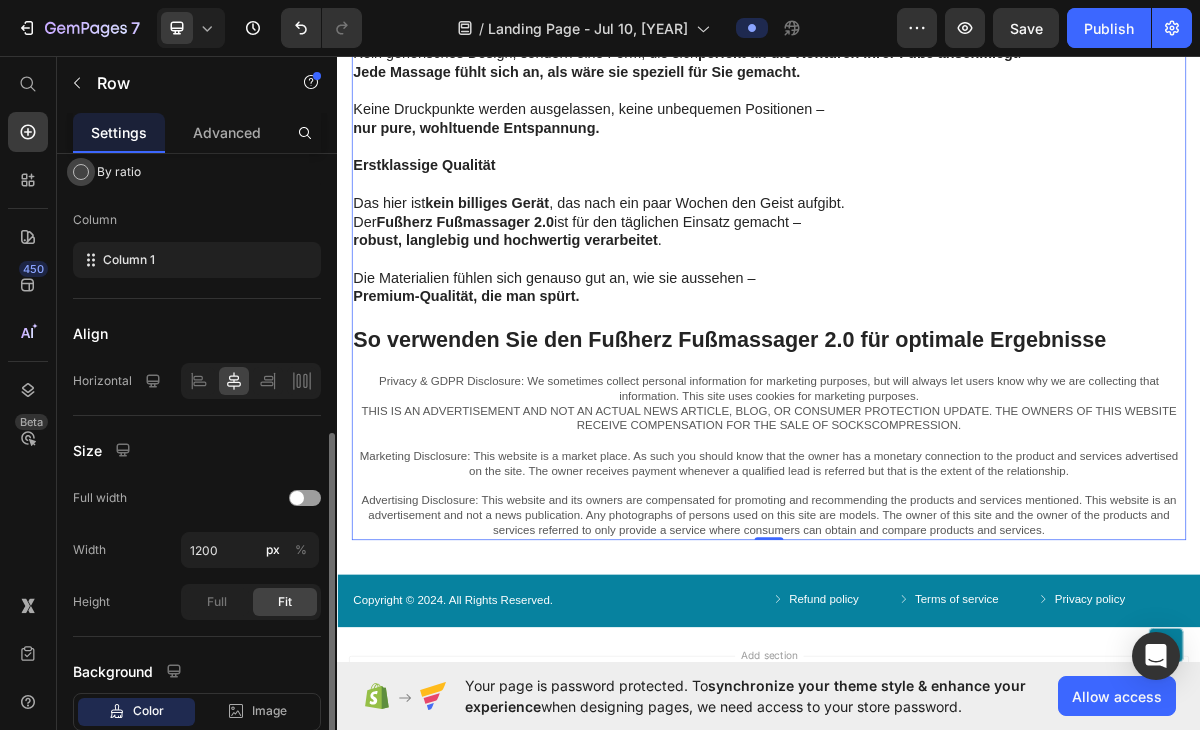 scroll, scrollTop: 352, scrollLeft: 0, axis: vertical 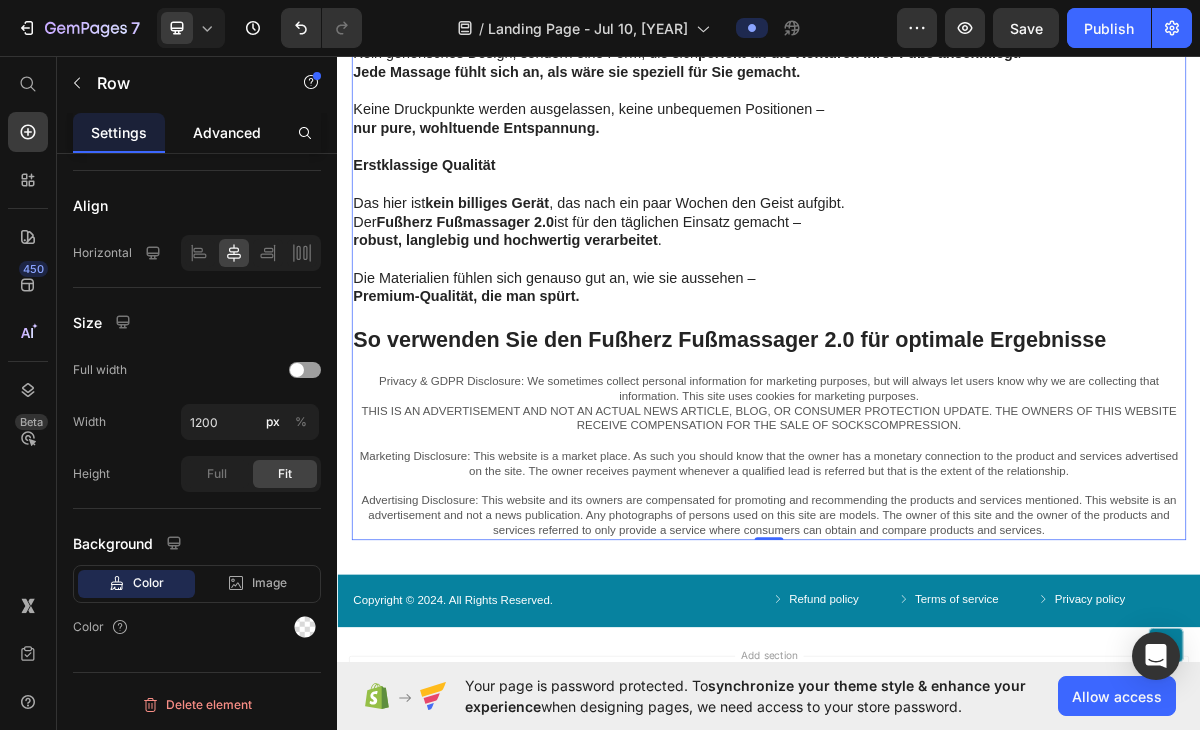 click on "Advanced" at bounding box center [227, 132] 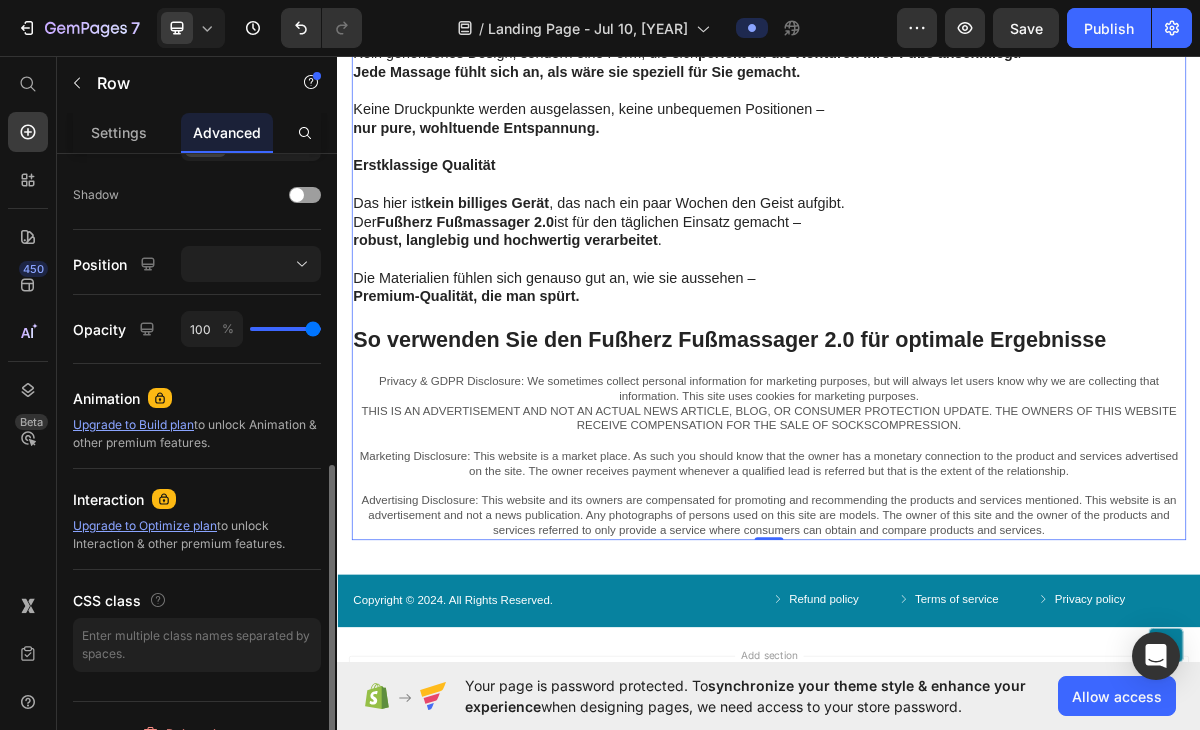 scroll, scrollTop: 672, scrollLeft: 0, axis: vertical 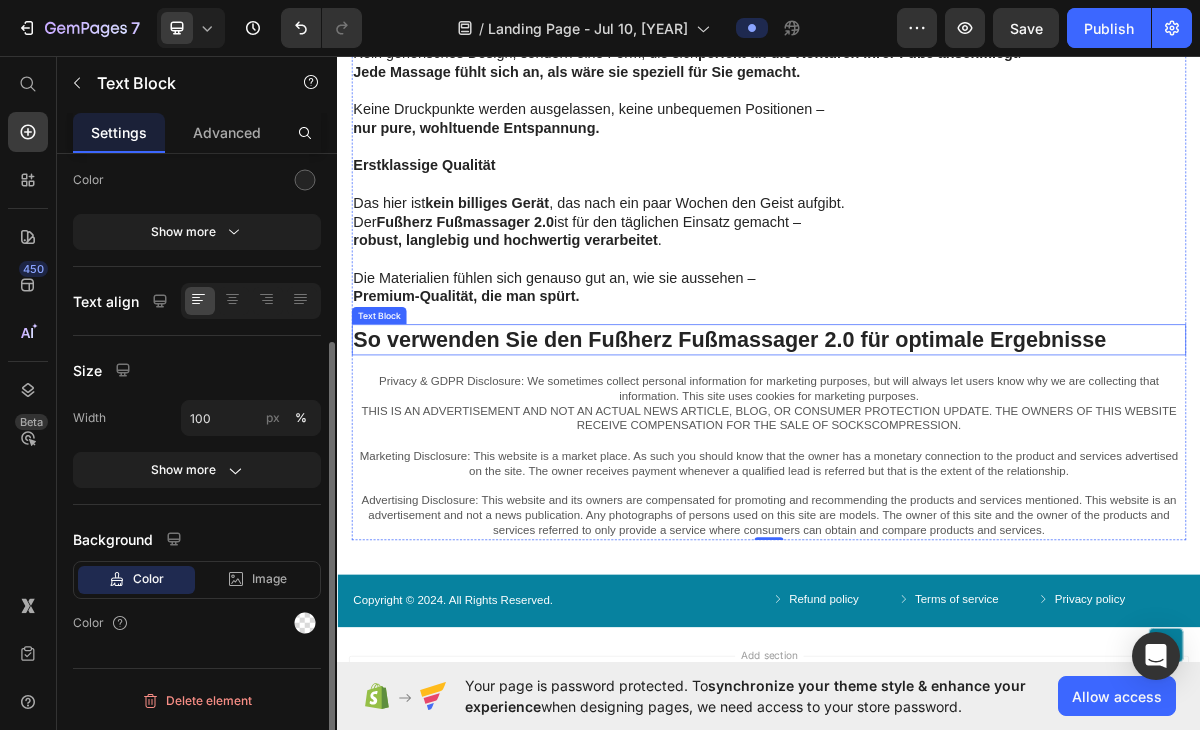 click on "So verwenden Sie den Fußherz Fußmassager 2.0 für optimale Ergebnisse" at bounding box center (882, 454) 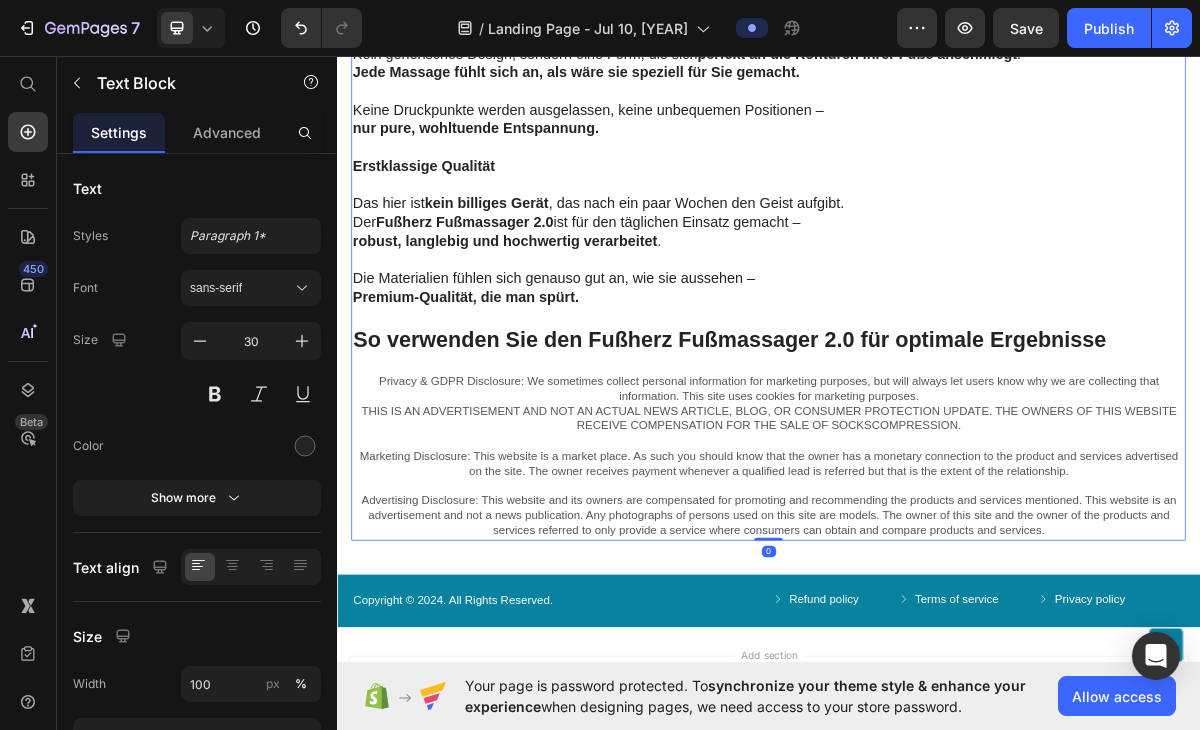 click on "Das Geheimnis liegt im Material.   Die Fläche, auf der Ihre Füße ruhen, besteht nicht aus gewöhnlichem Stoff – sie ist mit  Kupferfasern  durchzogen.   Warum ist das so wichtig? Bei herkömmlichen Geräten dringen die elektrischen Impulse oft  nicht tief genug  ein – sie bleiben an der Hautoberfläche hängen und erreichen kaum die Nerven, die eigentlich Linderung brauchen.   Mit den  Kupferfasern von Fußherz  verbessert sich die Leitfähigkeit erheblich: Die kraftvollen Impulse  gelangen durch die Haut bis tief ins Fußgewebe  – dorthin, wo echte Erleichterung entsteht.   Das Ergebnis?   Spürbare, tiefenwirksame und  lang anhaltende Linderung  – wie Sie sie mit anderen Geräten kaum erleben.   Fernbedienung = Kein Bücken mehr   Dank der mitgelieferten  Fernbedienung  können Sie Modus und Intensität bequem im Sitzen steuern – ohne sich zu verrenken oder zu bücken .   Text Block Image   Sich nach unten beugen, um Knöpfe zu drücken? Nicht mit Fußherz.     Der  .   , ." at bounding box center (937, -803) 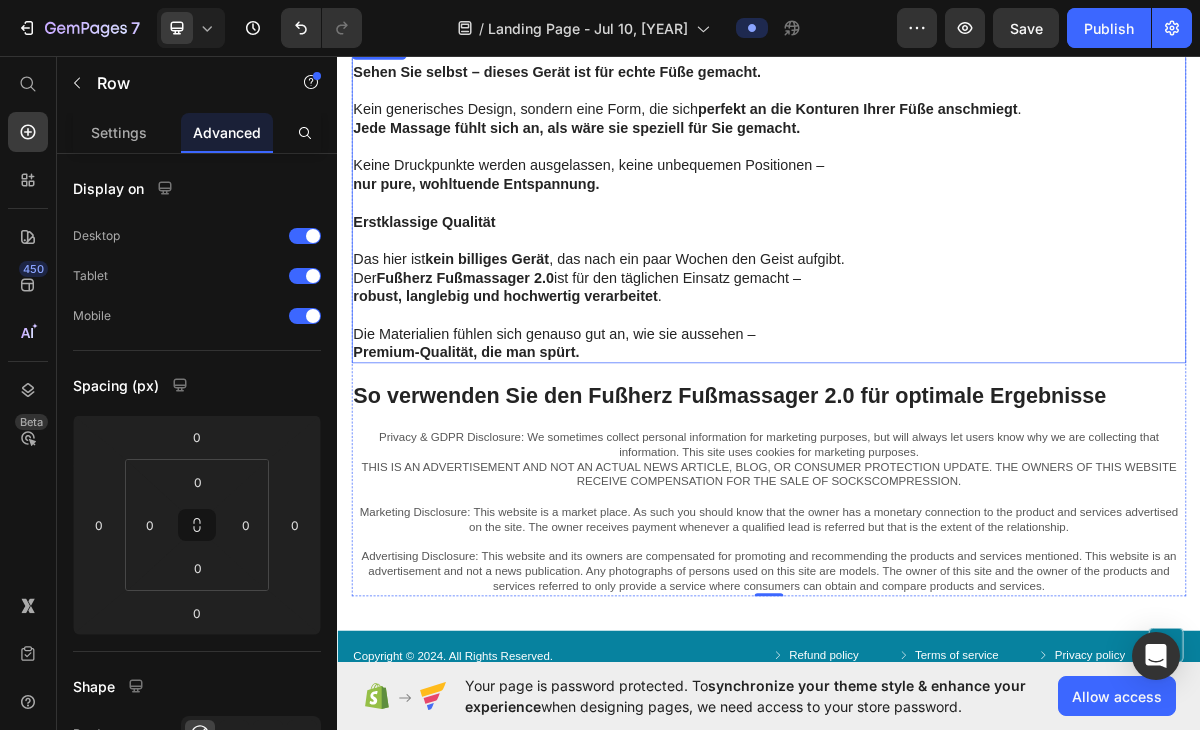 scroll, scrollTop: 11790, scrollLeft: 0, axis: vertical 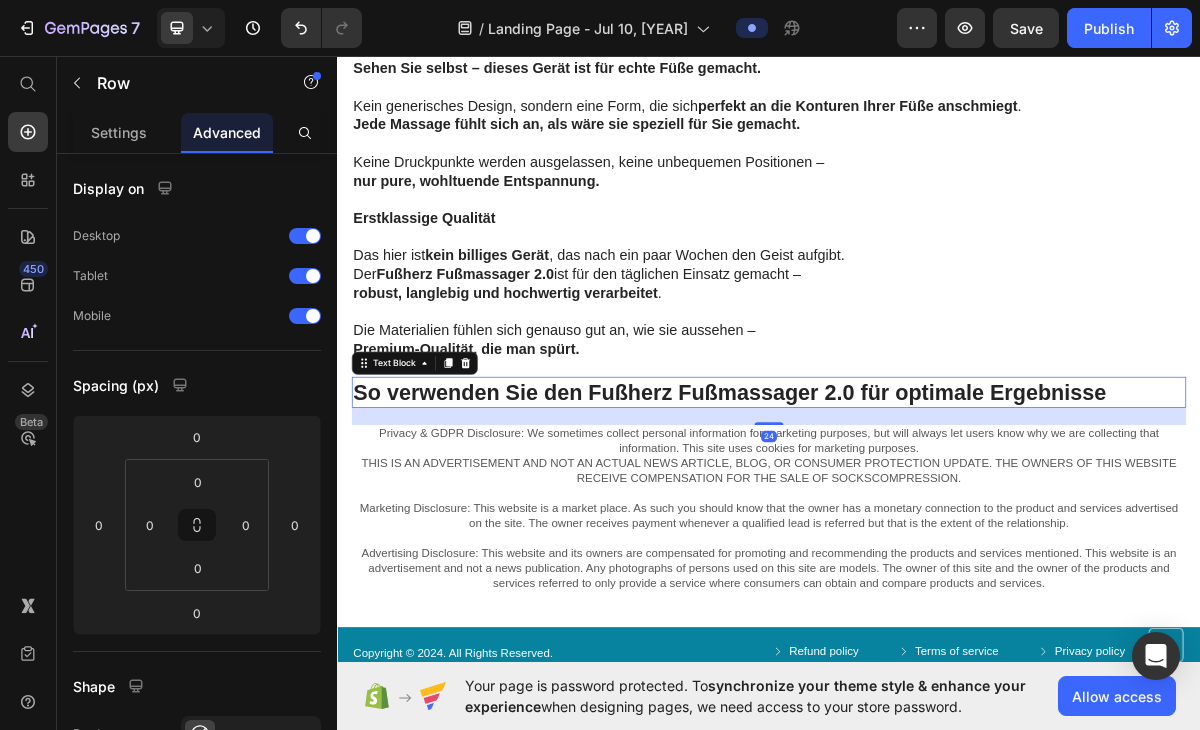 click on "So verwenden Sie den Fußherz Fußmassager 2.0 für optimale Ergebnisse" at bounding box center (882, 527) 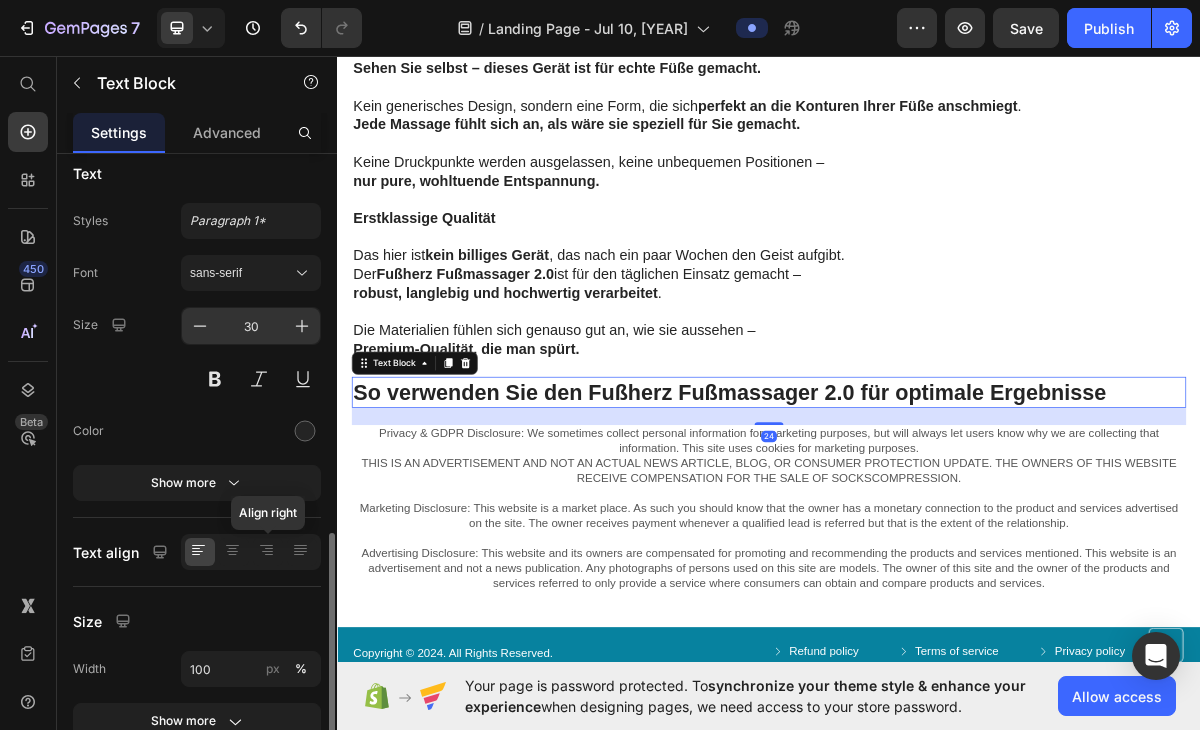 scroll, scrollTop: 262, scrollLeft: 0, axis: vertical 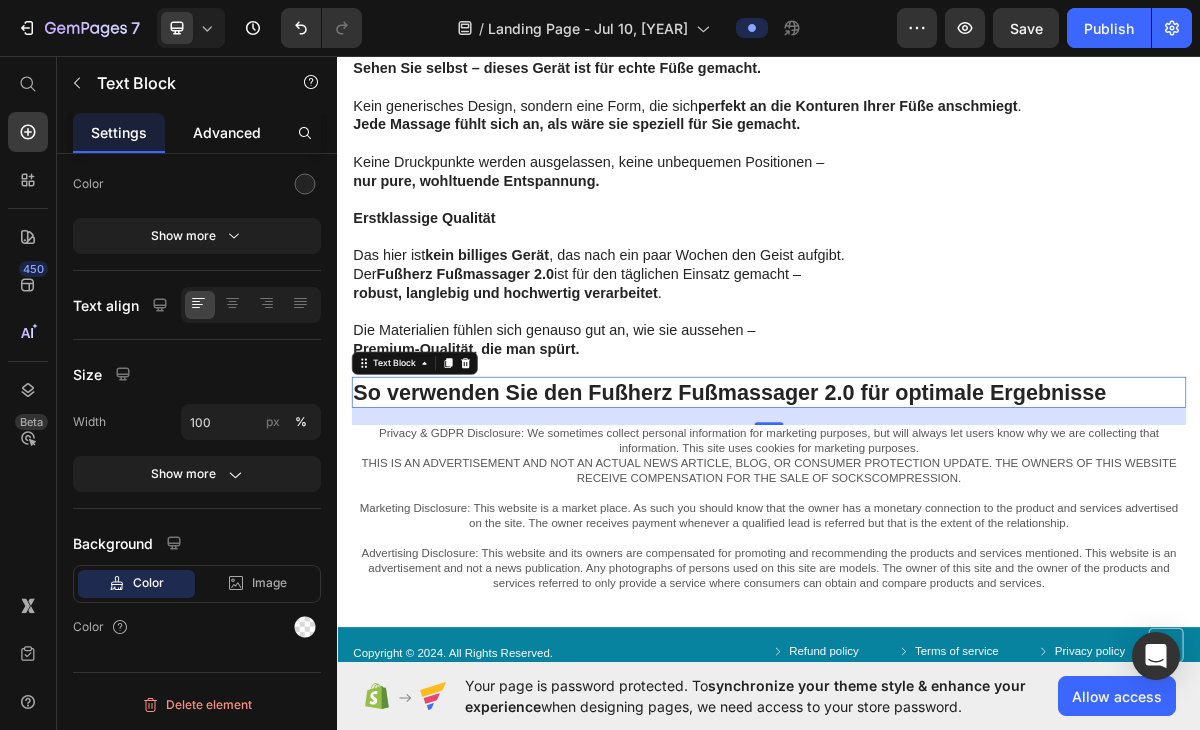 click on "Advanced" at bounding box center [227, 132] 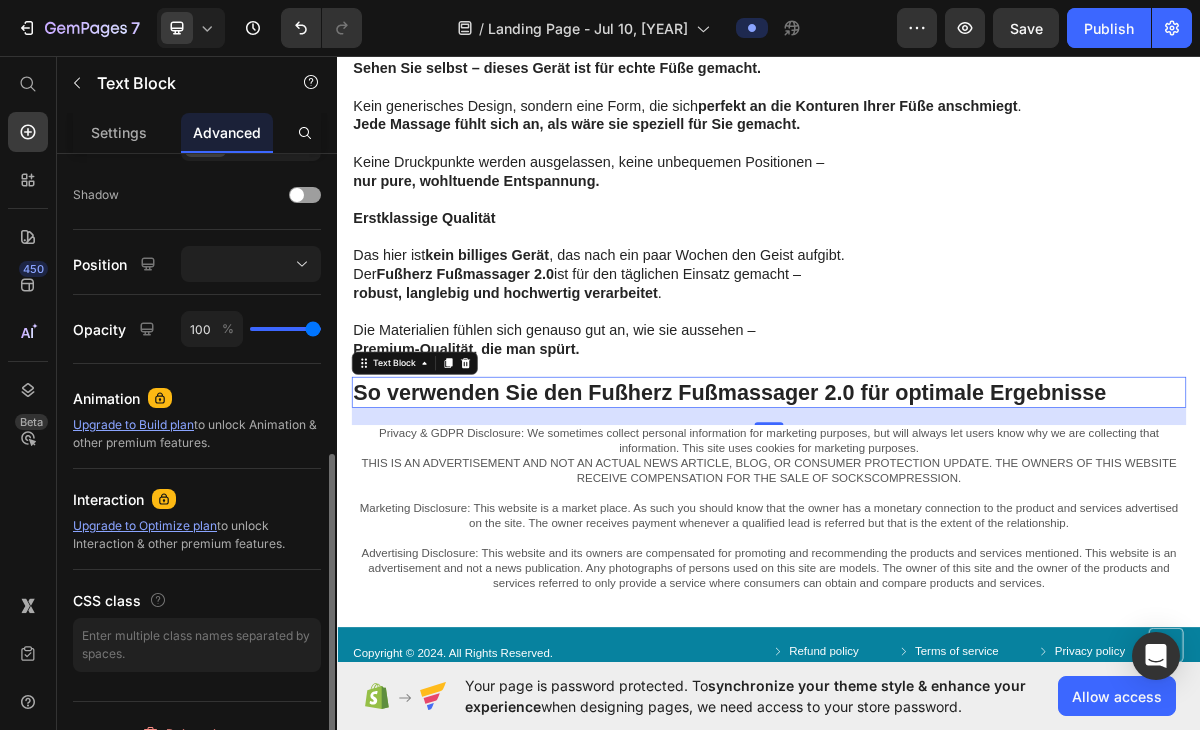 scroll, scrollTop: 672, scrollLeft: 0, axis: vertical 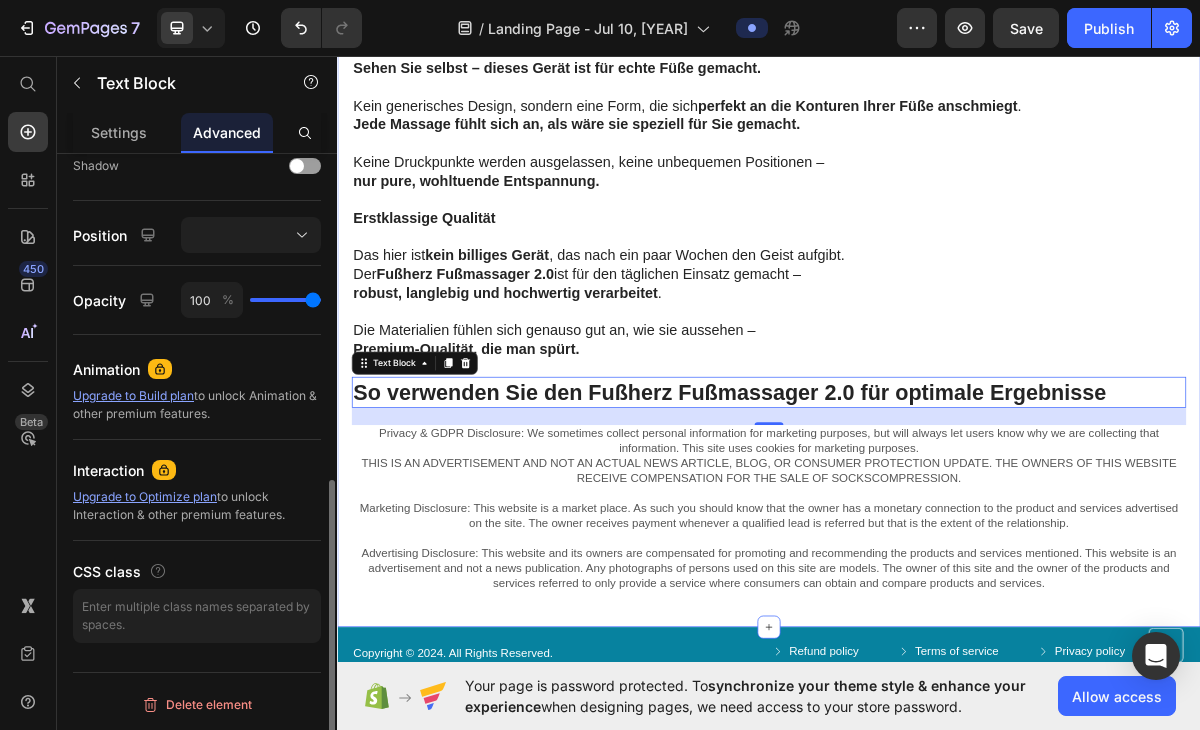 drag, startPoint x: 1522, startPoint y: 345, endPoint x: 1511, endPoint y: 352, distance: 13.038404 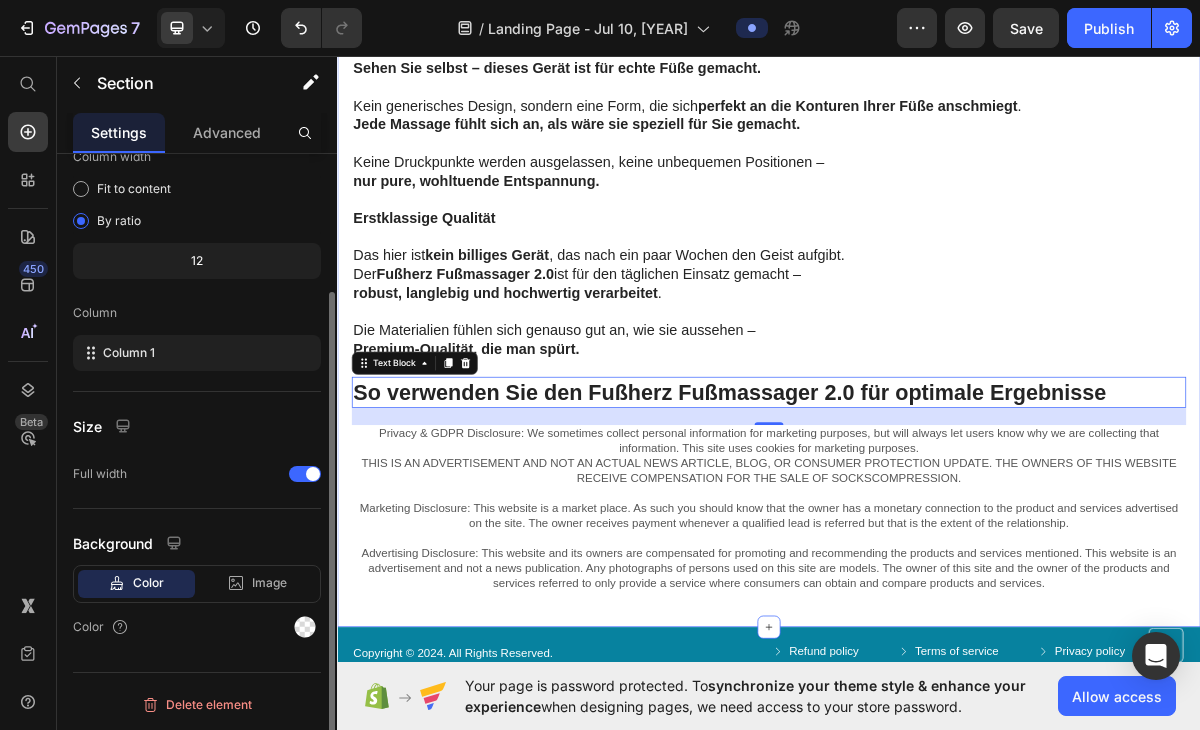 scroll, scrollTop: 0, scrollLeft: 0, axis: both 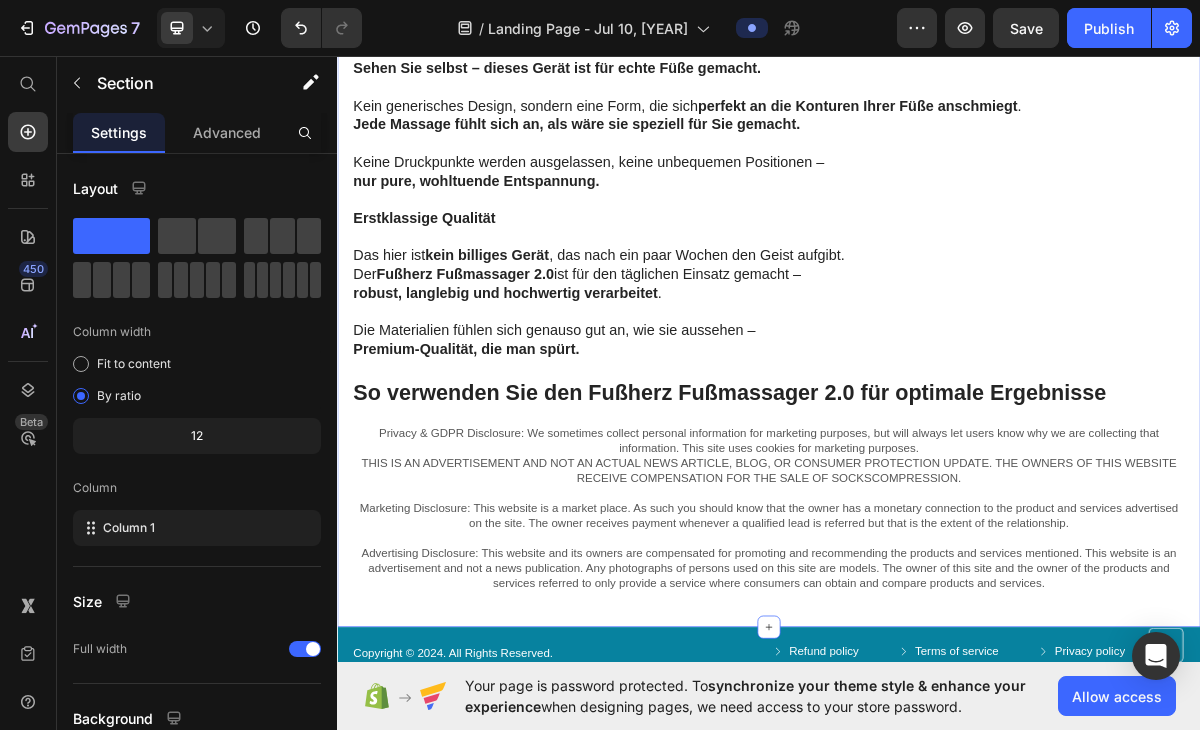 click on "Das Geheimnis liegt im Material.   Die Fläche, auf der Ihre Füße ruhen, besteht nicht aus gewöhnlichem Stoff – sie ist mit  Kupferfasern  durchzogen.   Warum ist das so wichtig? Bei herkömmlichen Geräten dringen die elektrischen Impulse oft  nicht tief genug  ein – sie bleiben an der Hautoberfläche hängen und erreichen kaum die Nerven, die eigentlich Linderung brauchen.   Mit den  Kupferfasern von Fußherz  verbessert sich die Leitfähigkeit erheblich: Die kraftvollen Impulse  gelangen durch die Haut bis tief ins Fußgewebe  – dorthin, wo echte Erleichterung entsteht.   Das Ergebnis?   Spürbare, tiefenwirksame und  lang anhaltende Linderung  – wie Sie sie mit anderen Geräten kaum erleben.   Fernbedienung = Kein Bücken mehr   Dank der mitgelieferten  Fernbedienung  können Sie Modus und Intensität bequem im Sitzen steuern – ohne sich zu verrenken oder zu bücken .   Text Block Image   Sich nach unten beugen, um Knöpfe zu drücken? Nicht mit Fußherz.     Der  .   , ." at bounding box center [937, -730] 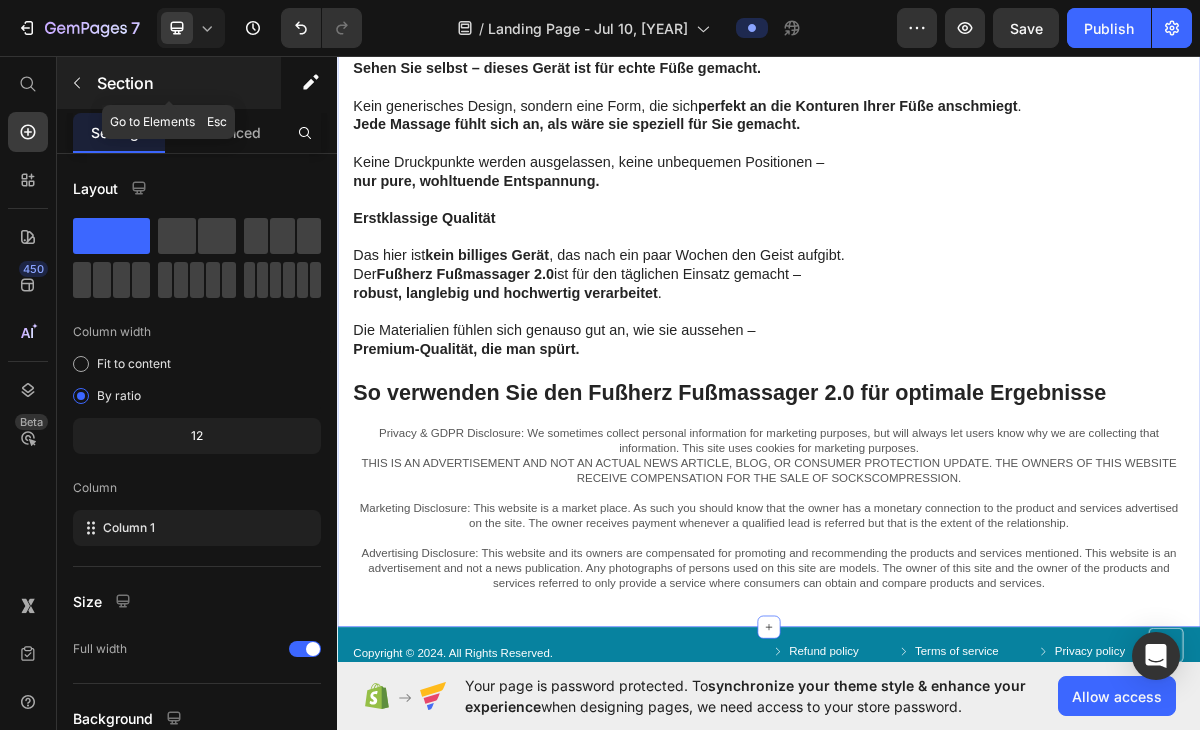 click on "Section" at bounding box center (187, 83) 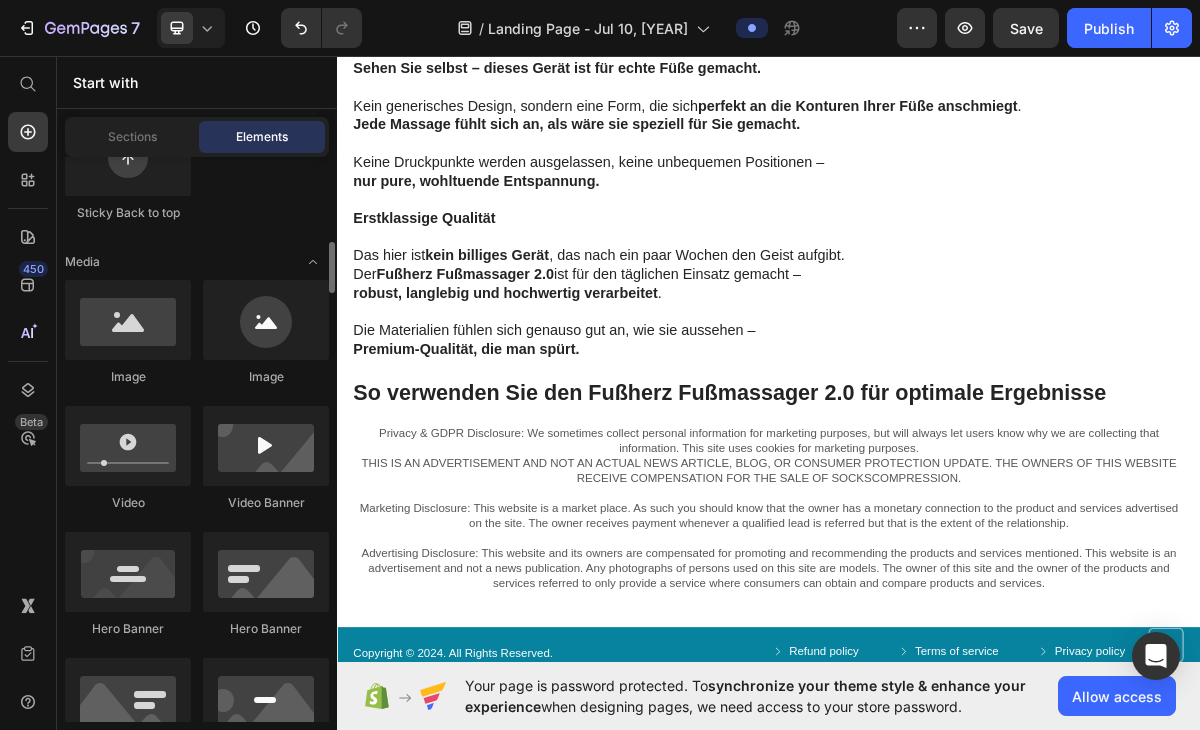 scroll, scrollTop: 661, scrollLeft: 0, axis: vertical 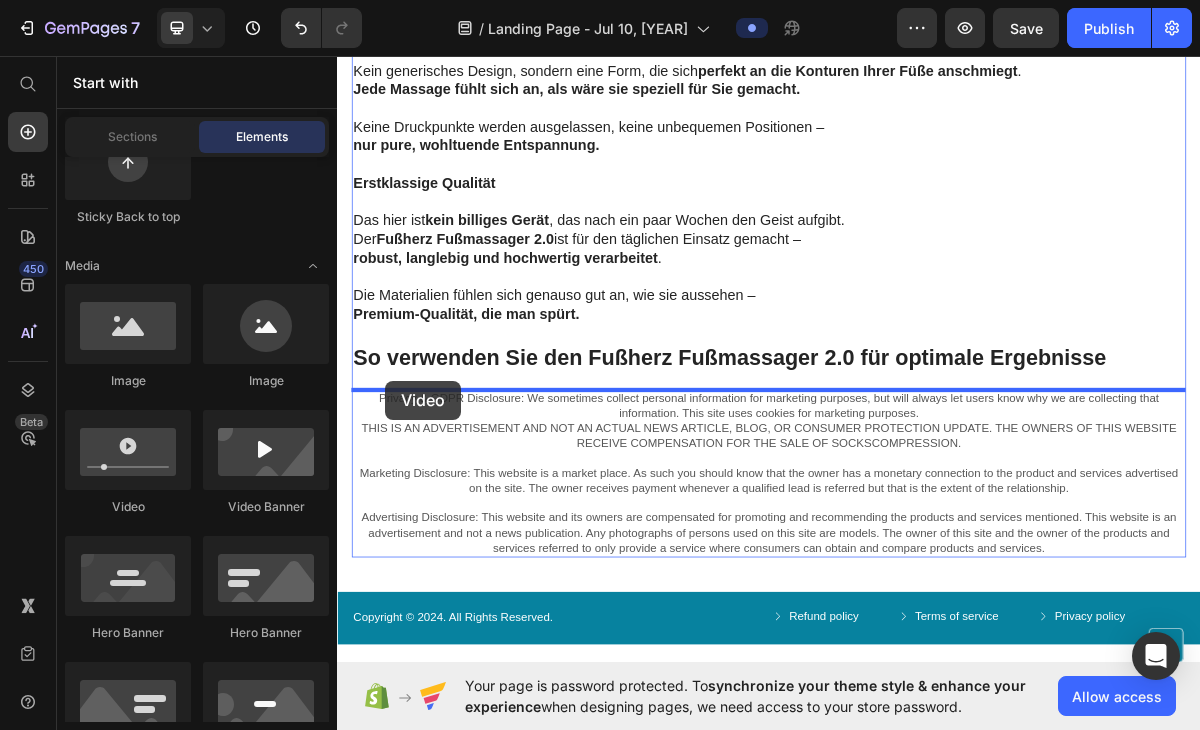 drag, startPoint x: 468, startPoint y: 490, endPoint x: 404, endPoint y: 513, distance: 68.007355 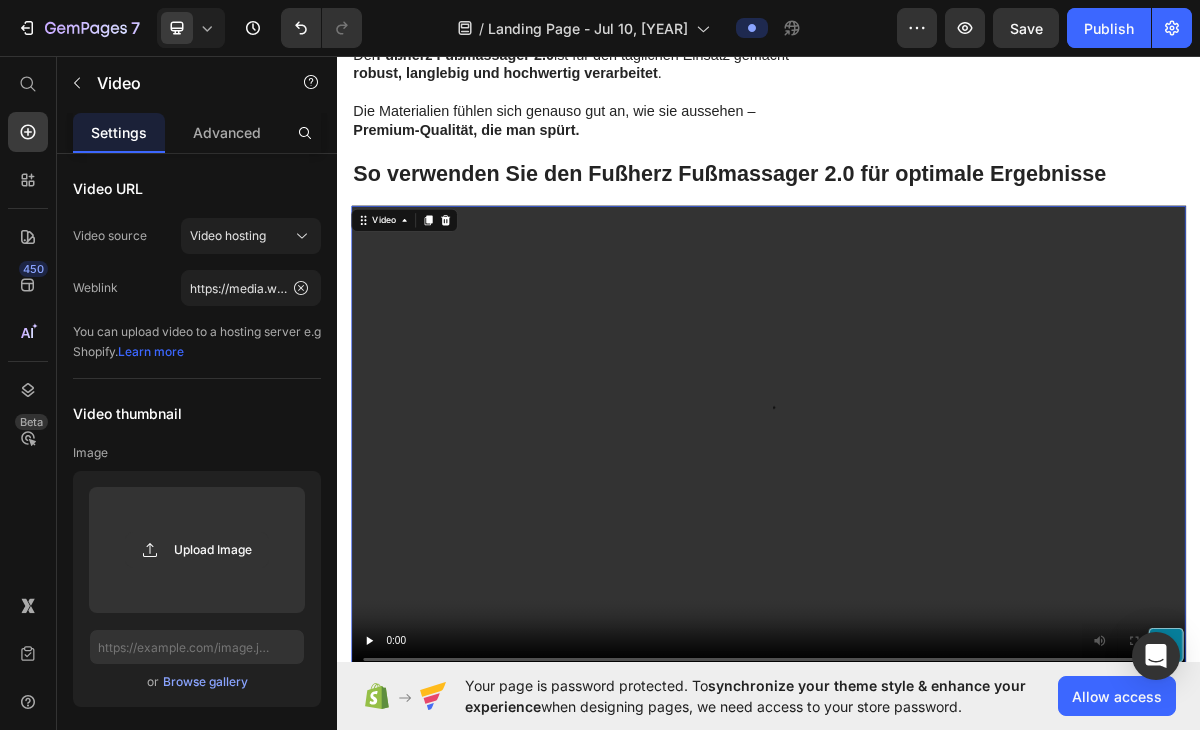 scroll, scrollTop: 12191, scrollLeft: 0, axis: vertical 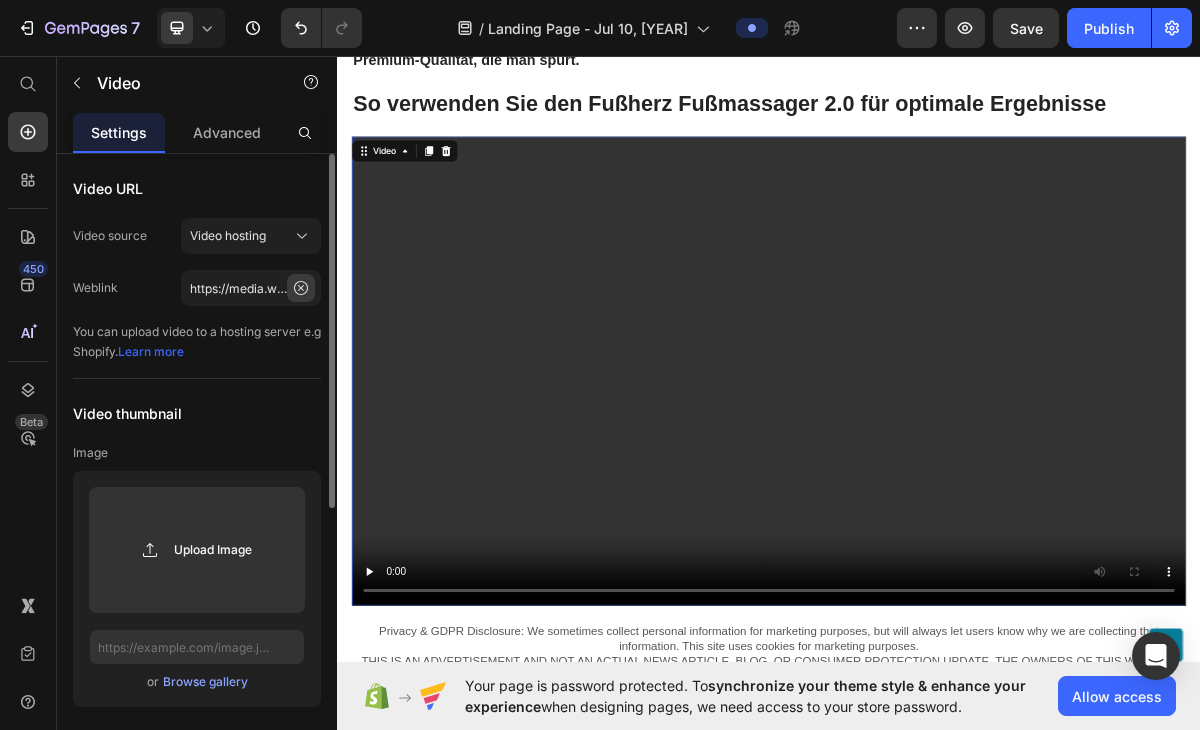 click 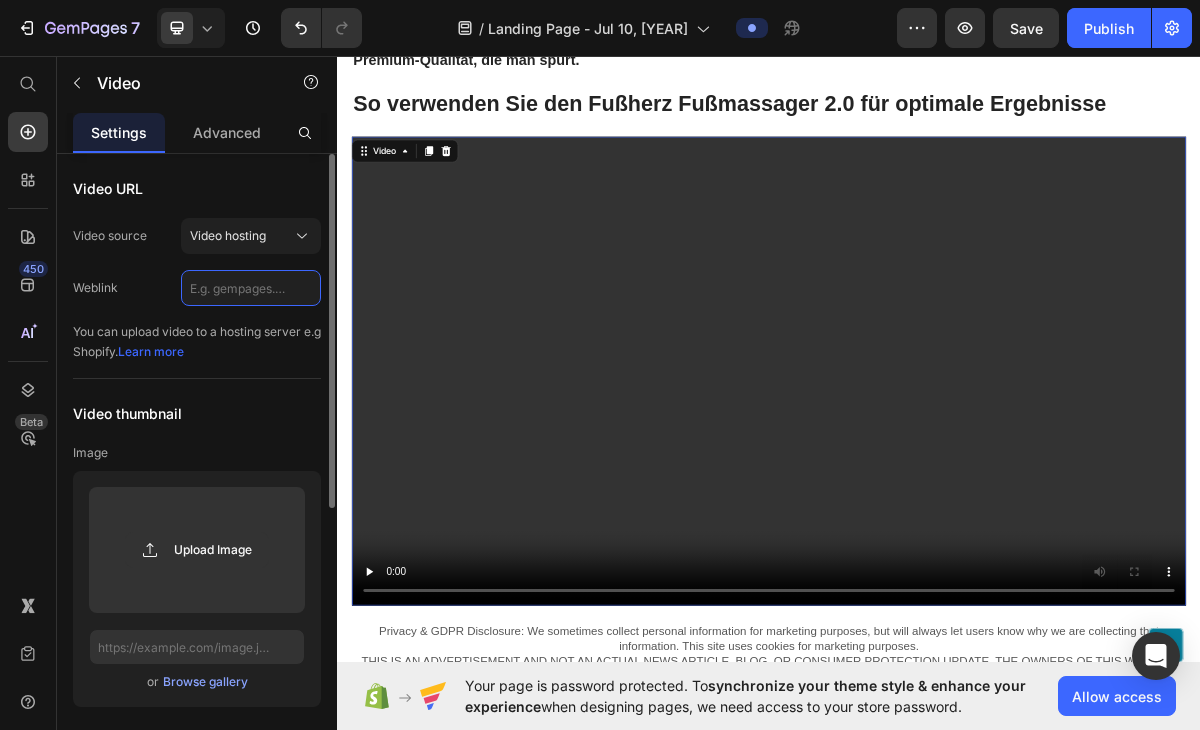 scroll, scrollTop: 0, scrollLeft: 0, axis: both 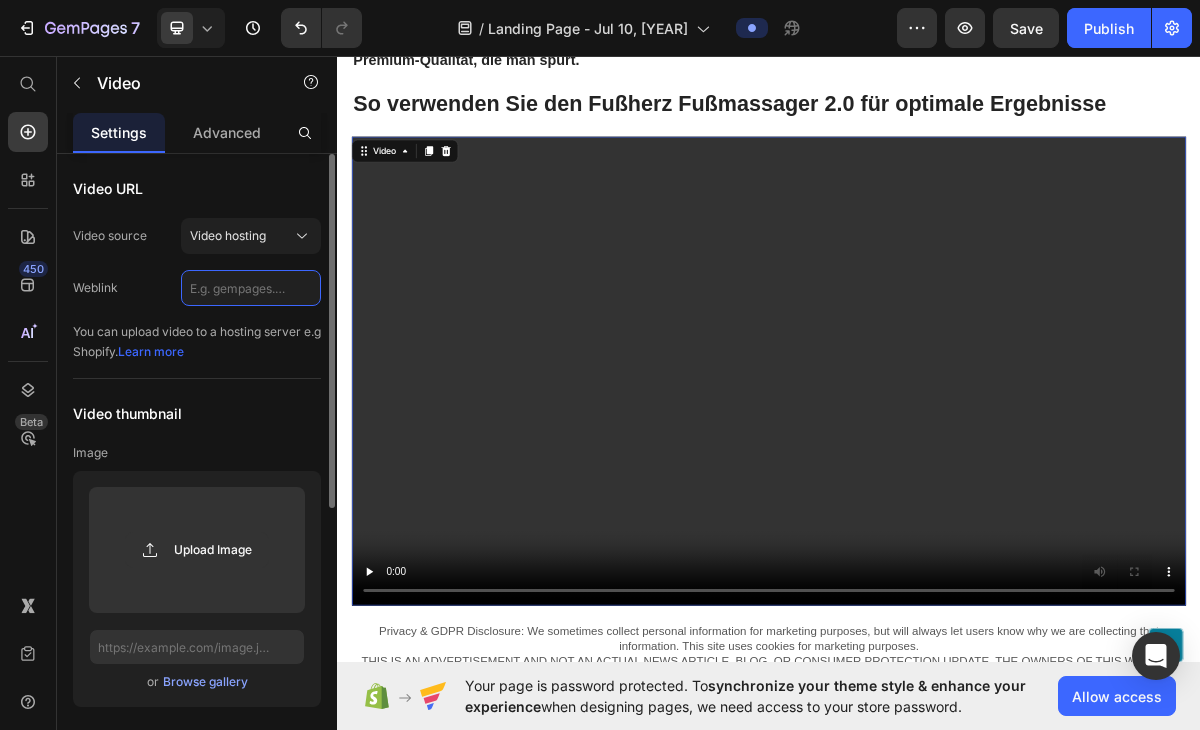 paste on "https://cdn.shopify.com/videos/c/o/v/f566a460738b44ff9349b1582a87378a.mp4" 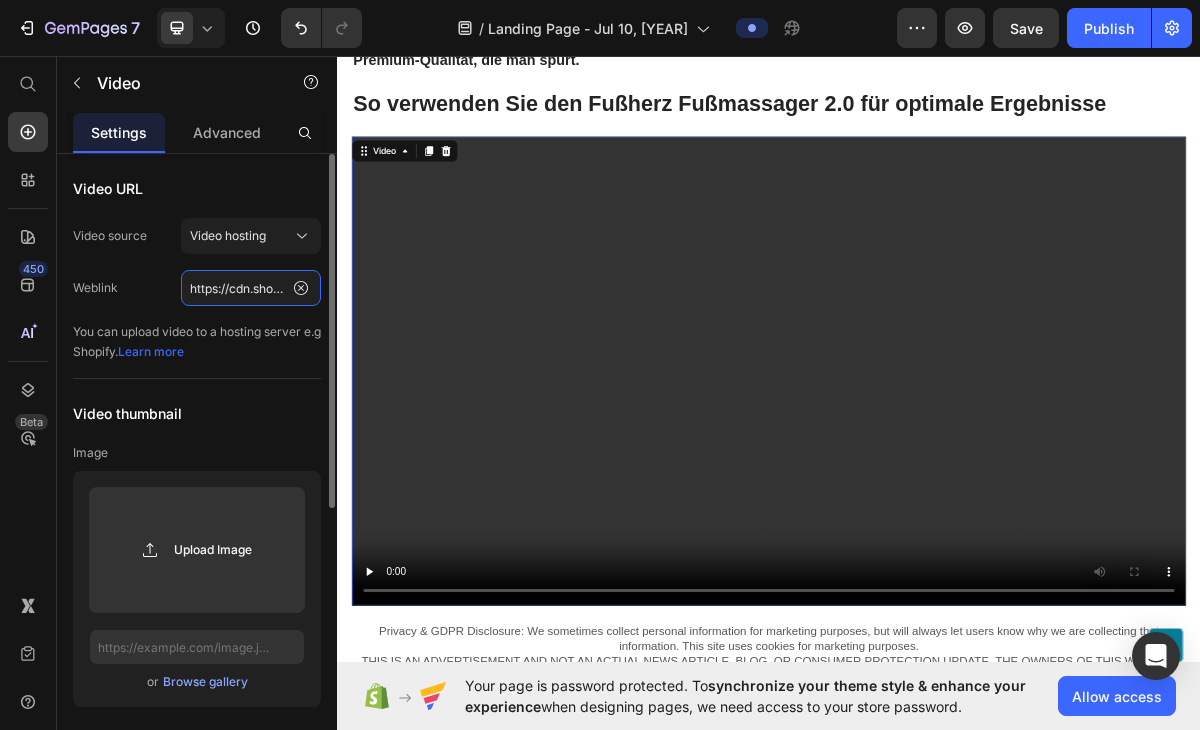 scroll, scrollTop: 0, scrollLeft: 366, axis: horizontal 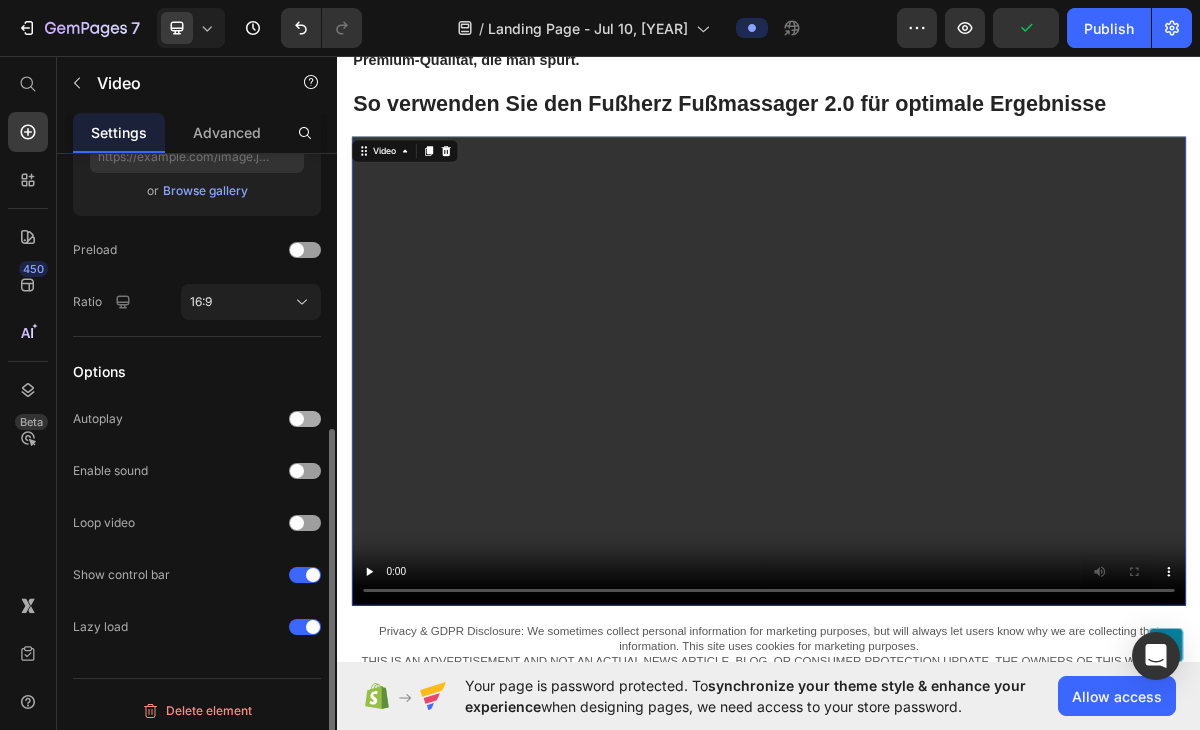 type on "https://cdn.shopify.com/videos/c/o/v/f566a460738b44ff9349b1582a87378a.mp4" 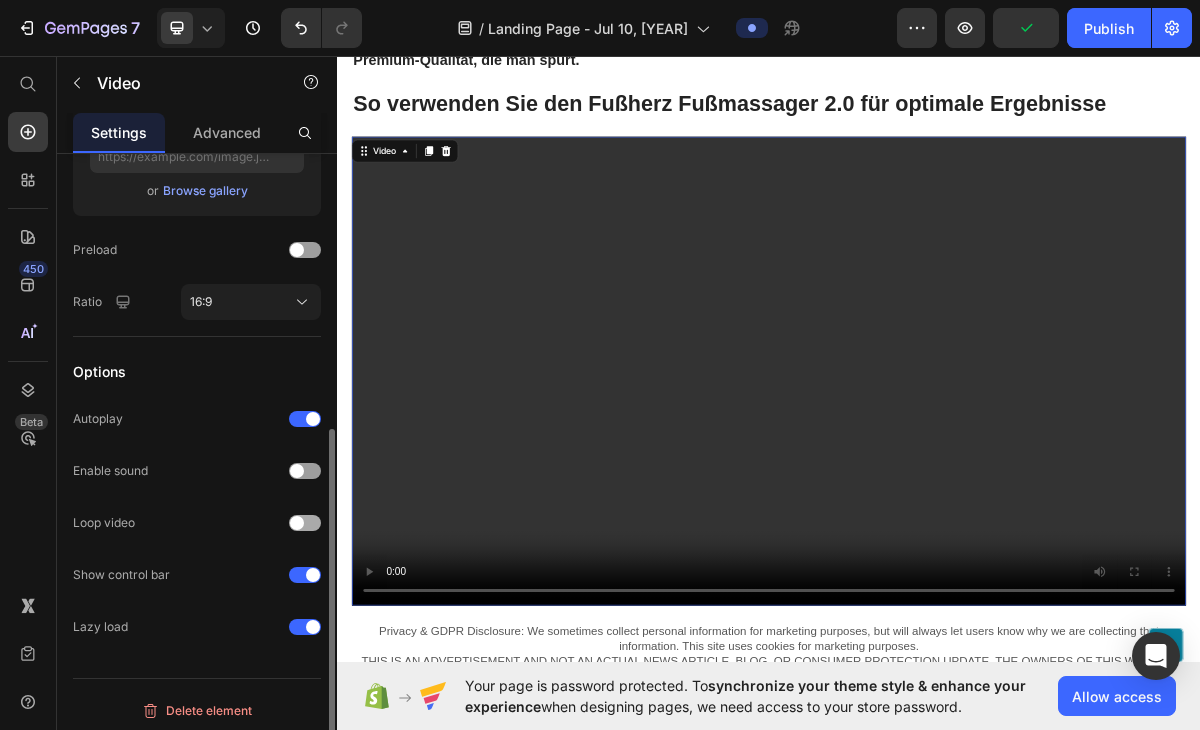 click at bounding box center (297, 523) 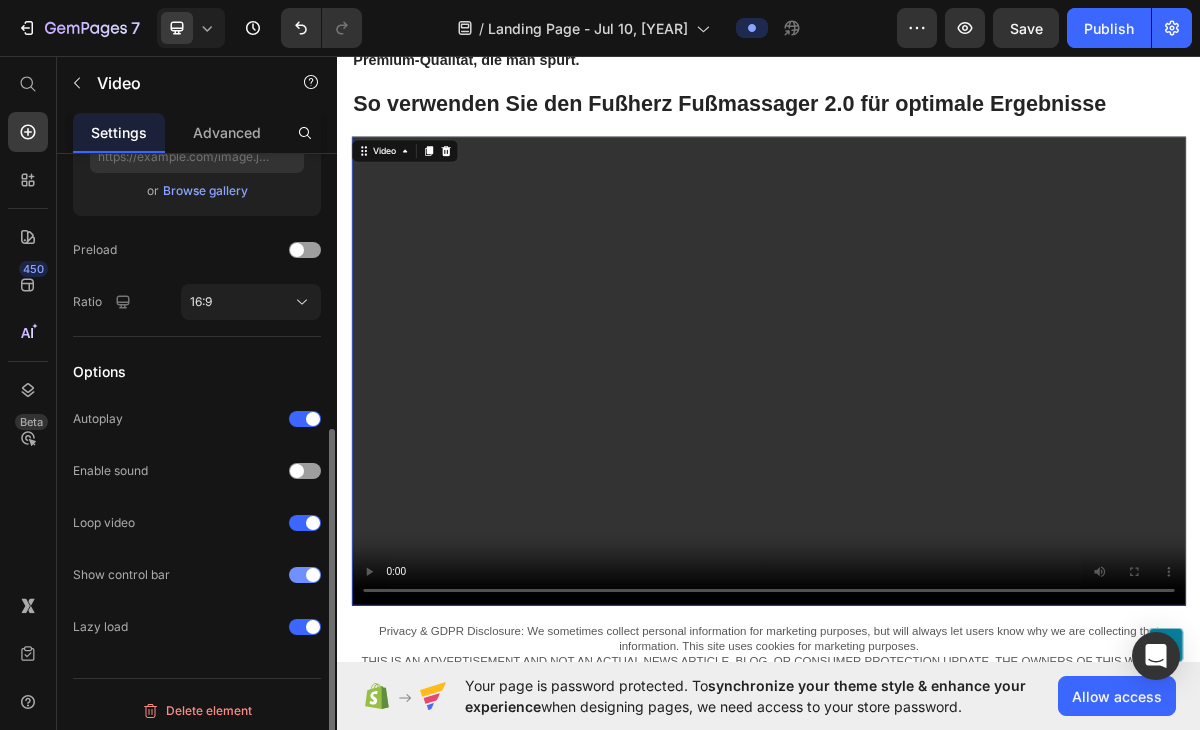 click at bounding box center (313, 575) 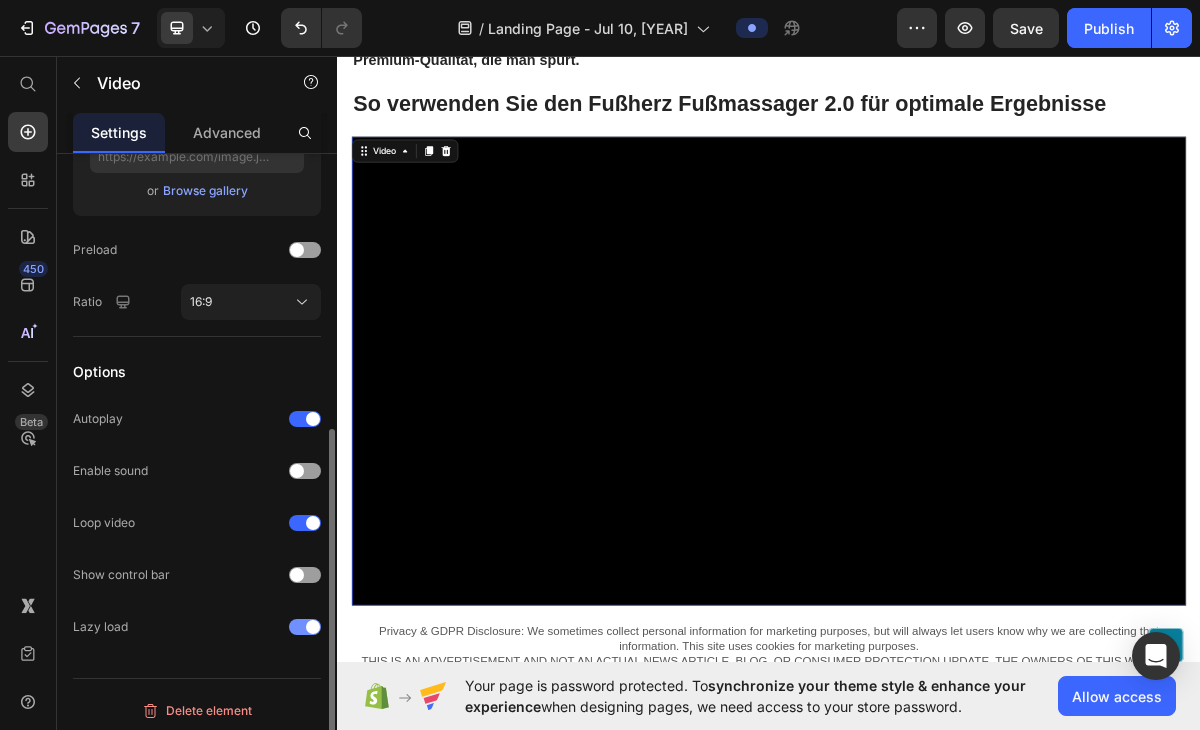 click at bounding box center [313, 627] 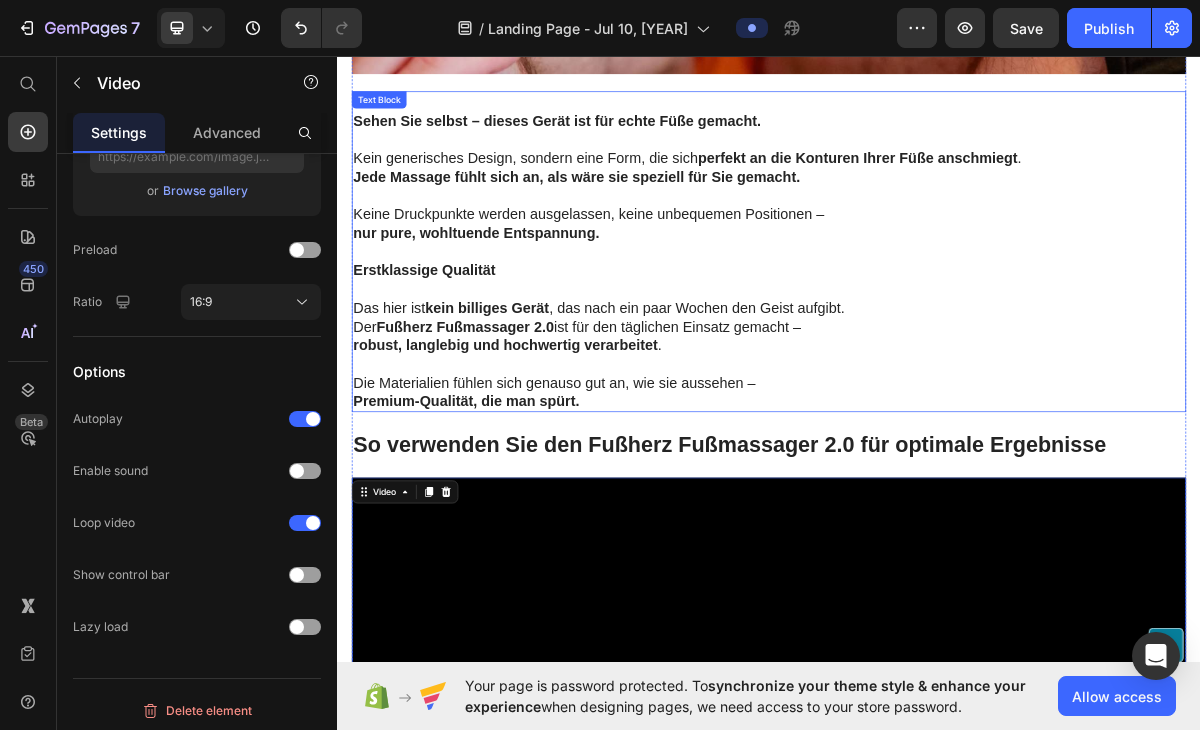 scroll, scrollTop: 11682, scrollLeft: 0, axis: vertical 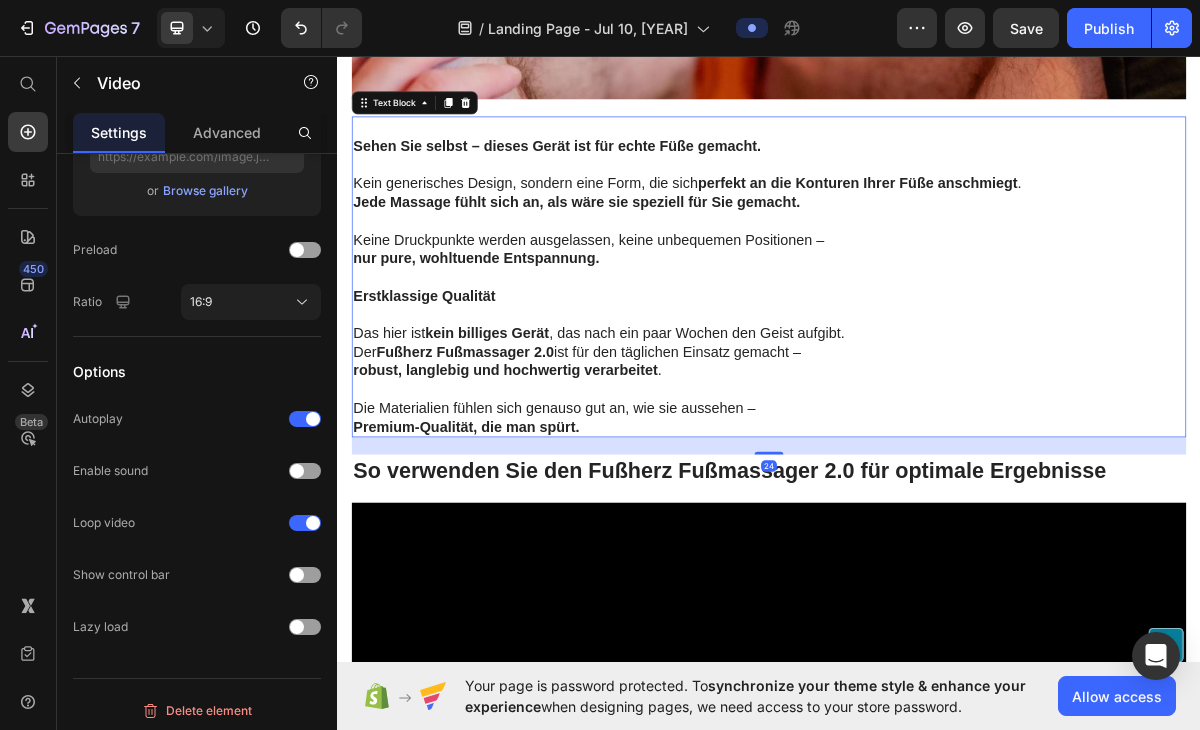 click on "Kein generisches Design, sondern eine Form, die sich perfekt an die Konturen Ihrer Füße anschmiegt ." at bounding box center (937, 237) 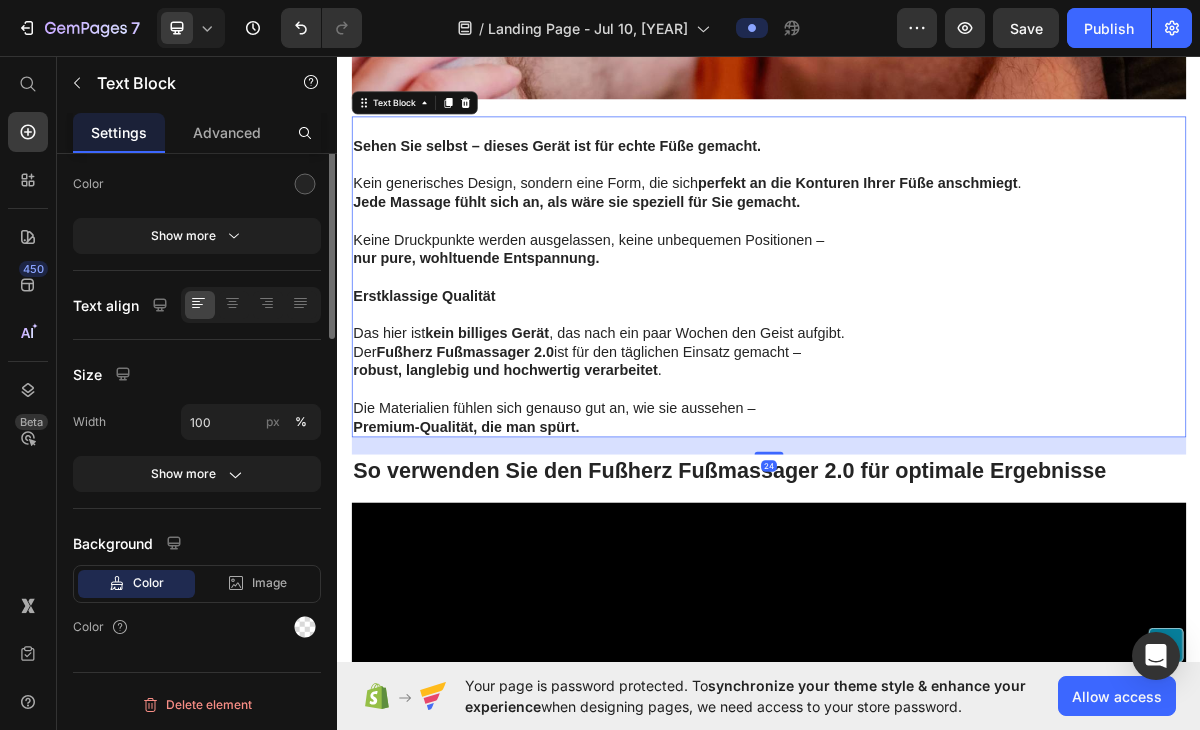 scroll, scrollTop: 0, scrollLeft: 0, axis: both 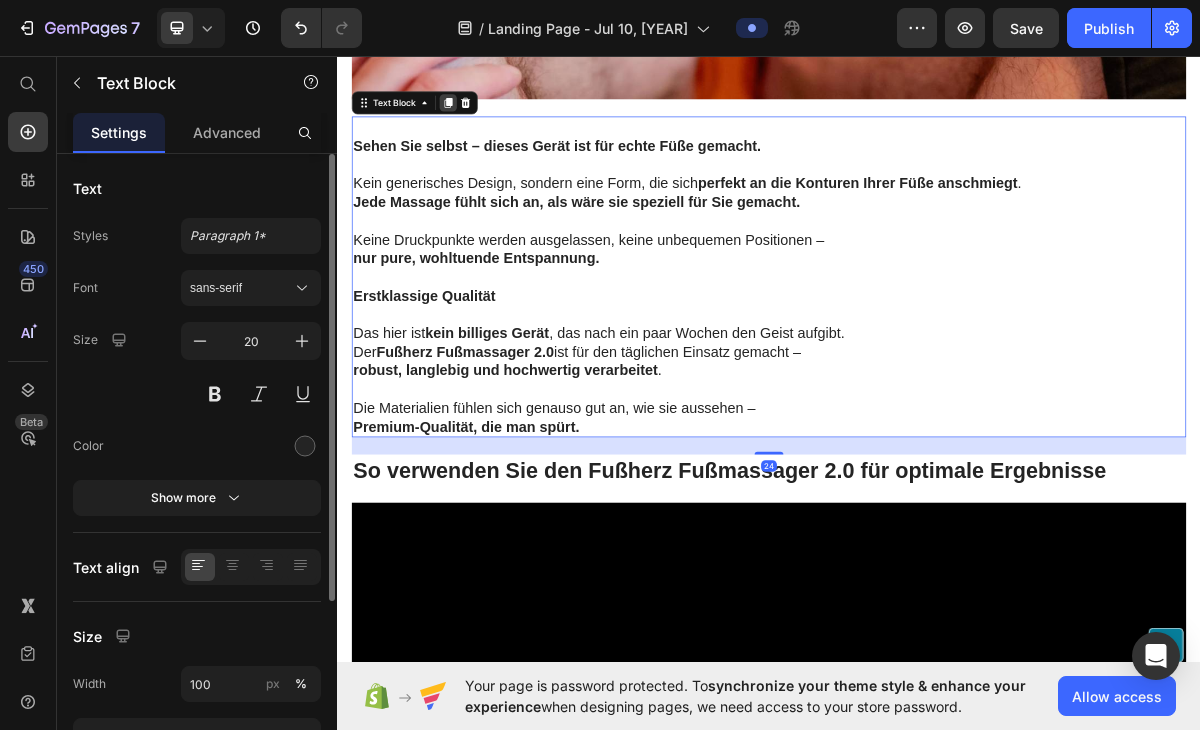 click 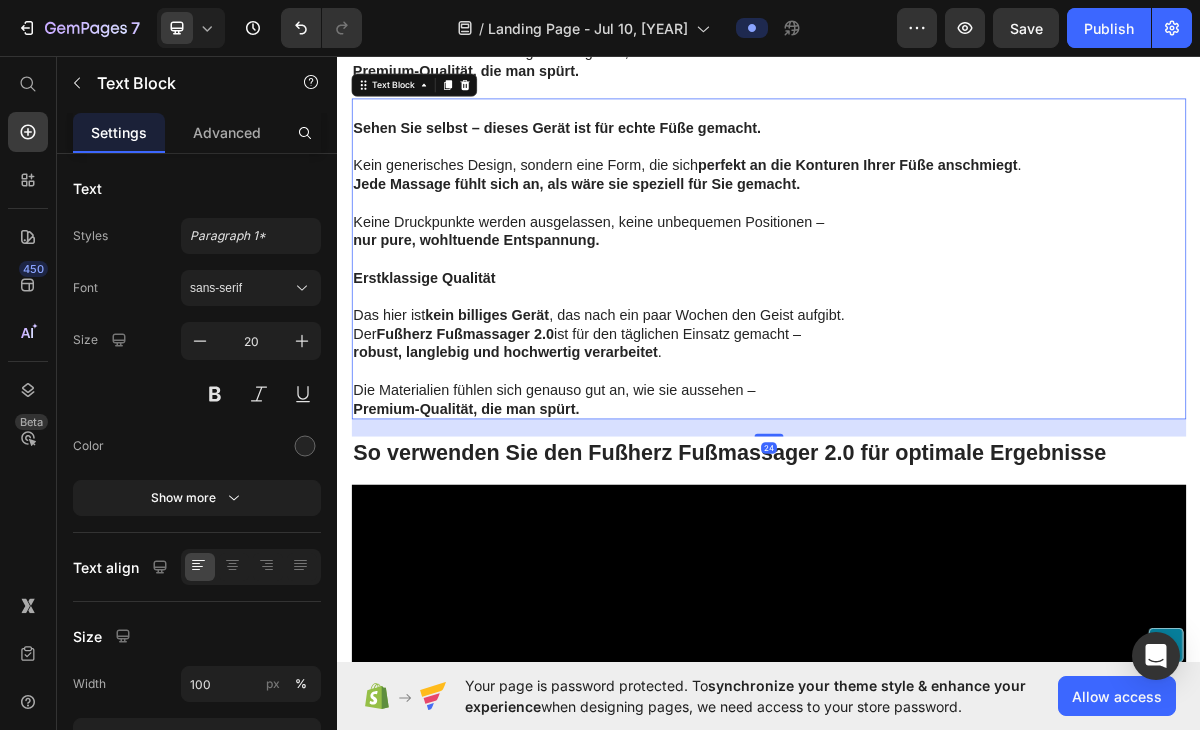 scroll, scrollTop: 12180, scrollLeft: 0, axis: vertical 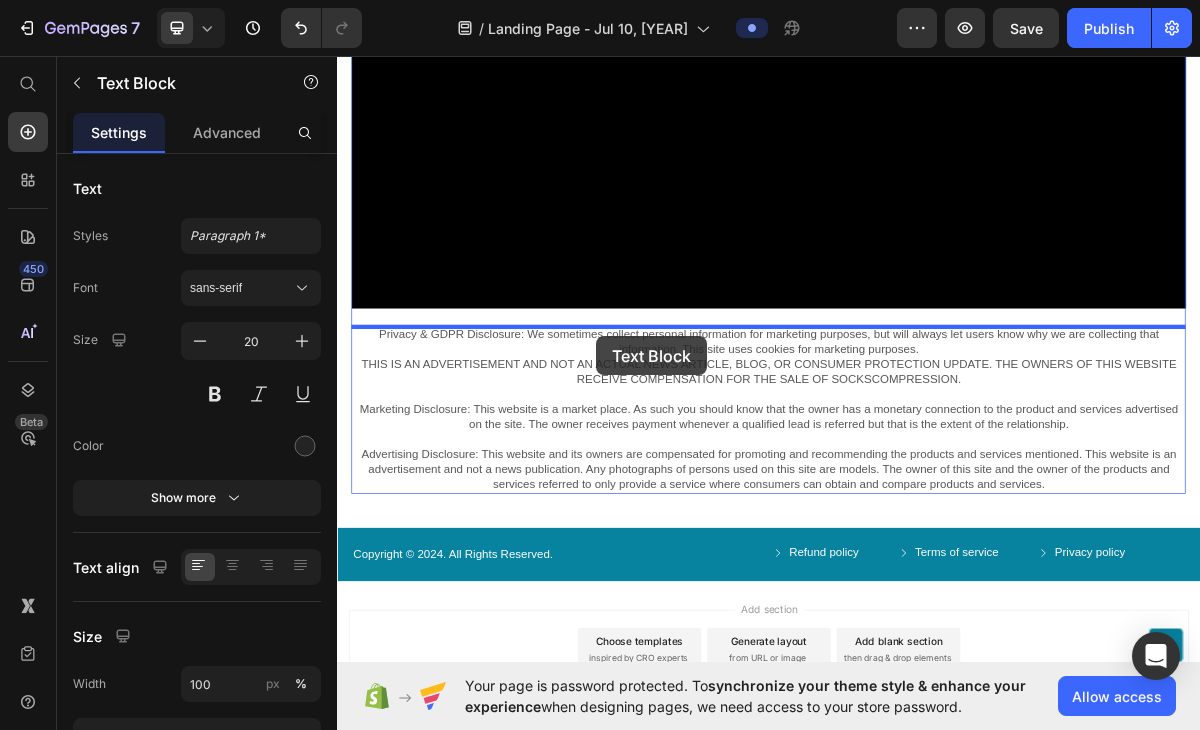 drag, startPoint x: 585, startPoint y: 220, endPoint x: 698, endPoint y: 449, distance: 255.36249 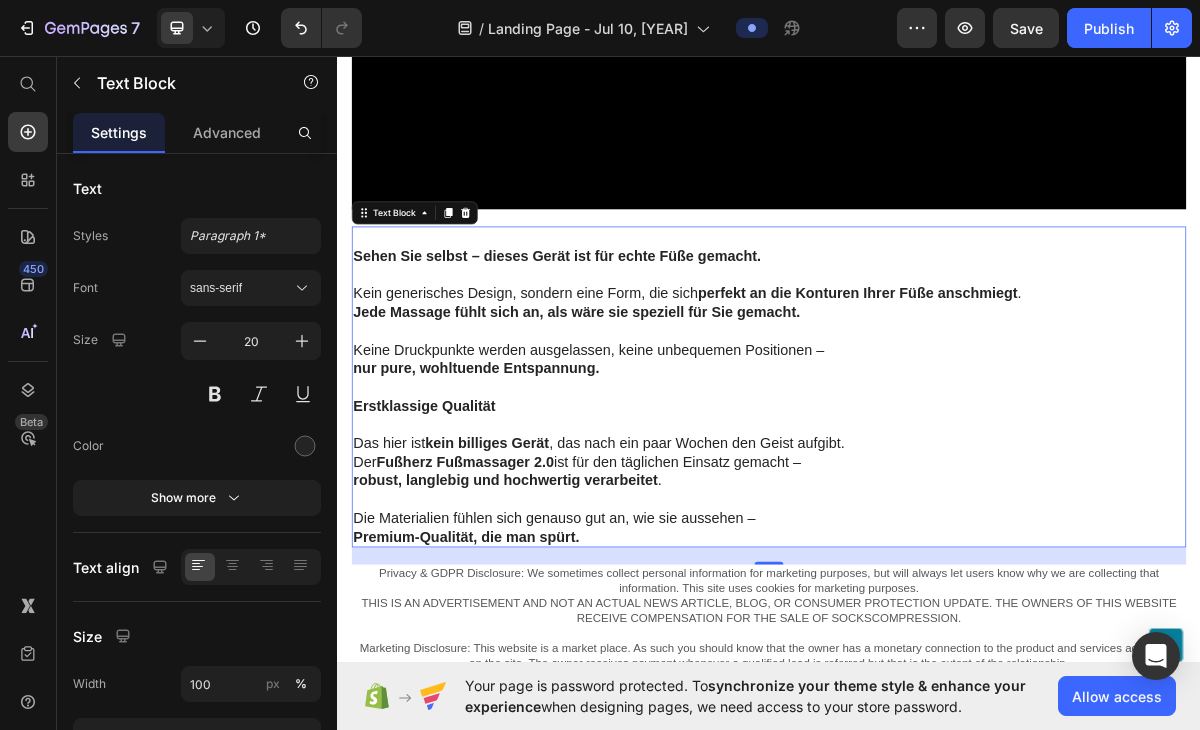 scroll, scrollTop: 12781, scrollLeft: 0, axis: vertical 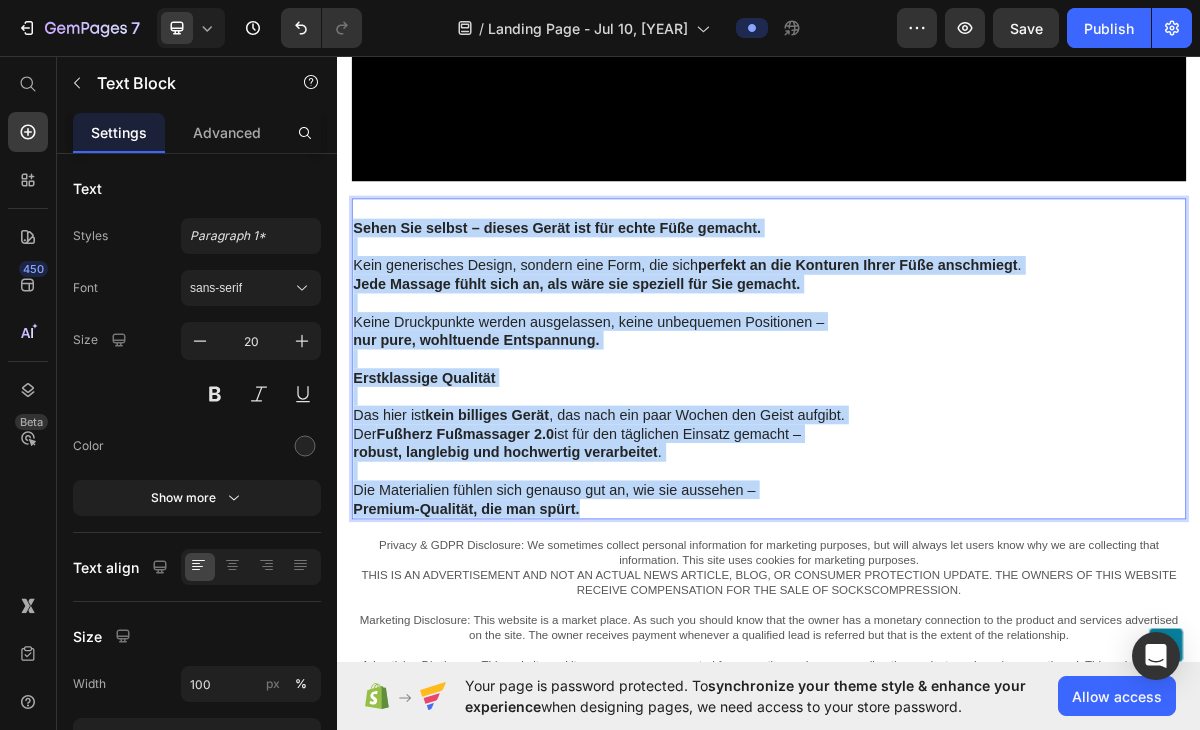 drag, startPoint x: 364, startPoint y: 301, endPoint x: 995, endPoint y: 684, distance: 738.1395 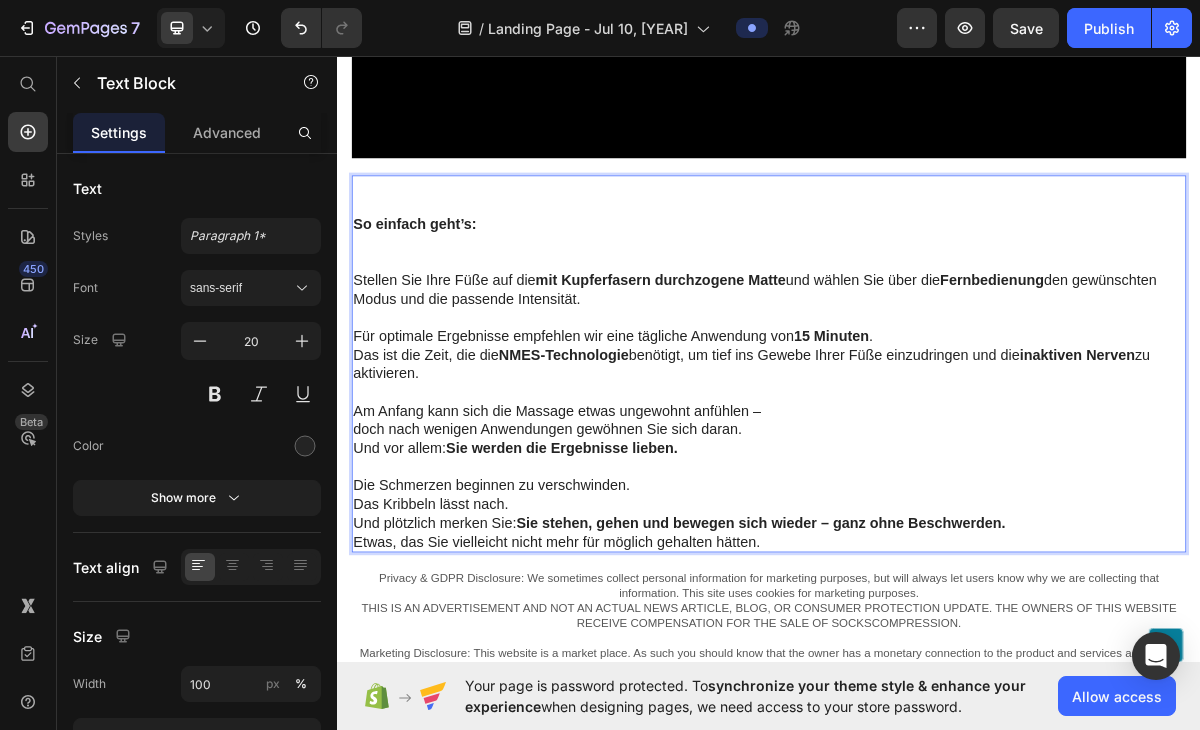 scroll, scrollTop: 12816, scrollLeft: 0, axis: vertical 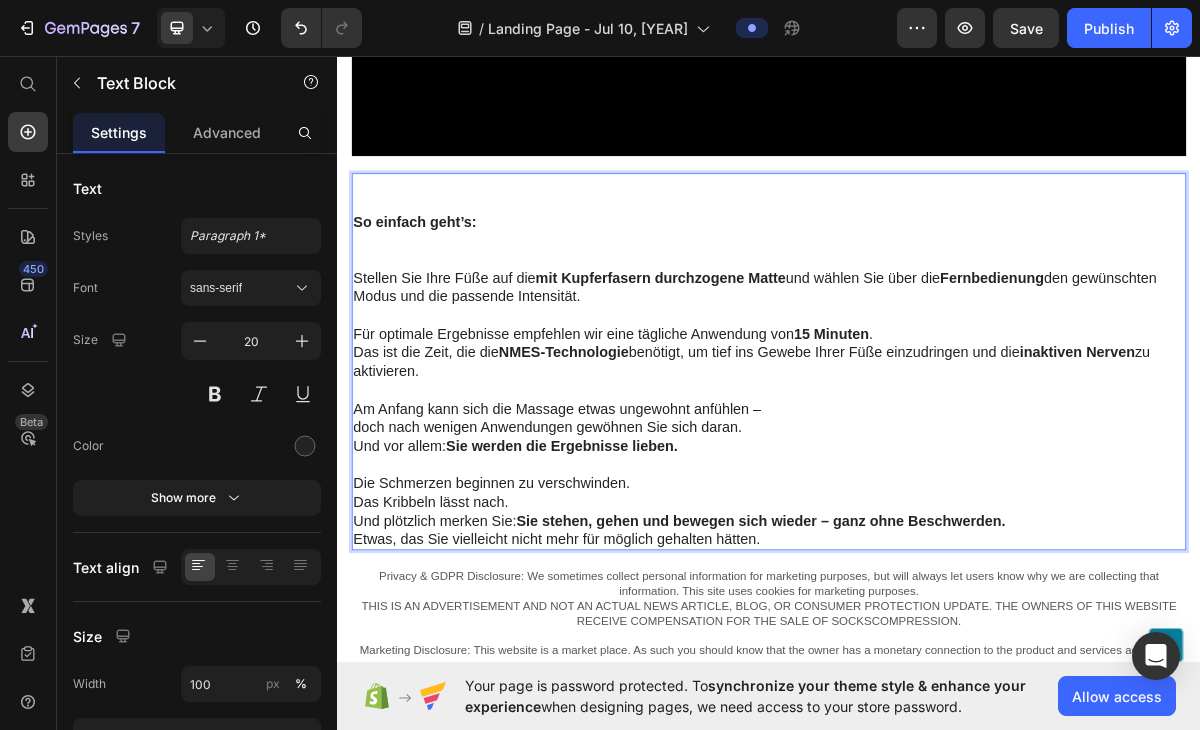 click at bounding box center (937, 316) 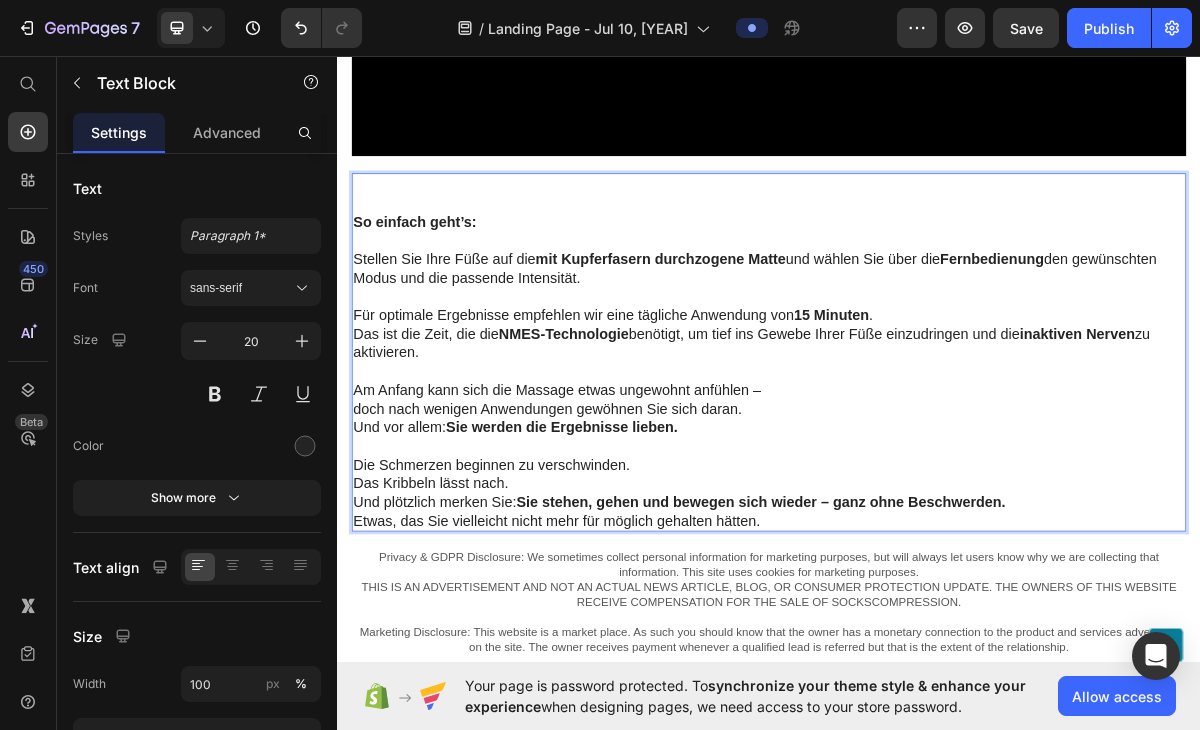 click at bounding box center (937, 264) 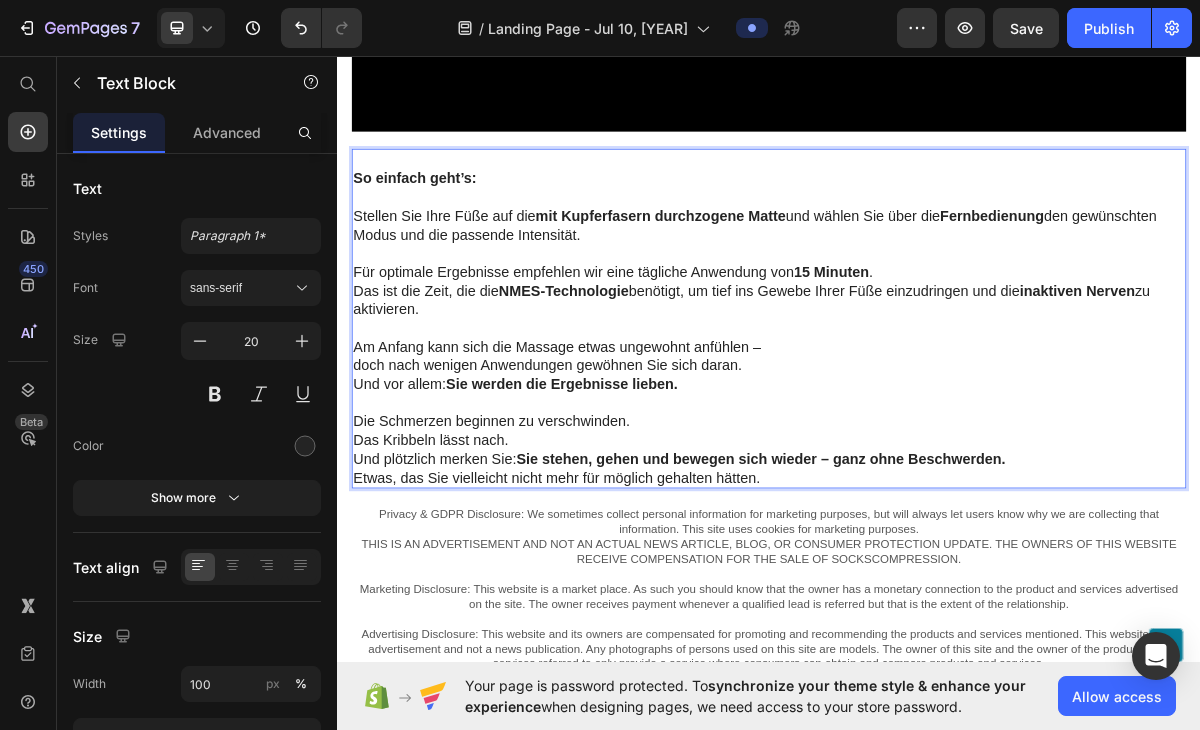 scroll, scrollTop: 12852, scrollLeft: 0, axis: vertical 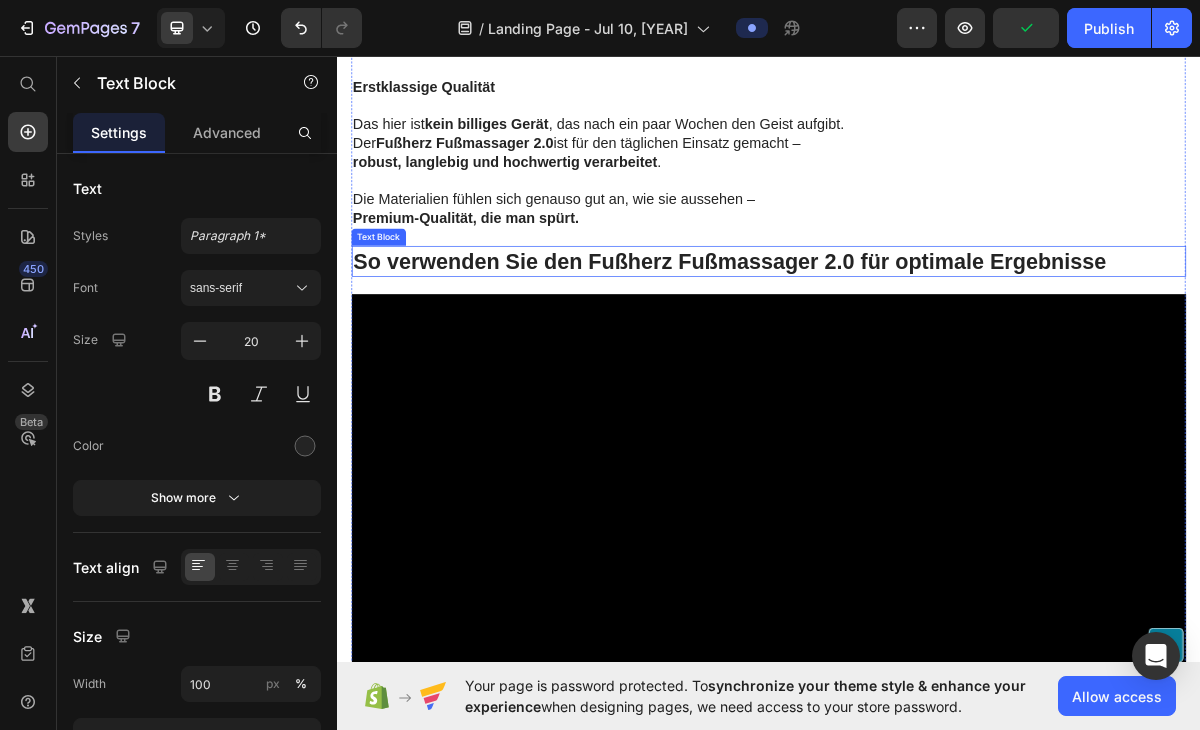 click on "So verwenden Sie den Fußherz Fußmassager 2.0 für optimale Ergebnisse" at bounding box center (882, 345) 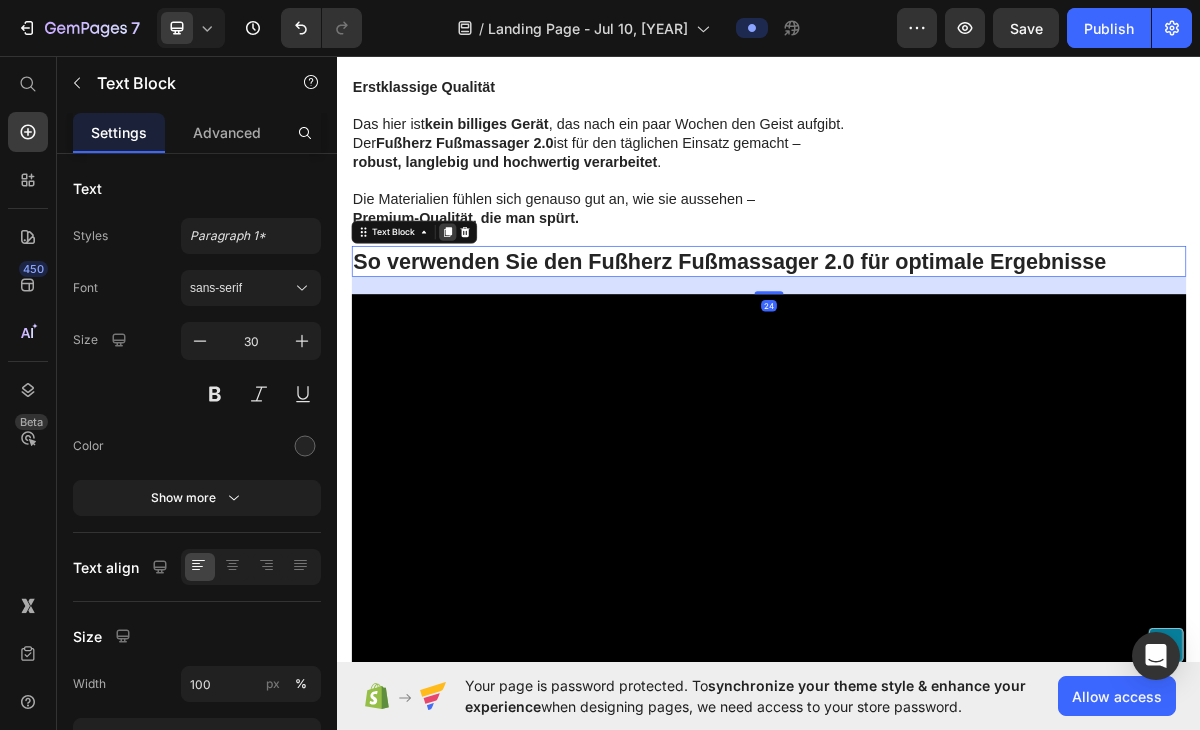 click at bounding box center [491, 305] 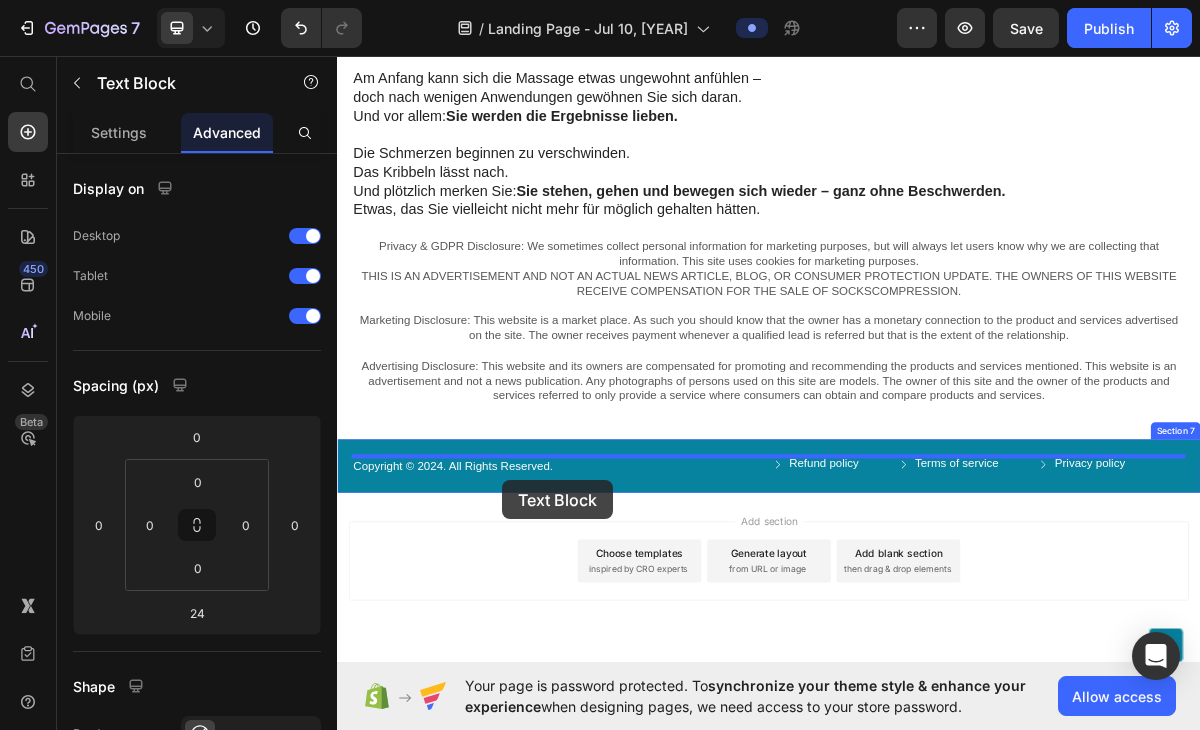 scroll, scrollTop: 13329, scrollLeft: 0, axis: vertical 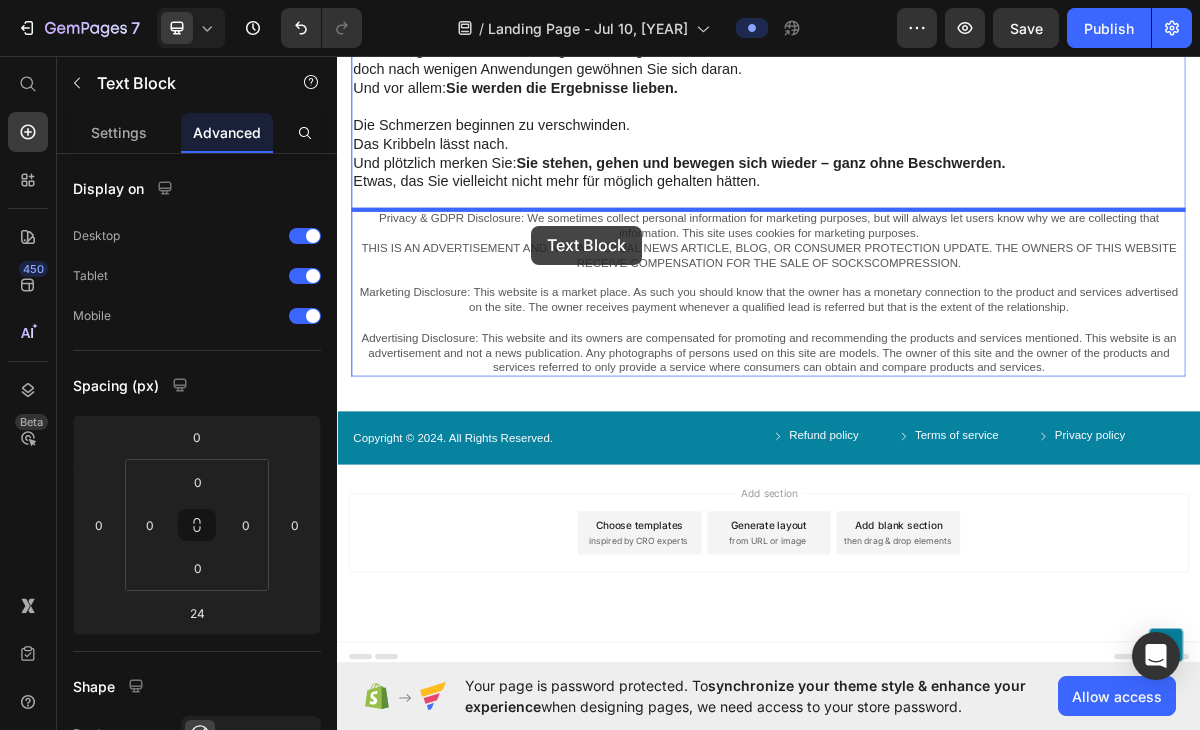drag, startPoint x: 511, startPoint y: 410, endPoint x: 607, endPoint y: 295, distance: 149.8032 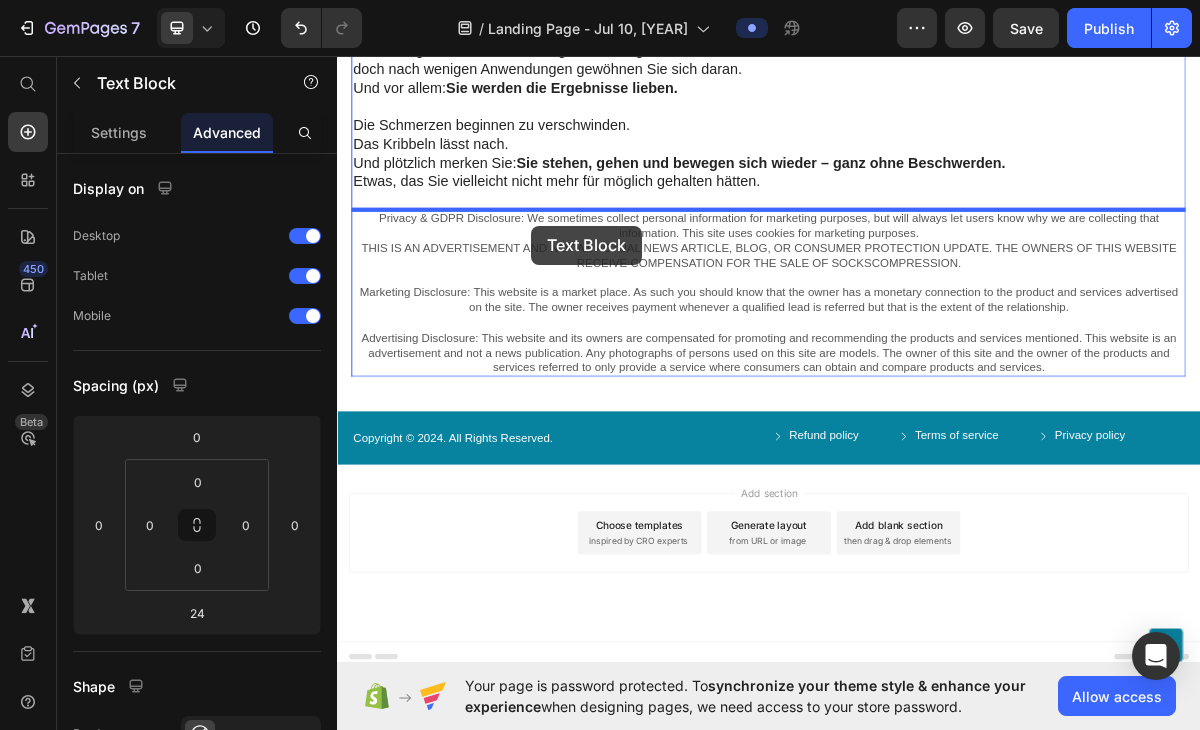 scroll, scrollTop: 13262, scrollLeft: 0, axis: vertical 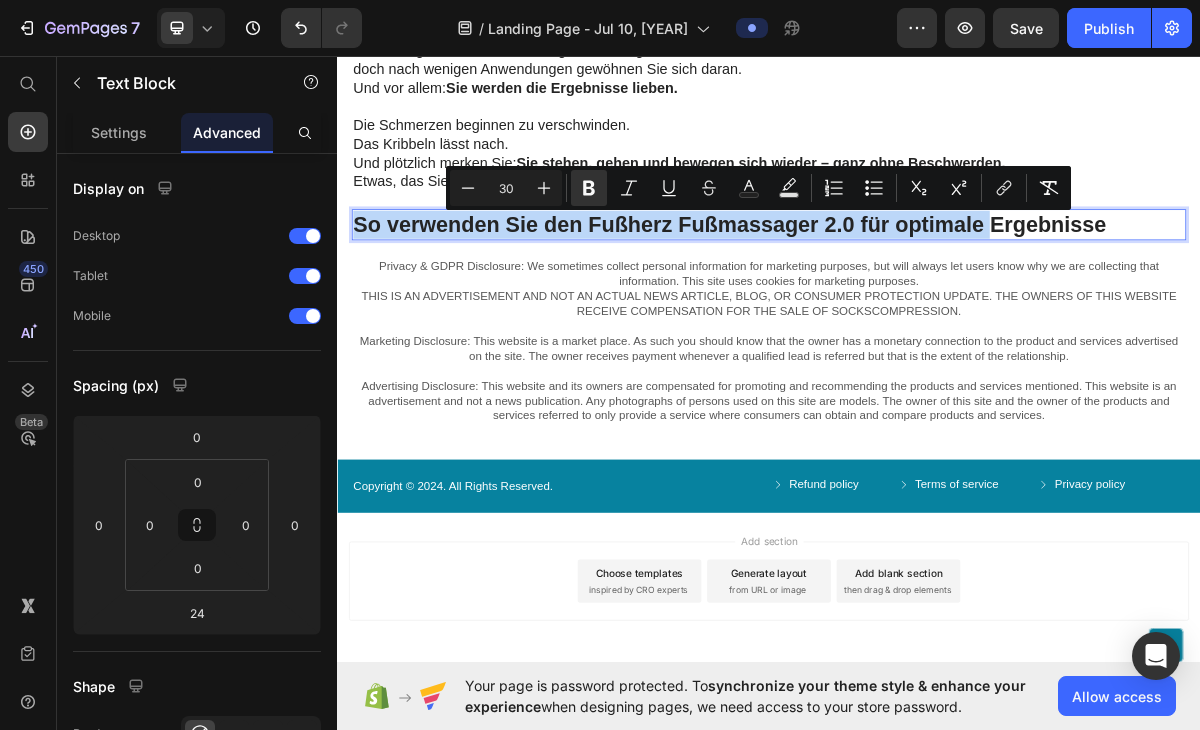 drag, startPoint x: 359, startPoint y: 296, endPoint x: 1232, endPoint y: 305, distance: 873.0464 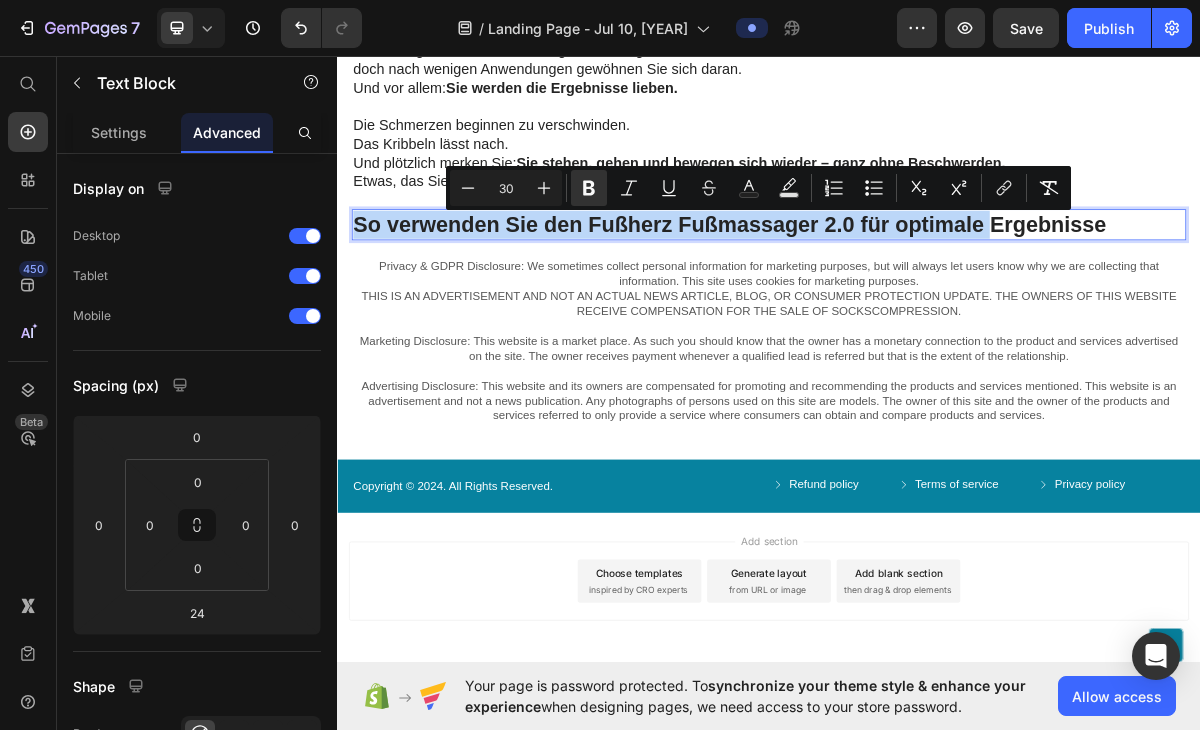 click on "So verwenden Sie den Fußherz Fußmassager 2.0 für optimale Ergebnisse" at bounding box center [882, 294] 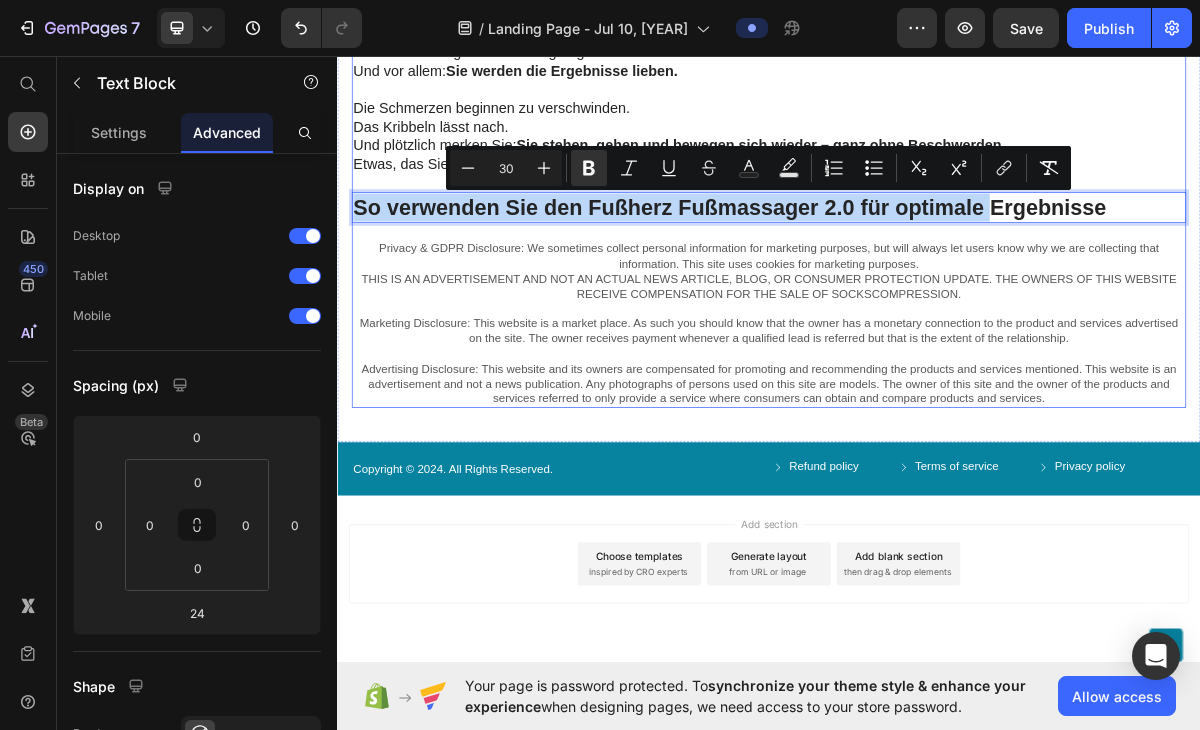 scroll, scrollTop: 13289, scrollLeft: 0, axis: vertical 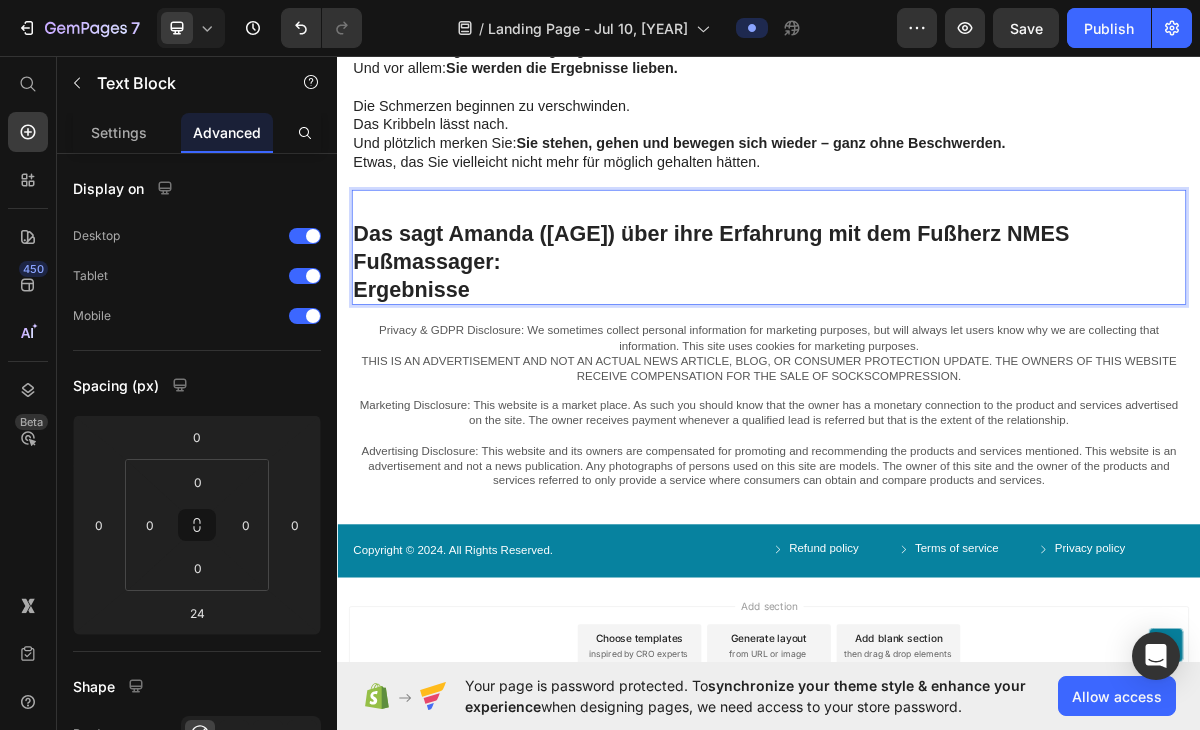 click at bounding box center (937, 267) 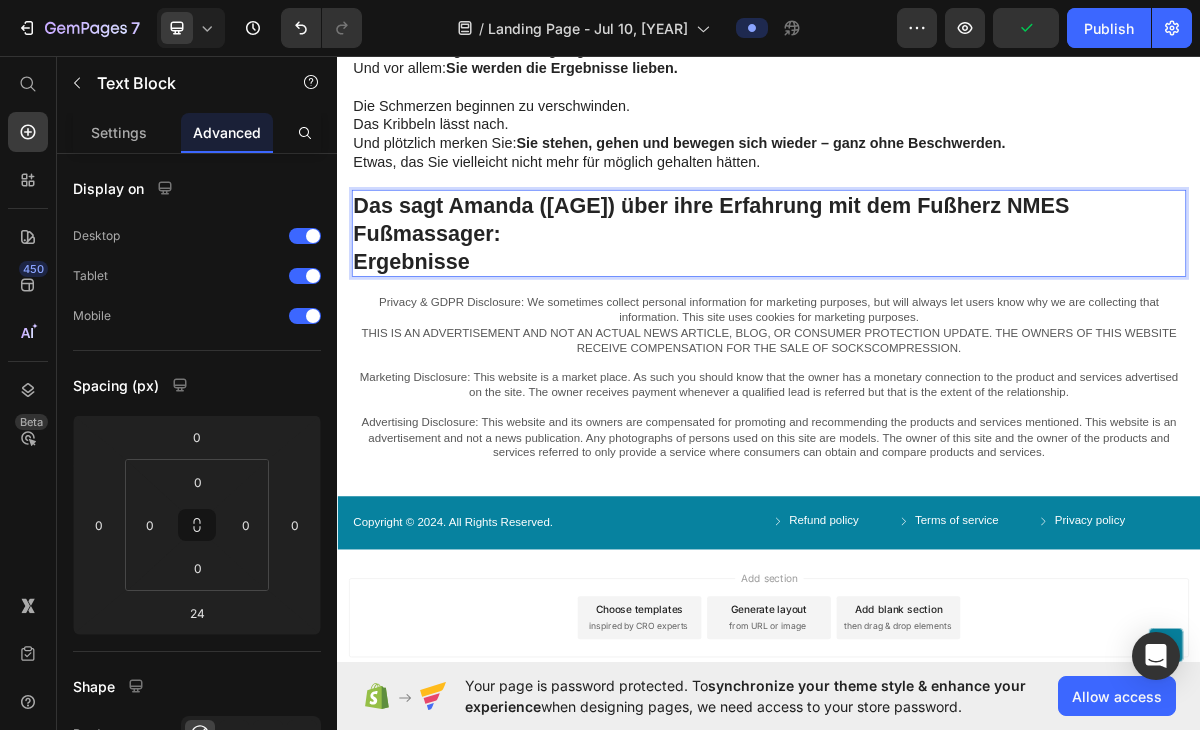 click on "Das sagt [PERSON] ([AGE]) über ihre Erfahrung mit dem Fußherz NMES Fußmassager: Ergebnisse" at bounding box center [937, 306] 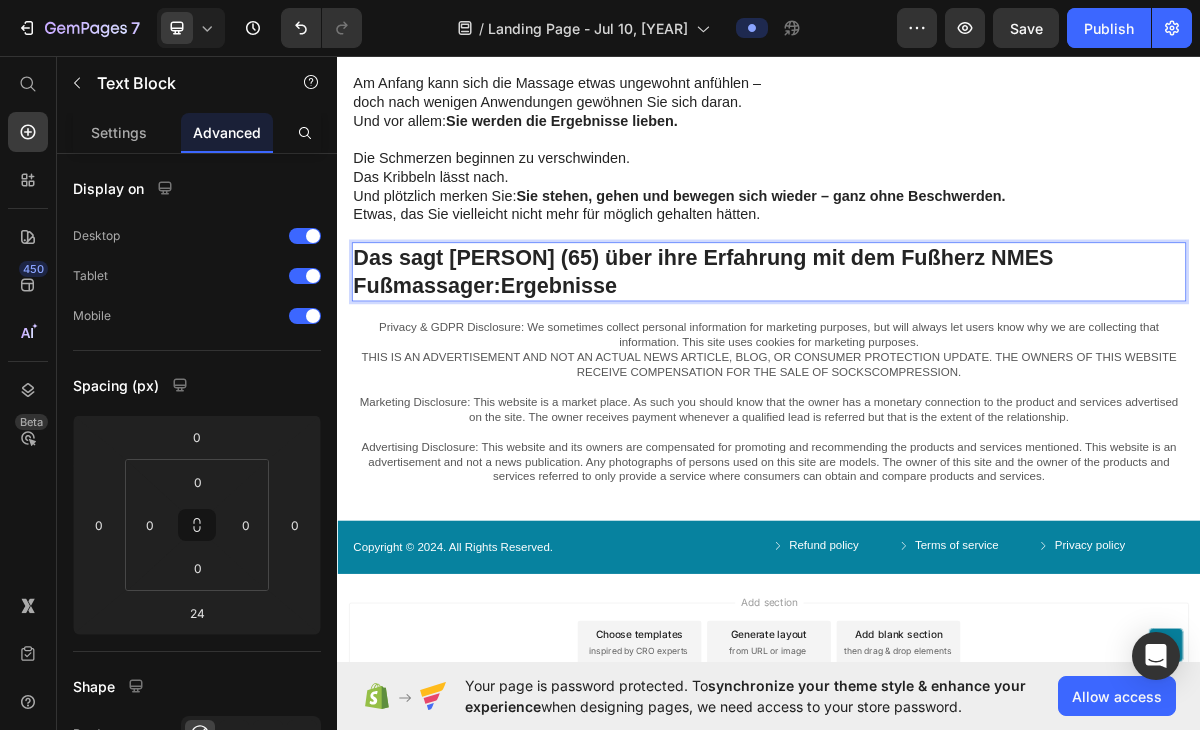scroll, scrollTop: 13214, scrollLeft: 0, axis: vertical 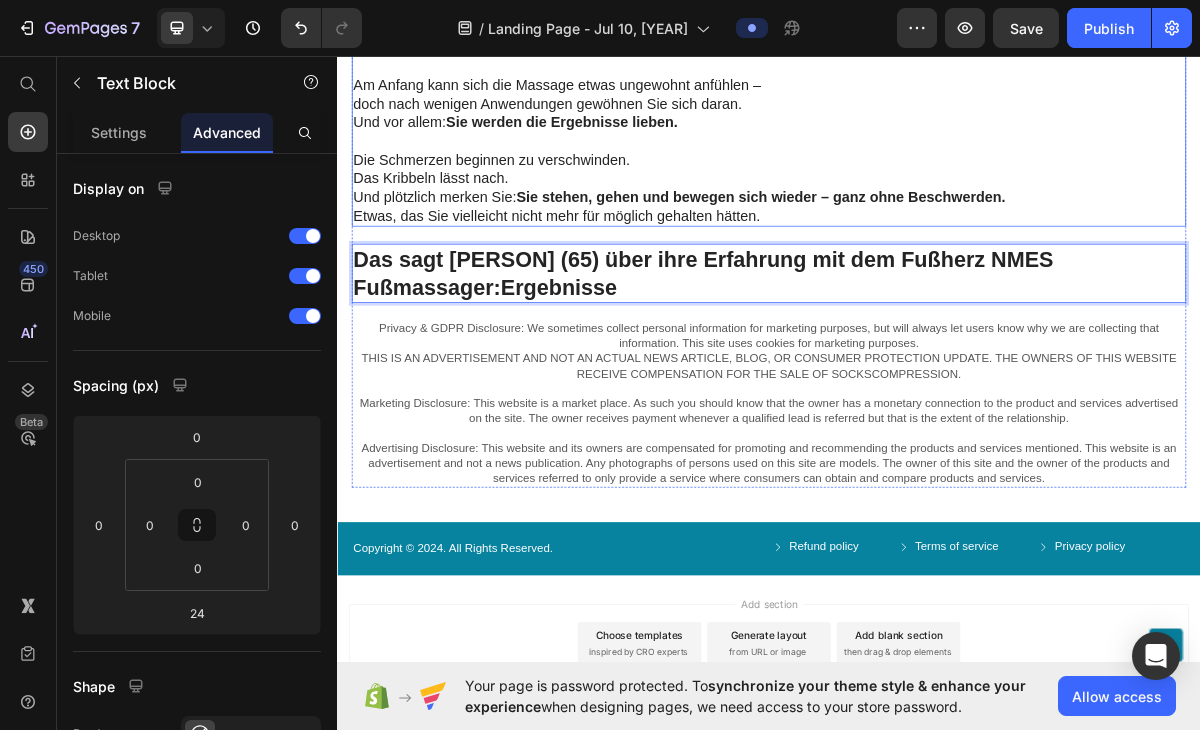 click on "doch nach wenigen Anwendungen gewöhnen Sie sich daran." at bounding box center [937, 126] 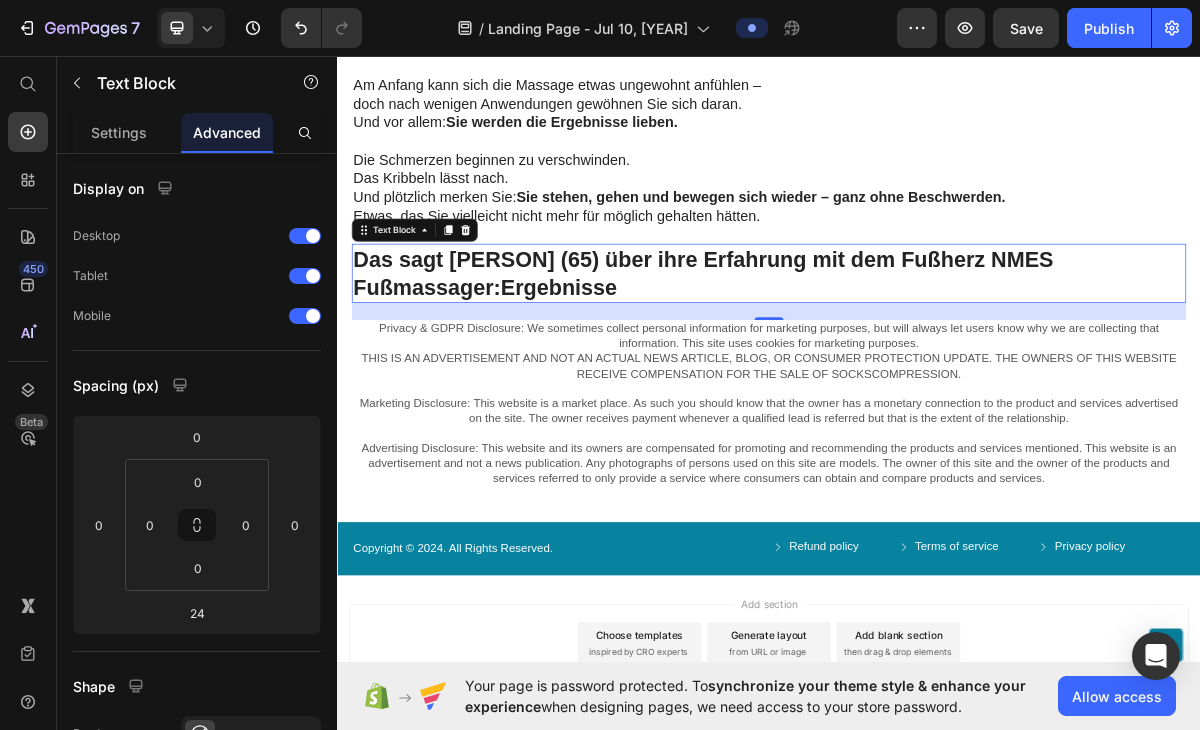 click on "Das sagt [PERSON] (65) über ihre Erfahrung mit dem Fußherz NMES Fußmassager:Ergebnisse" at bounding box center [937, 362] 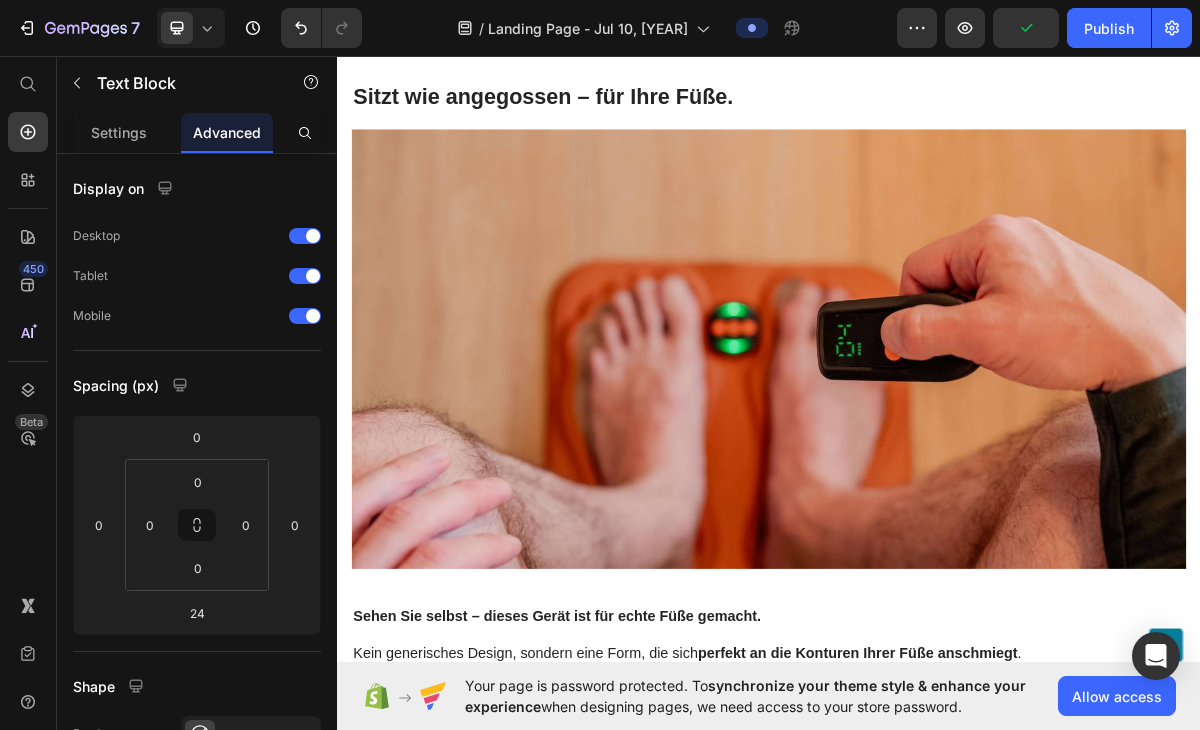 scroll, scrollTop: 10997, scrollLeft: 0, axis: vertical 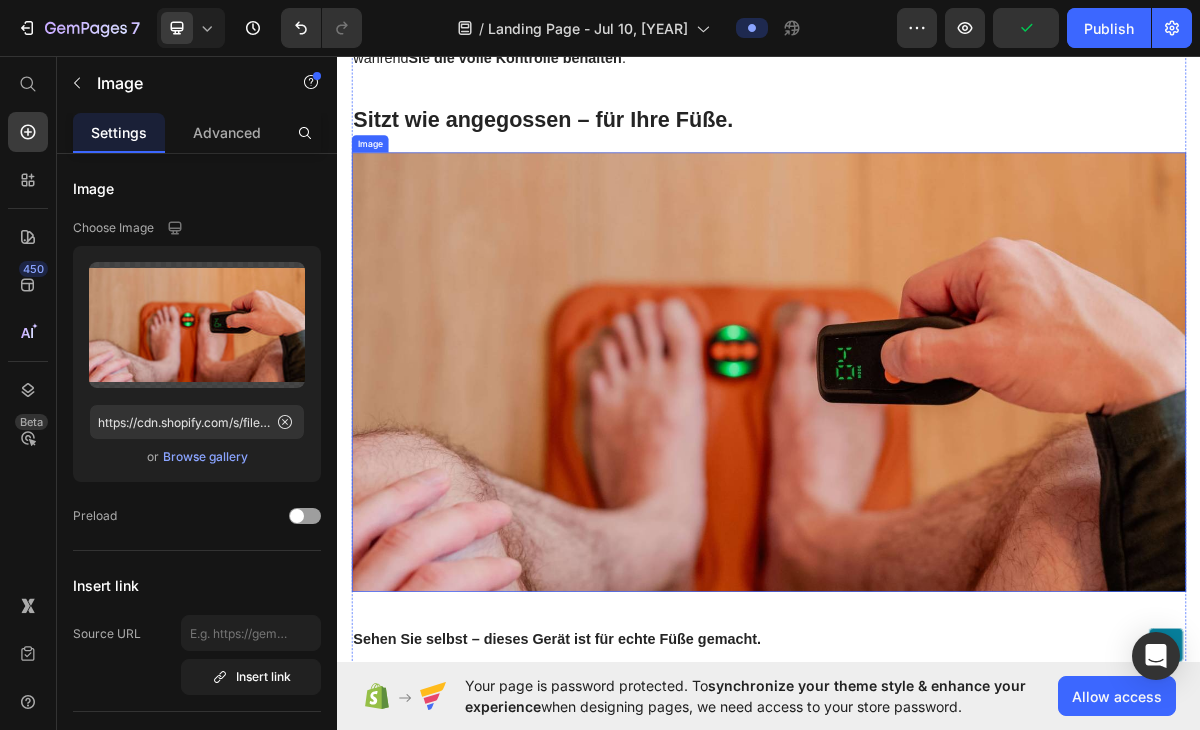 click at bounding box center (937, 499) 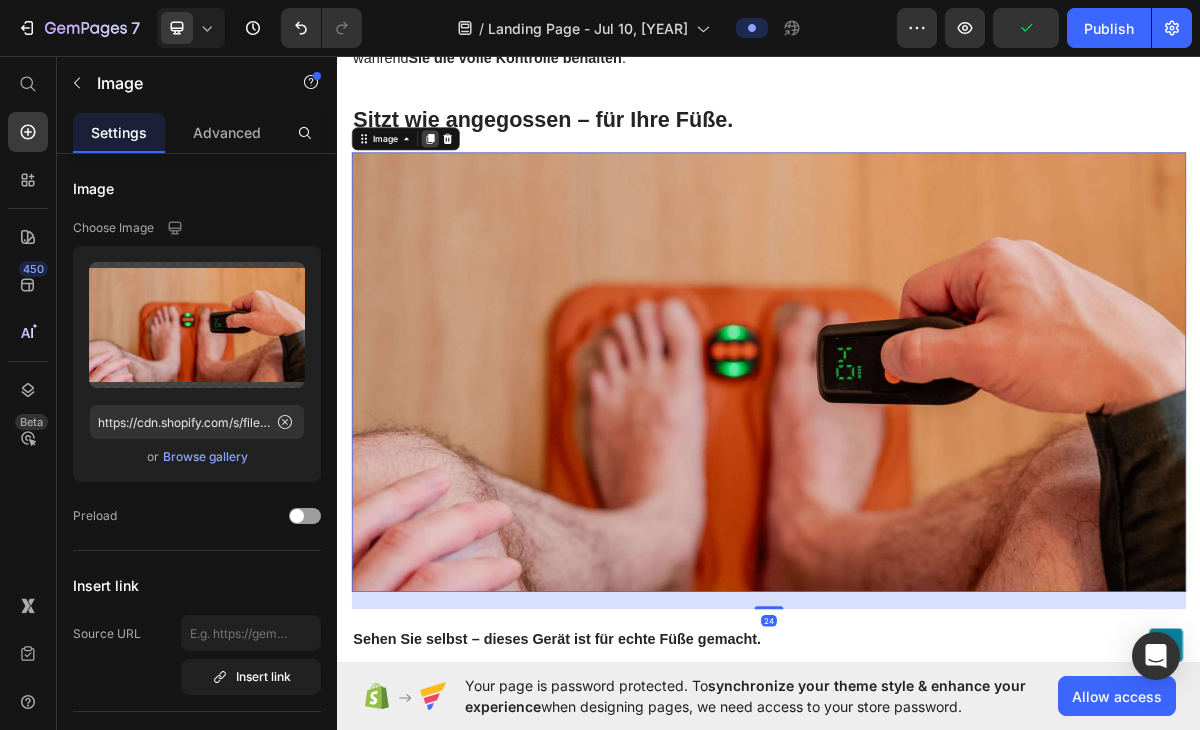 click 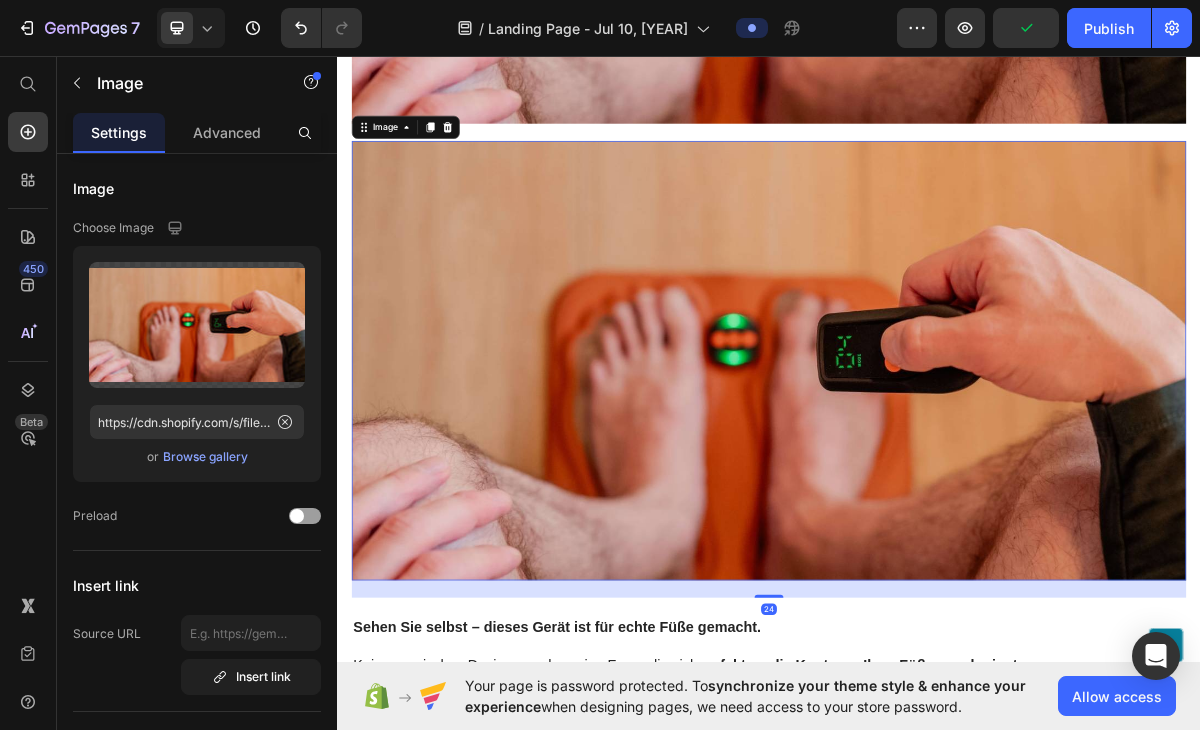 scroll, scrollTop: 11710, scrollLeft: 0, axis: vertical 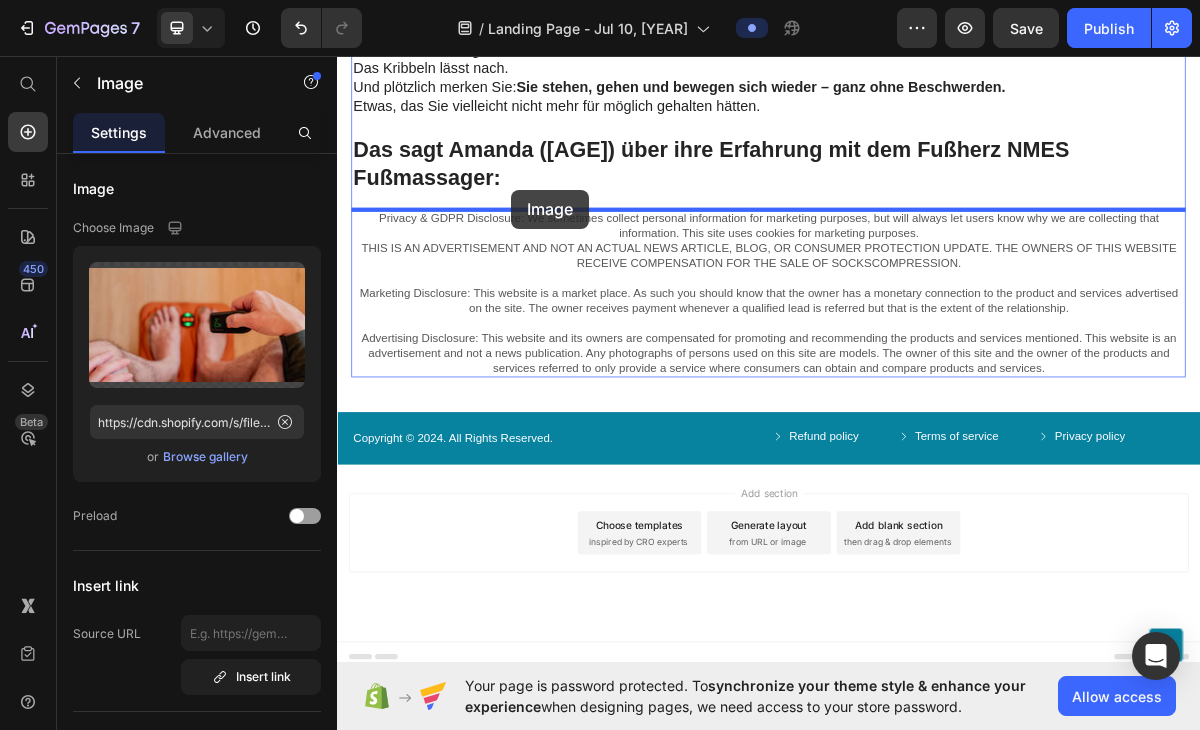 drag, startPoint x: 510, startPoint y: 446, endPoint x: 579, endPoint y: 247, distance: 210.62288 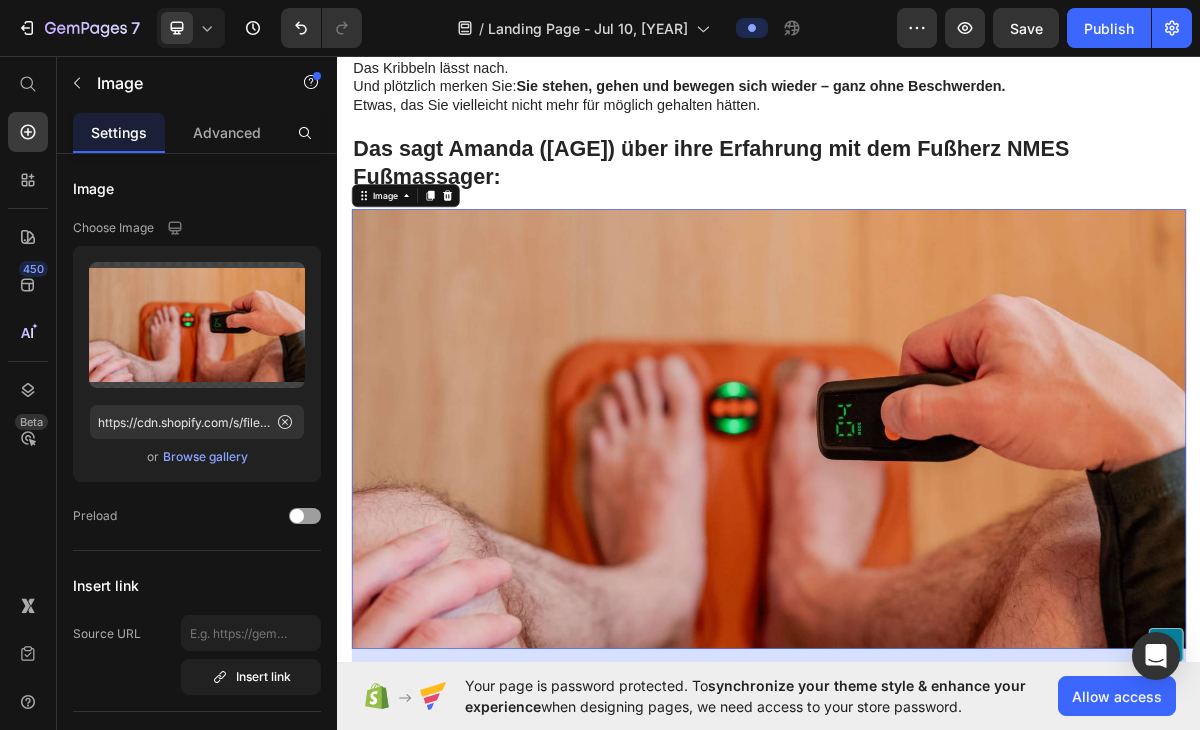scroll, scrollTop: 13406, scrollLeft: 0, axis: vertical 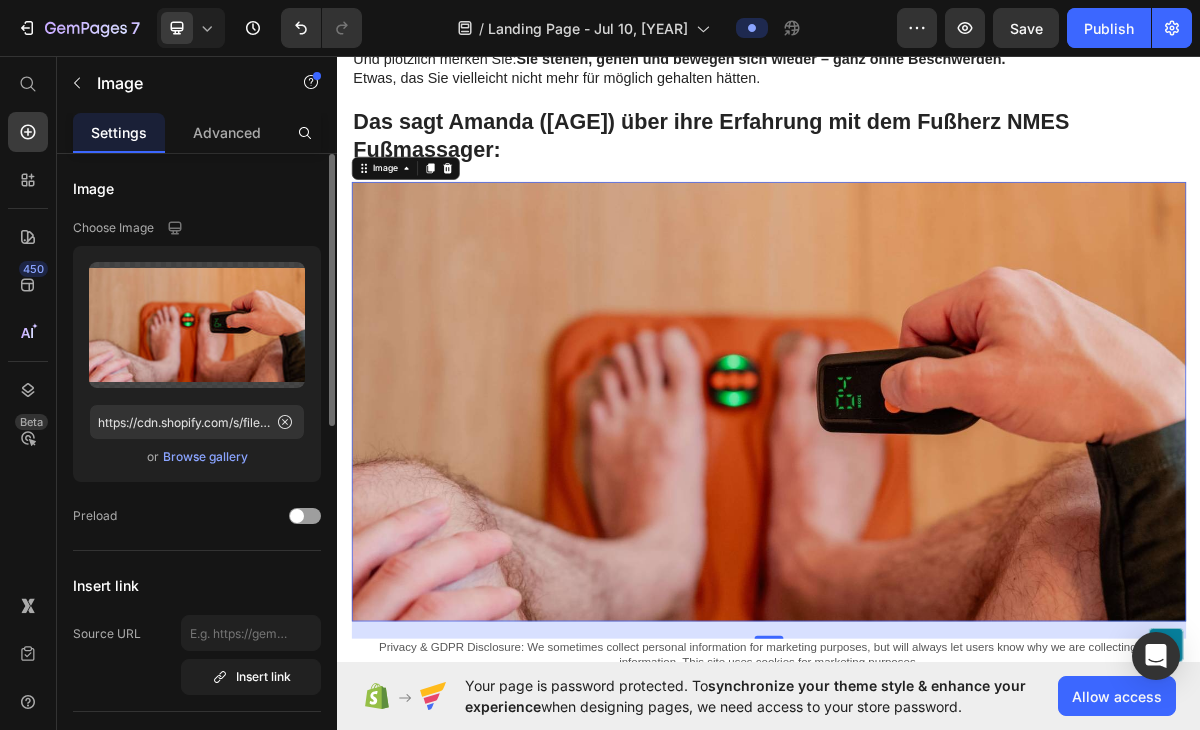 click on "Browse gallery" at bounding box center (205, 457) 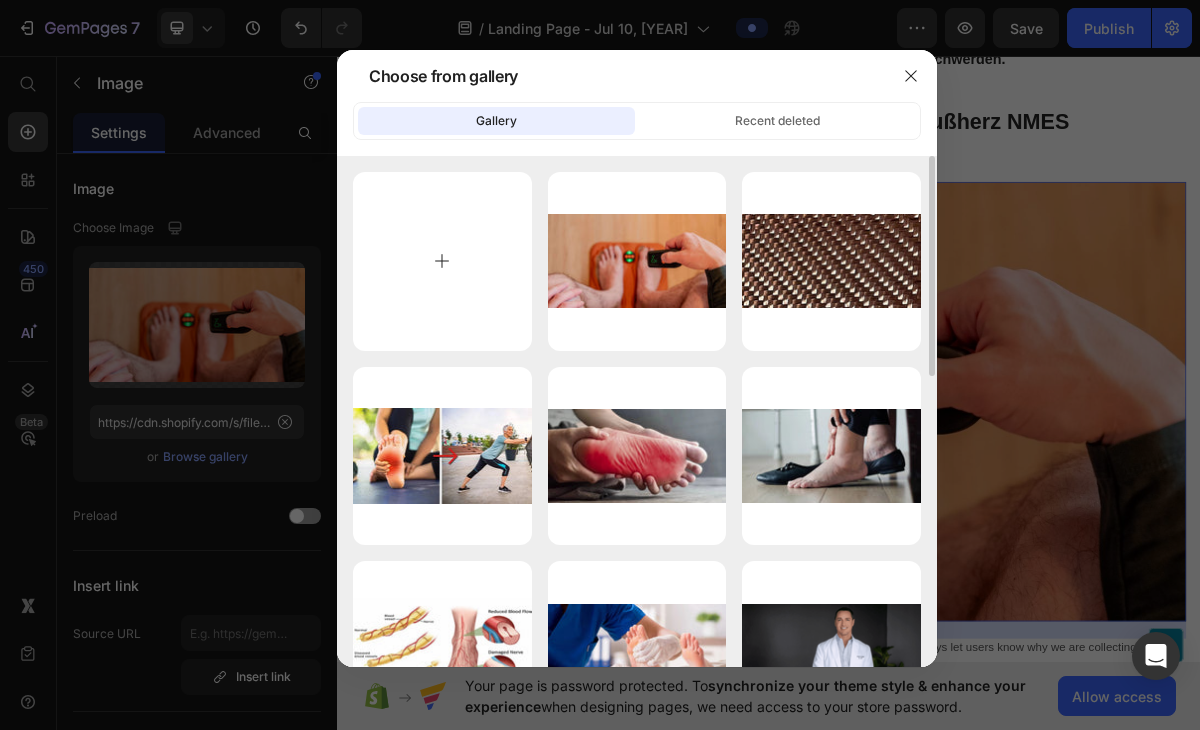 click at bounding box center [442, 261] 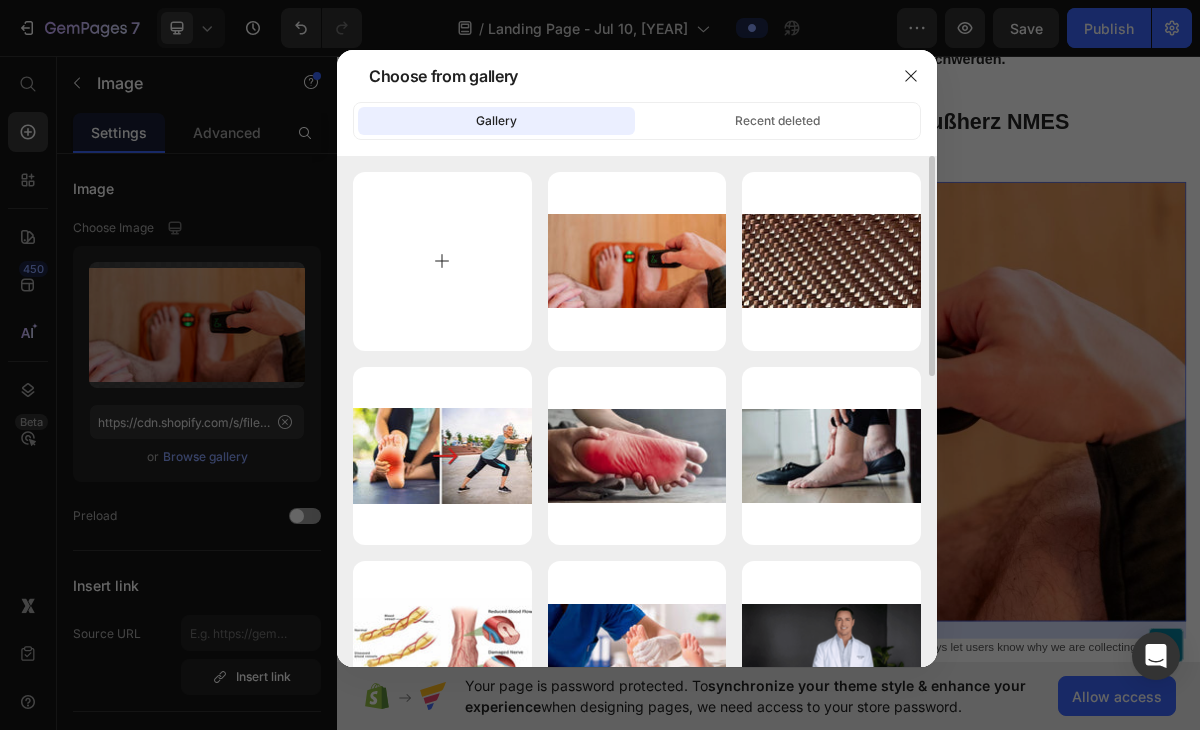 type on "C:\fakepath\imgi_16_1733355884103_[PERSON].jpg" 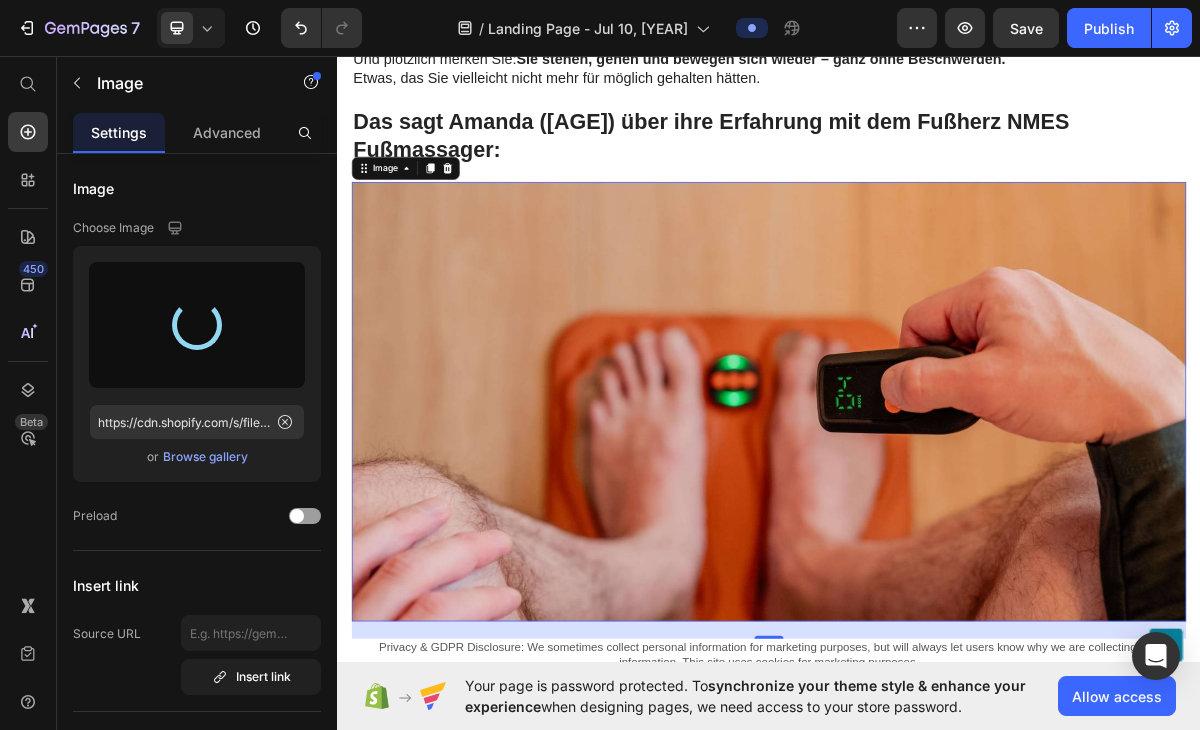 type on "https://cdn.shopify.com/s/files/1/0935/6338/8252/files/gempages_574584501242430239-cd452333-0524-4185-8503-06b8956437ad.jpg" 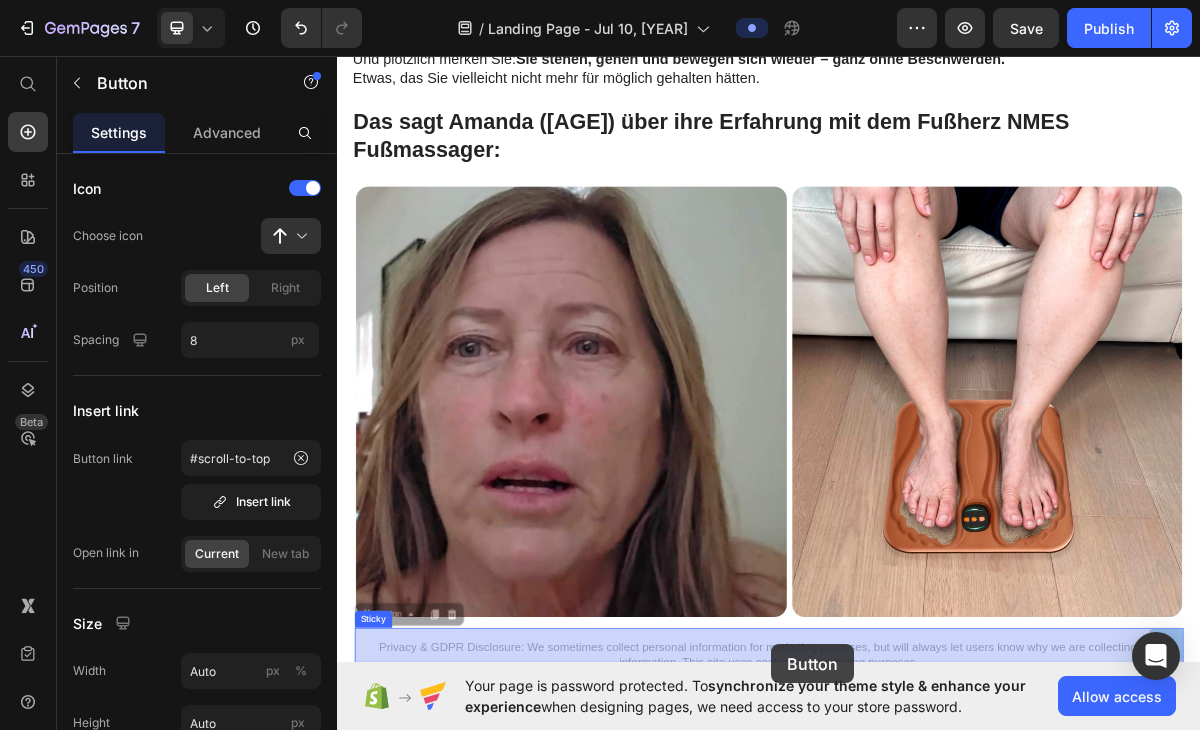 drag, startPoint x: 942, startPoint y: 868, endPoint x: 941, endPoint y: 878, distance: 10.049875 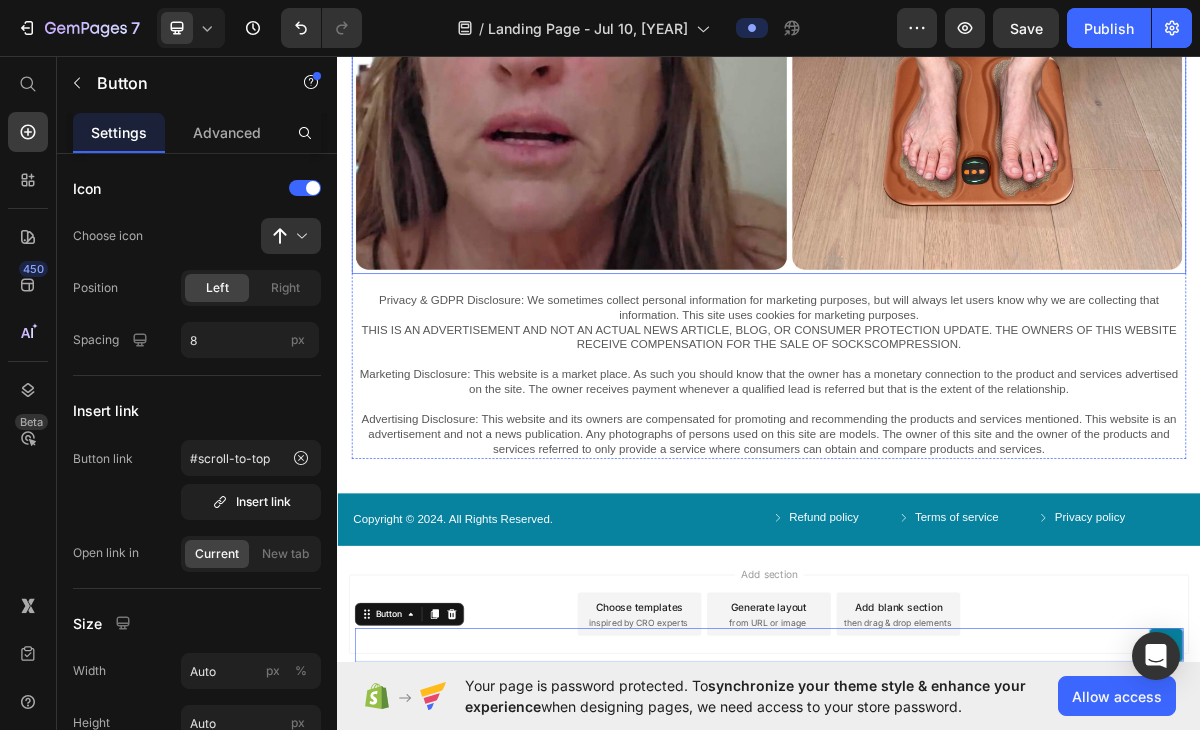 scroll, scrollTop: 13898, scrollLeft: 0, axis: vertical 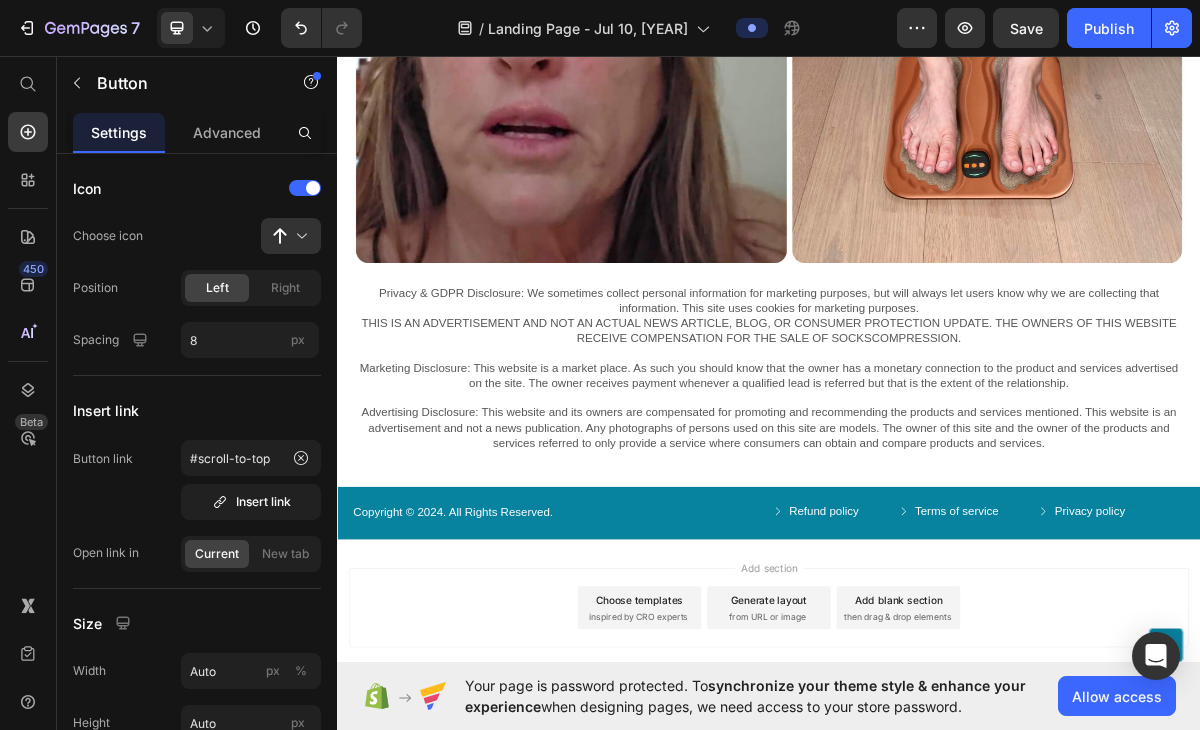 click on "Add section Choose templates inspired by CRO experts Generate layout from URL or image Add blank section then drag & drop elements" at bounding box center (937, 855) 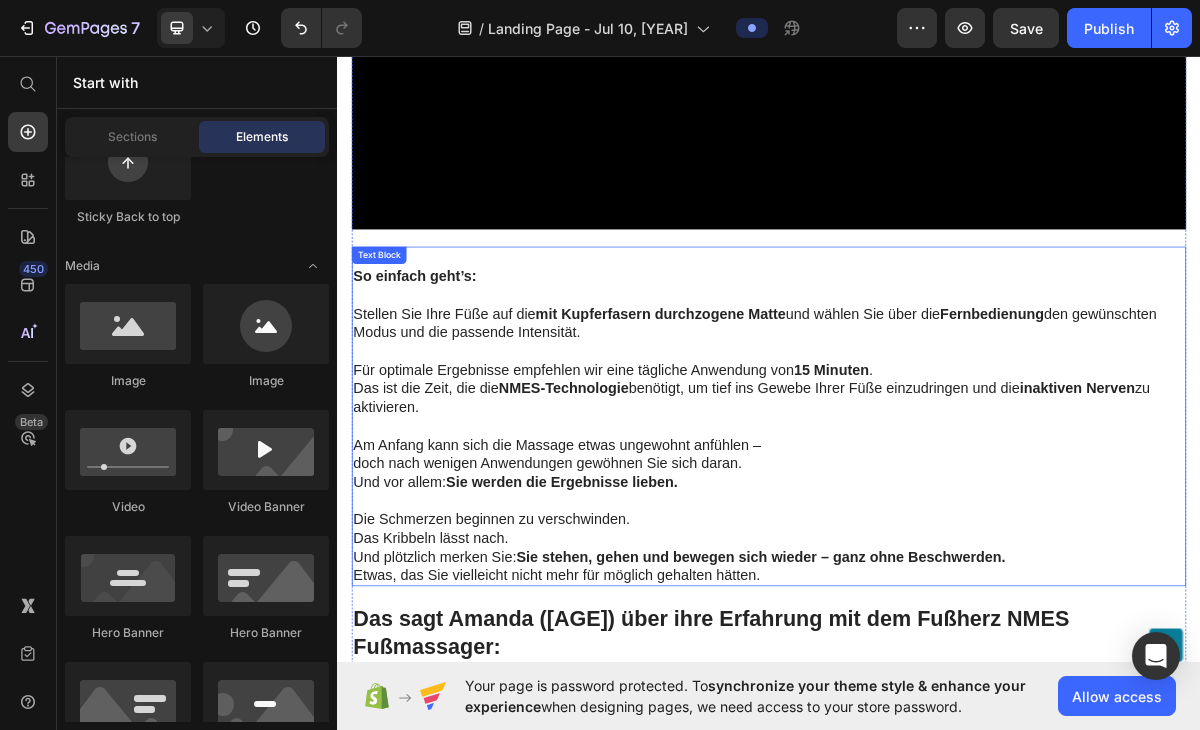 scroll, scrollTop: 12713, scrollLeft: 0, axis: vertical 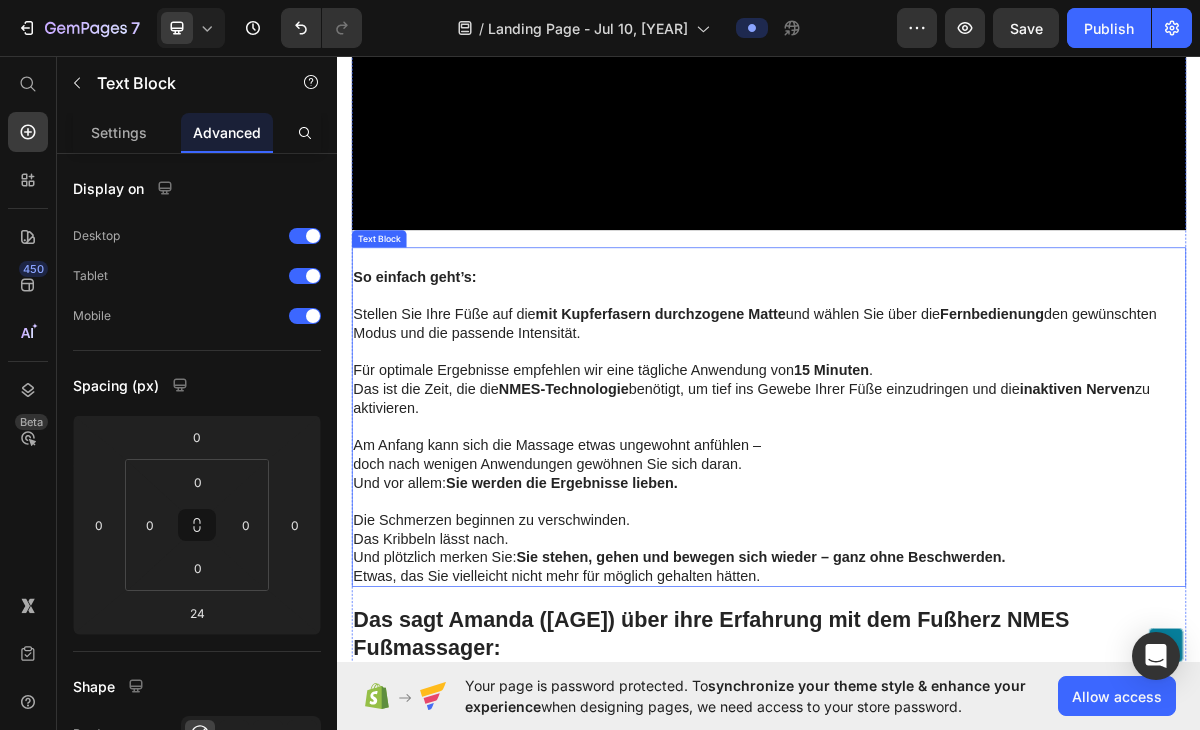 click at bounding box center [937, 341] 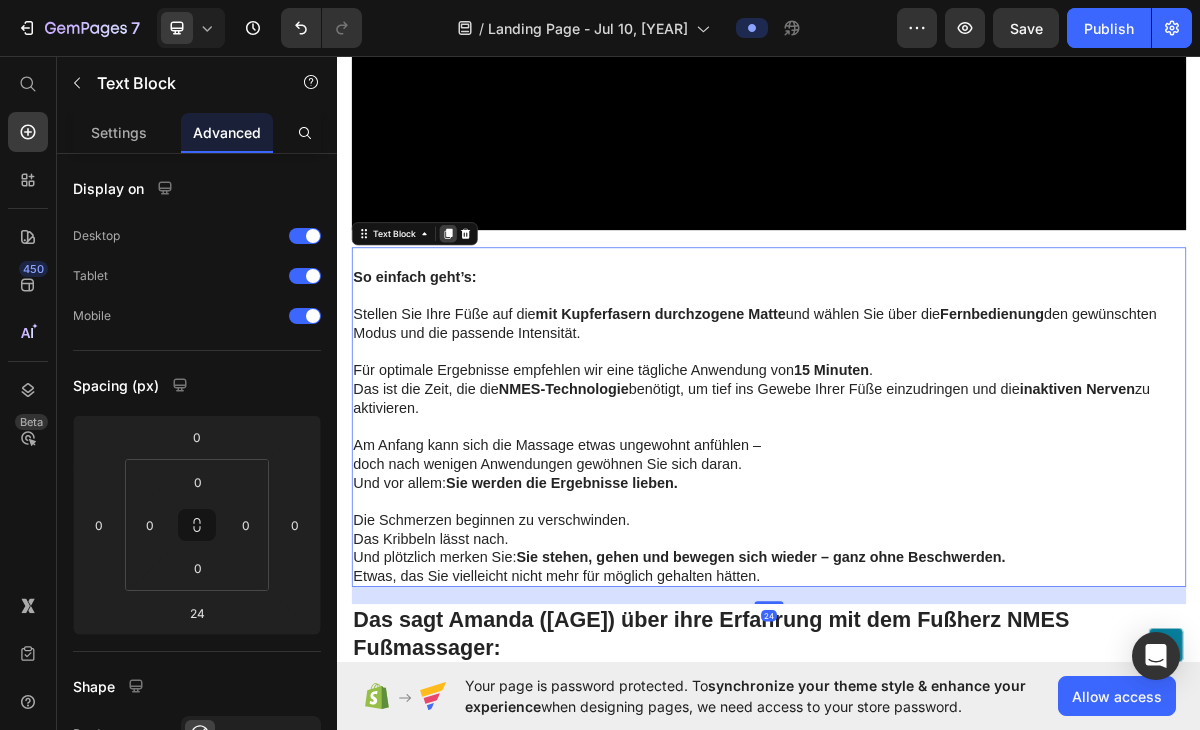 click 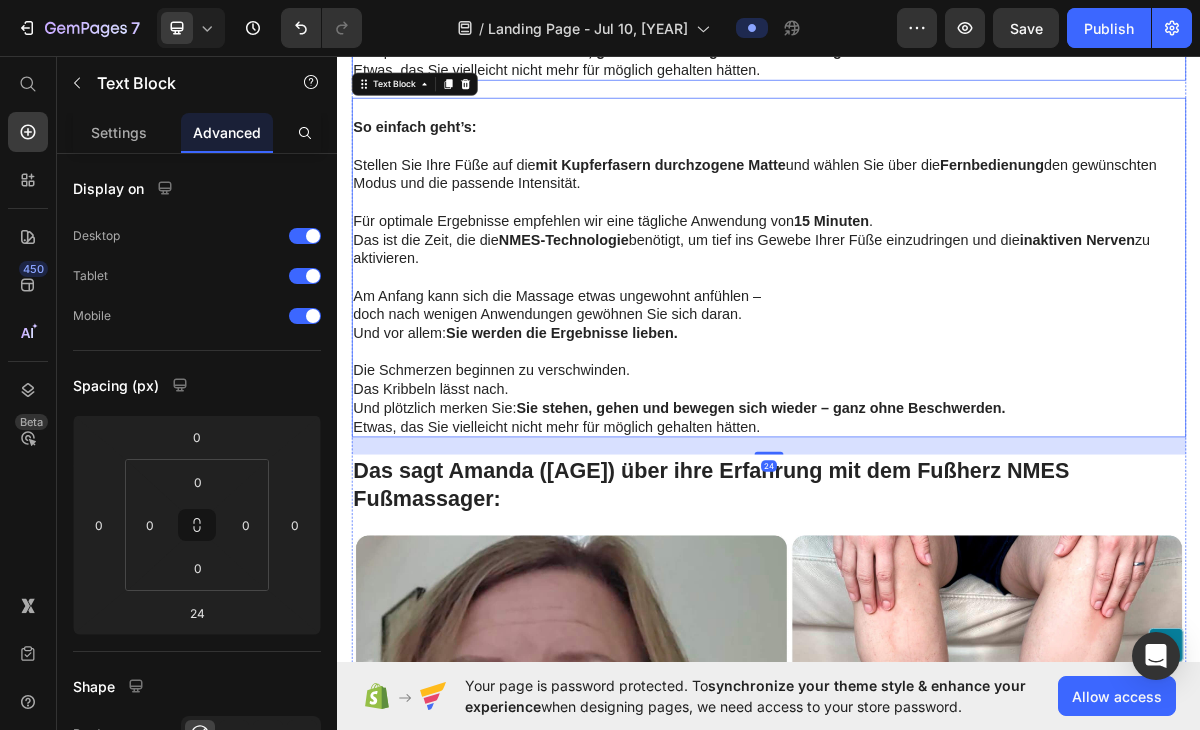 scroll, scrollTop: 13419, scrollLeft: 0, axis: vertical 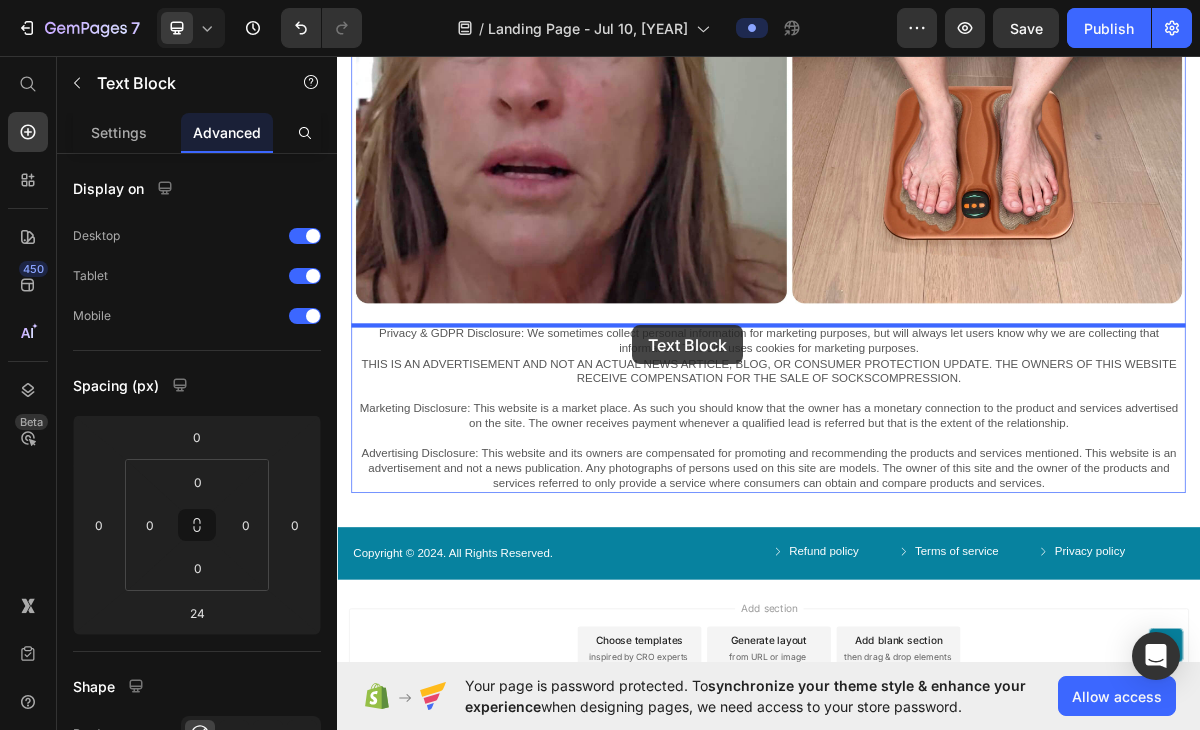 drag, startPoint x: 742, startPoint y: 134, endPoint x: 747, endPoint y: 436, distance: 302.04138 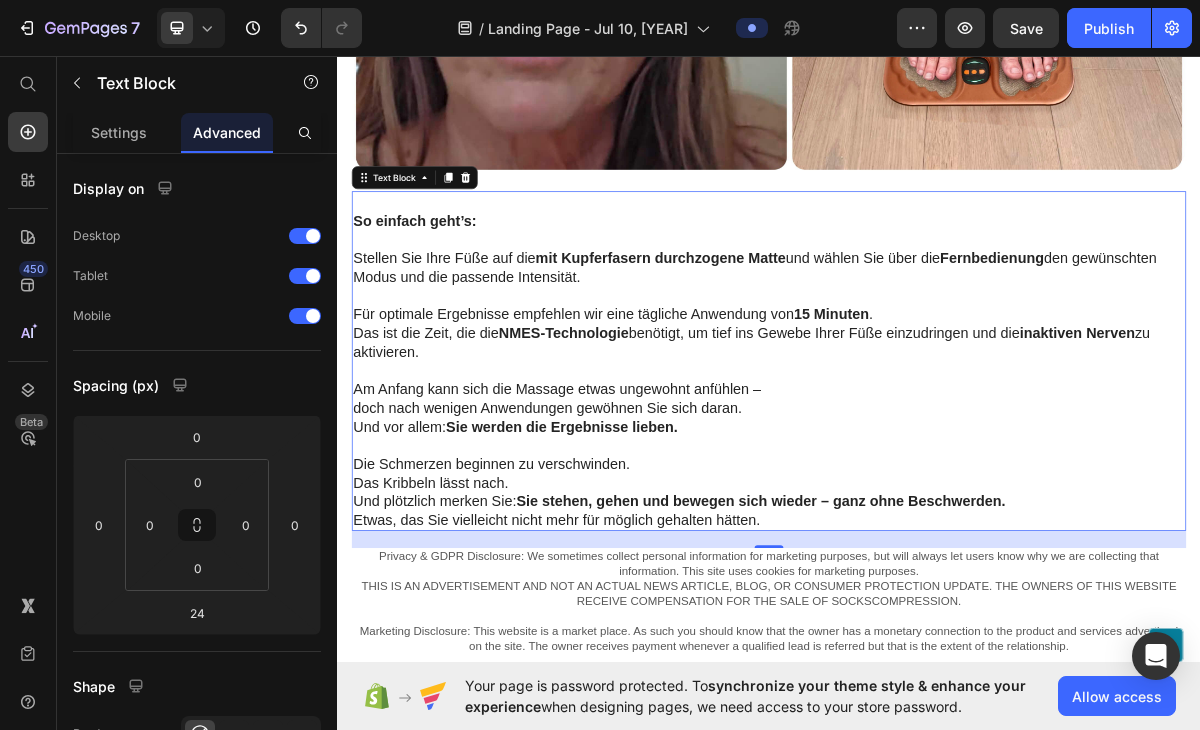 scroll, scrollTop: 14033, scrollLeft: 0, axis: vertical 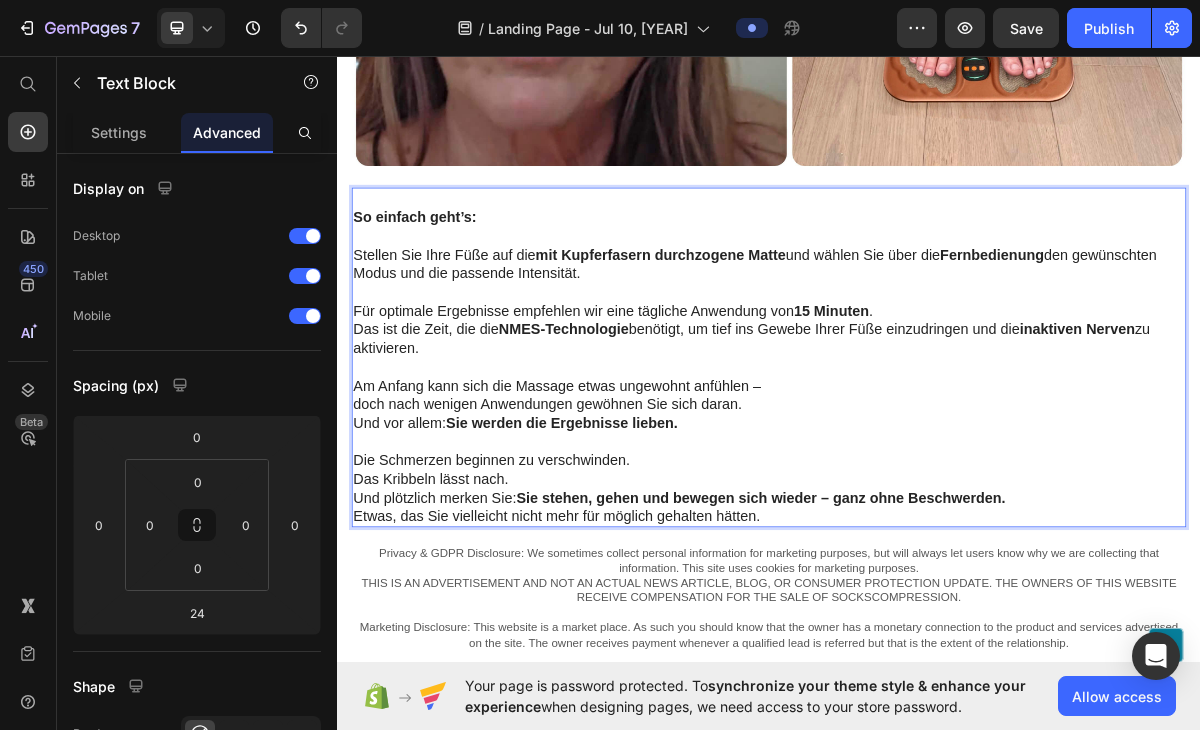 drag, startPoint x: 359, startPoint y: 280, endPoint x: 385, endPoint y: 315, distance: 43.60046 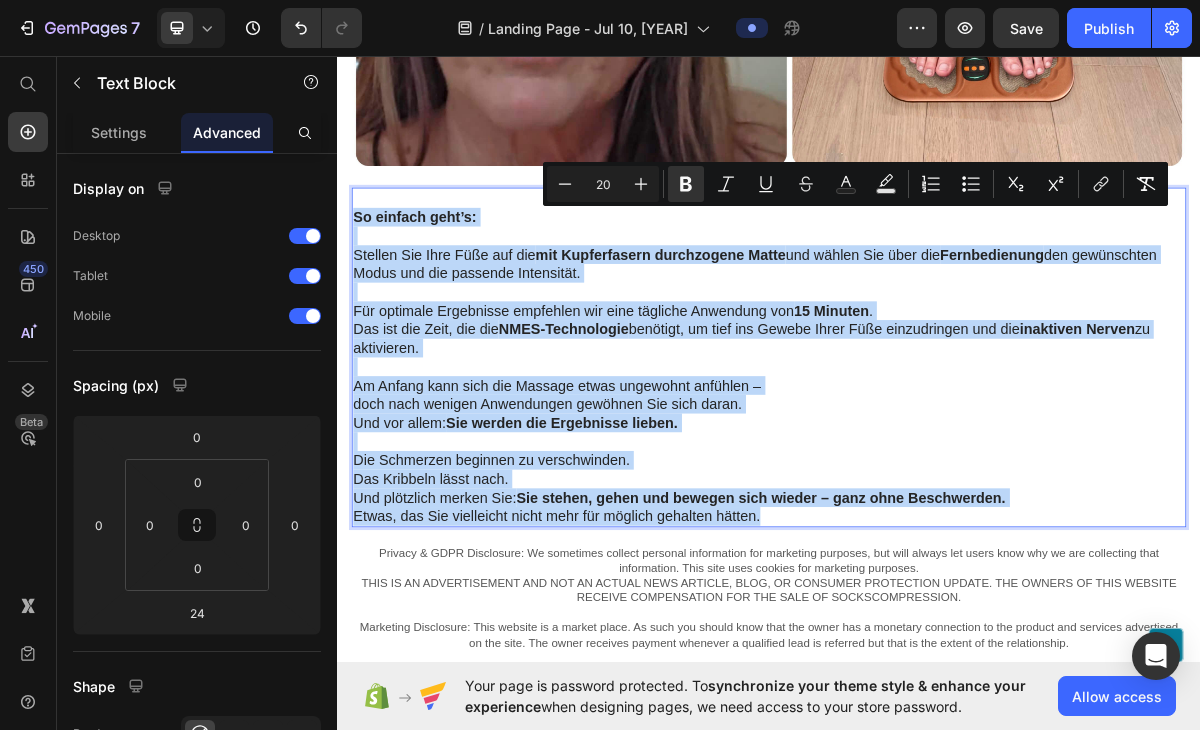 drag, startPoint x: 359, startPoint y: 280, endPoint x: 1153, endPoint y: 692, distance: 894.52783 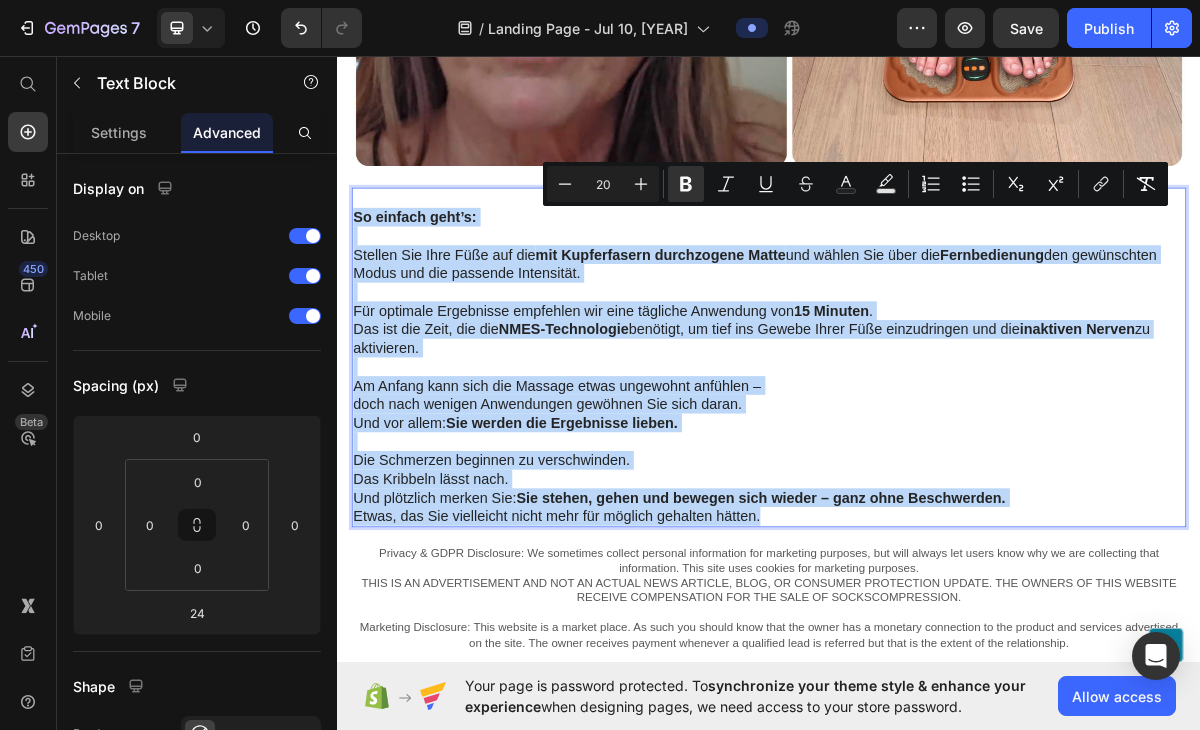 click on "So einfach geht’s: Stellen Sie Ihre Füße auf die  mit Kupferfasern durchzogene Matte  und wählen Sie über die  Fernbedienung  den gewünschten Modus und die passende Intensität. Für optimale Ergebnisse empfehlen wir eine tägliche Anwendung von  15 Minuten . Das ist die Zeit, die die  NMES-Technologie  benötigt, um tief ins Gewebe Ihrer Füße einzudringen und die  inaktiven Nerven  zu aktivieren. Am Anfang kann sich die Massage etwas ungewohnt anfühlen – doch nach wenigen Anwendungen gewöhnen Sie sich daran. Und vor allem:  Sie werden die Ergebnisse lieben. Die Schmerzen beginnen zu verschwinden. Das Kribbeln lässt nach. Und plötzlich merken Sie:  Sie stehen, gehen und bewegen sich wieder – ganz ohne Beschwerden. Etwas, das Sie vielleicht nicht mehr für möglich gehalten hätten." at bounding box center (937, 479) 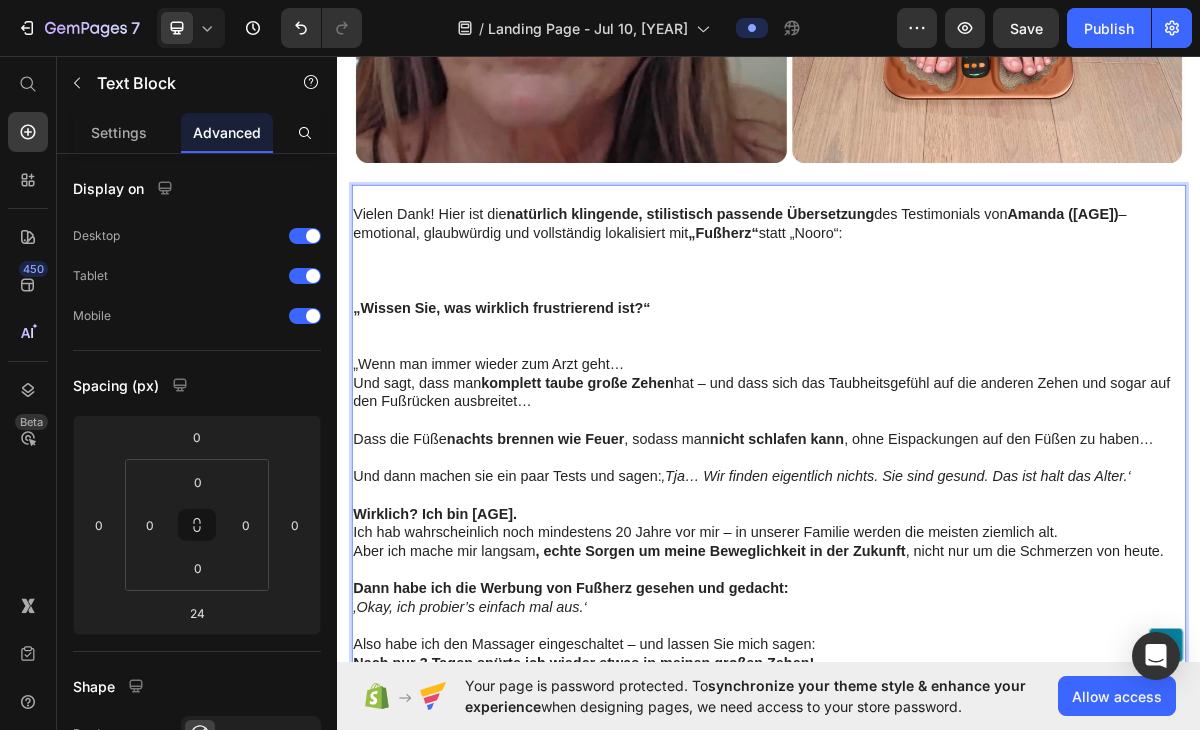 scroll, scrollTop: 14021, scrollLeft: 0, axis: vertical 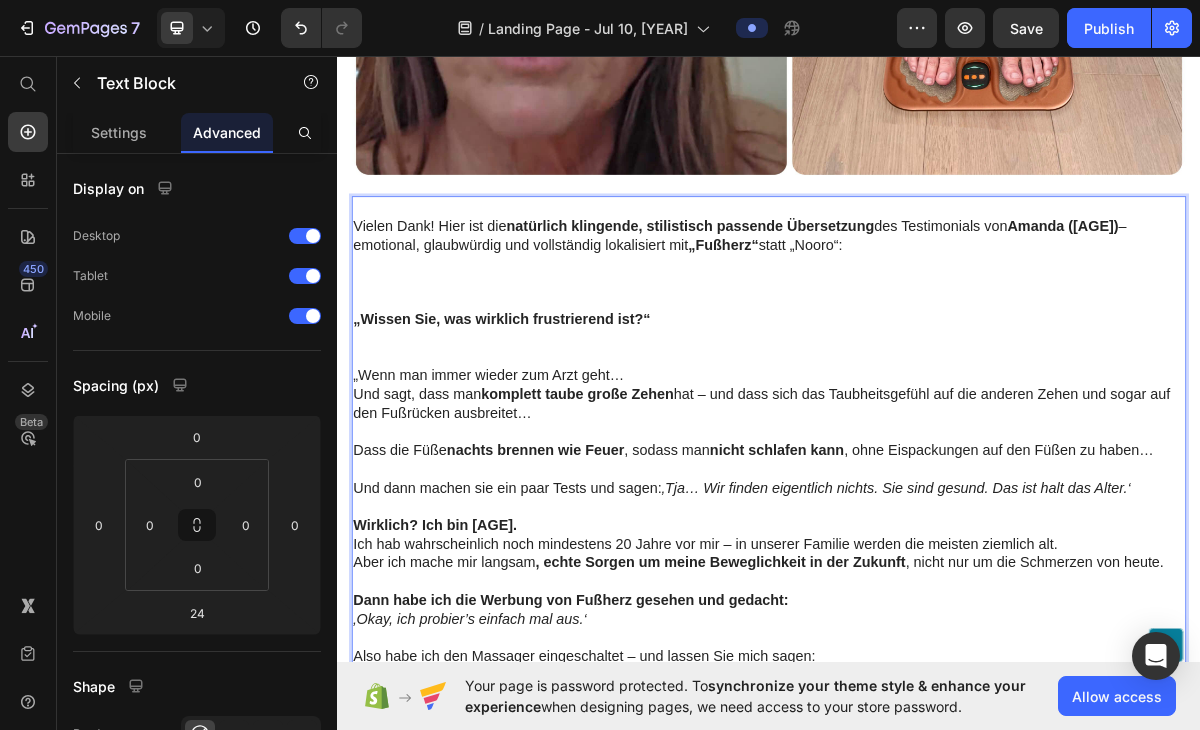 click at bounding box center [937, 374] 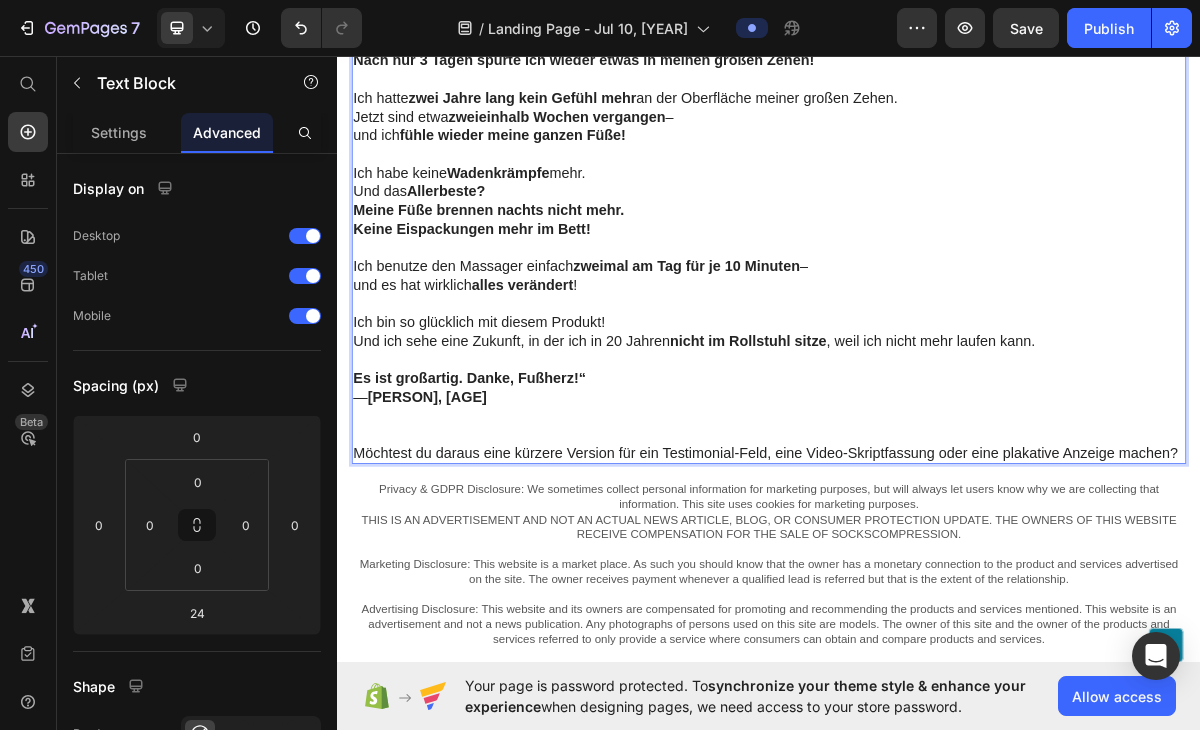 scroll, scrollTop: 14770, scrollLeft: 0, axis: vertical 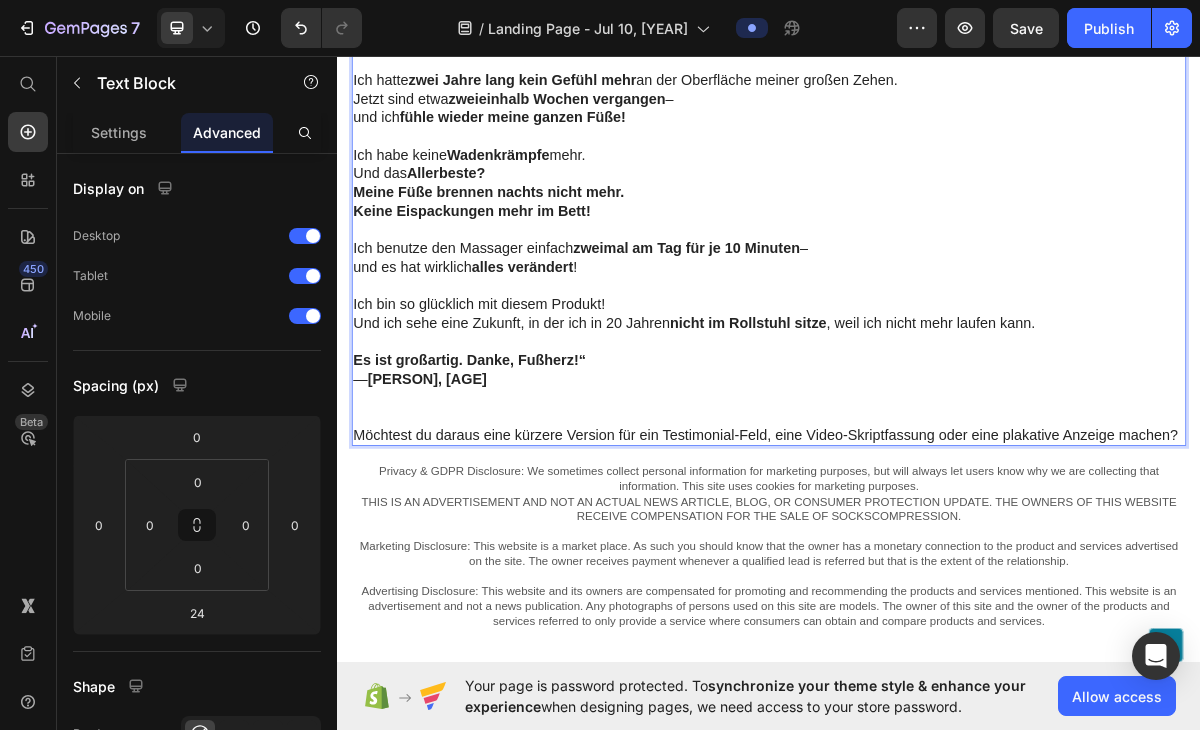 click on "Möchtest du daraus eine kürzere Version für ein Testimonial-Feld, eine Video-Skriptfassung oder eine plakative Anzeige machen?" at bounding box center [937, 587] 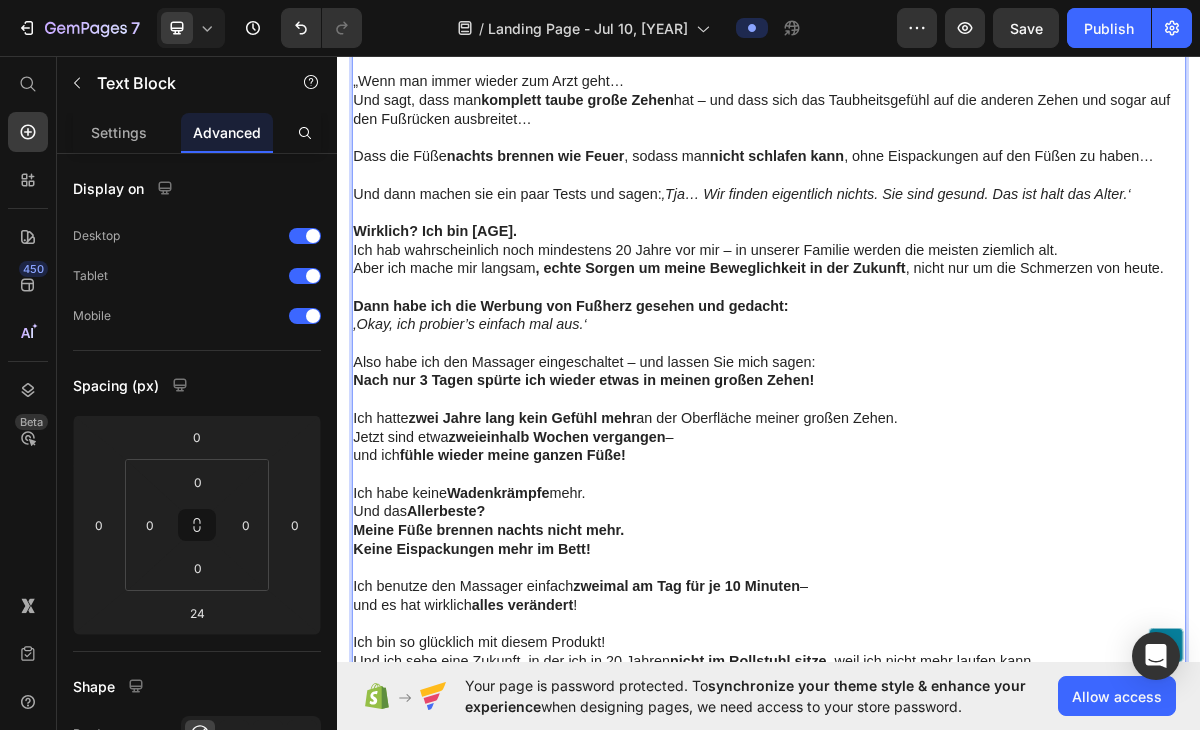 scroll, scrollTop: 14333, scrollLeft: 0, axis: vertical 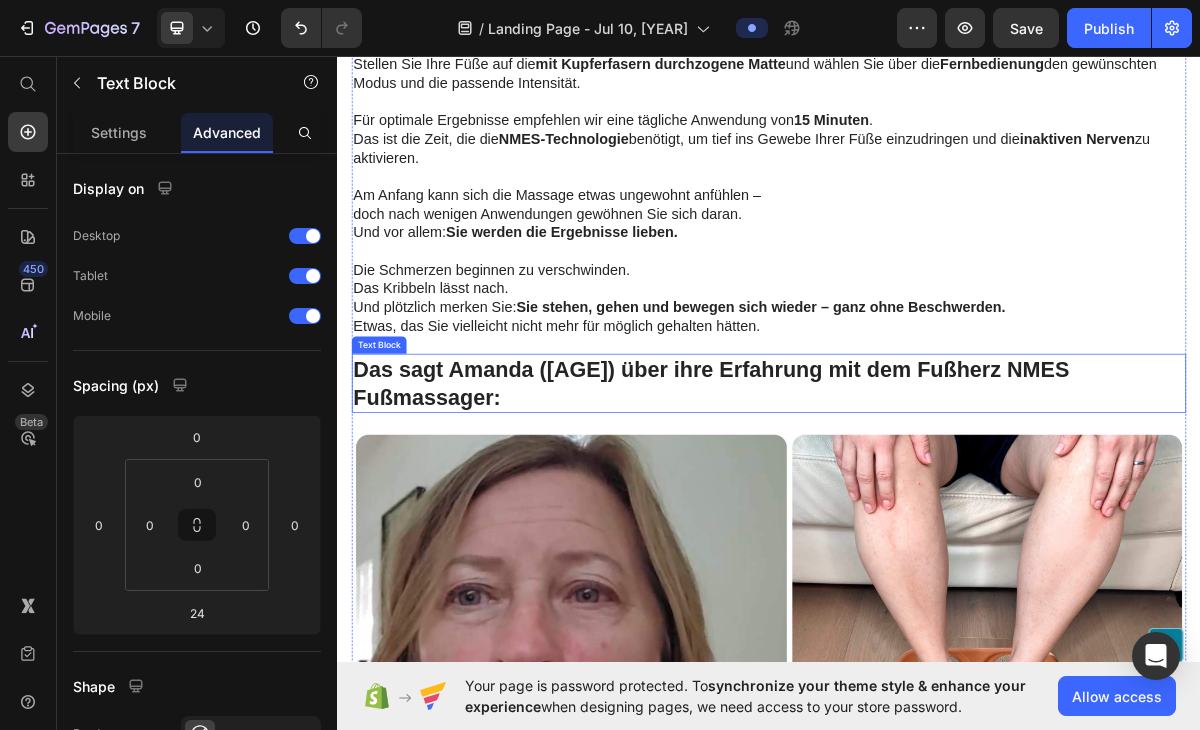 click on "Das sagt Amanda ([AGE]) über ihre Erfahrung mit dem Fußherz NMES Fußmassager:" at bounding box center [857, 515] 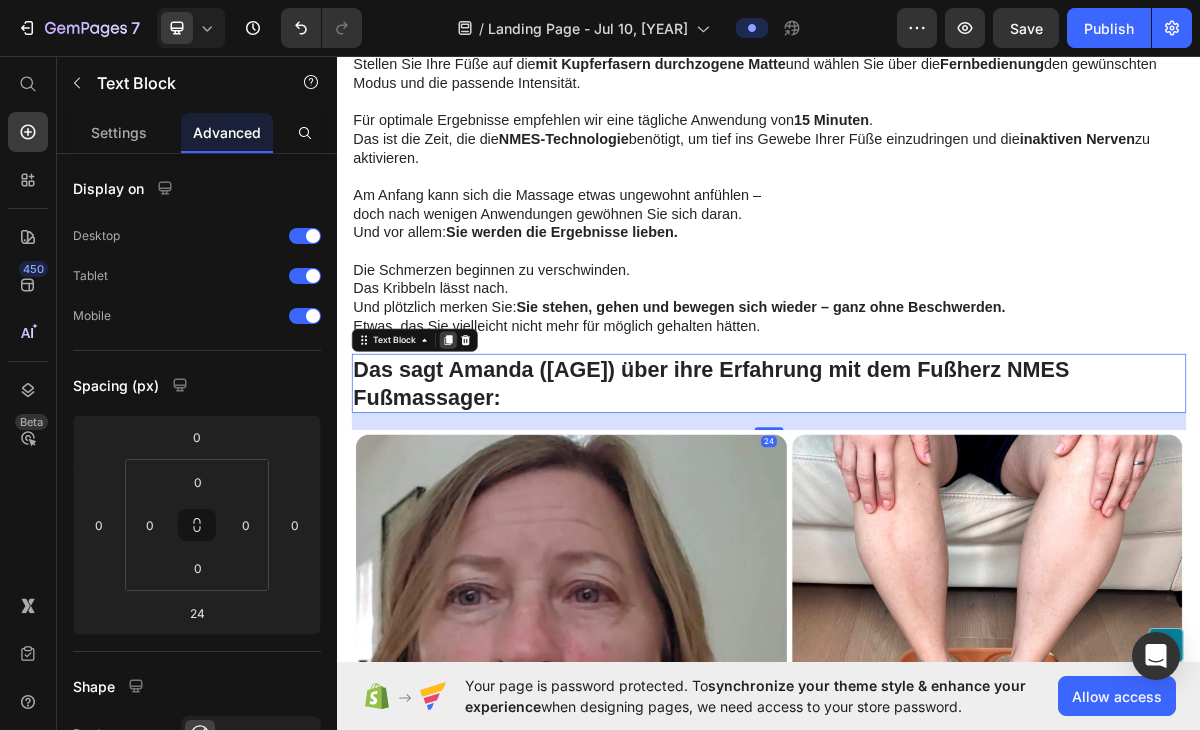 click 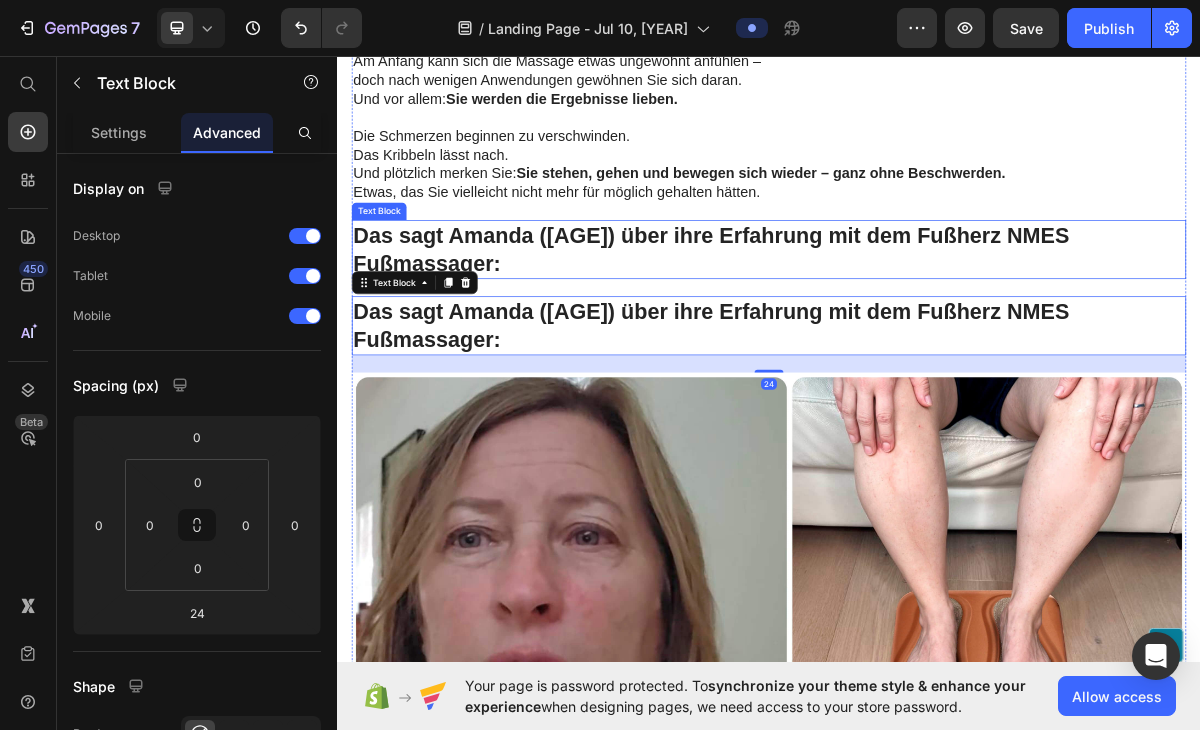 scroll, scrollTop: 13253, scrollLeft: 0, axis: vertical 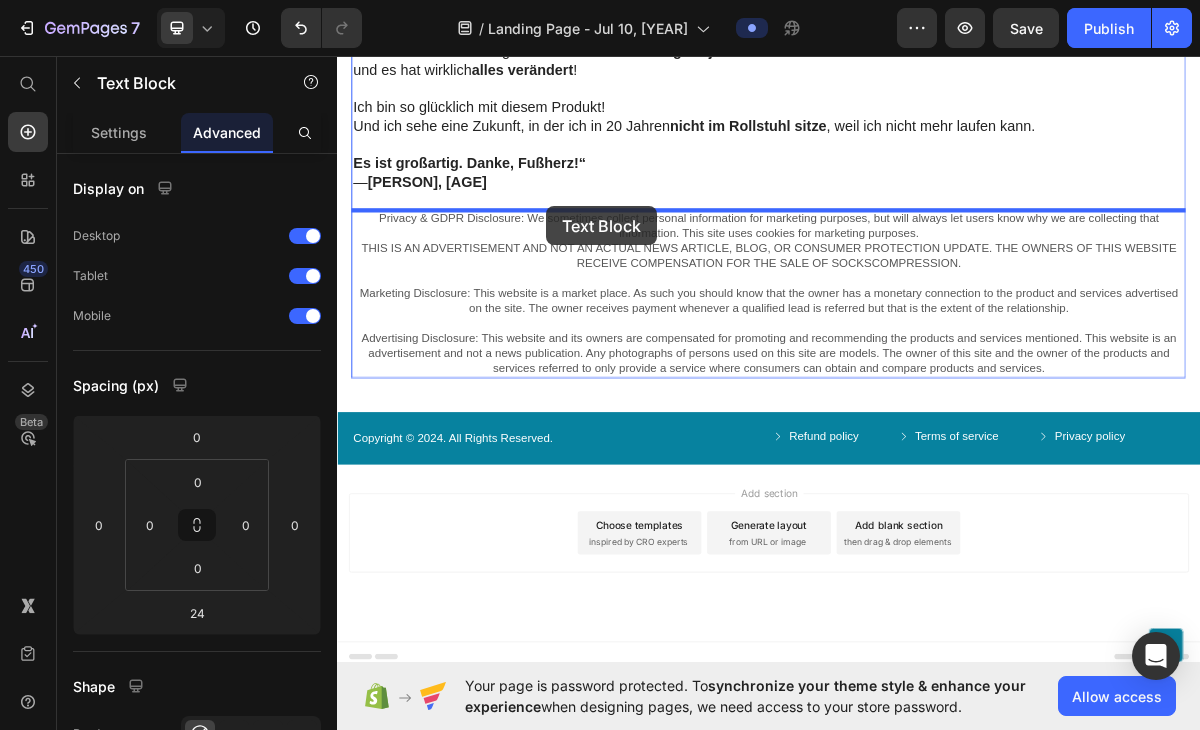 drag, startPoint x: 635, startPoint y: 423, endPoint x: 627, endPoint y: 270, distance: 153.20901 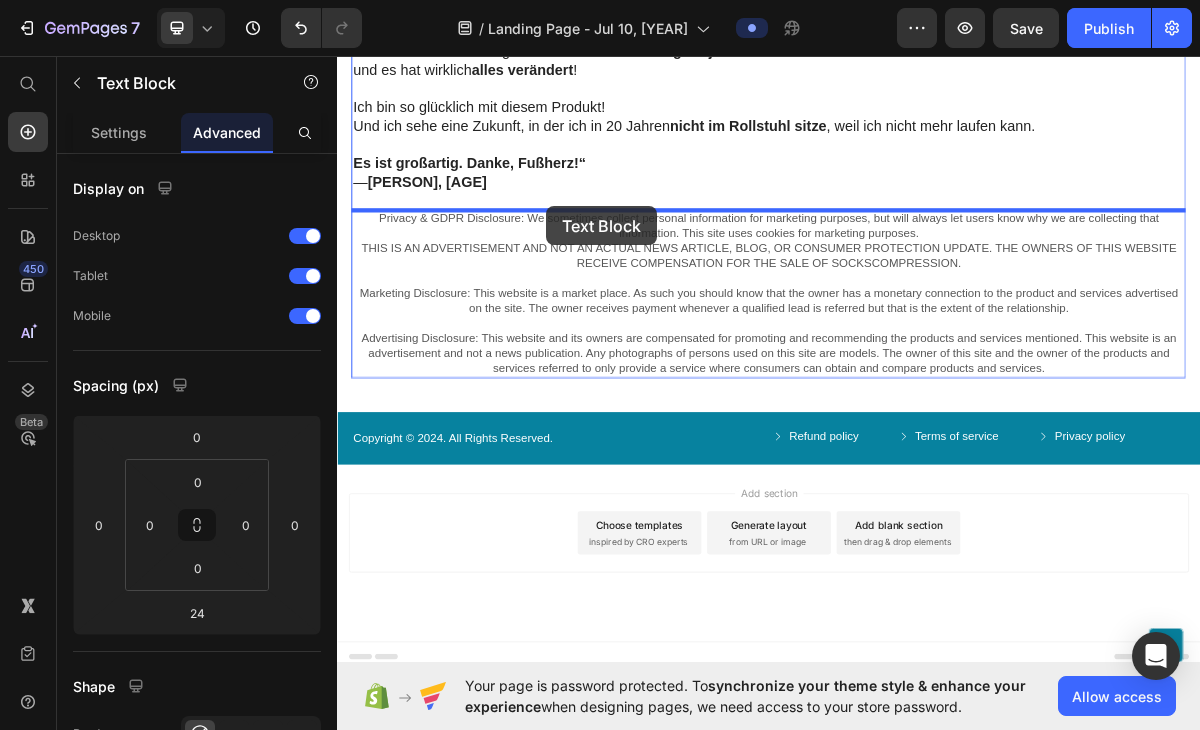 scroll, scrollTop: 15044, scrollLeft: 0, axis: vertical 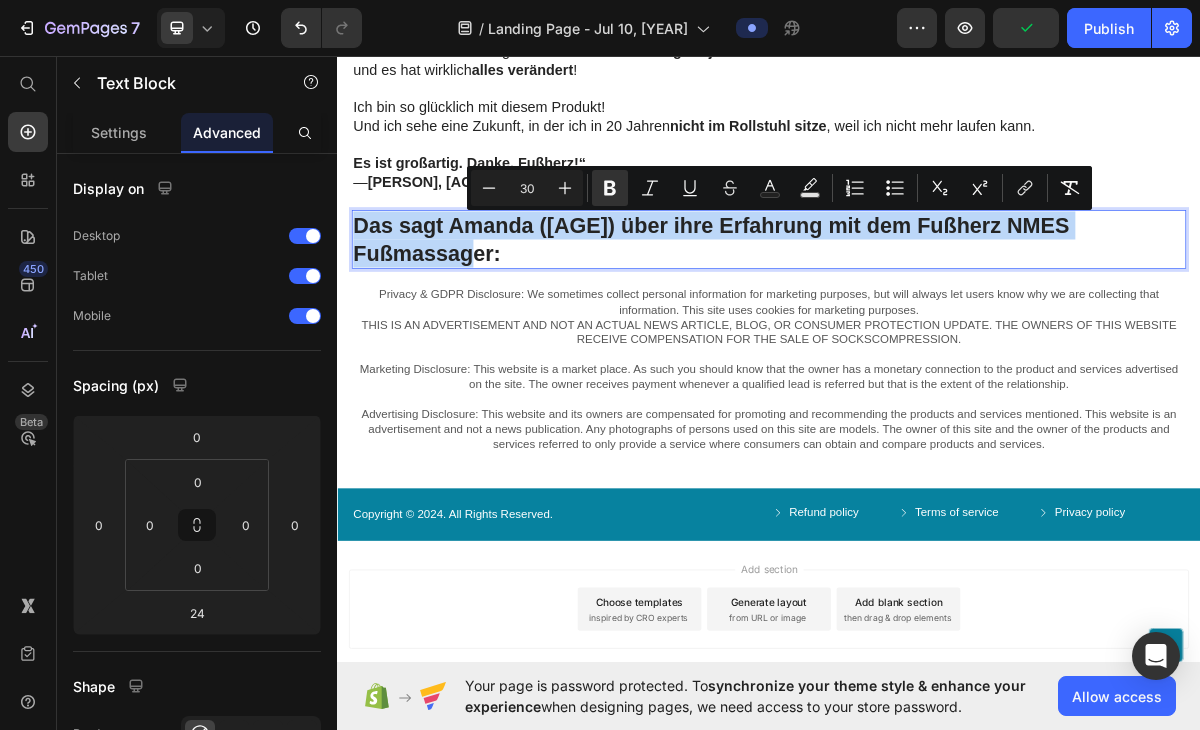 drag, startPoint x: 364, startPoint y: 290, endPoint x: 1113, endPoint y: 316, distance: 749.4511 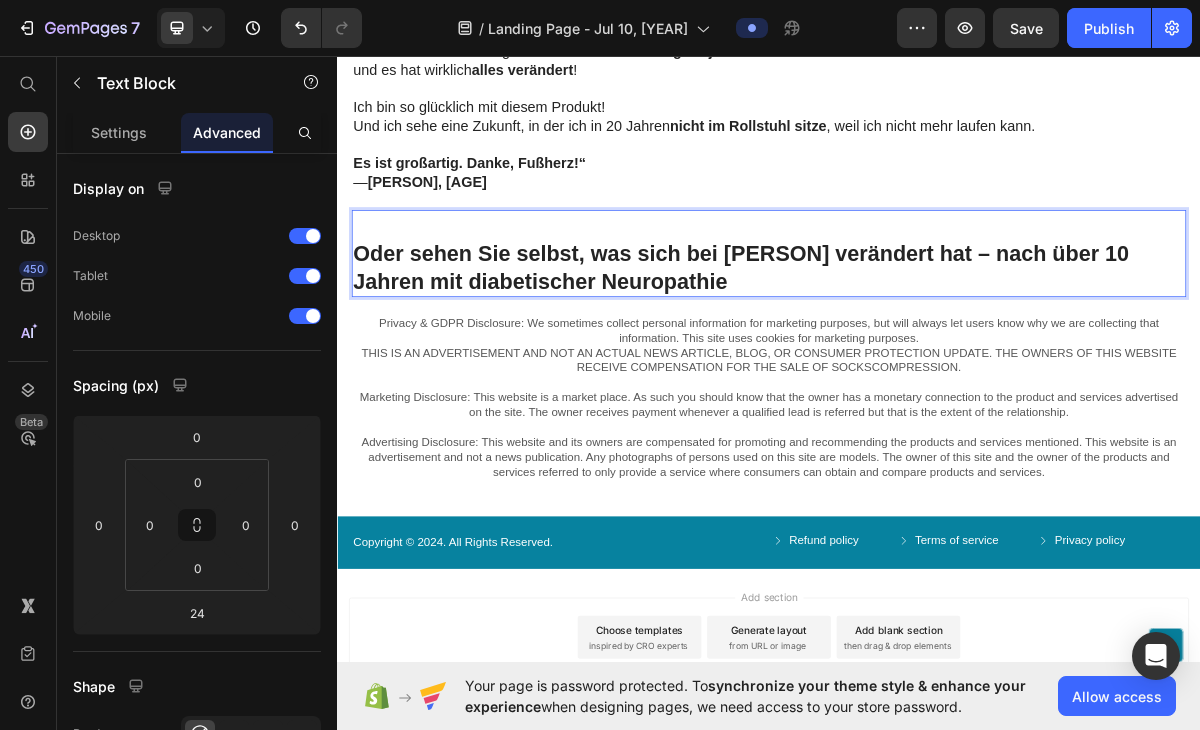 click at bounding box center (937, 295) 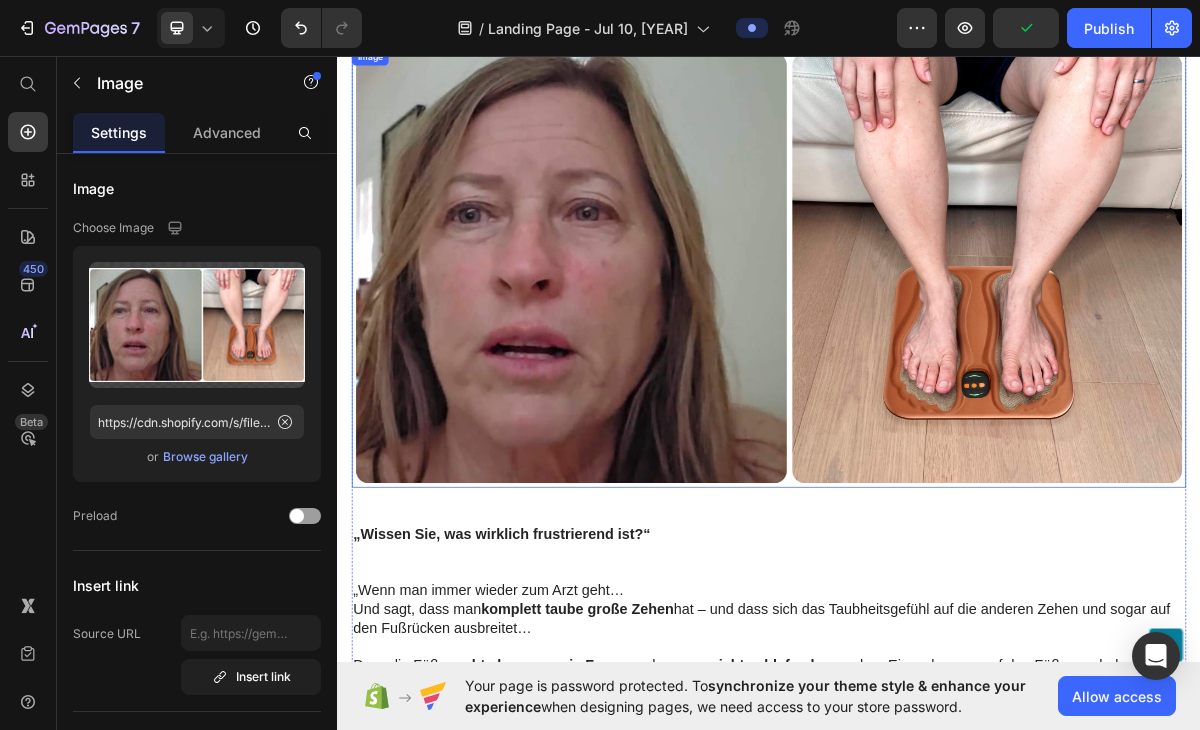 click at bounding box center [937, 354] 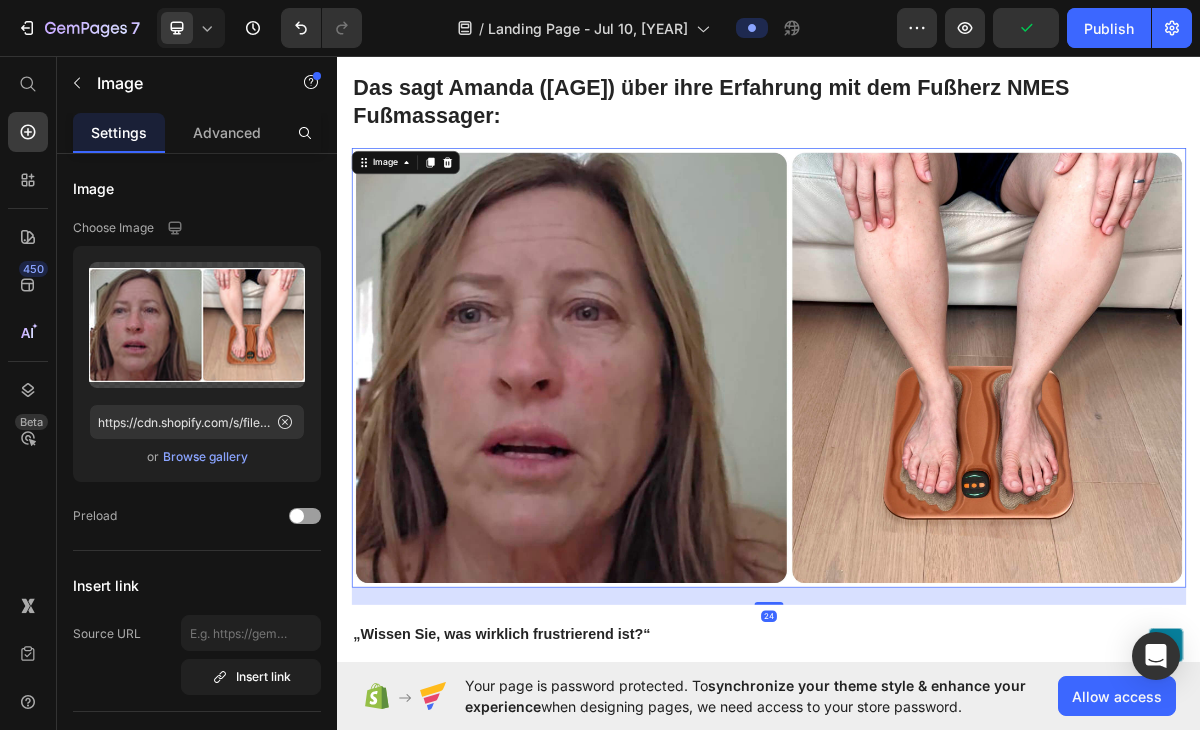 scroll, scrollTop: 13440, scrollLeft: 0, axis: vertical 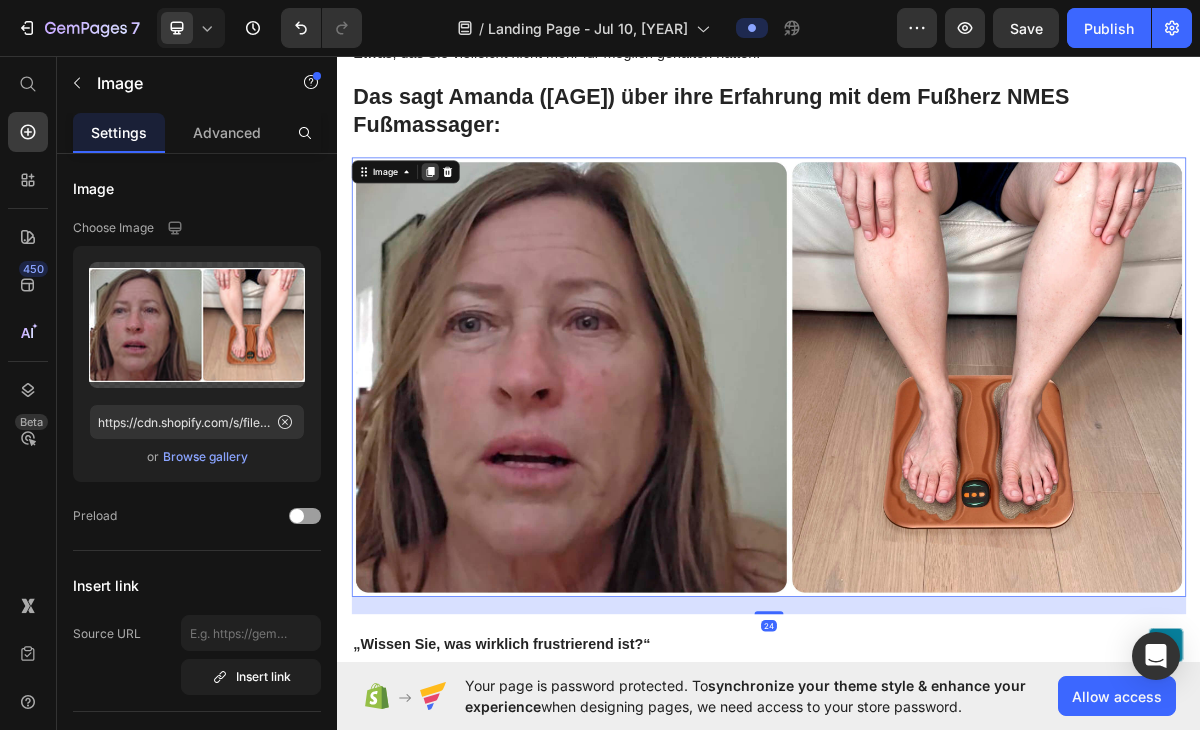 click 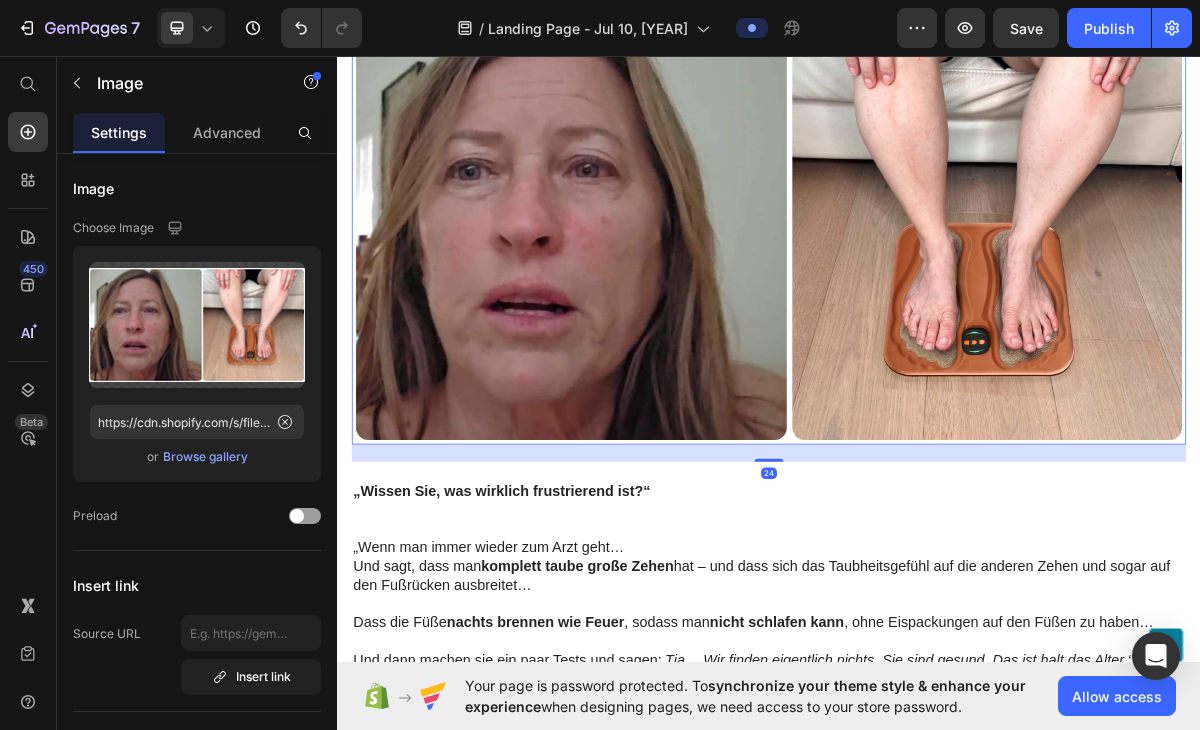 scroll, scrollTop: 14299, scrollLeft: 0, axis: vertical 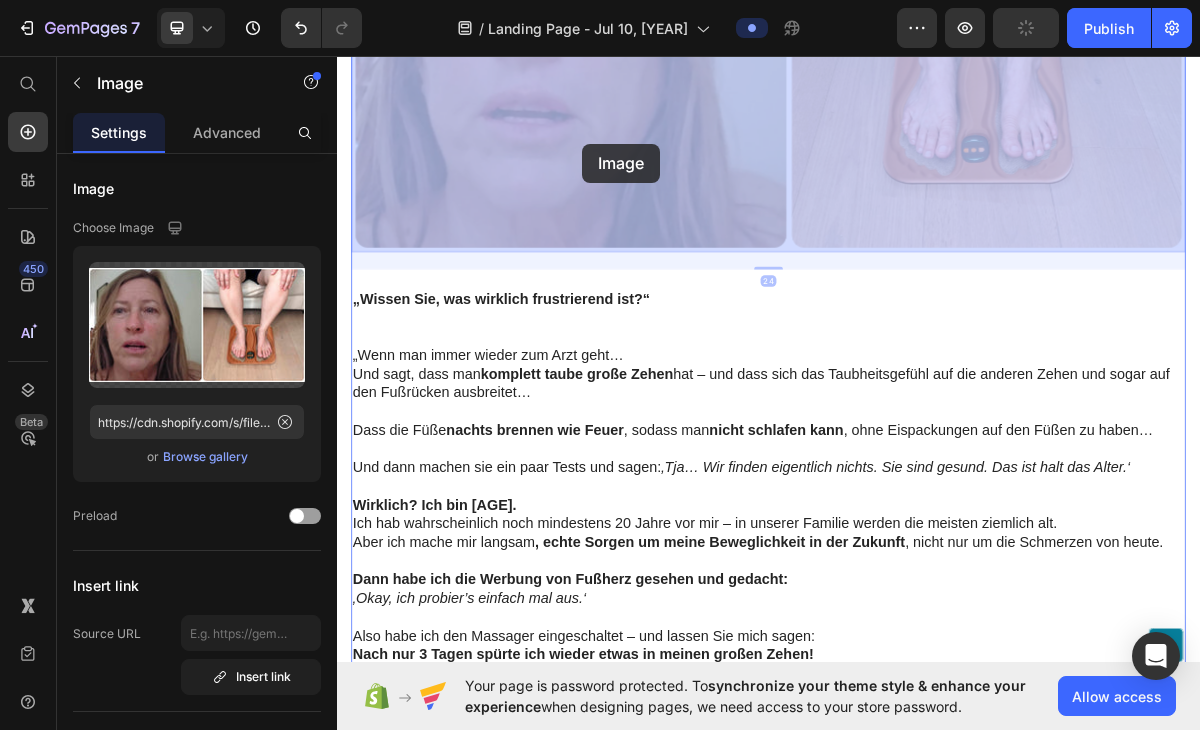 drag, startPoint x: 467, startPoint y: 227, endPoint x: 677, endPoint y: 181, distance: 214.97906 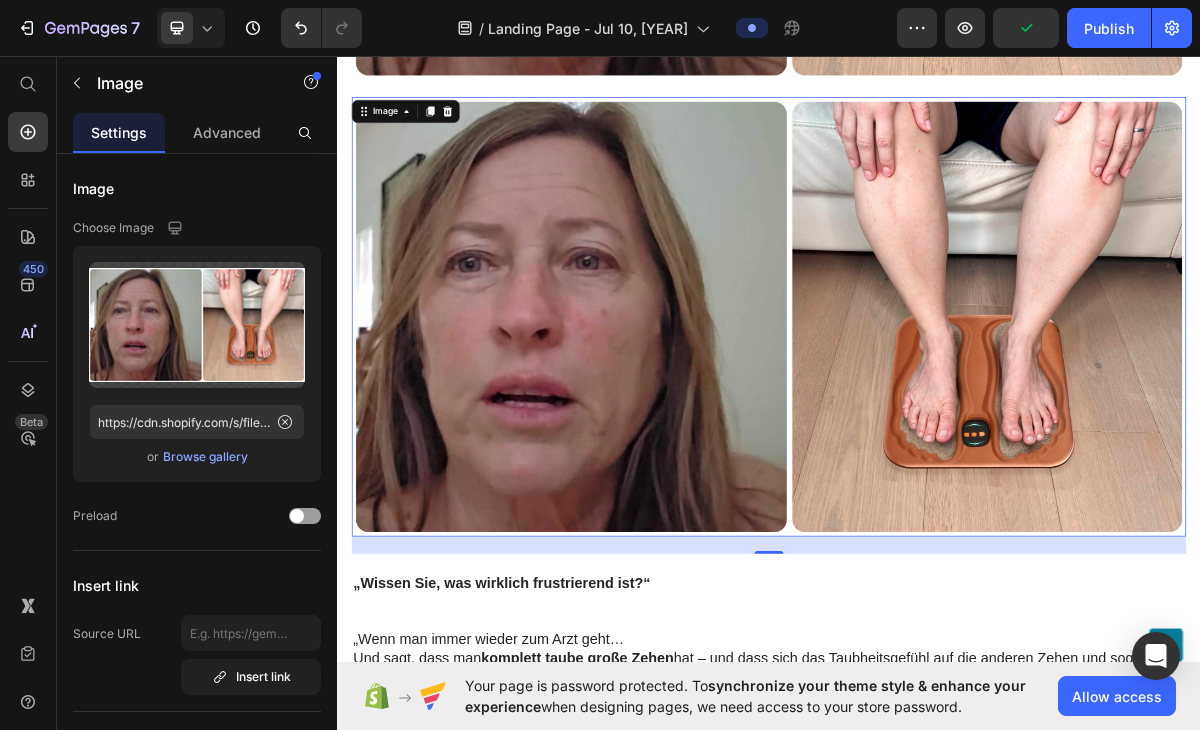 scroll, scrollTop: 14174, scrollLeft: 0, axis: vertical 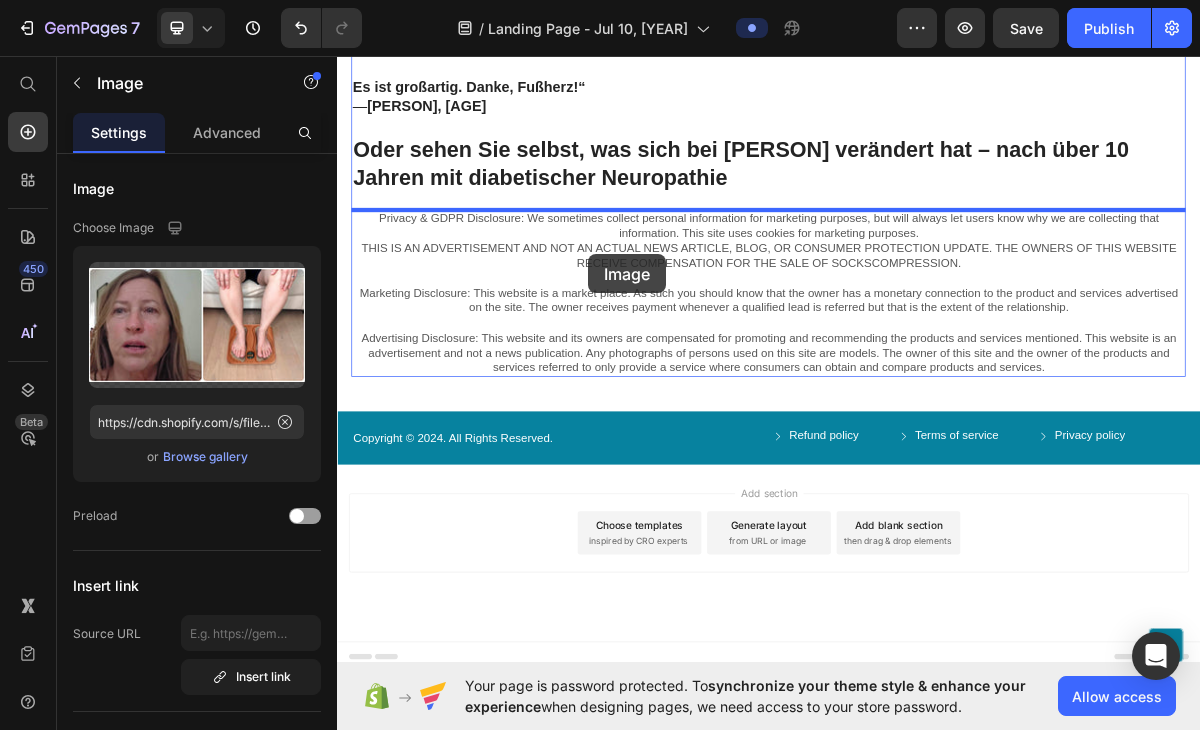 drag, startPoint x: 677, startPoint y: 181, endPoint x: 686, endPoint y: 333, distance: 152.26622 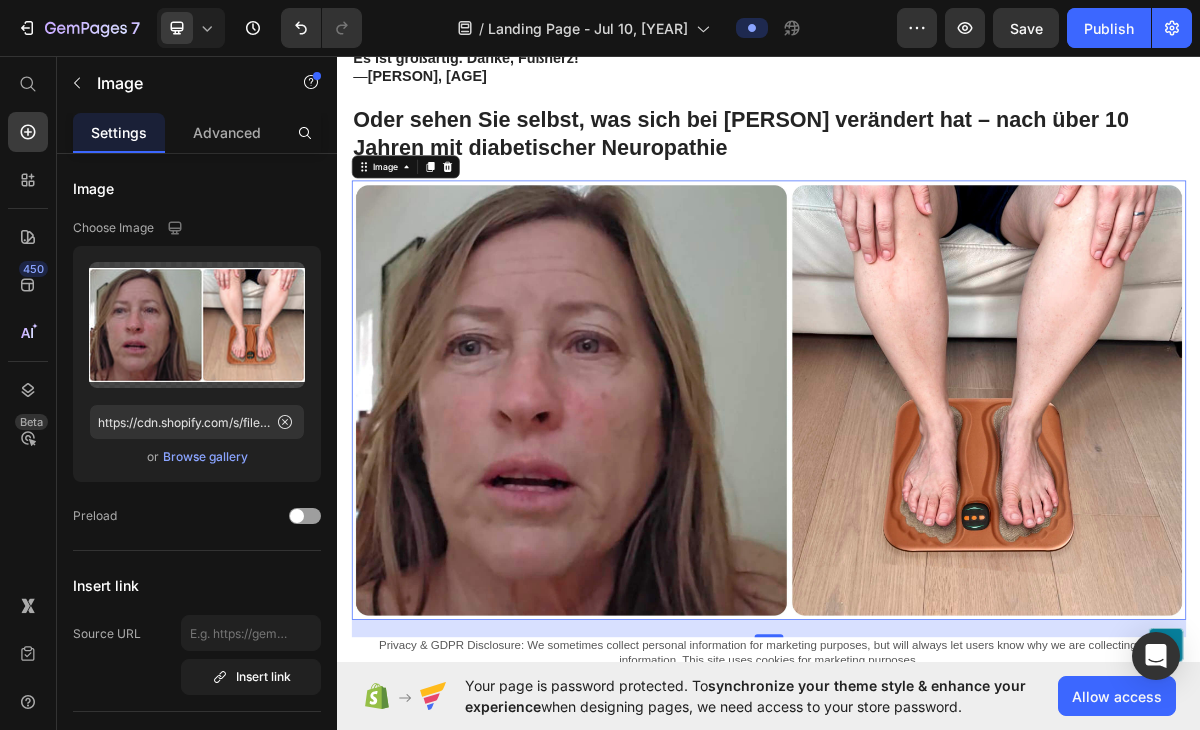 scroll, scrollTop: 15204, scrollLeft: 0, axis: vertical 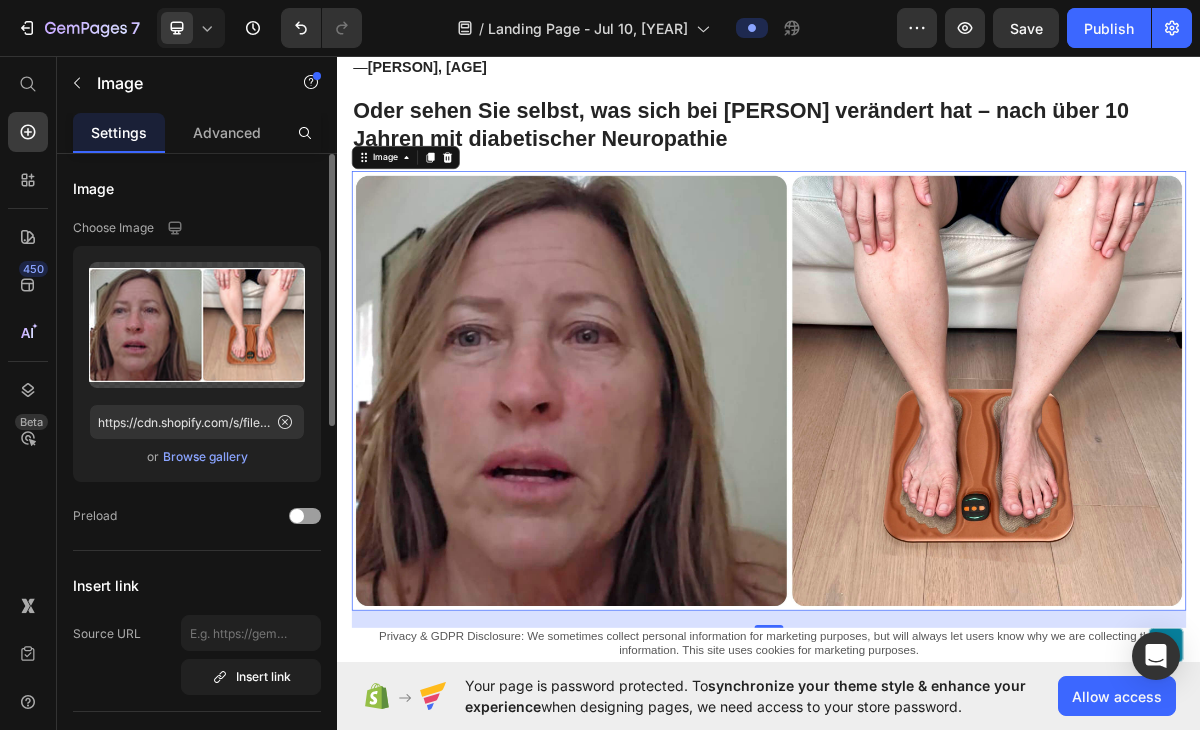 click on "Browse gallery" at bounding box center (205, 457) 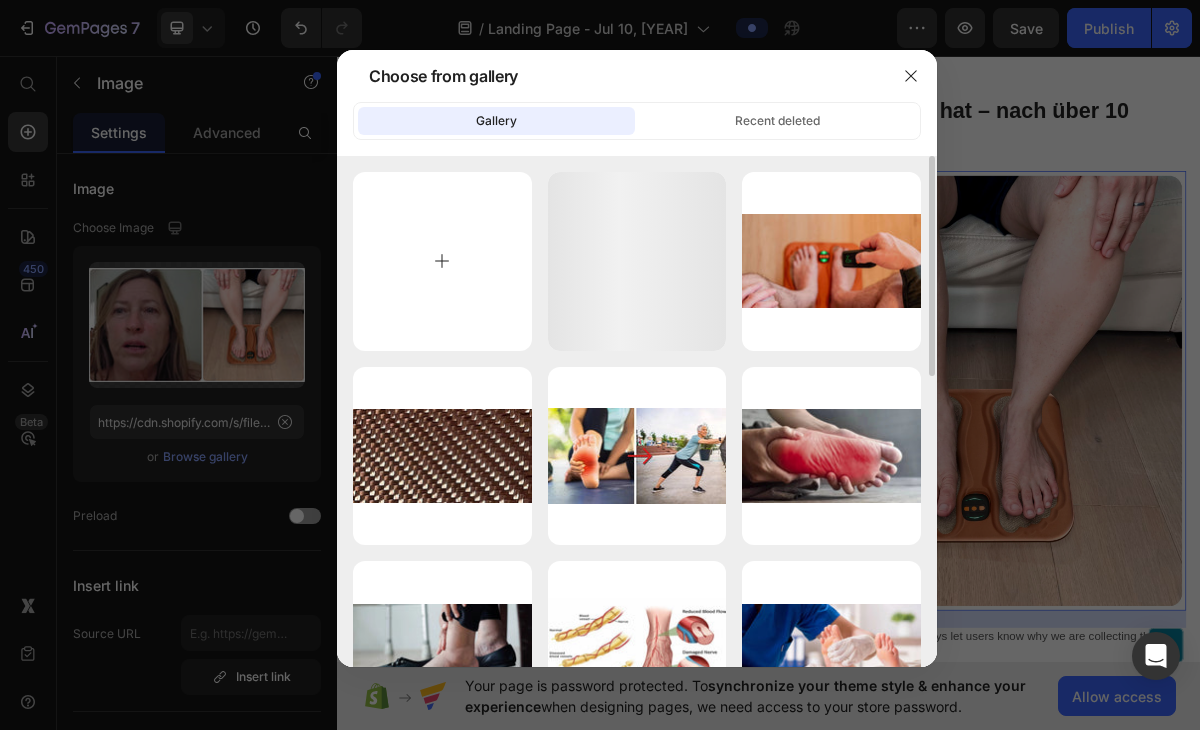 click at bounding box center [442, 261] 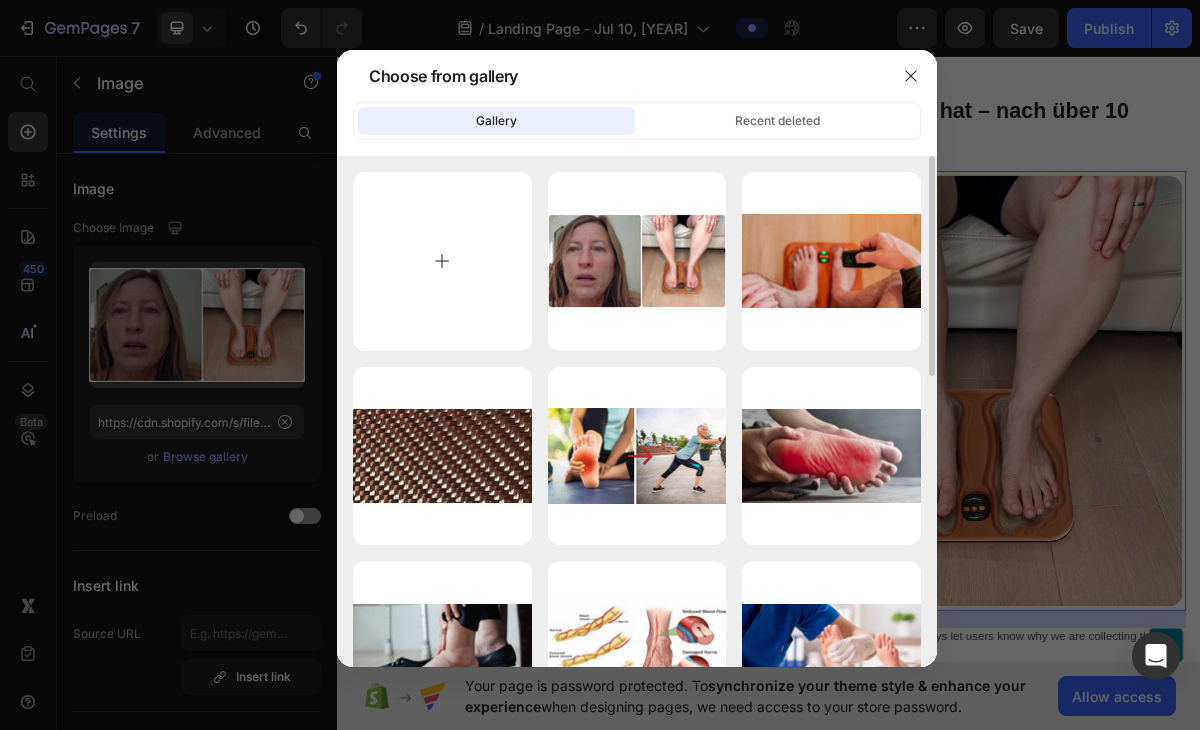 type on "C:\fakepath\imgi_17_1702298814066_FTM_Pain_Relief_advertorial_v01_12.11.23_1_.jpg" 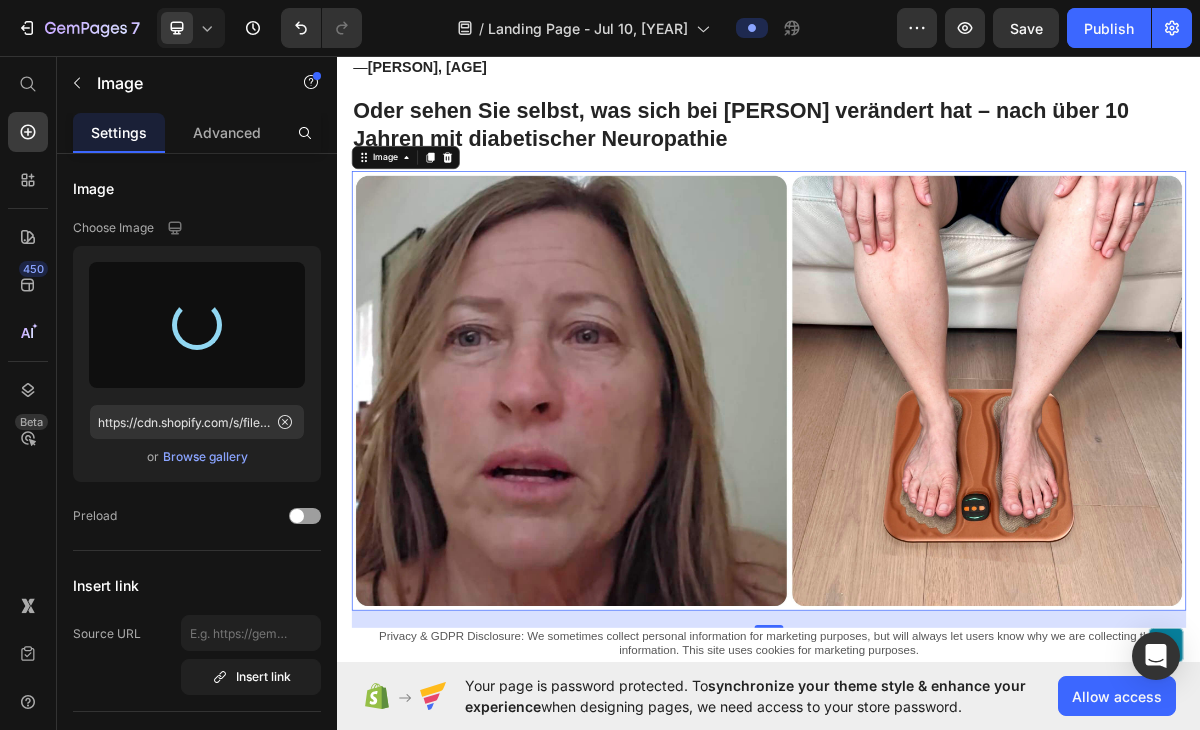 type on "https://cdn.shopify.com/s/files/1/0935/6338/8252/files/gempages_574584501242430239-49768e77-e95d-423f-8781-b4d0bcf7d708.jpg" 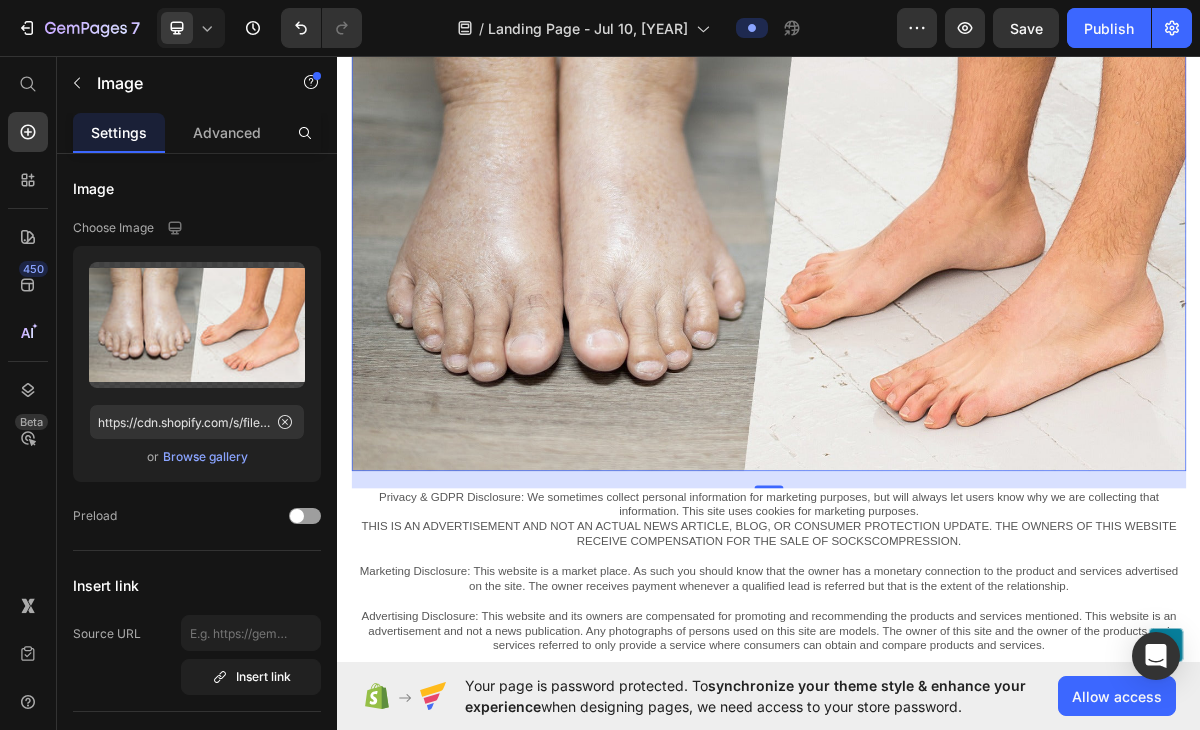 scroll, scrollTop: 15409, scrollLeft: 0, axis: vertical 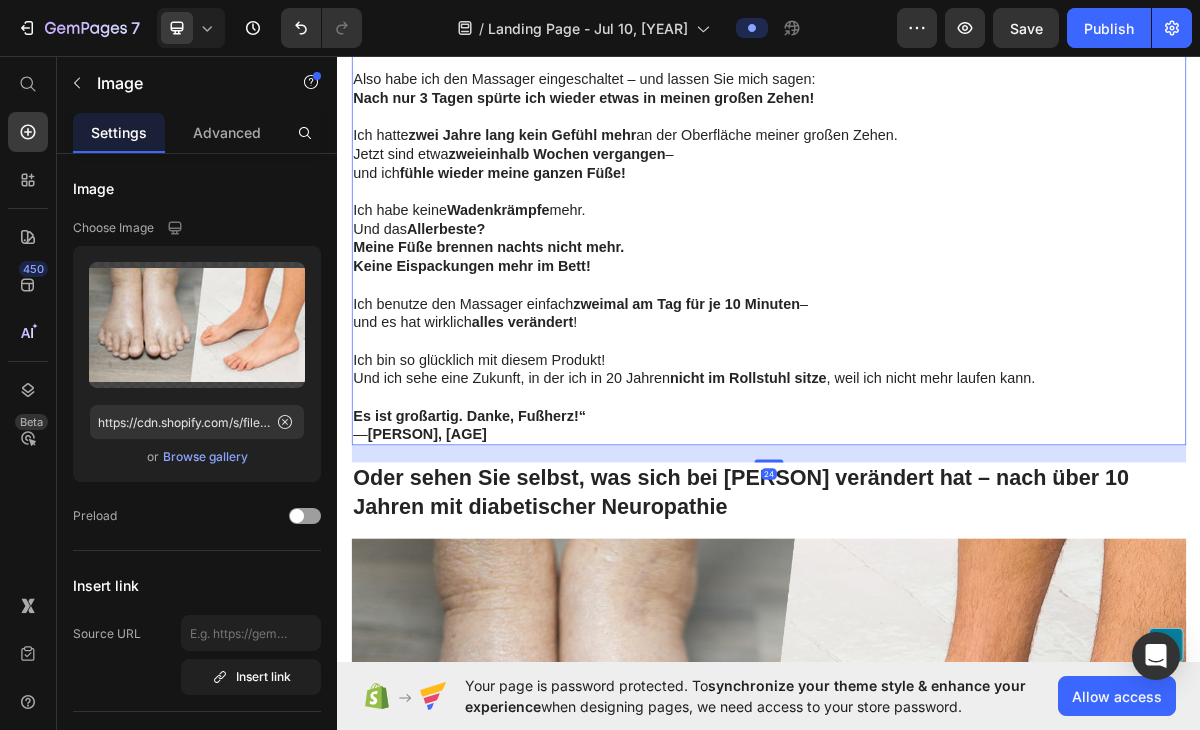 click on "Meine Füße brennen nachts nicht mehr." at bounding box center (937, 326) 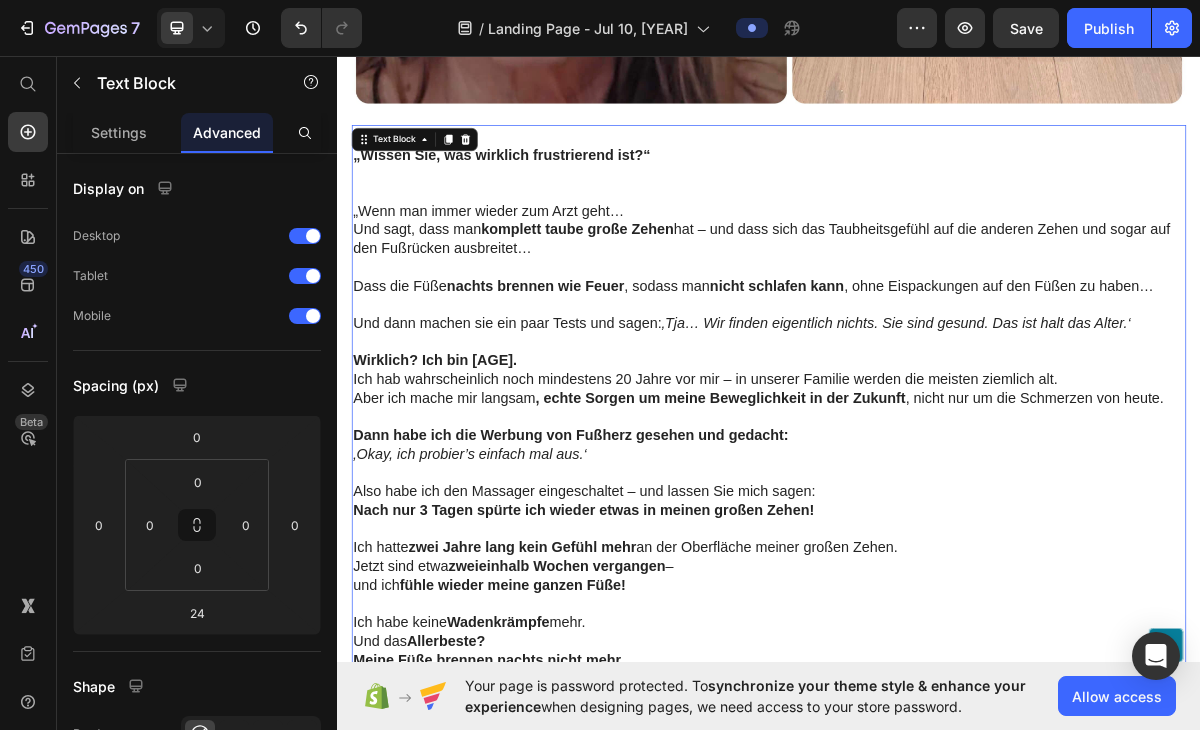 scroll, scrollTop: 14119, scrollLeft: 0, axis: vertical 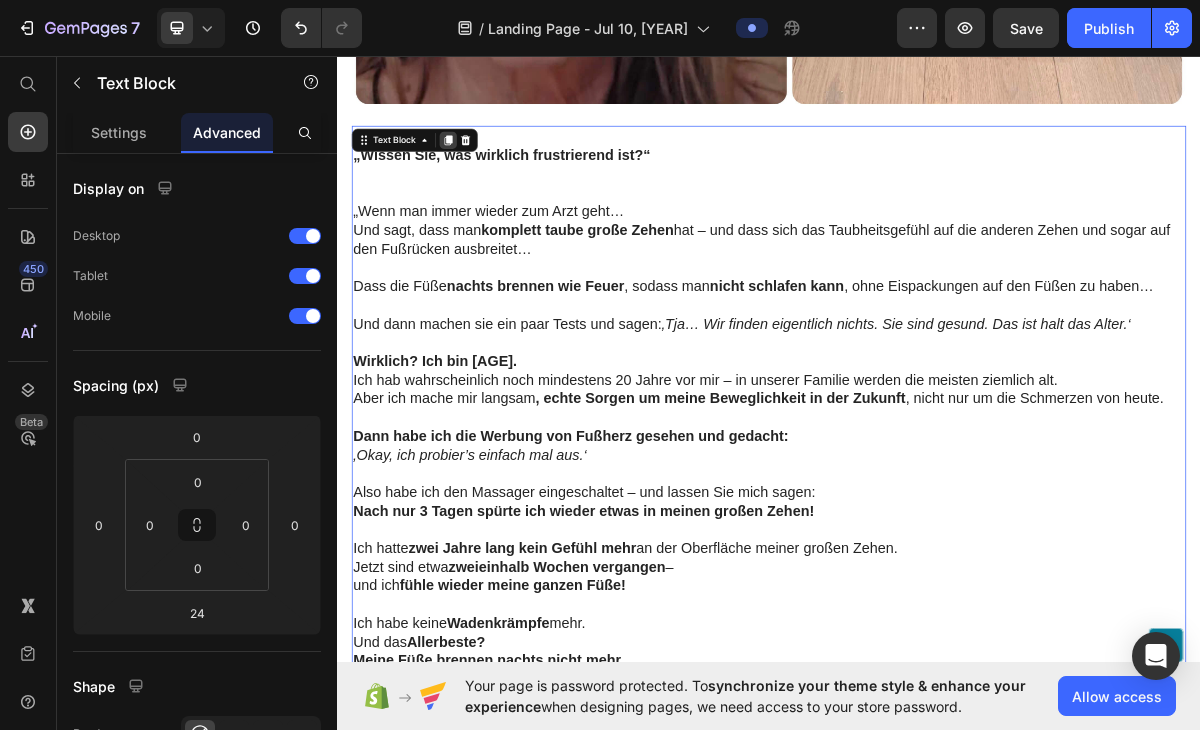 click 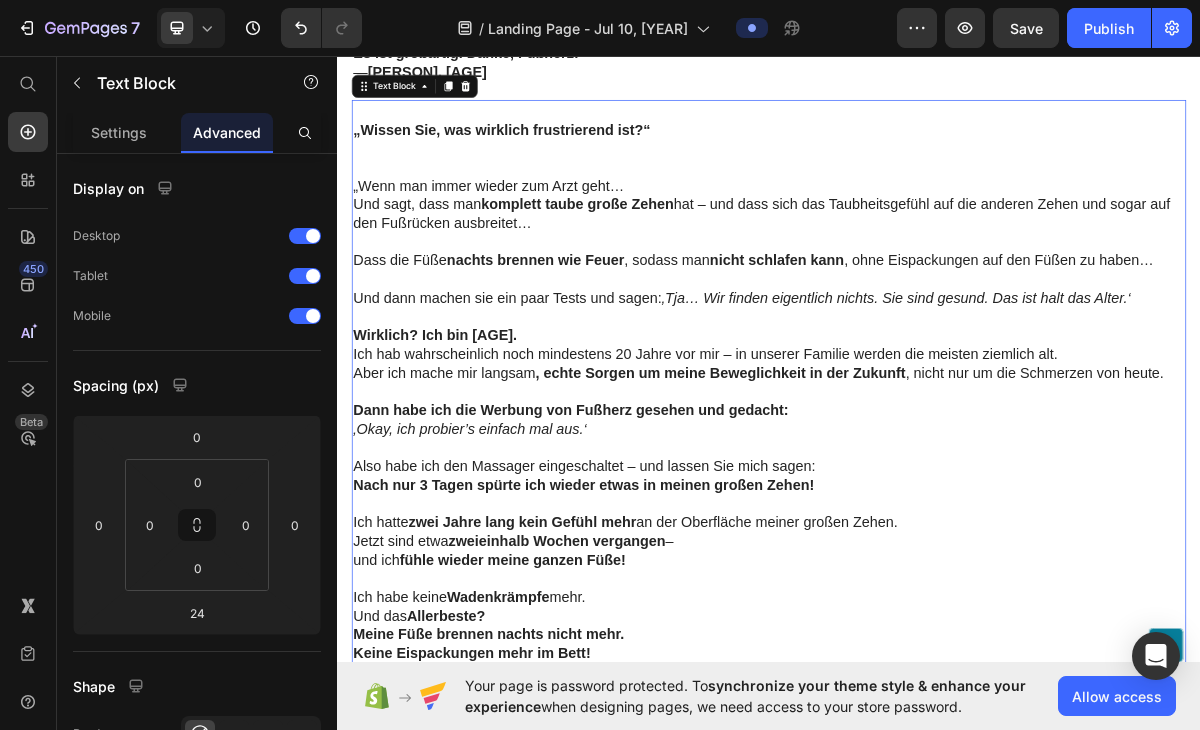 scroll, scrollTop: 15202, scrollLeft: 0, axis: vertical 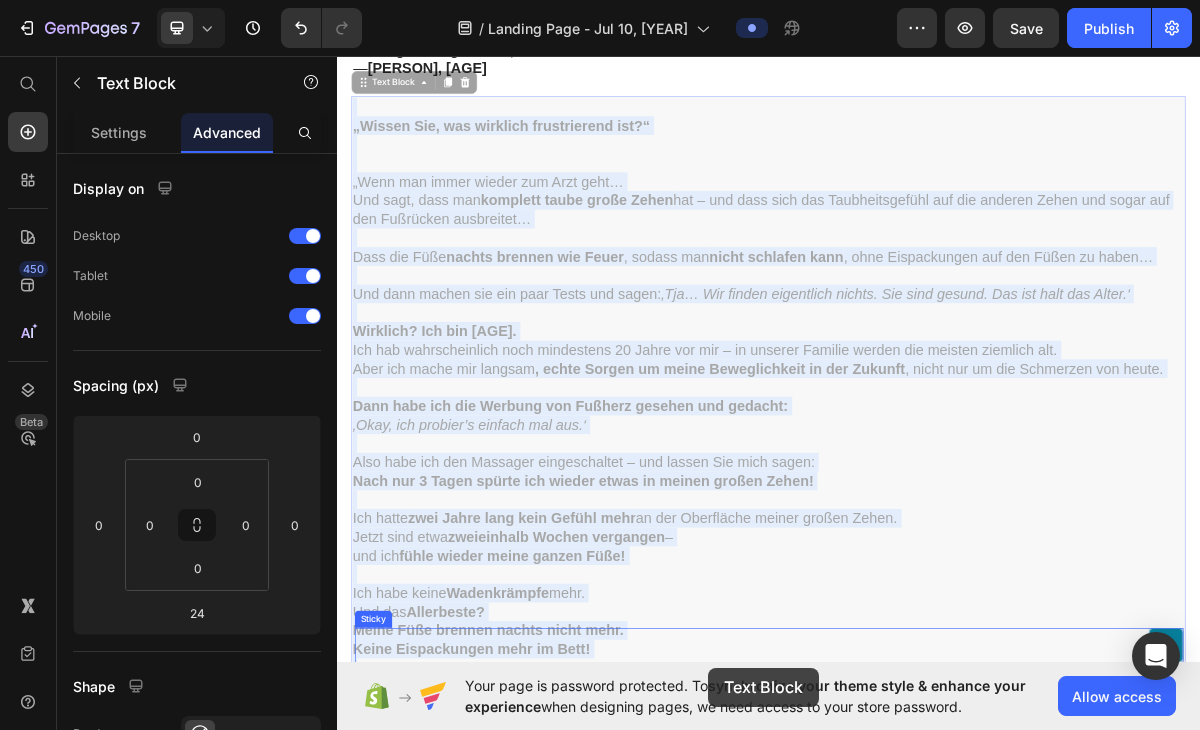 drag, startPoint x: 877, startPoint y: 172, endPoint x: 853, endPoint y: 918, distance: 746.386 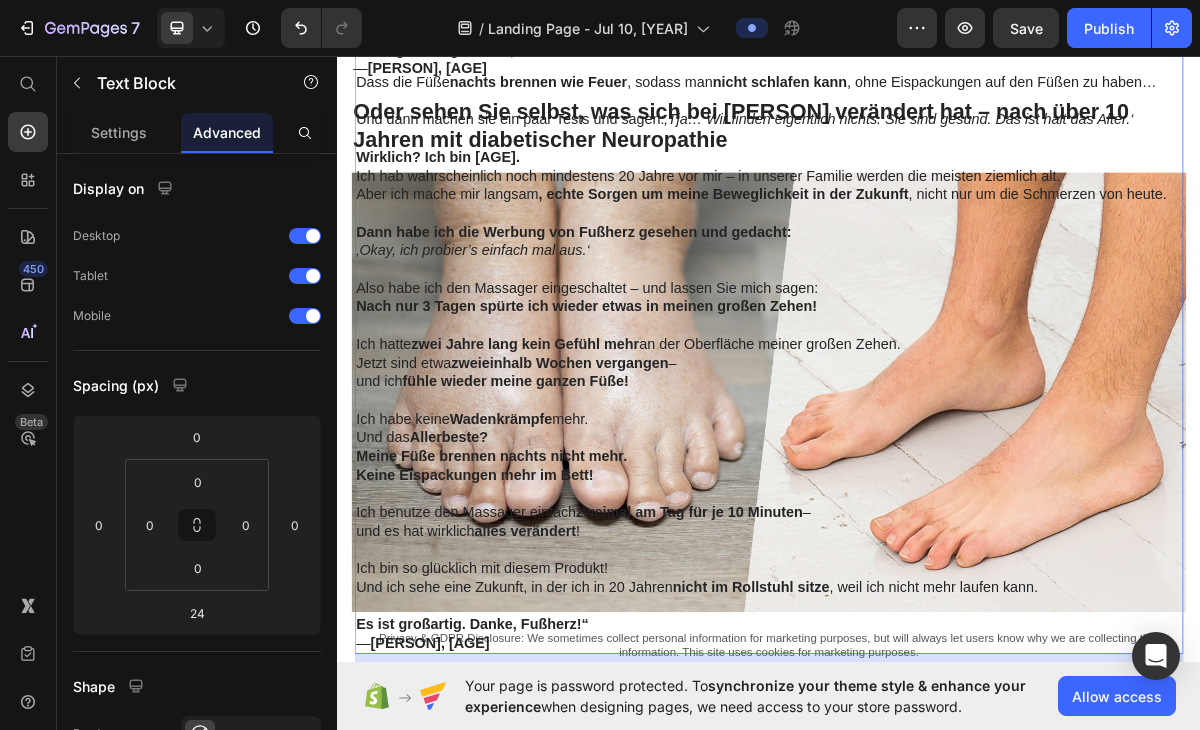 click on "Your page is password protected. To  synchronize your theme style & enhance your experience  when designing pages, we need access to your store password." at bounding box center (761, 696) 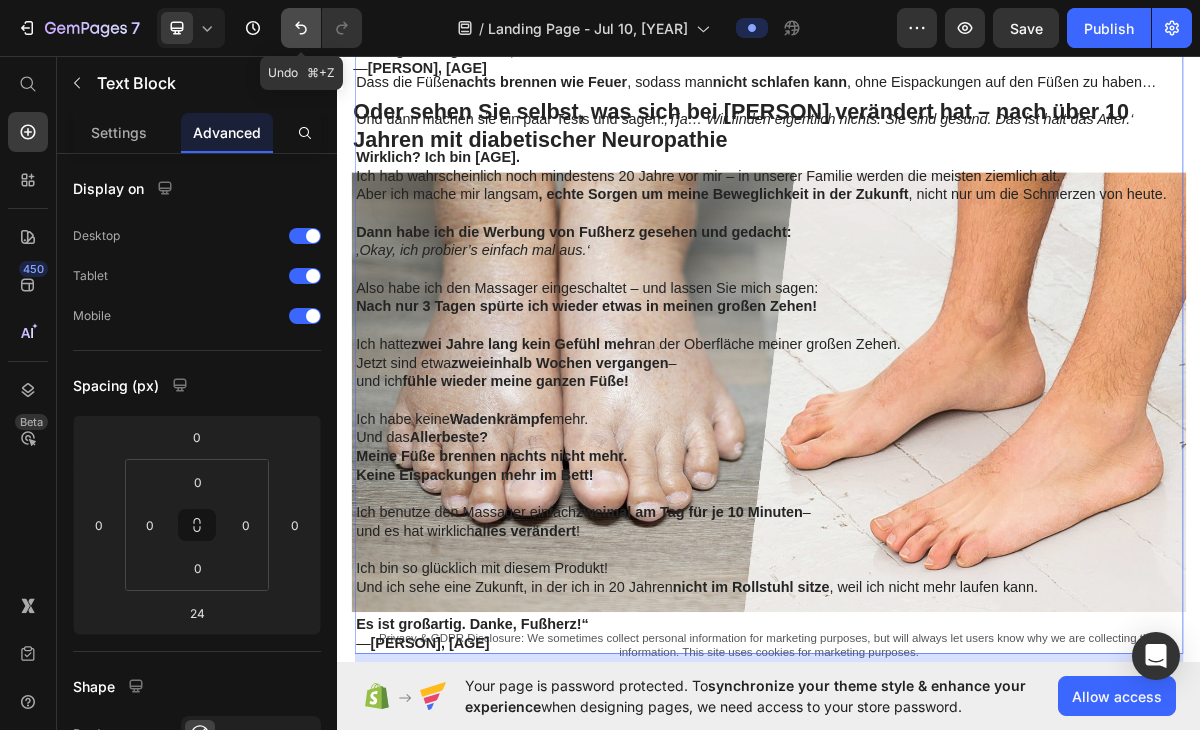 click 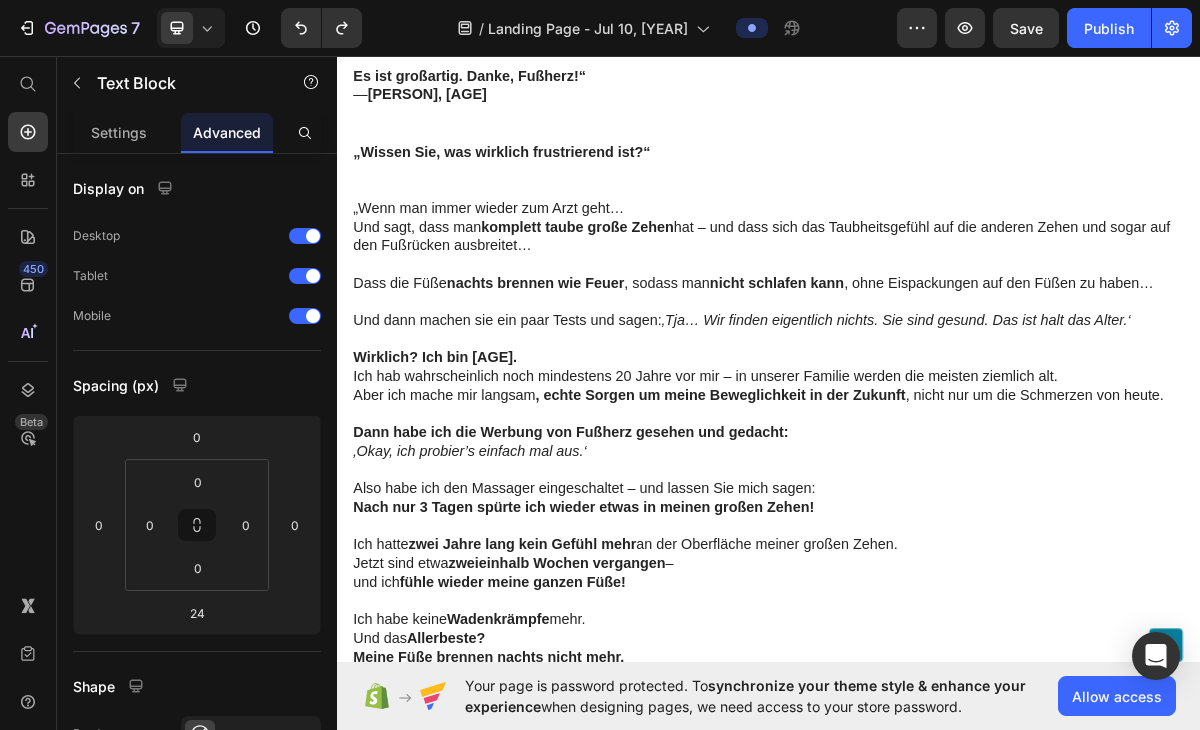 scroll, scrollTop: 15151, scrollLeft: 0, axis: vertical 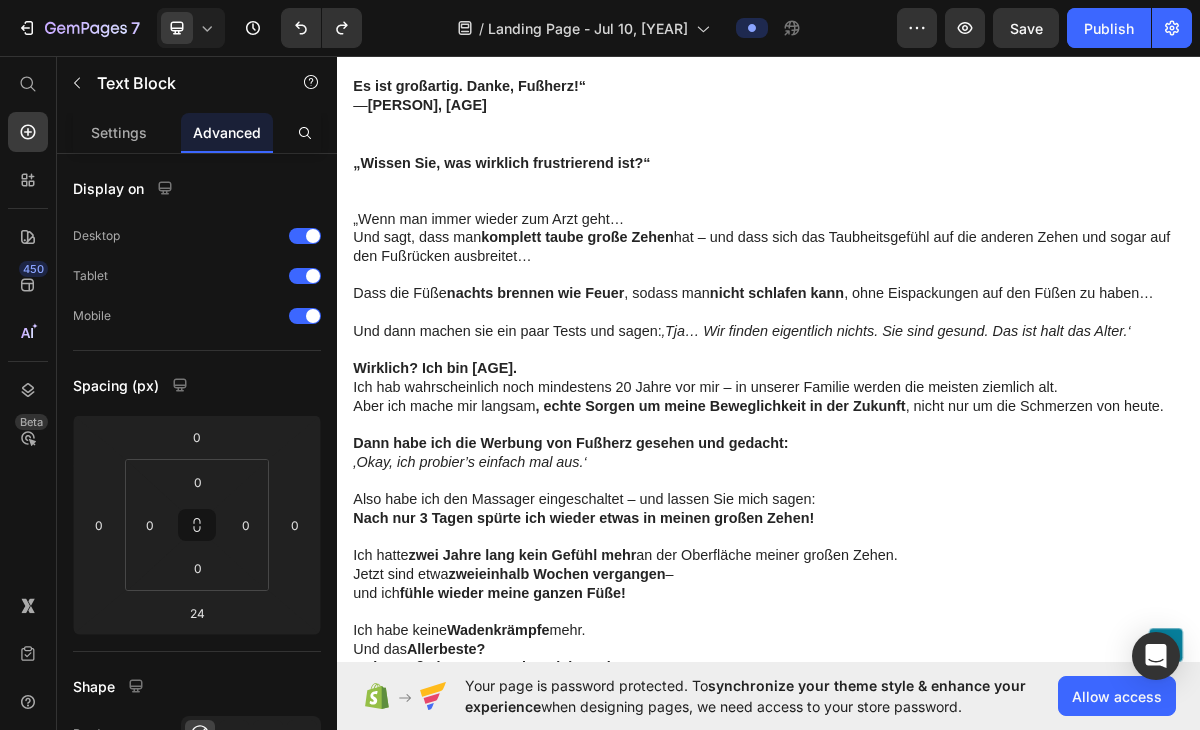 click on "Und sagt, dass man  komplett taube große Zehen  hat – und dass sich das Taubheitsgefühl auf die anderen Zehen und sogar auf den Fußrücken ausbreitet…" at bounding box center [937, 325] 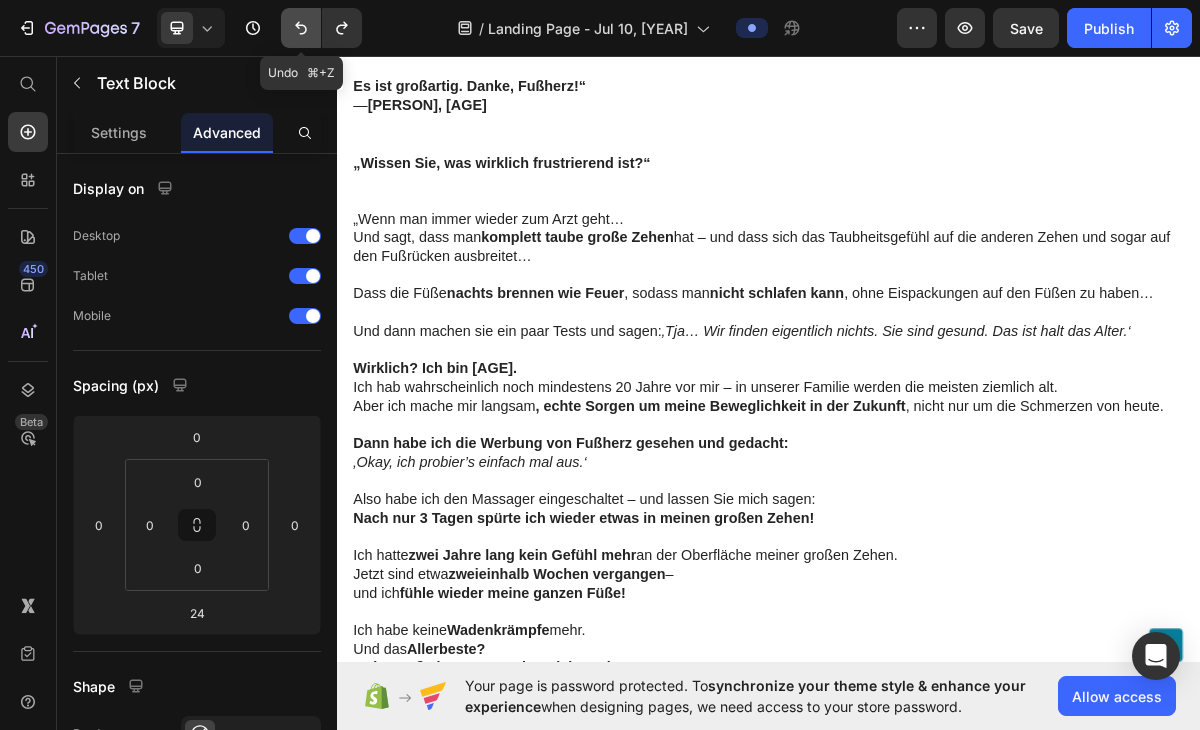 click 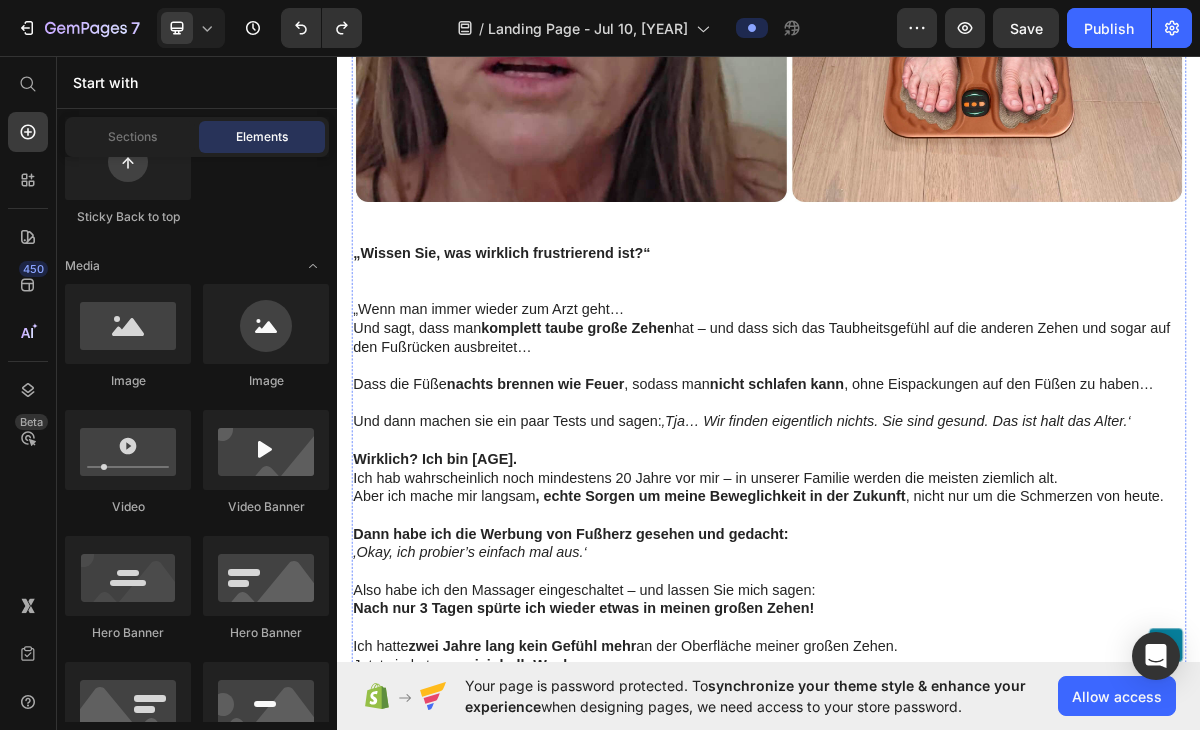 scroll, scrollTop: 13982, scrollLeft: 0, axis: vertical 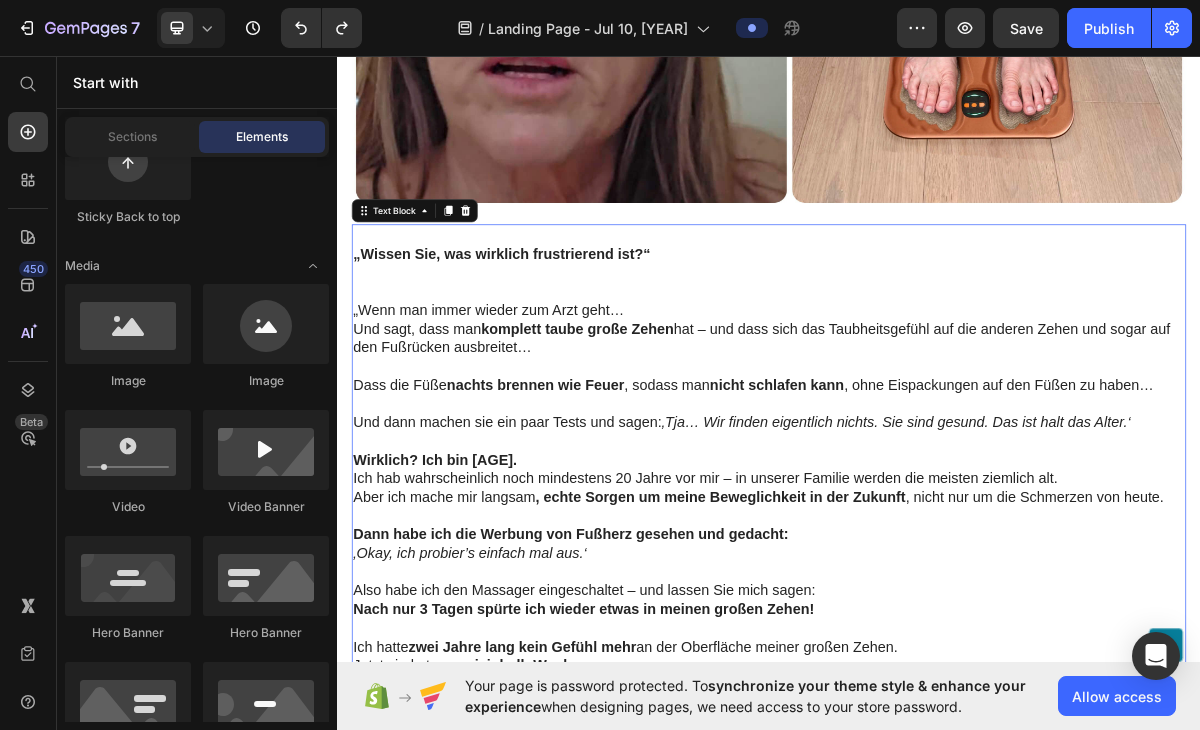 click on "„Wissen Sie, was wirklich frustrierend ist?“" at bounding box center (565, 335) 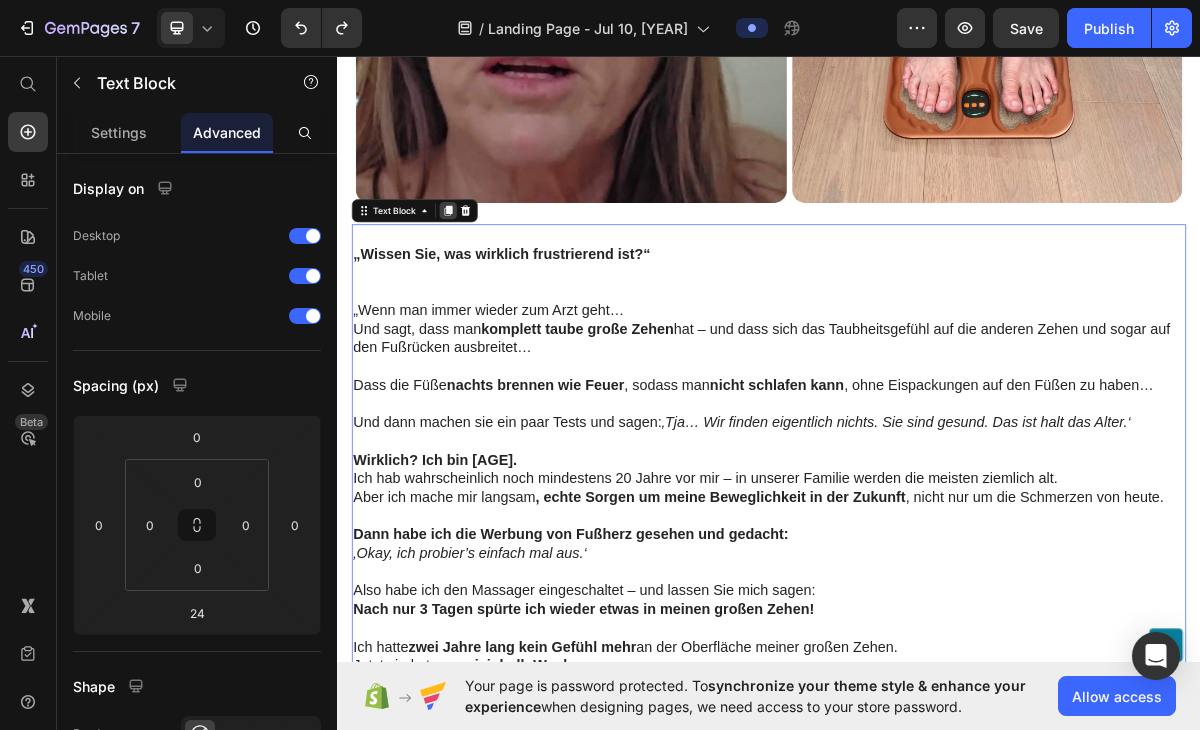 click 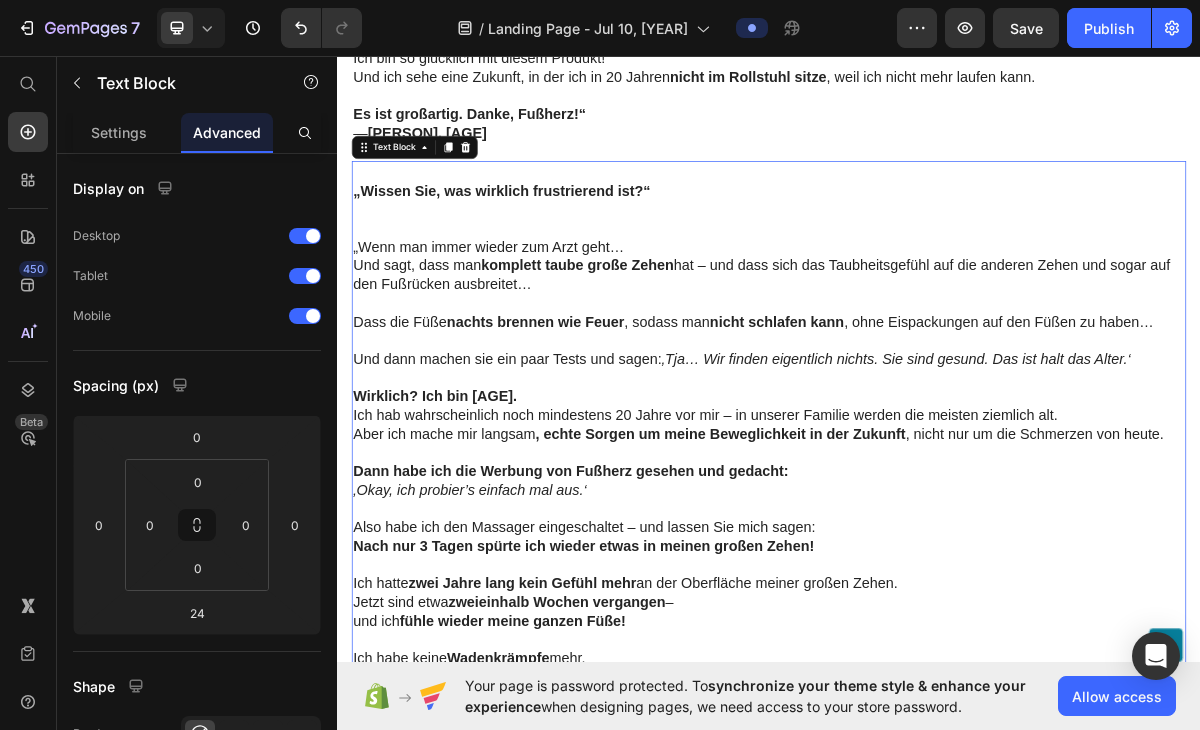 scroll, scrollTop: 15202, scrollLeft: 0, axis: vertical 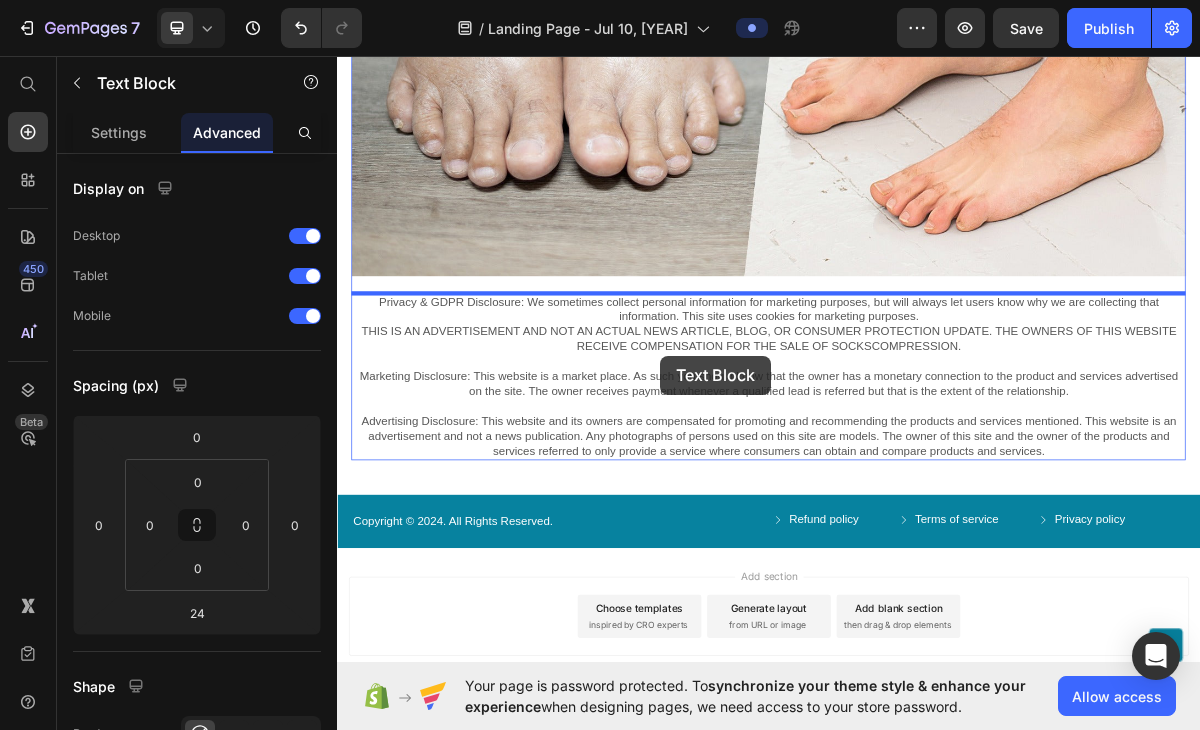 drag, startPoint x: 843, startPoint y: 146, endPoint x: 786, endPoint y: 476, distance: 334.88654 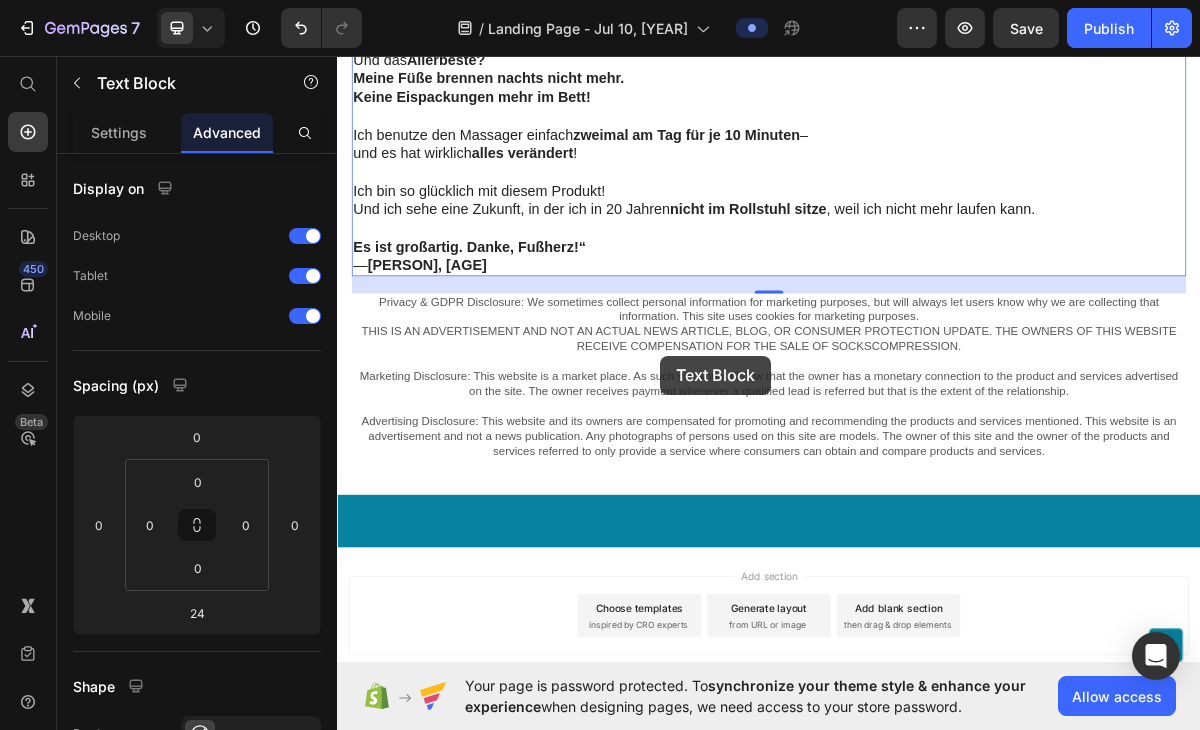 scroll, scrollTop: 15669, scrollLeft: 0, axis: vertical 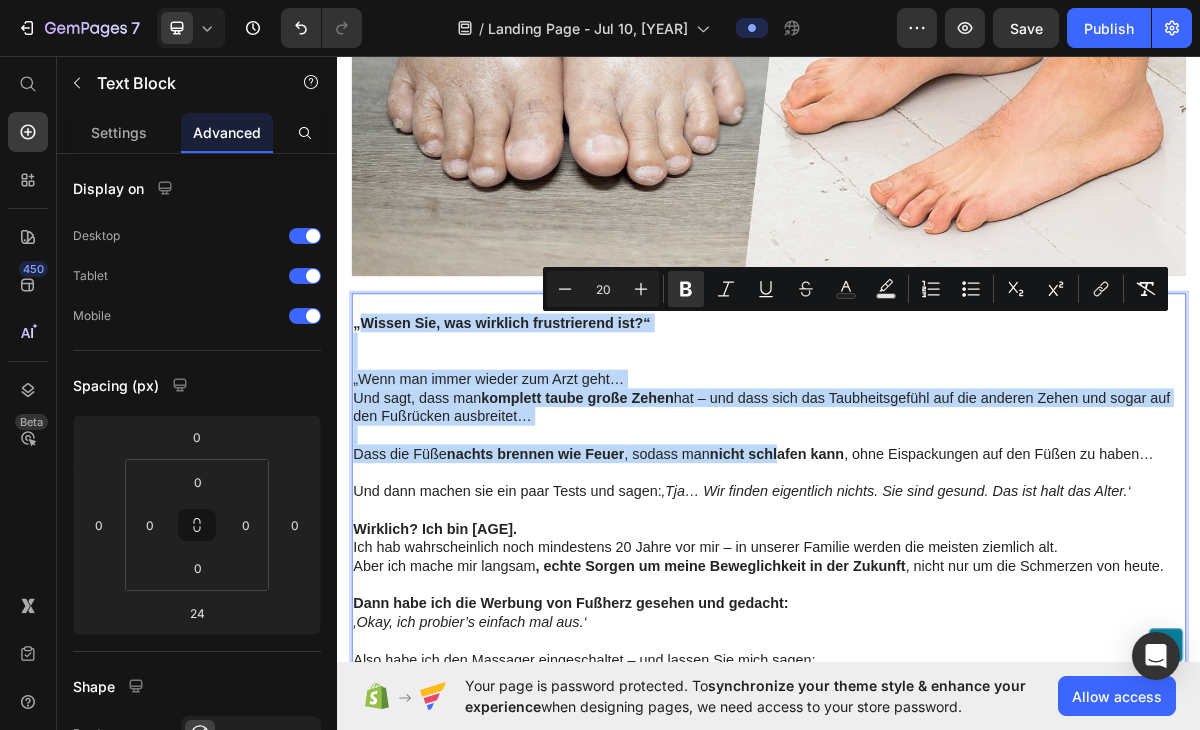 drag, startPoint x: 365, startPoint y: 428, endPoint x: 960, endPoint y: 614, distance: 623.3947 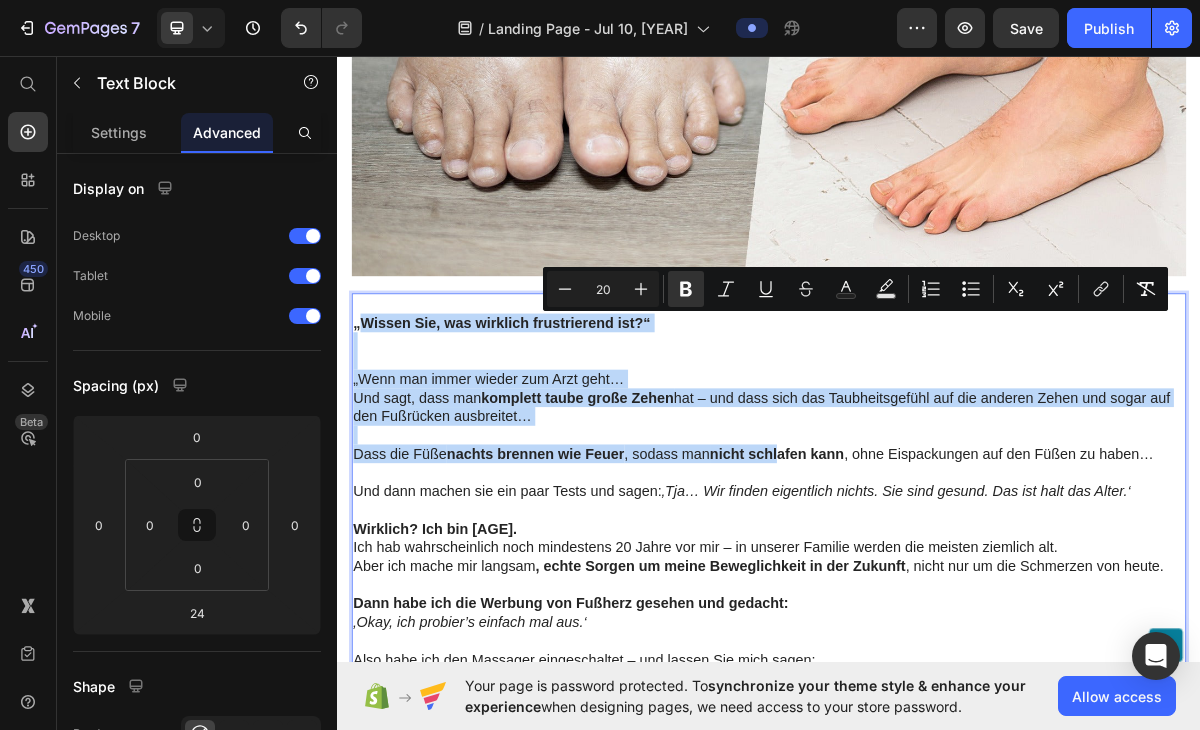 click at bounding box center [937, 457] 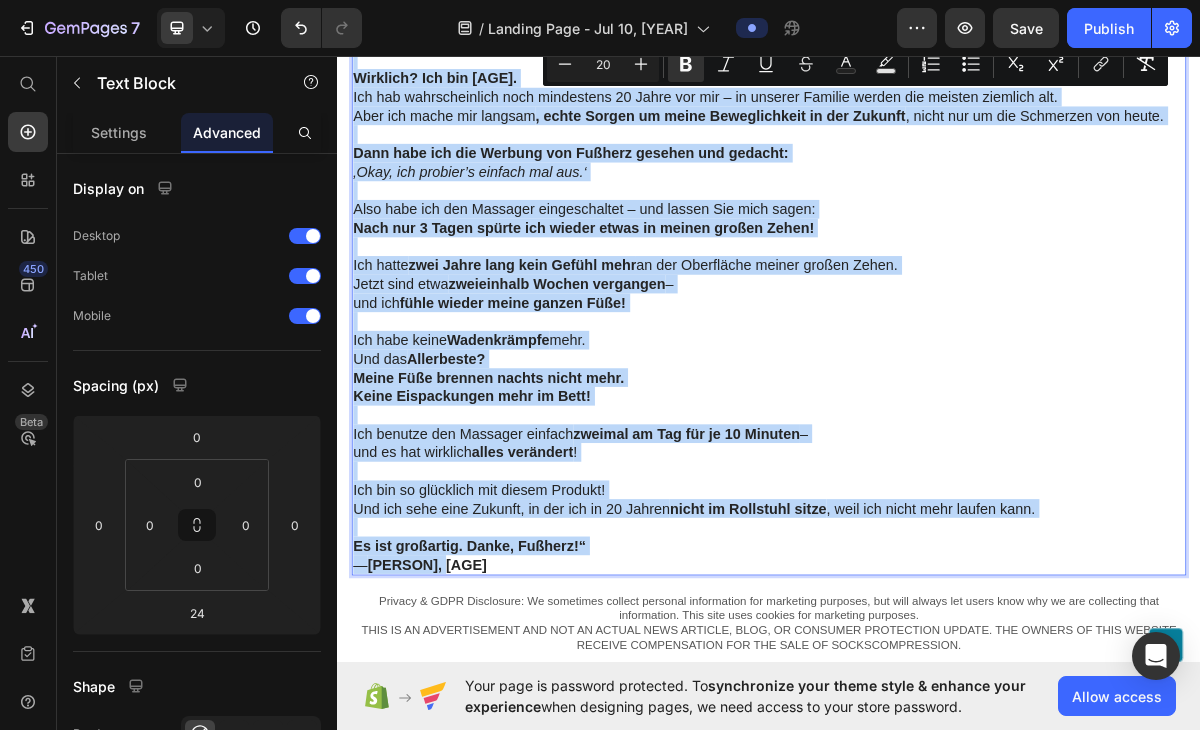 scroll, scrollTop: 16339, scrollLeft: 0, axis: vertical 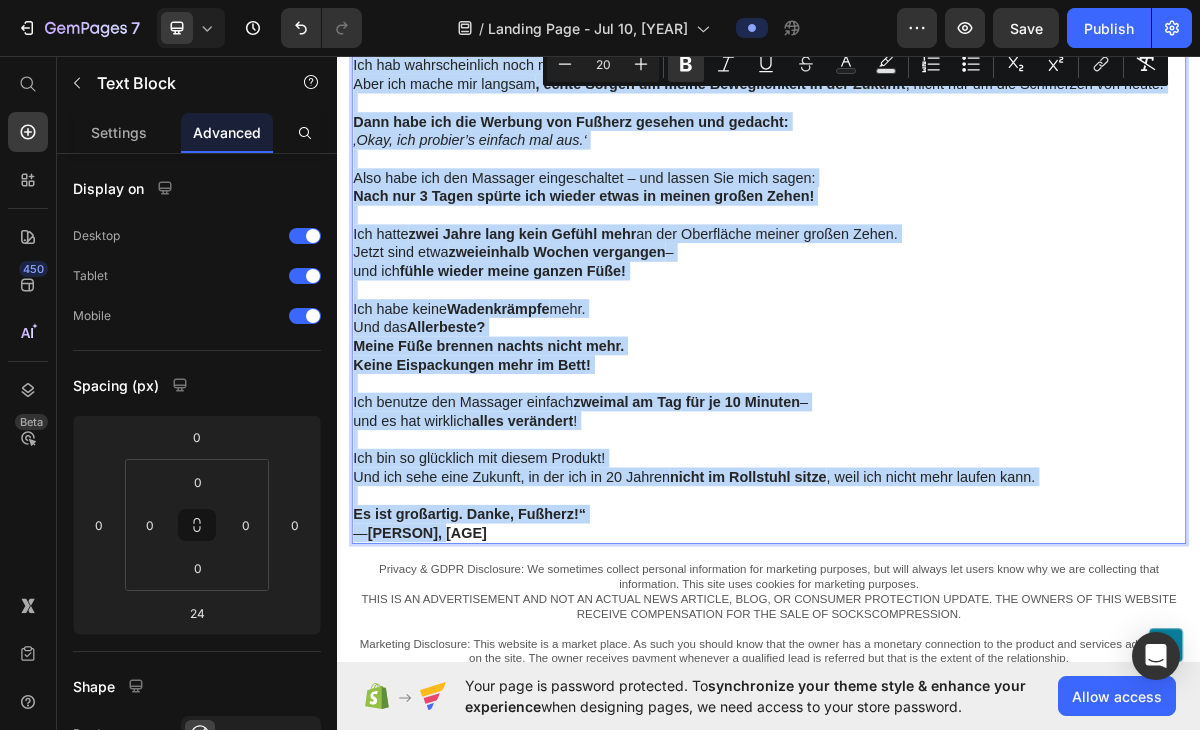 drag, startPoint x: 361, startPoint y: 427, endPoint x: 873, endPoint y: 725, distance: 592.4086 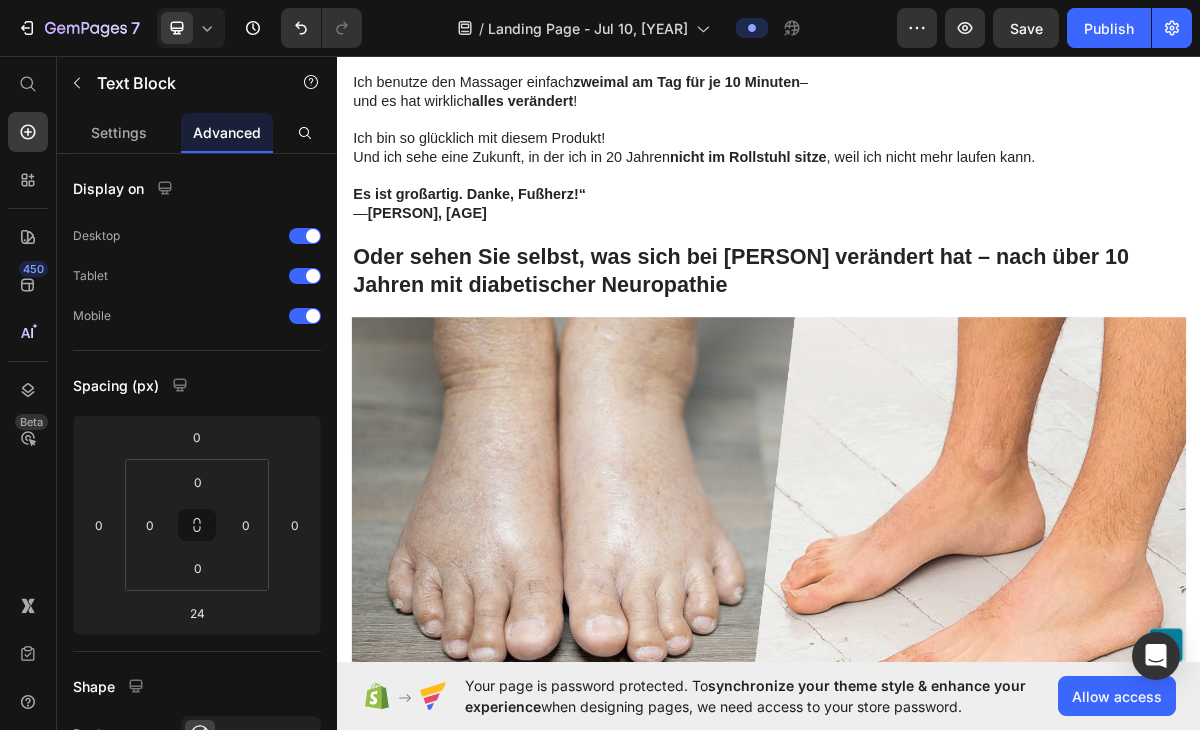 scroll, scrollTop: 14988, scrollLeft: 0, axis: vertical 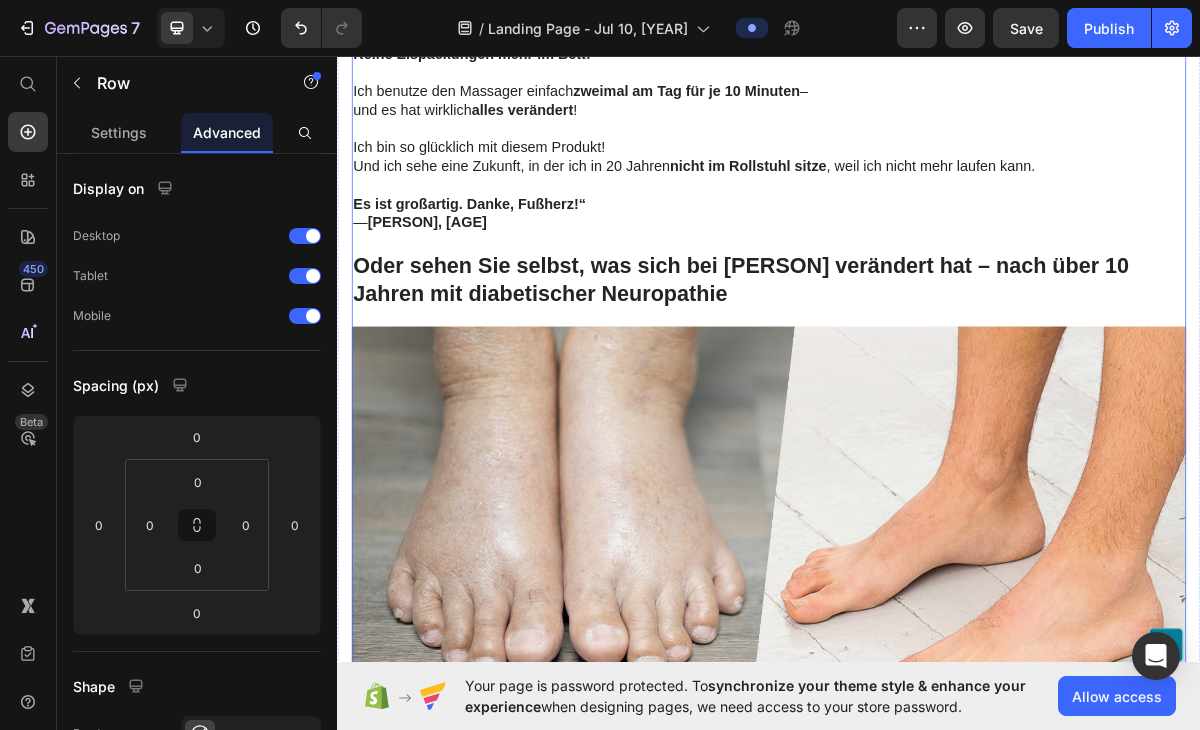 click on "Das Geheimnis liegt im Material.   Die Fläche, auf der Ihre Füße ruhen, besteht nicht aus gewöhnlichem Stoff – sie ist mit  Kupferfasern  durchzogen.   Warum ist das so wichtig? Bei herkömmlichen Geräten dringen die elektrischen Impulse oft  nicht tief genug  ein – sie bleiben an der Hautoberfläche hängen und erreichen kaum die Nerven, die eigentlich Linderung brauchen.   Mit den  Kupferfasern von Fußherz  verbessert sich die Leitfähigkeit erheblich: Die kraftvollen Impulse  gelangen durch die Haut bis tief ins Fußgewebe  – dorthin, wo echte Erleichterung entsteht.   Das Ergebnis?   Spürbare, tiefenwirksame und  lang anhaltende Linderung  – wie Sie sie mit anderen Geräten kaum erleben.   Fernbedienung = Kein Bücken mehr   Dank der mitgelieferten  Fernbedienung  können Sie Modus und Intensität bequem im Sitzen steuern – ohne sich zu verrenken oder zu bücken .   Text Block Image   Sich nach unten beugen, um Knöpfe zu drücken? Nicht mit Fußherz.     Der  .   , ." at bounding box center (937, -1781) 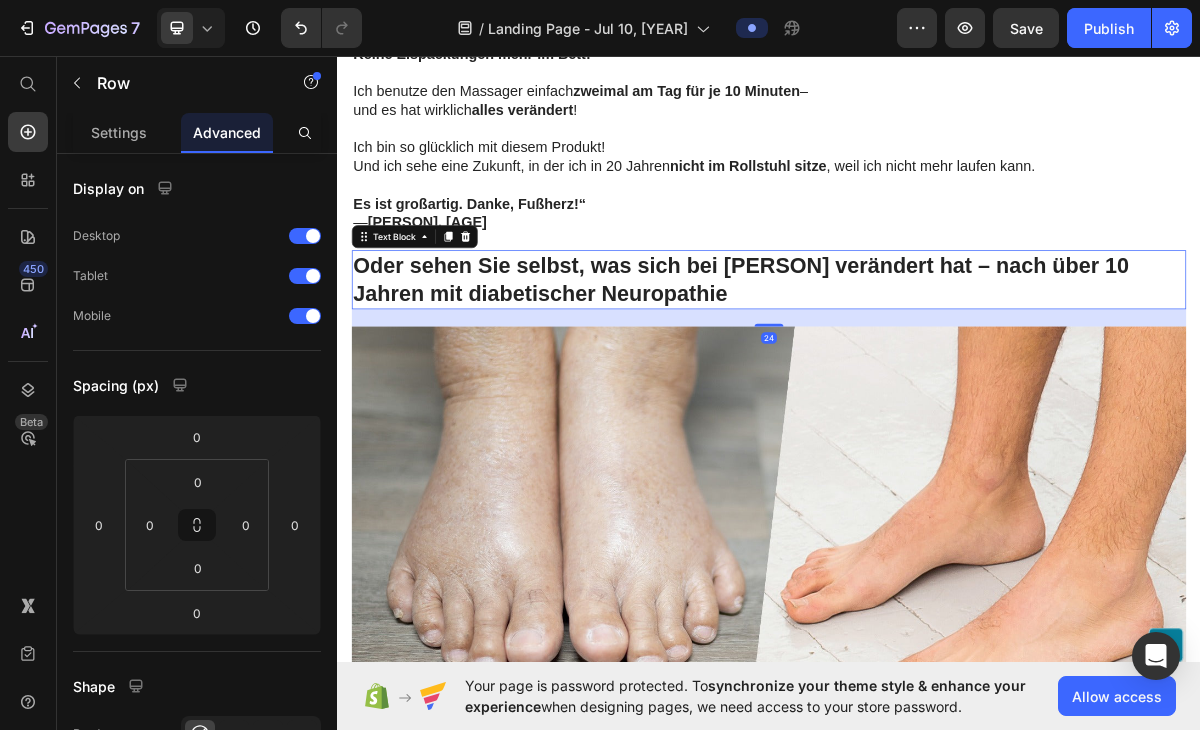 click on "Oder sehen Sie selbst, was sich bei [PERSON] verändert hat – nach über 10 Jahren mit diabetischer Neuropathie" at bounding box center (898, 371) 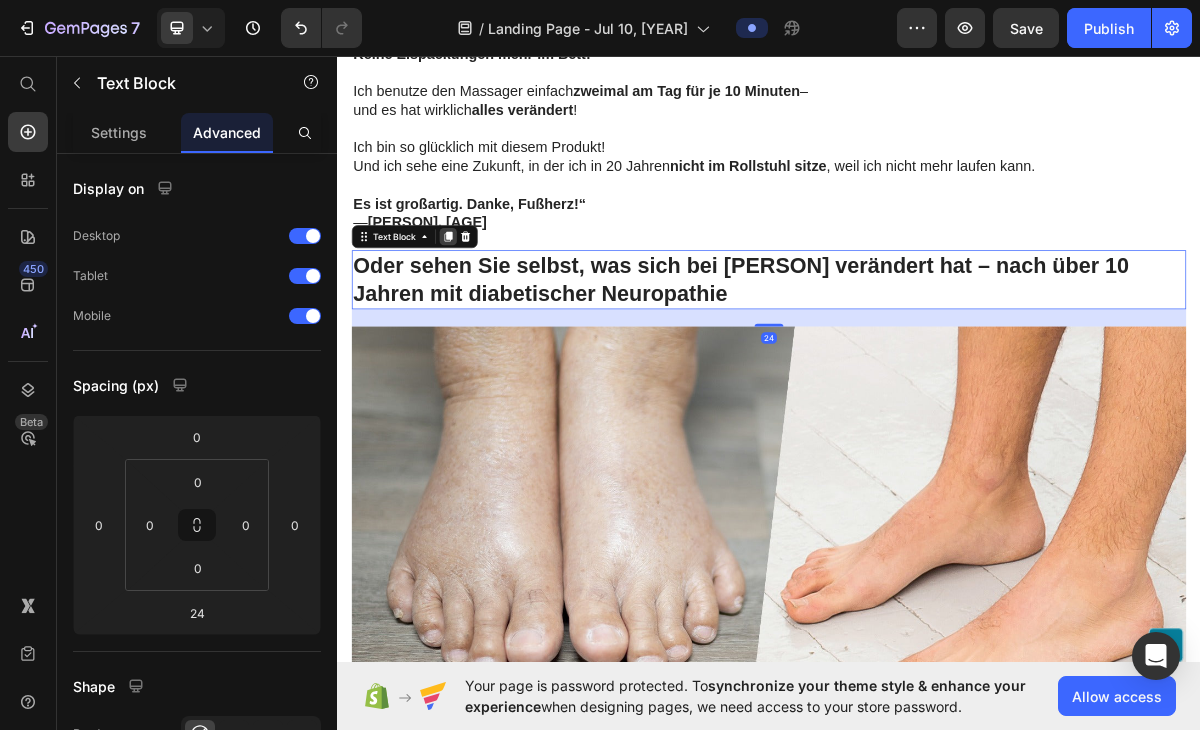 click 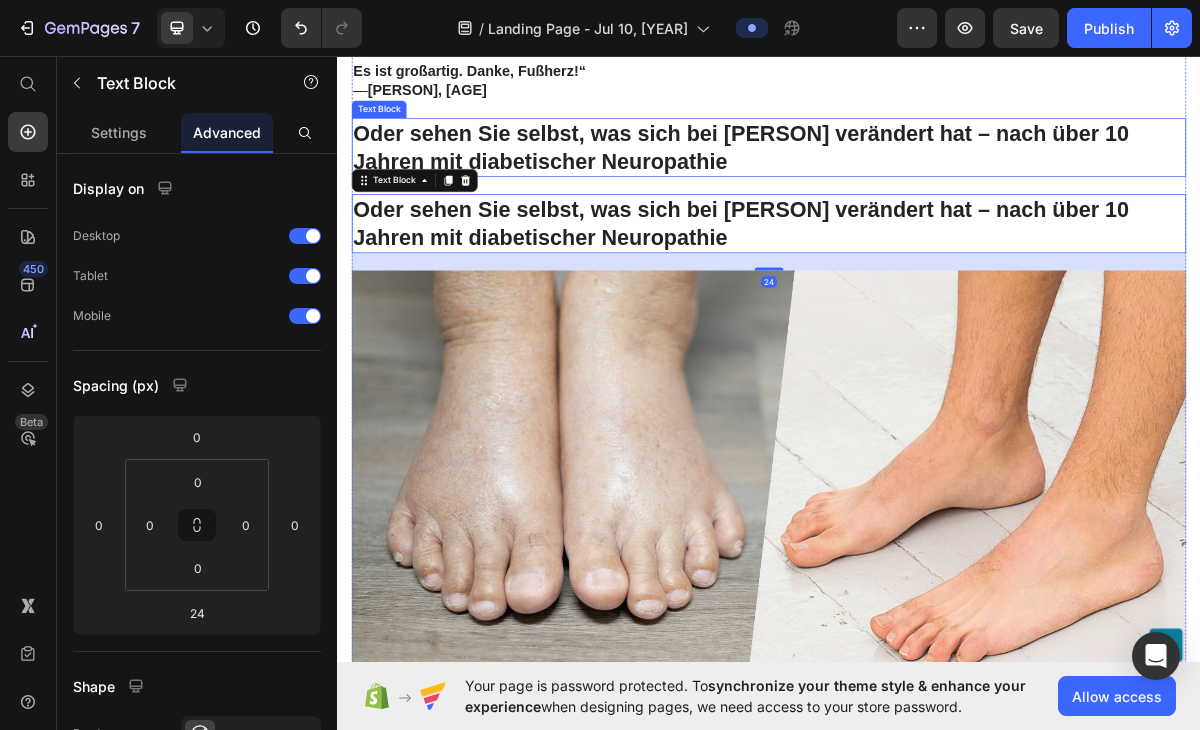 scroll, scrollTop: 15181, scrollLeft: 0, axis: vertical 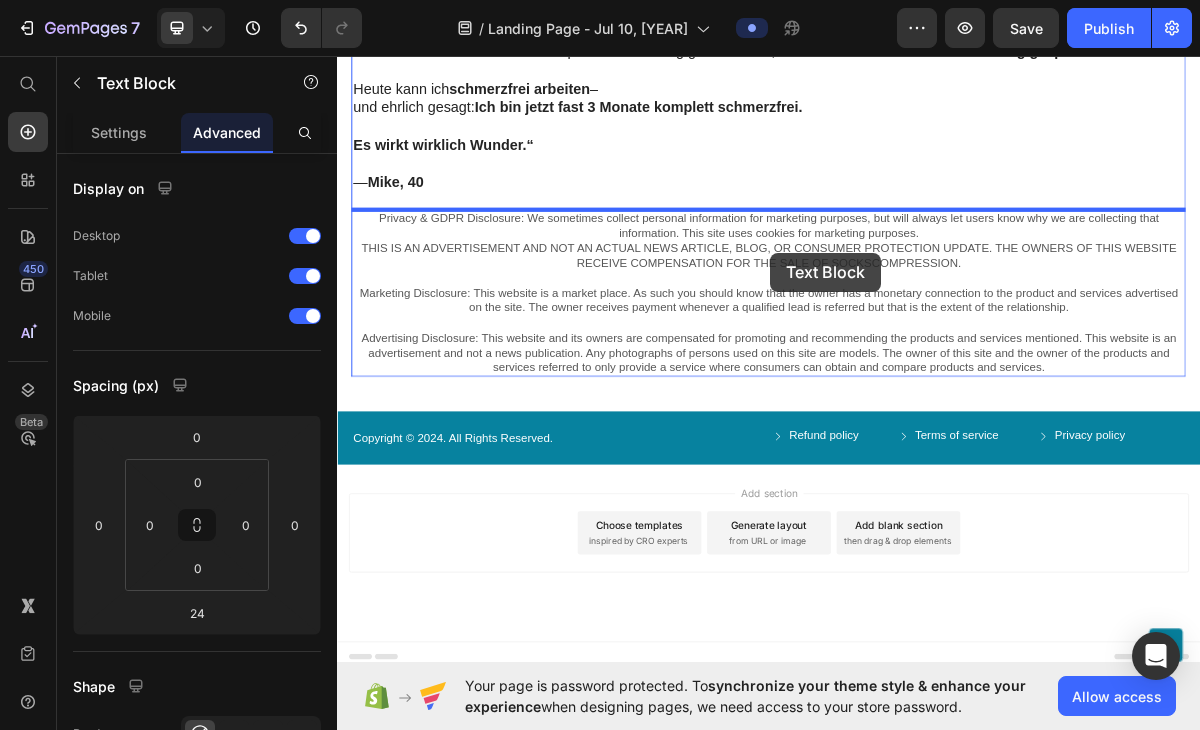 drag, startPoint x: 824, startPoint y: 291, endPoint x: 939, endPoint y: 333, distance: 122.42957 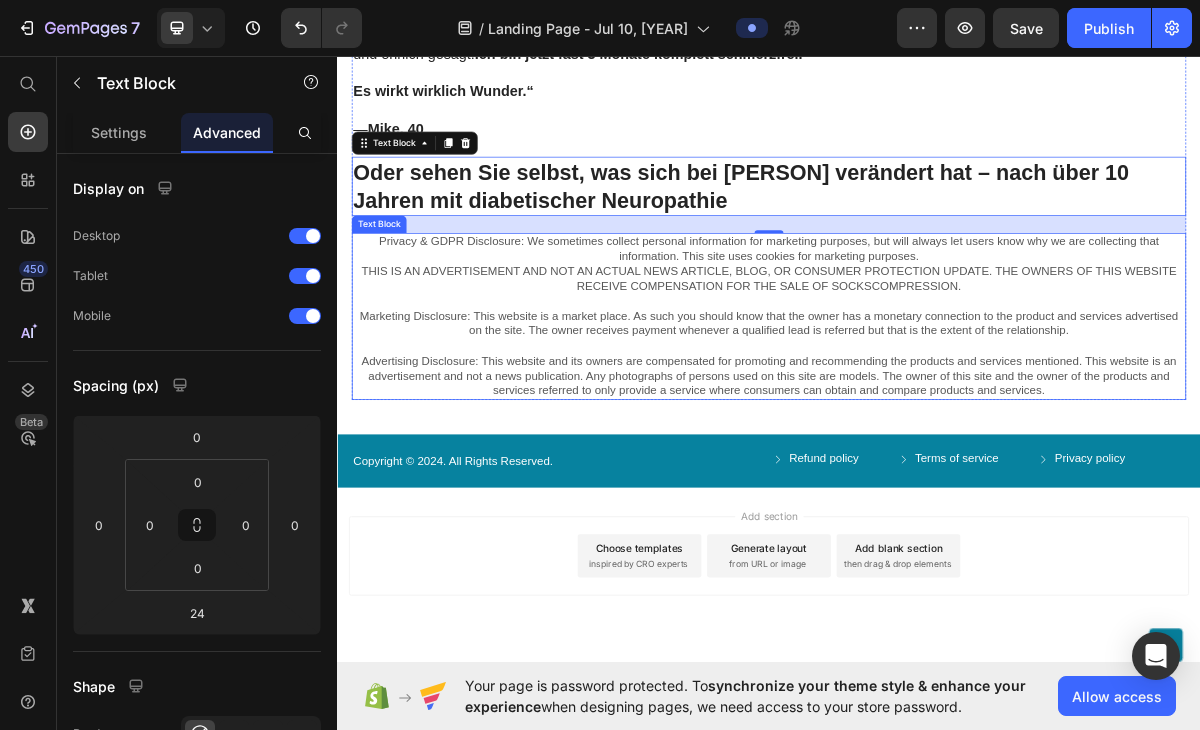 scroll, scrollTop: 16462, scrollLeft: 0, axis: vertical 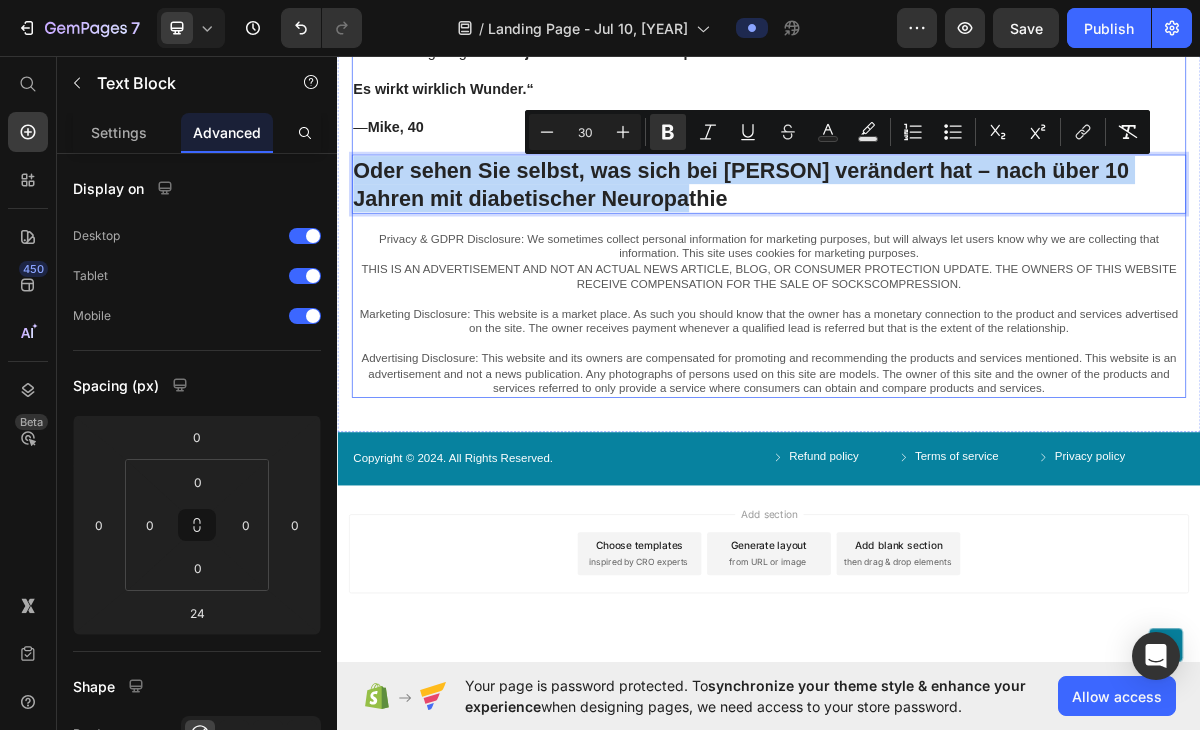 drag, startPoint x: 366, startPoint y: 219, endPoint x: 1227, endPoint y: 293, distance: 864.1742 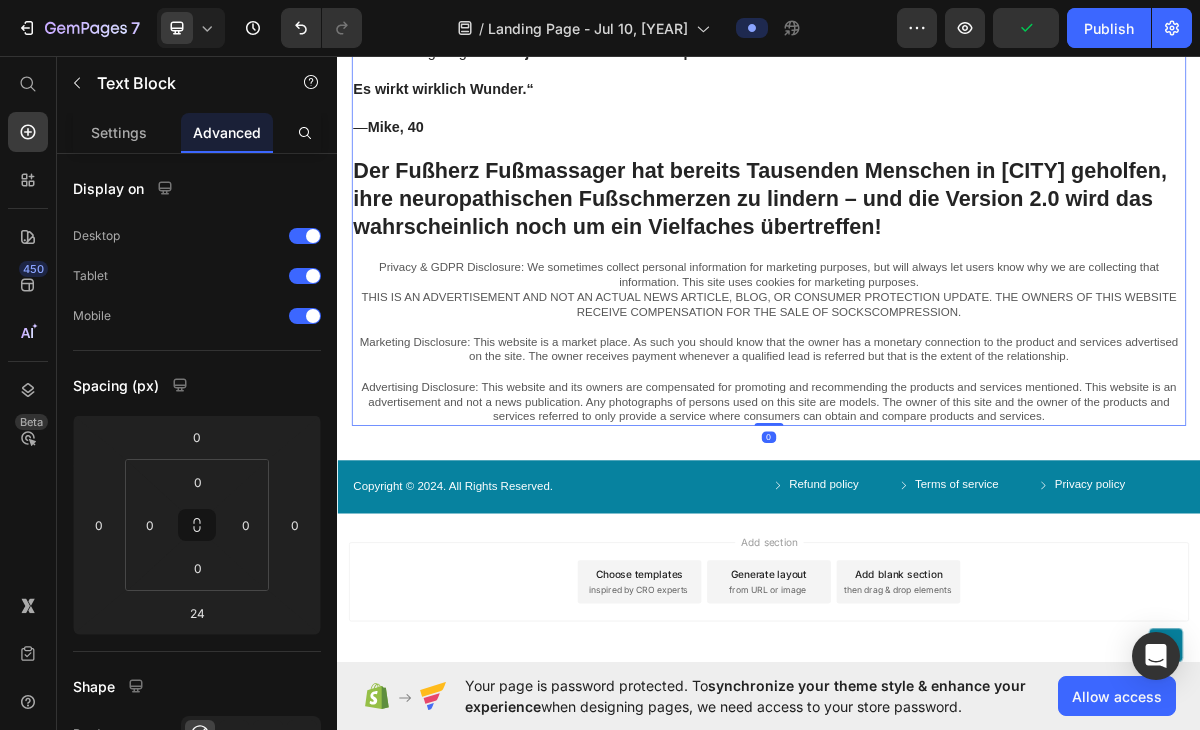 click on "Das Geheimnis liegt im Material.   Die Fläche, auf der Ihre Füße ruhen, besteht nicht aus gewöhnlichem Stoff – sie ist mit  Kupferfasern  durchzogen.   Warum ist das so wichtig? Bei herkömmlichen Geräten dringen die elektrischen Impulse oft  nicht tief genug  ein – sie bleiben an der Hautoberfläche hängen und erreichen kaum die Nerven, die eigentlich Linderung brauchen.   Mit den  Kupferfasern von Fußherz  verbessert sich die Leitfähigkeit erheblich: Die kraftvollen Impulse  gelangen durch die Haut bis tief ins Fußgewebe  – dorthin, wo echte Erleichterung entsteht.   Das Ergebnis?   Spürbare, tiefenwirksame und  lang anhaltende Linderung  – wie Sie sie mit anderen Geräten kaum erleben.   Fernbedienung = Kein Bücken mehr   Dank der mitgelieferten  Fernbedienung  können Sie Modus und Intensität bequem im Sitzen steuern – ohne sich zu verrenken oder zu bücken .   Text Block Image   Sich nach unten beugen, um Knöpfe zu drücken? Nicht mit Fußherz.     Der  .   , ." at bounding box center (937, -3182) 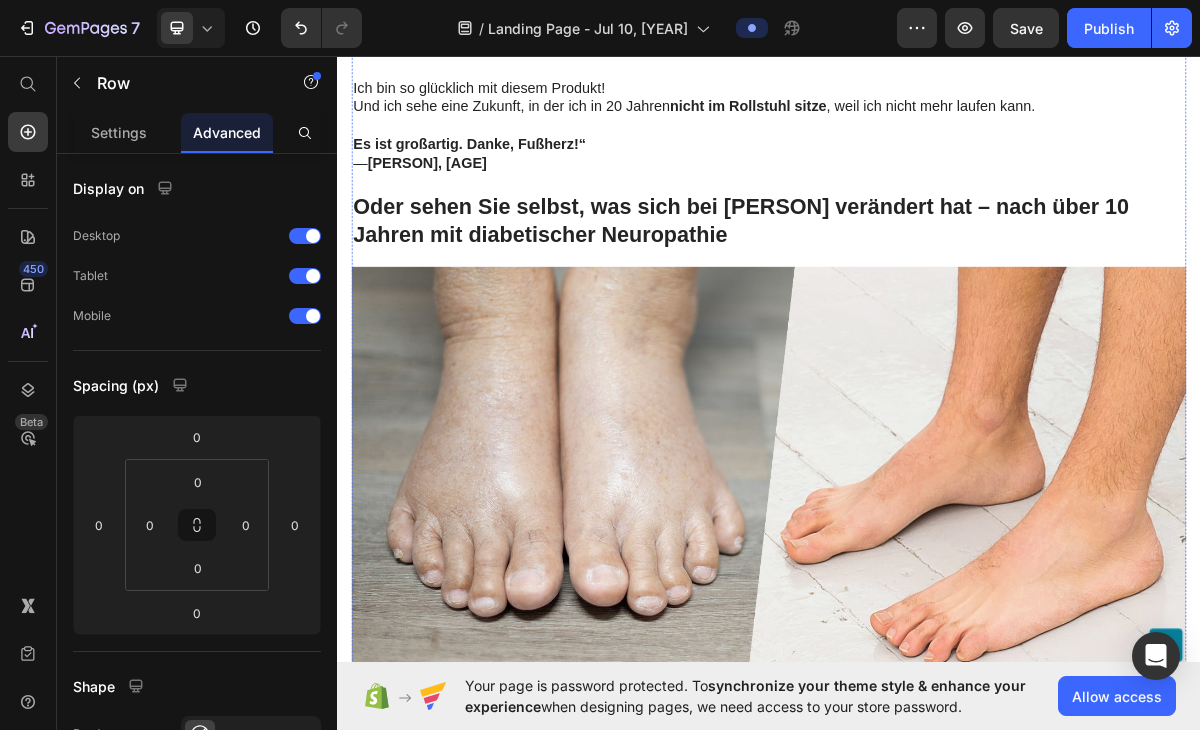 scroll, scrollTop: 15078, scrollLeft: 0, axis: vertical 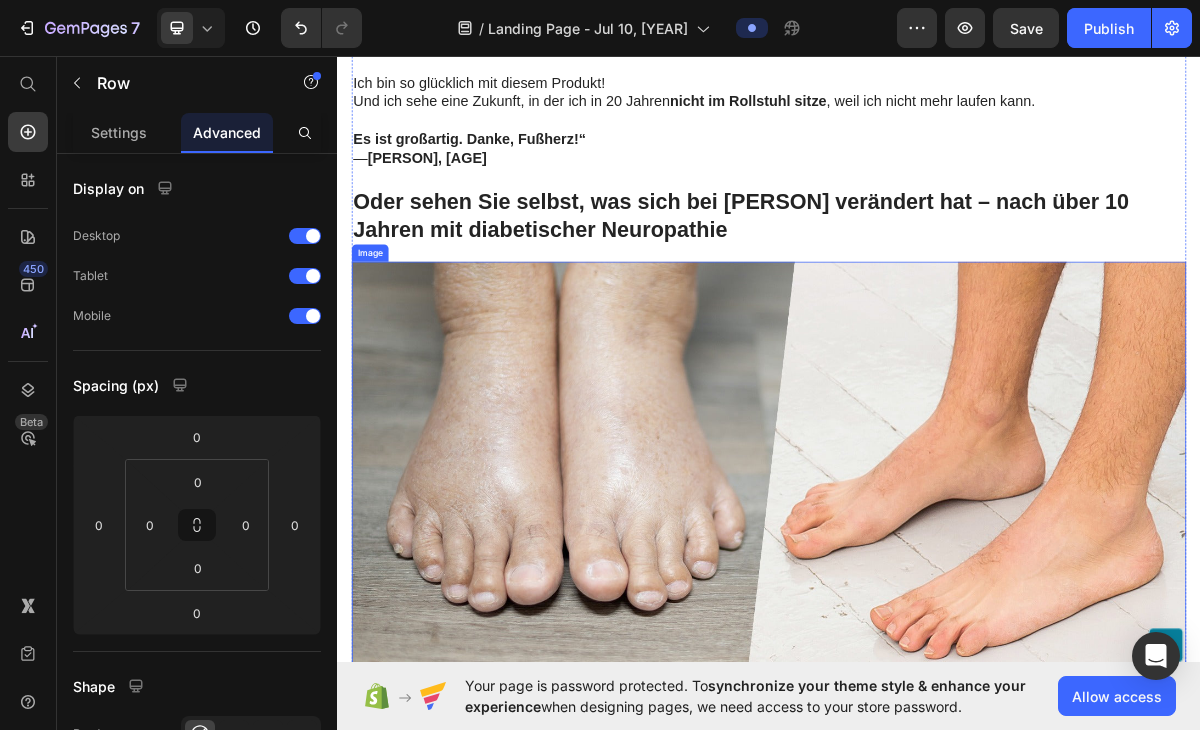 click at bounding box center (937, 651) 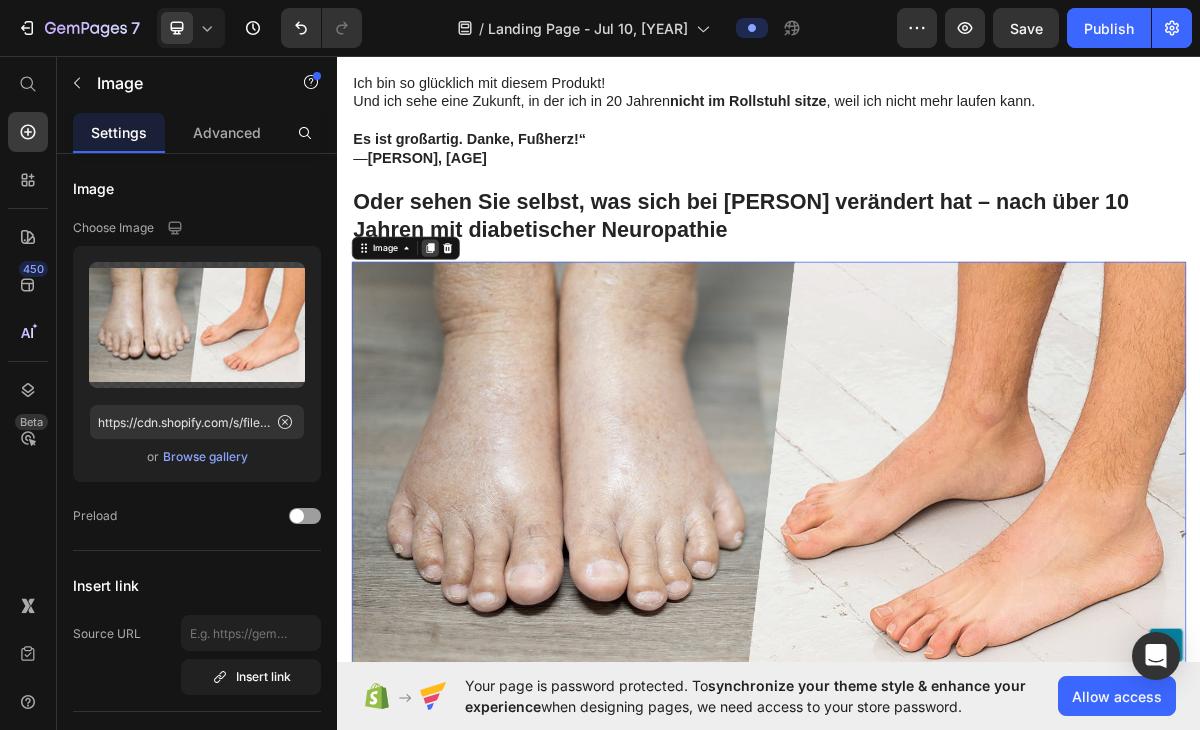 click 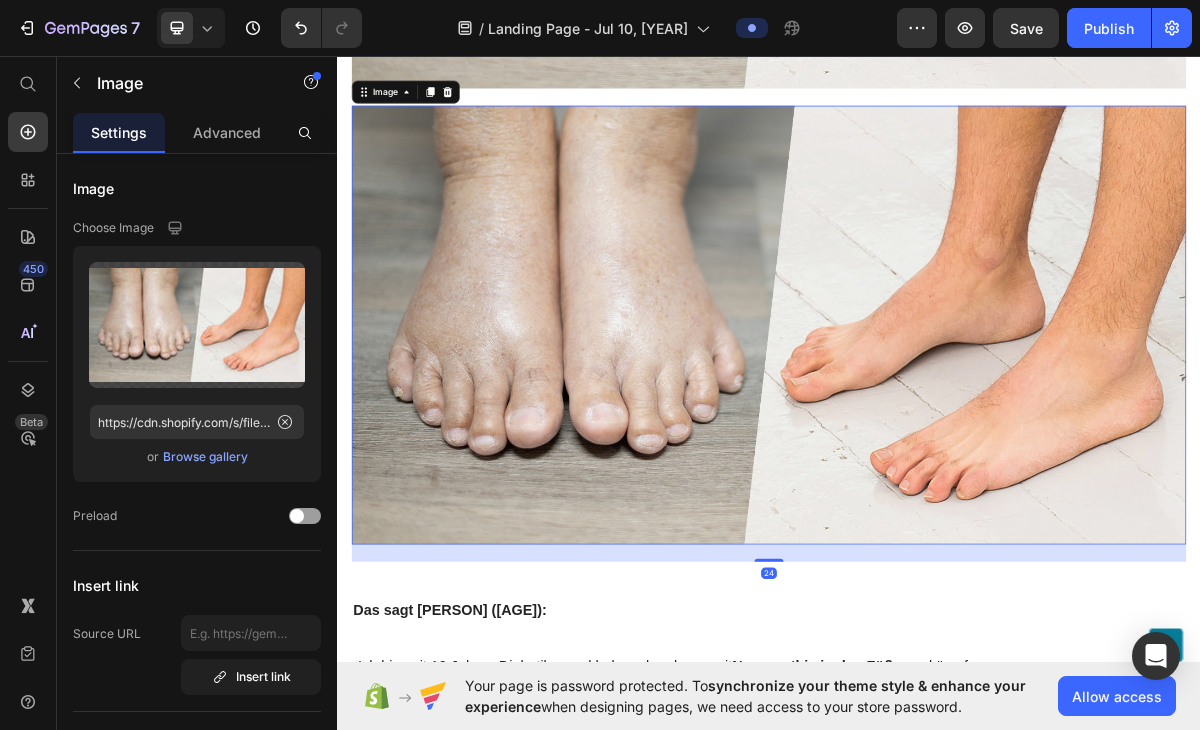 scroll, scrollTop: 15942, scrollLeft: 0, axis: vertical 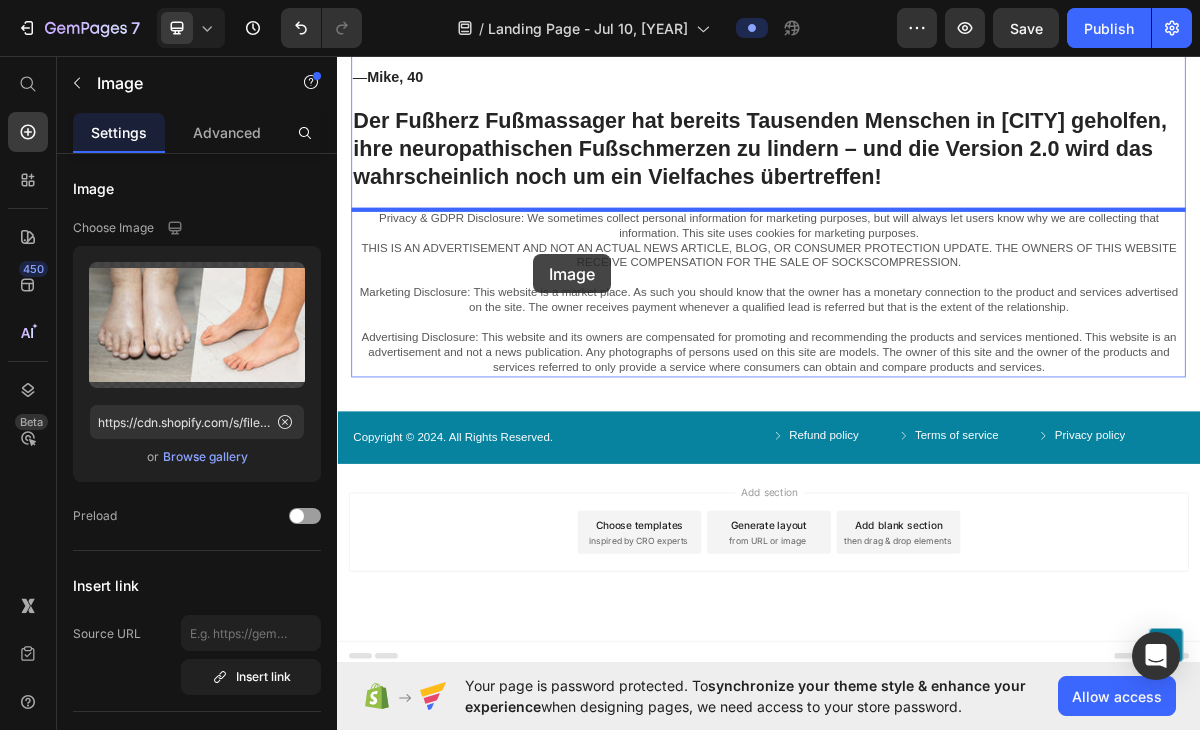 drag, startPoint x: 465, startPoint y: 328, endPoint x: 610, endPoint y: 335, distance: 145.16887 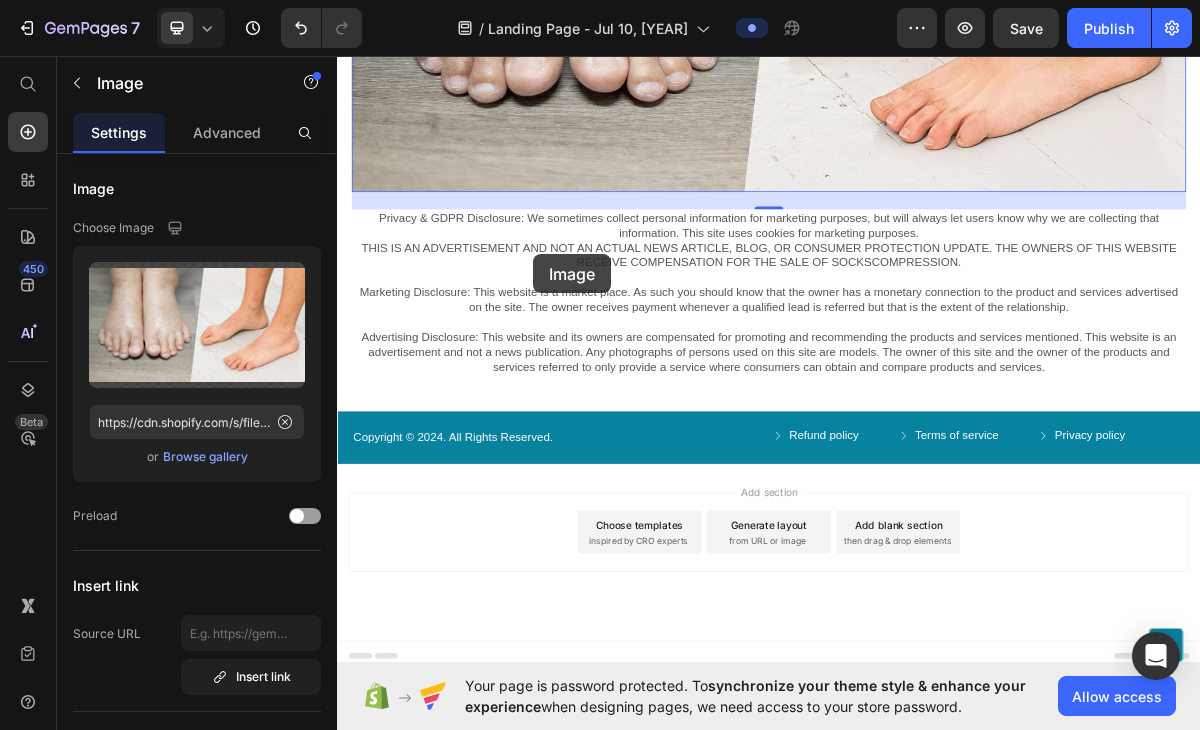scroll, scrollTop: 16530, scrollLeft: 0, axis: vertical 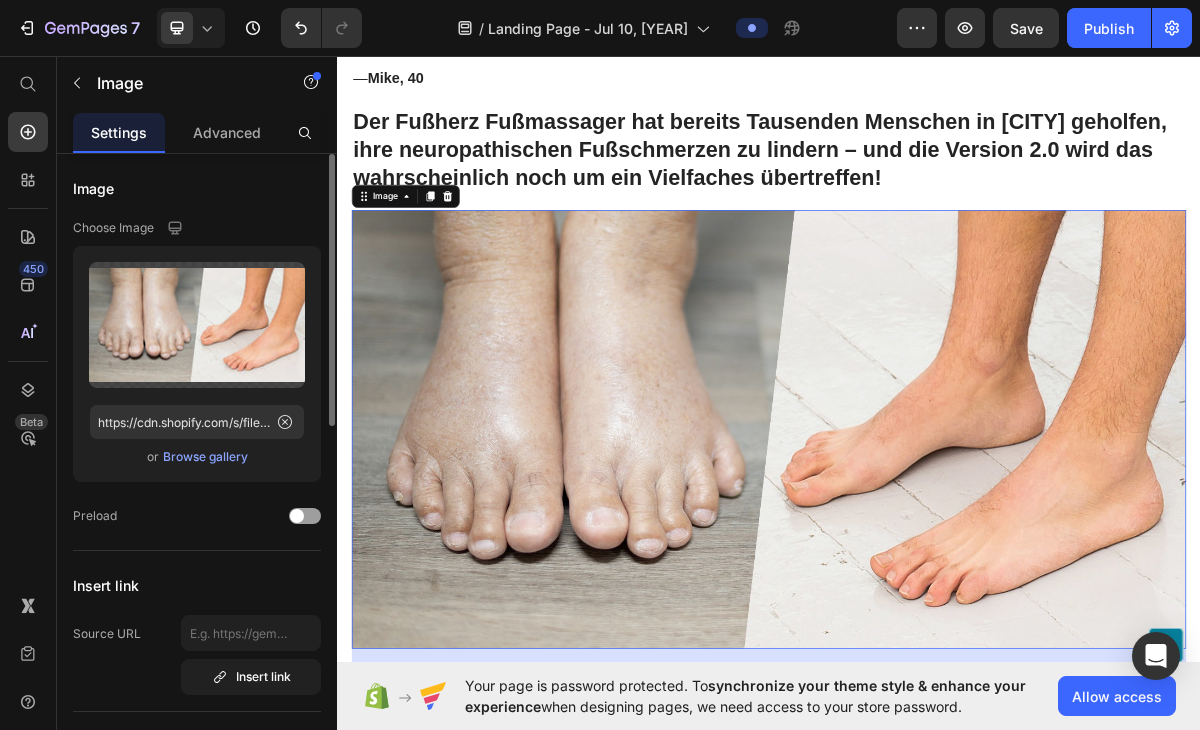 click on "Browse gallery" at bounding box center (205, 457) 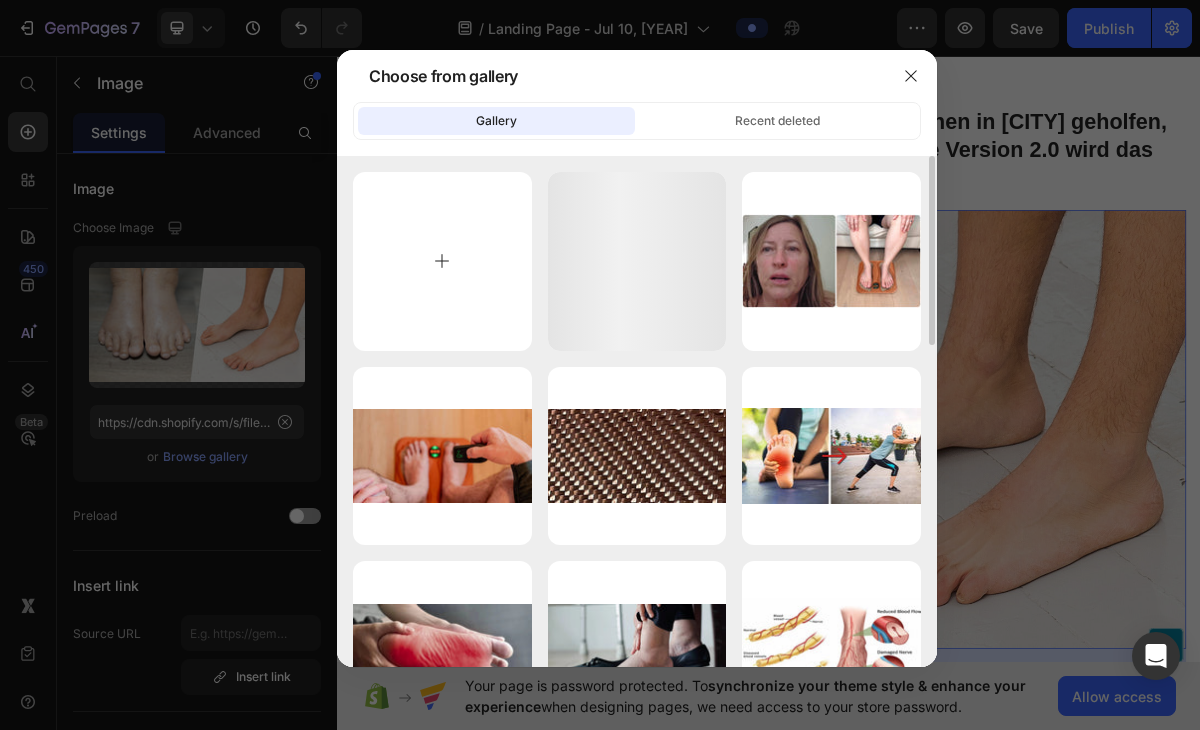 click at bounding box center [442, 261] 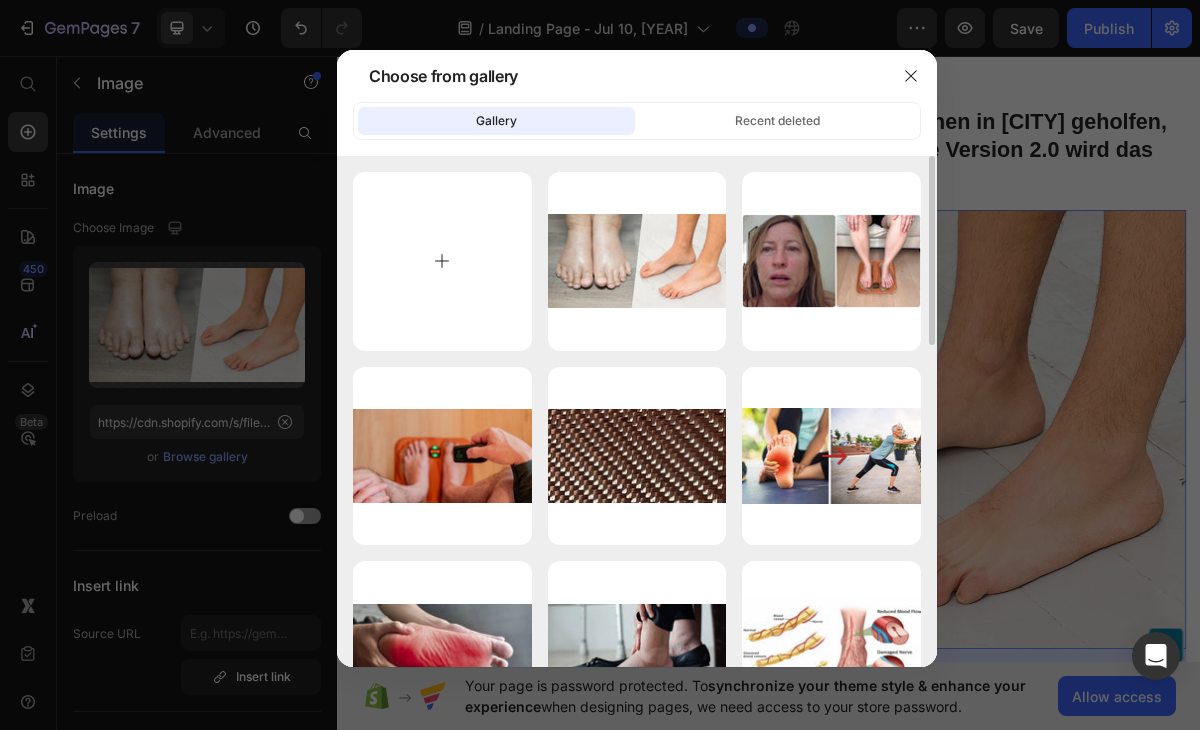 type on "C:\fakepath\imgi_18_1733359716324_Helped_Thousands.jpg" 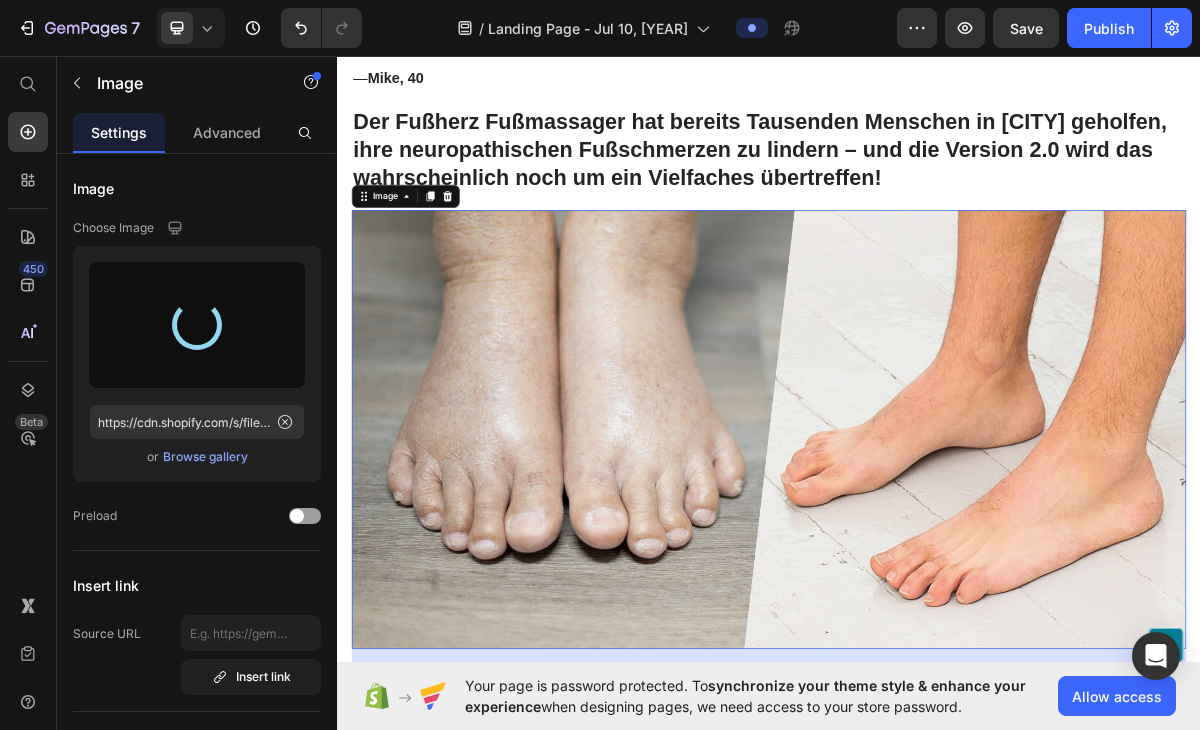 type on "https://cdn.shopify.com/s/files/1/0935/6338/8252/files/gempages_574584501242430239-cfc396be-c7e0-473b-b152-fda69b6a73b5.jpg" 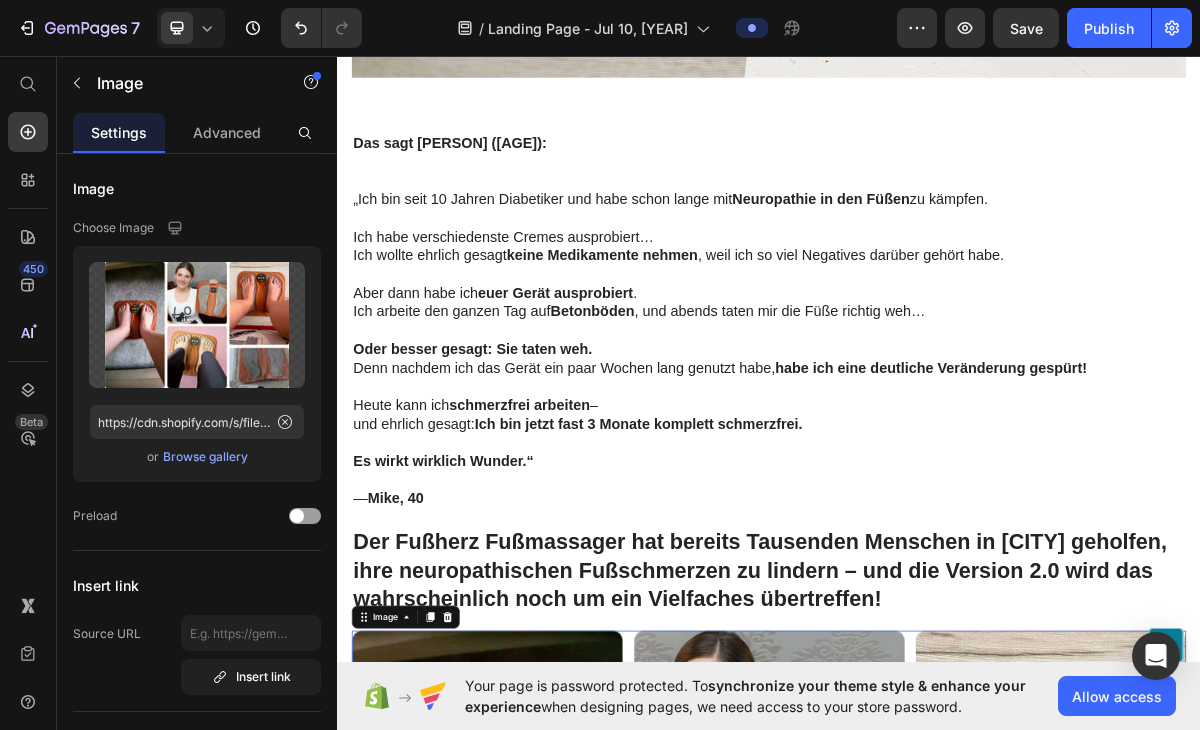 scroll, scrollTop: 15900, scrollLeft: 0, axis: vertical 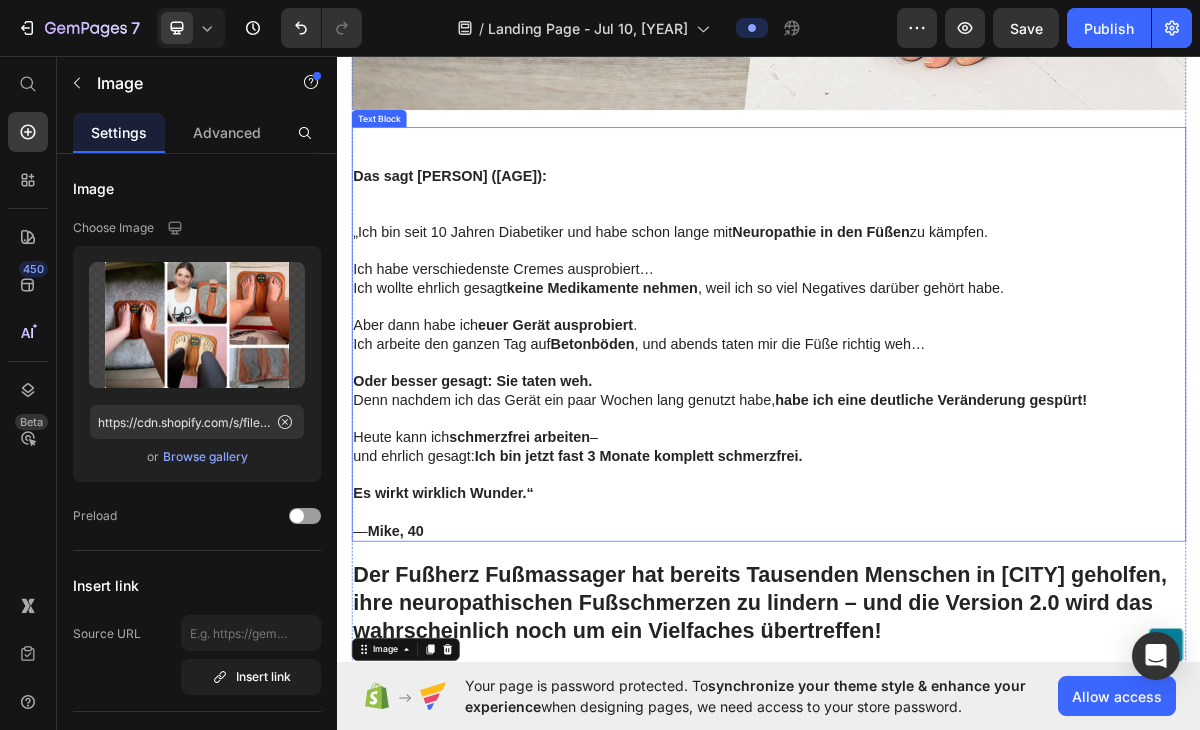 click at bounding box center (937, 278) 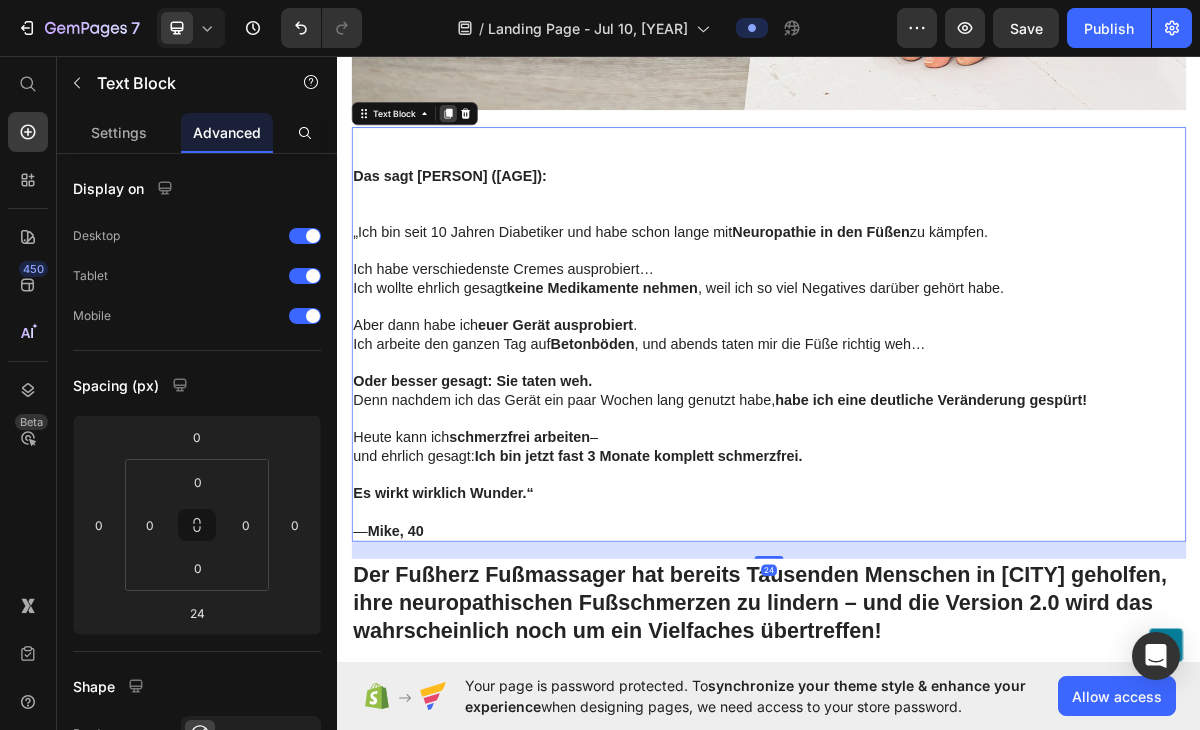 click 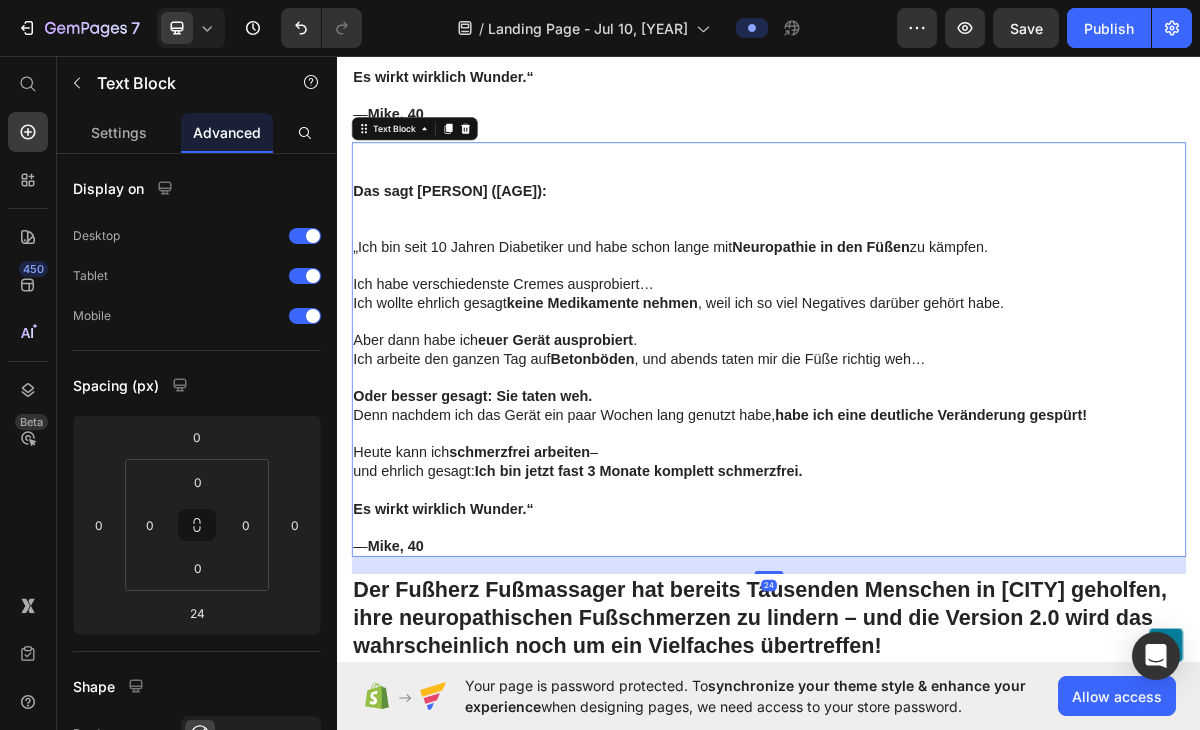 scroll, scrollTop: 16542, scrollLeft: 0, axis: vertical 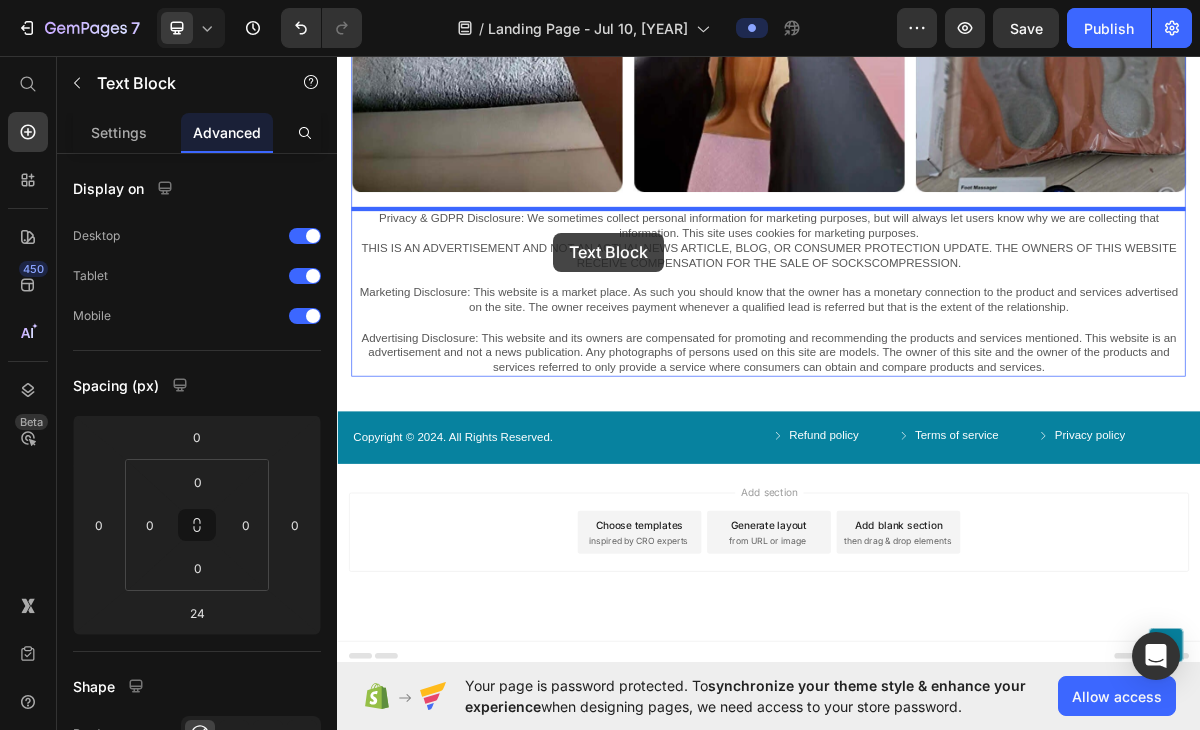 drag, startPoint x: 652, startPoint y: 134, endPoint x: 637, endPoint y: 296, distance: 162.69296 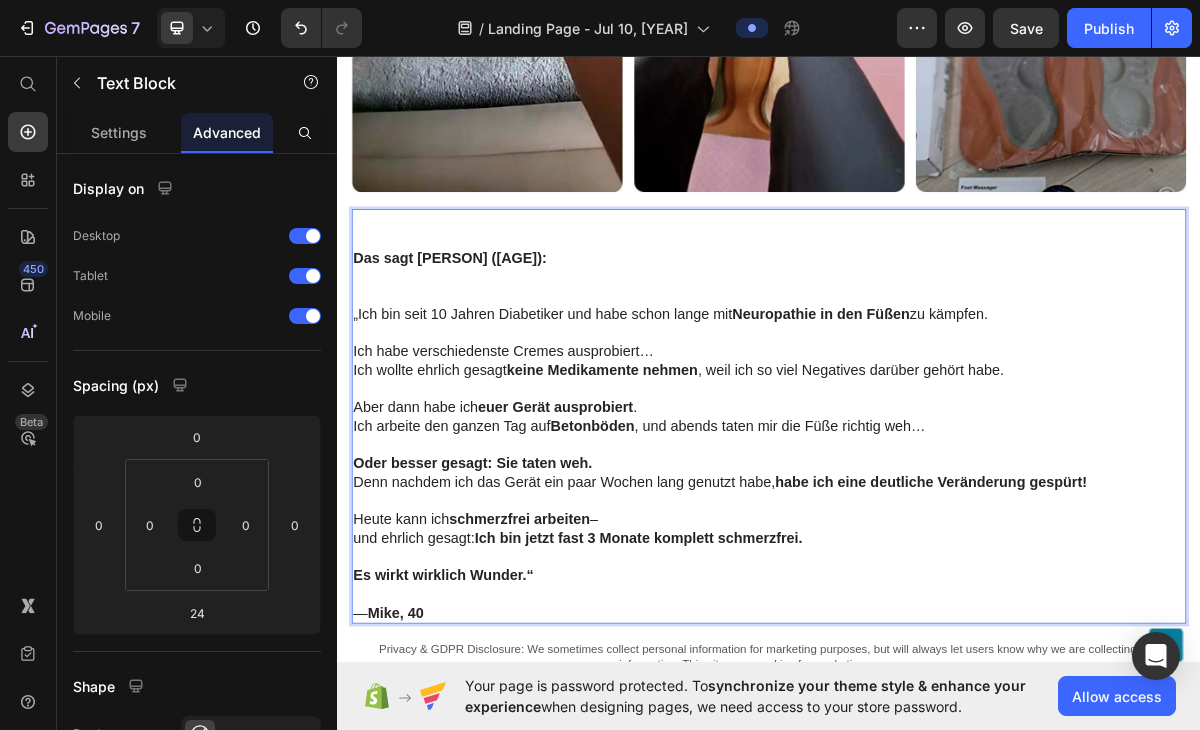 click on "Das sagt [PERSON] ([AGE]):" at bounding box center (493, 340) 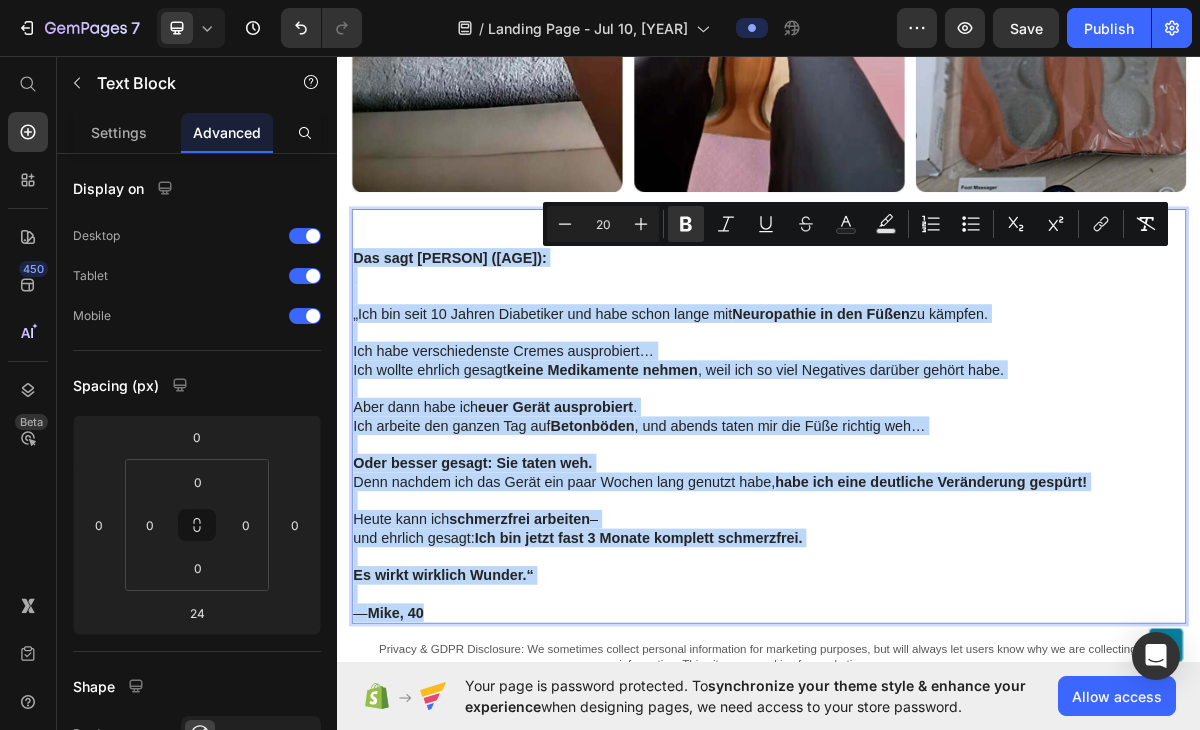 drag, startPoint x: 363, startPoint y: 339, endPoint x: 925, endPoint y: 827, distance: 744.3037 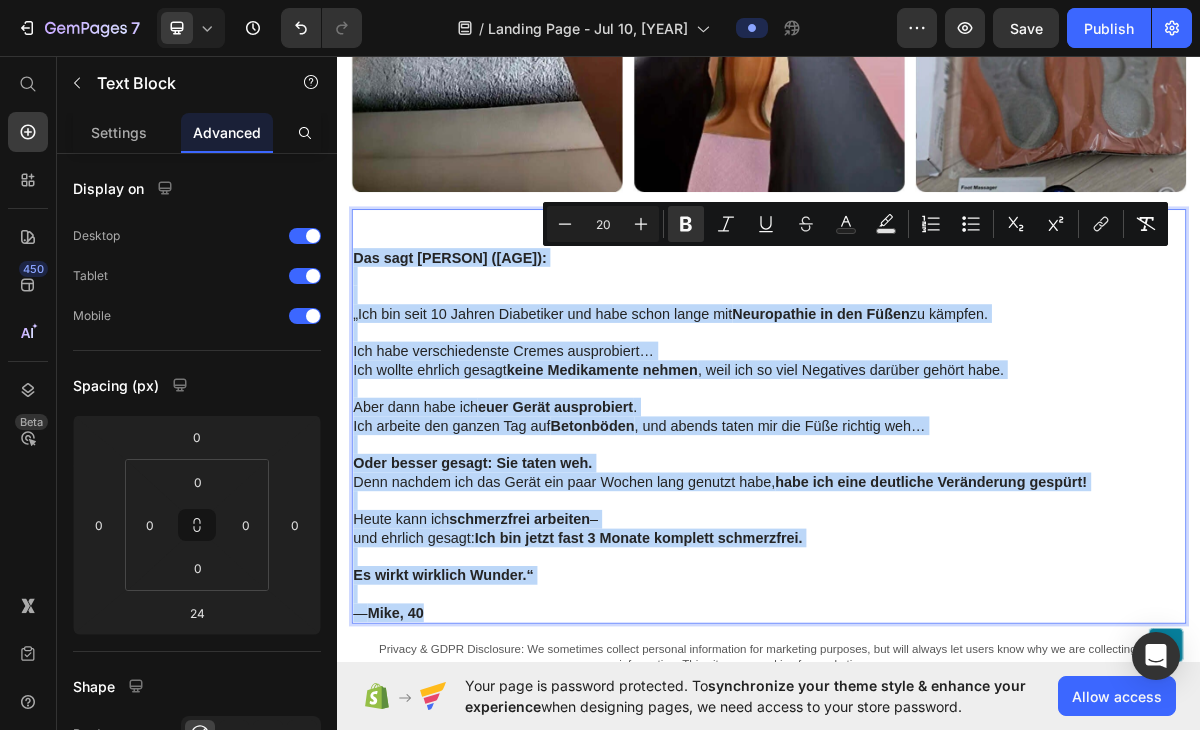 click on "Das sagt Mike ([AGE]): „Ich bin seit 10 Jahren Diabetiker und habe schon lange mit  Neuropathie in den Füßen  zu kämpfen. Ich habe verschiedenste Cremes ausprobiert… Ich wollte ehrlich gesagt  keine Medikamente nehmen , weil ich so viel Negatives darüber gehört habe. Aber dann habe ich  euer Gerät ausprobiert . Ich arbeite den ganzen Tag auf  Betonböden , und abends taten mir die Füße richtig weh… Oder besser gesagt: Sie taten weh. Denn nachdem ich das Gerät ein paar Wochen lang genutzt habe,  habe ich eine deutliche Veränderung gespürt! Heute kann ich  schmerzfrei arbeiten  – und ehrlich gesagt:  Ich bin jetzt fast 3 Monate komplett schmerzfrei. Es wirkt wirklich Wunder.“ —  Mike, [AGE]" at bounding box center [937, 561] 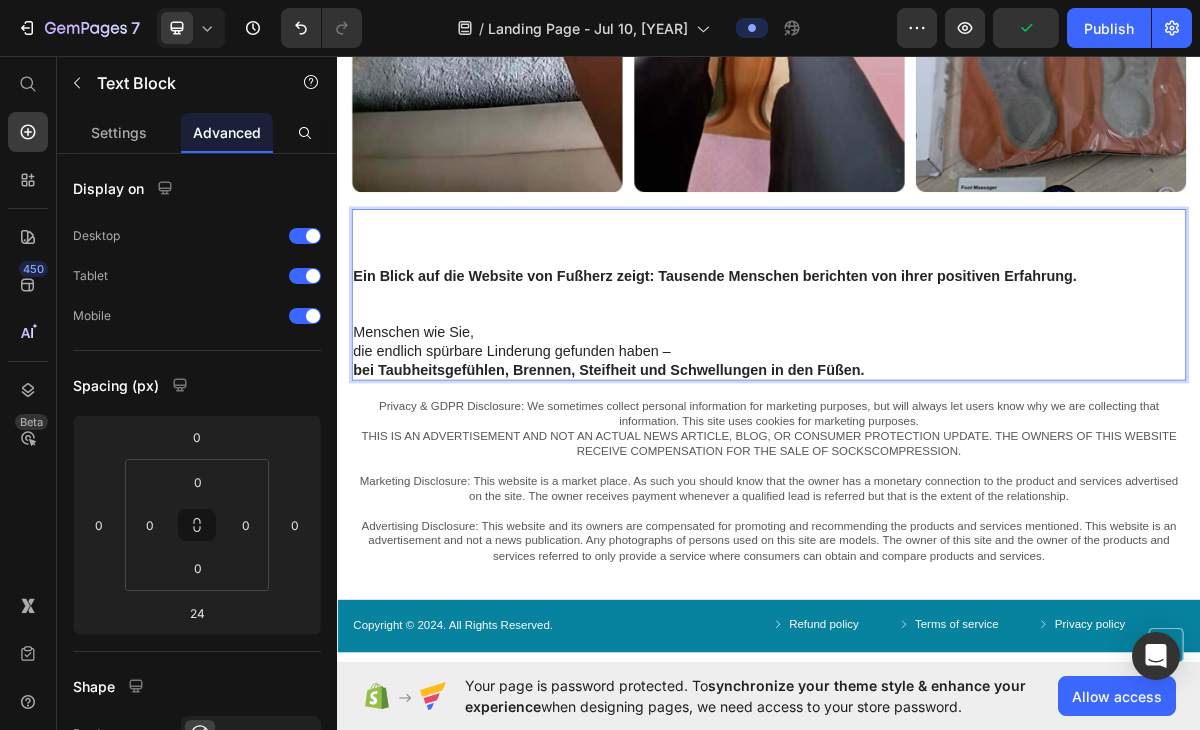 click at bounding box center (937, 418) 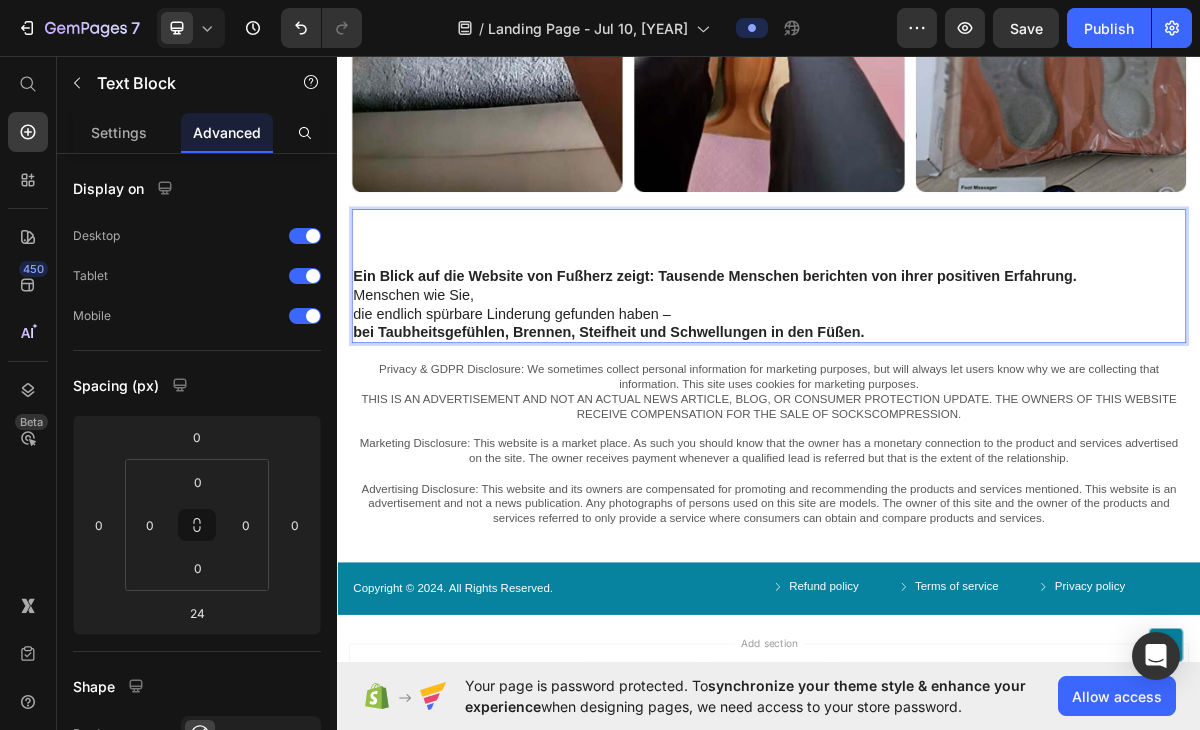 click at bounding box center (937, 314) 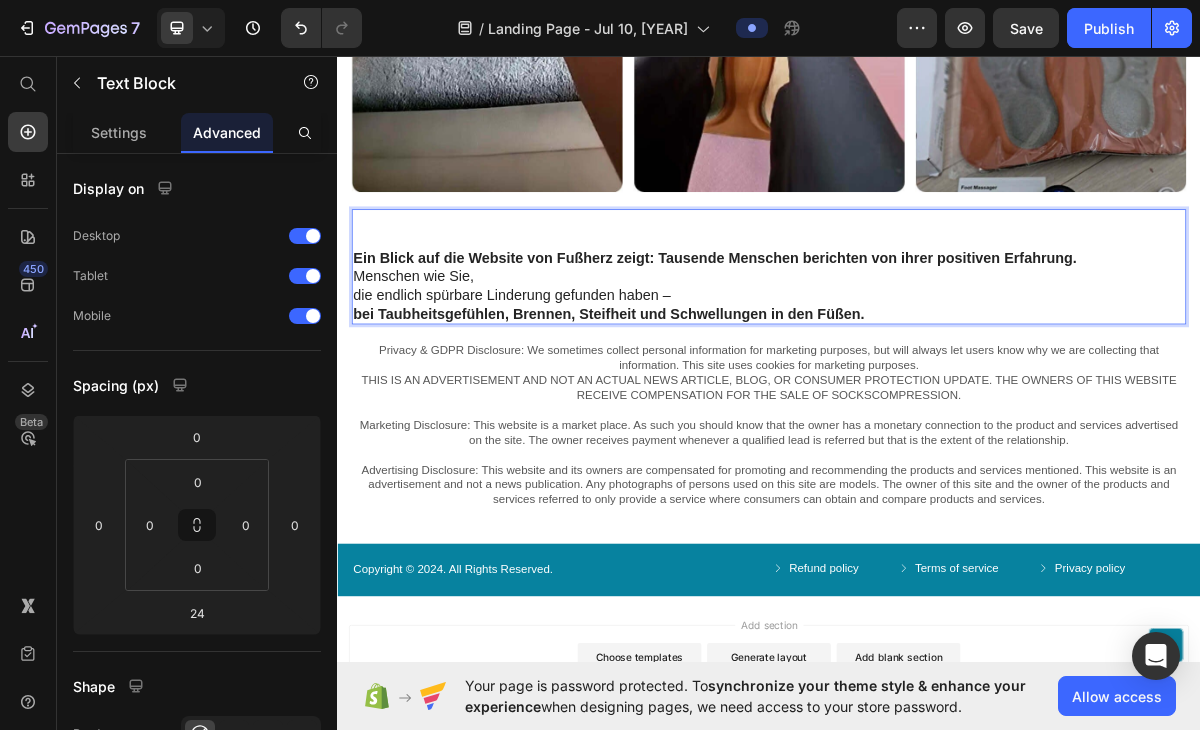 click at bounding box center [937, 314] 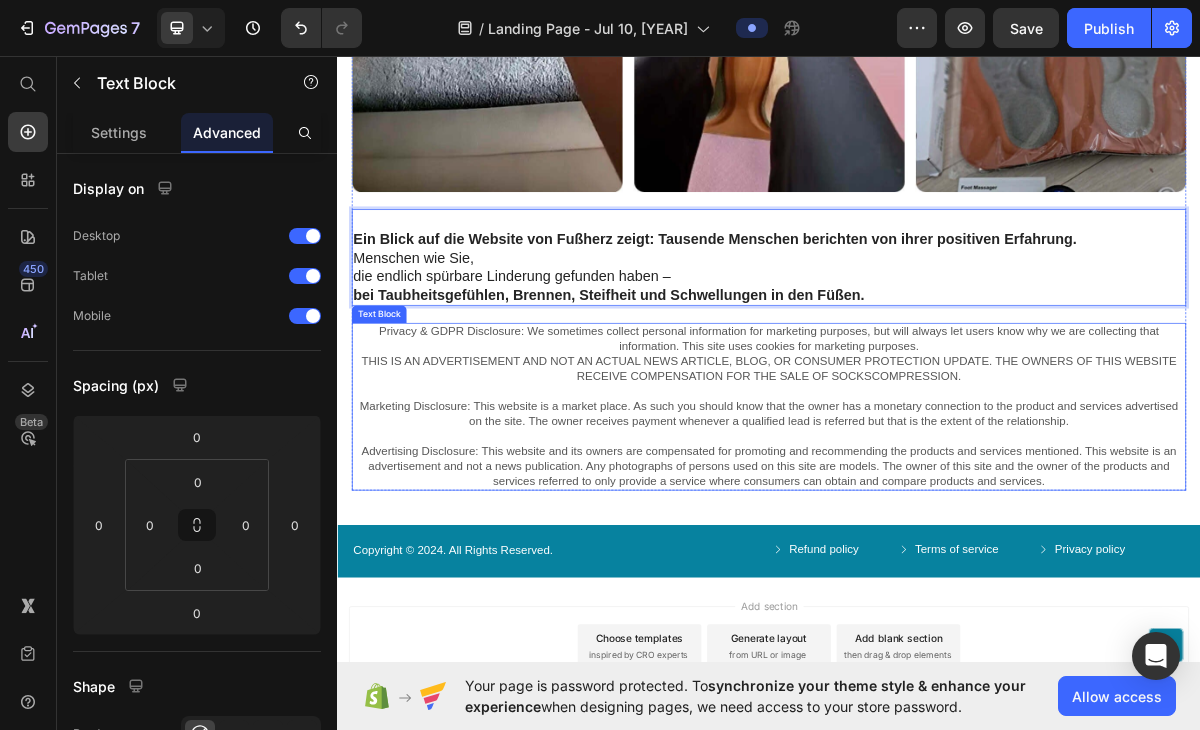 click on "Privacy & GDPR Disclosure: We sometimes collect personal information for marketing purposes, but will always let users know why we are collecting that information. This site uses cookies for marketing purposes. THIS IS AN ADVERTISEMENT AND NOT AN ACTUAL NEWS ARTICLE, BLOG, OR CONSUMER PROTECTION UPDATE. THE OWNERS OF THIS WEBSITE RECEIVE COMPENSATION FOR THE SALE OF SOCKSCOMPRESSION. Marketing Disclosure: This website is a market place. As such you should know that the owner has a monetary connection to the product and services advertised on the site. The owner receives payment whenever a qualified lead is referred but that is the extent of the relationship." at bounding box center [937, 506] 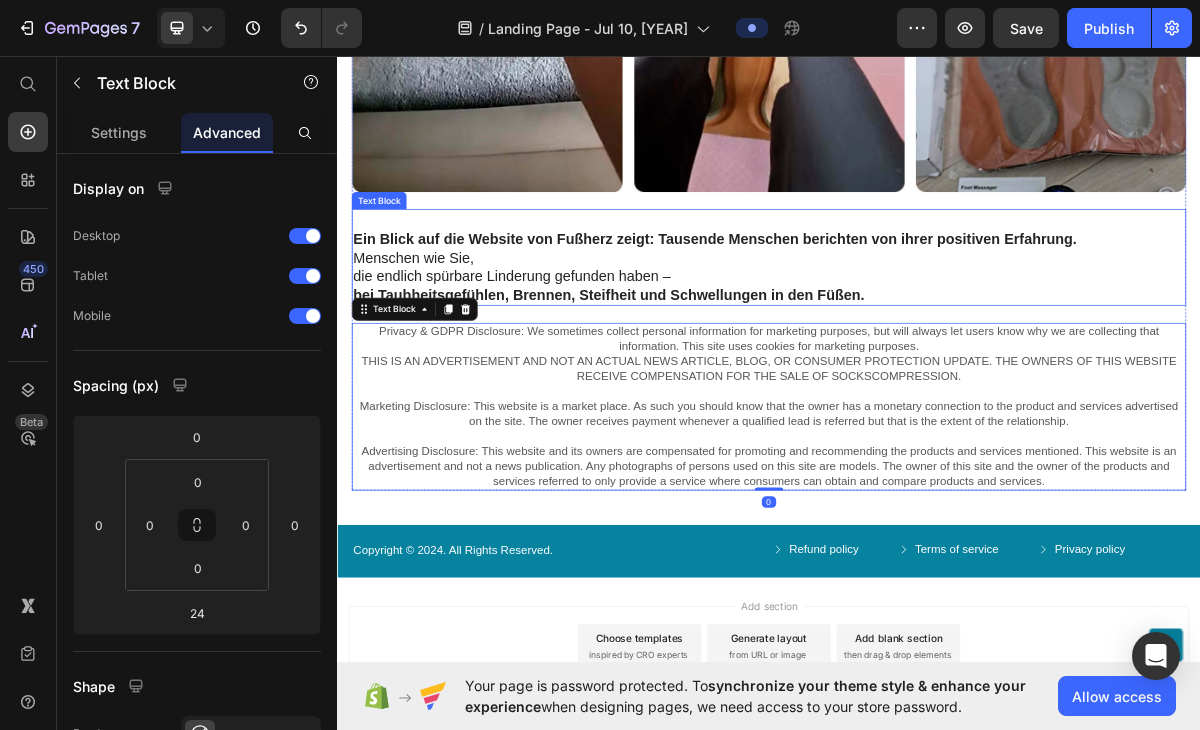 click on "bei Taubheitsgefühlen, Brennen, Steifheit und Schwellungen in den Füßen." at bounding box center [714, 392] 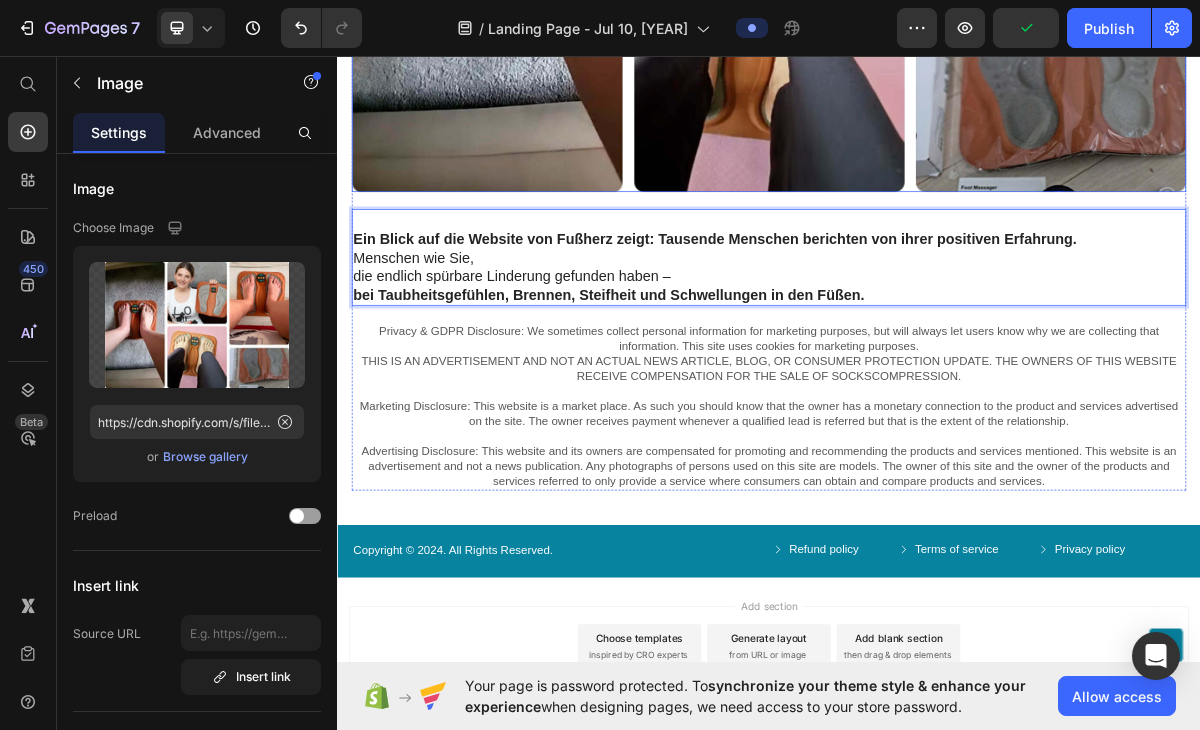 click at bounding box center (937, -145) 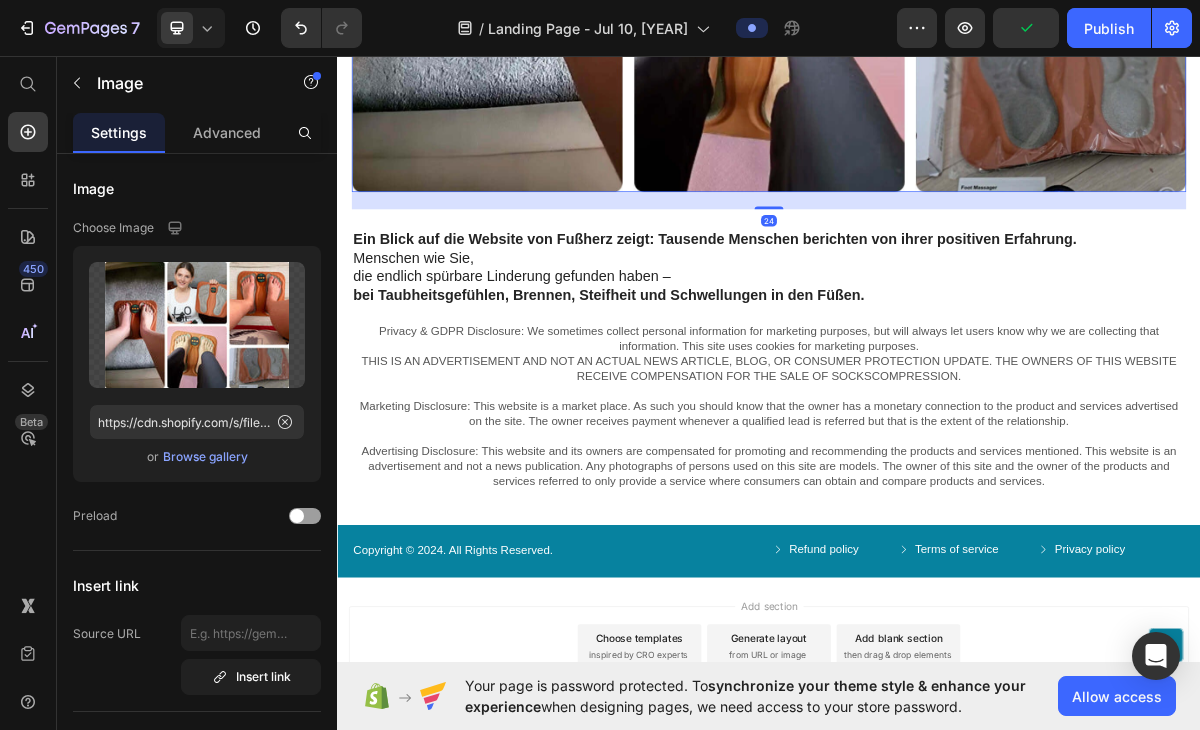 click on "24" at bounding box center (937, 261) 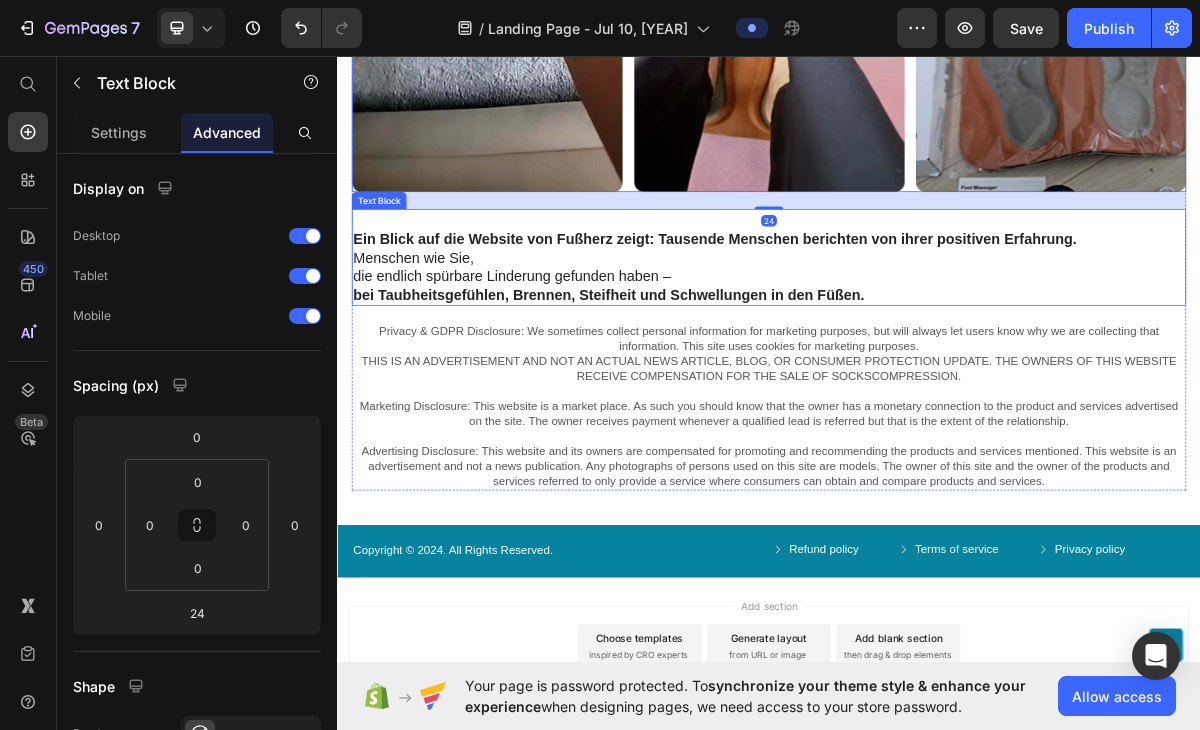 click at bounding box center [937, 288] 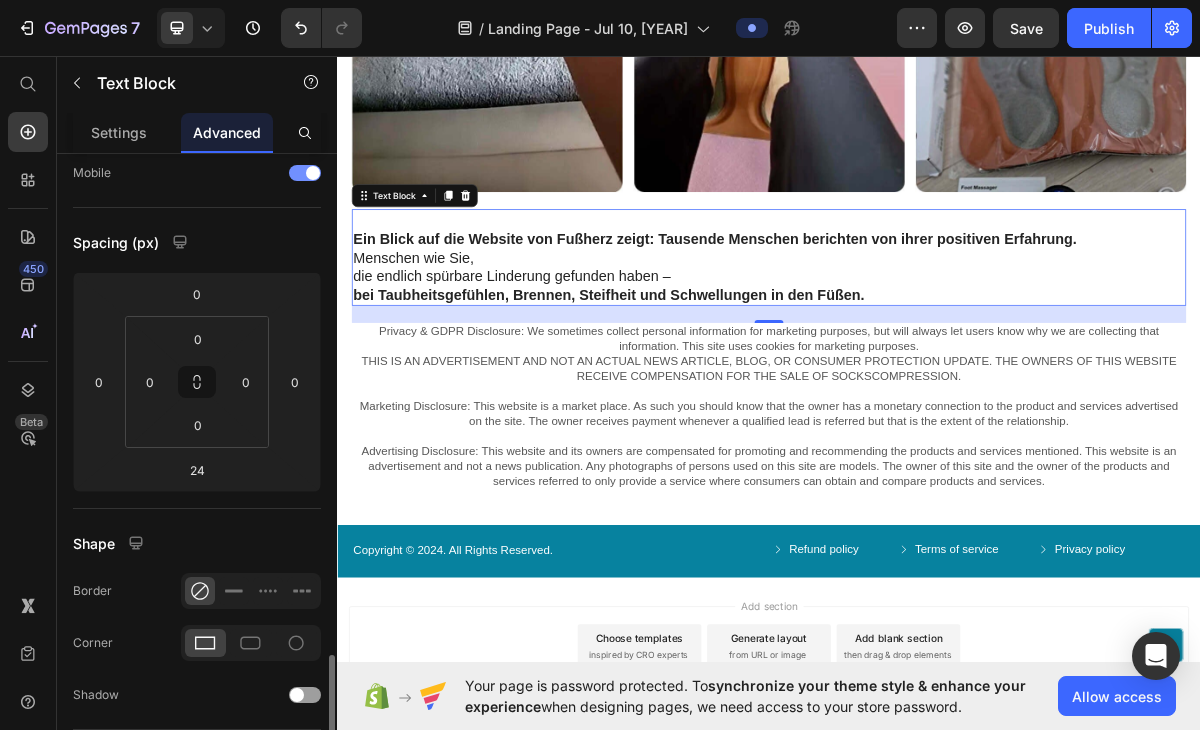 scroll, scrollTop: 0, scrollLeft: 0, axis: both 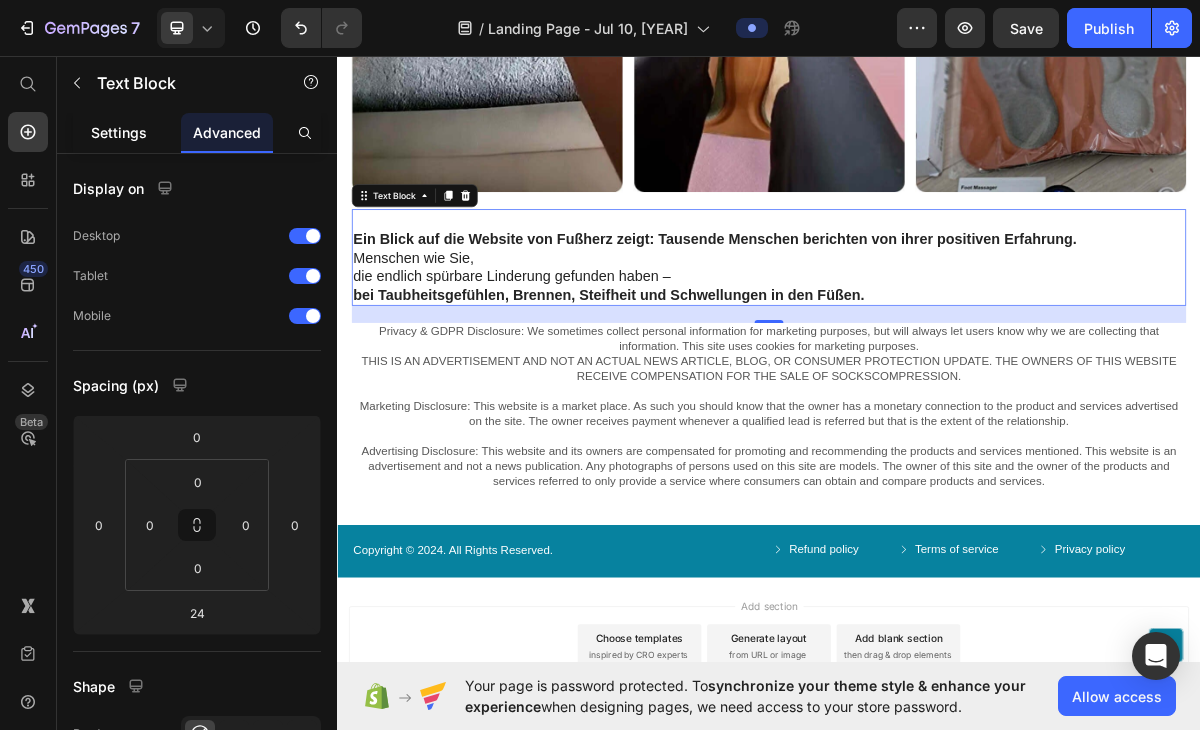 click on "Settings" at bounding box center (119, 132) 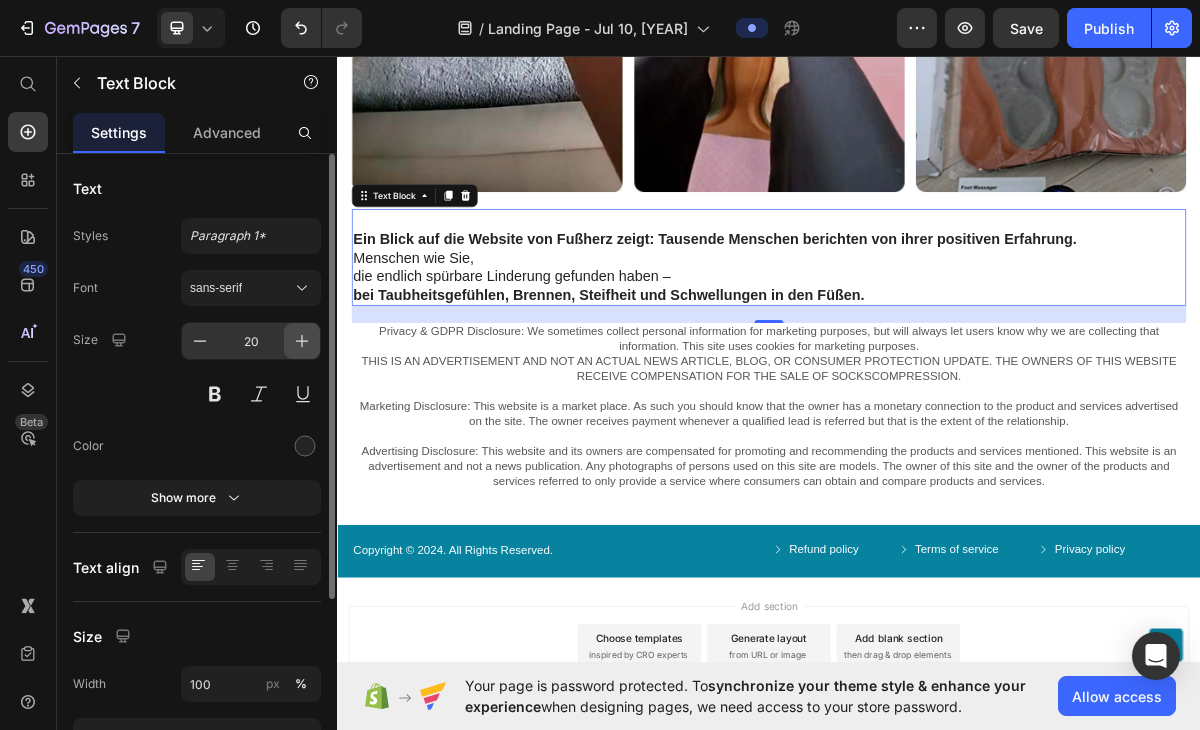 click 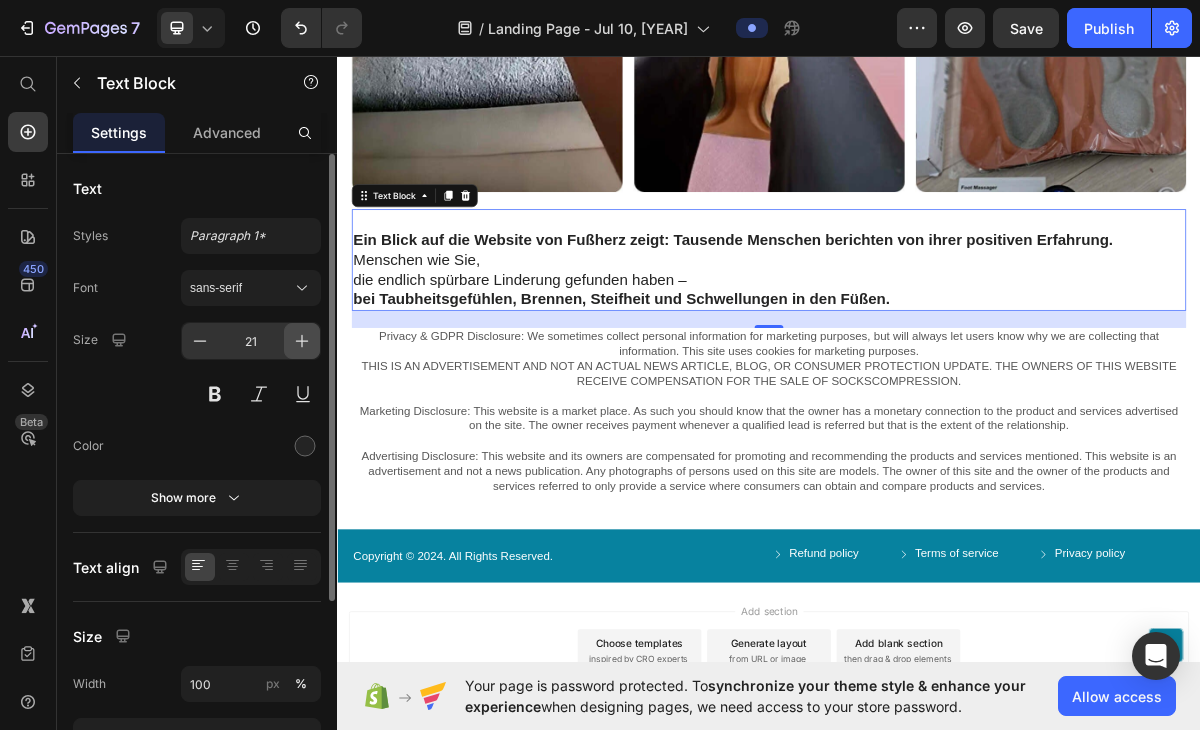 click 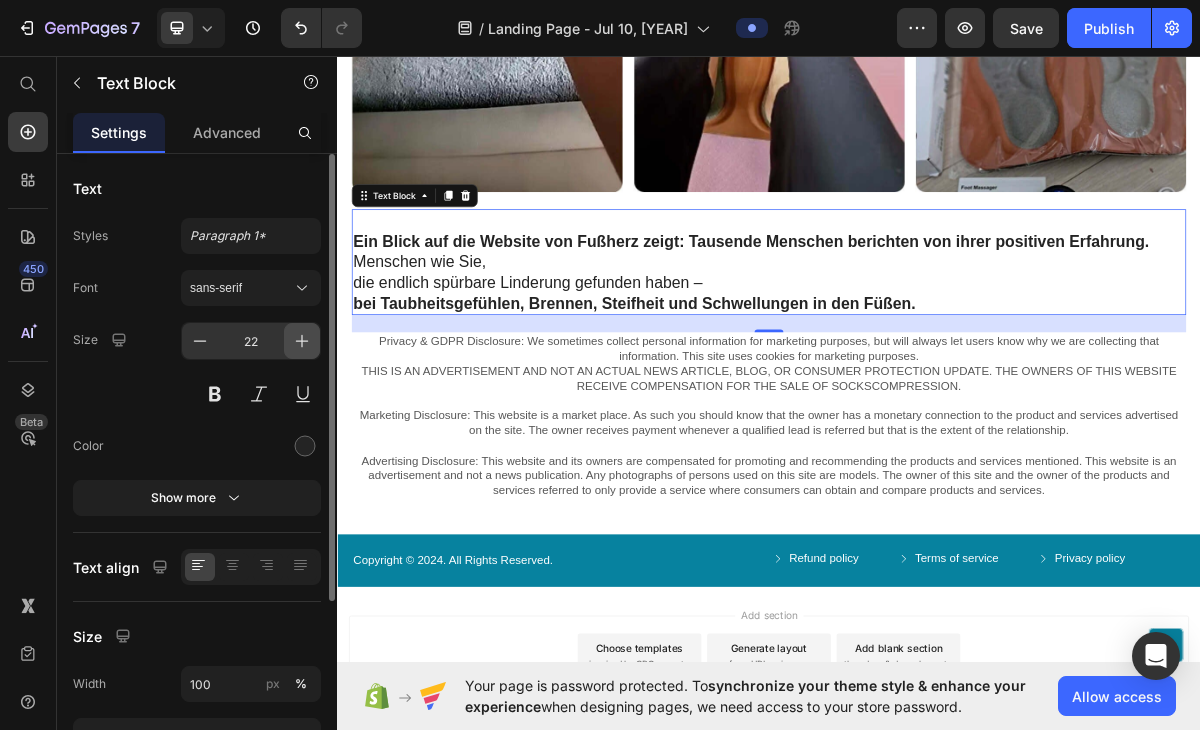 click 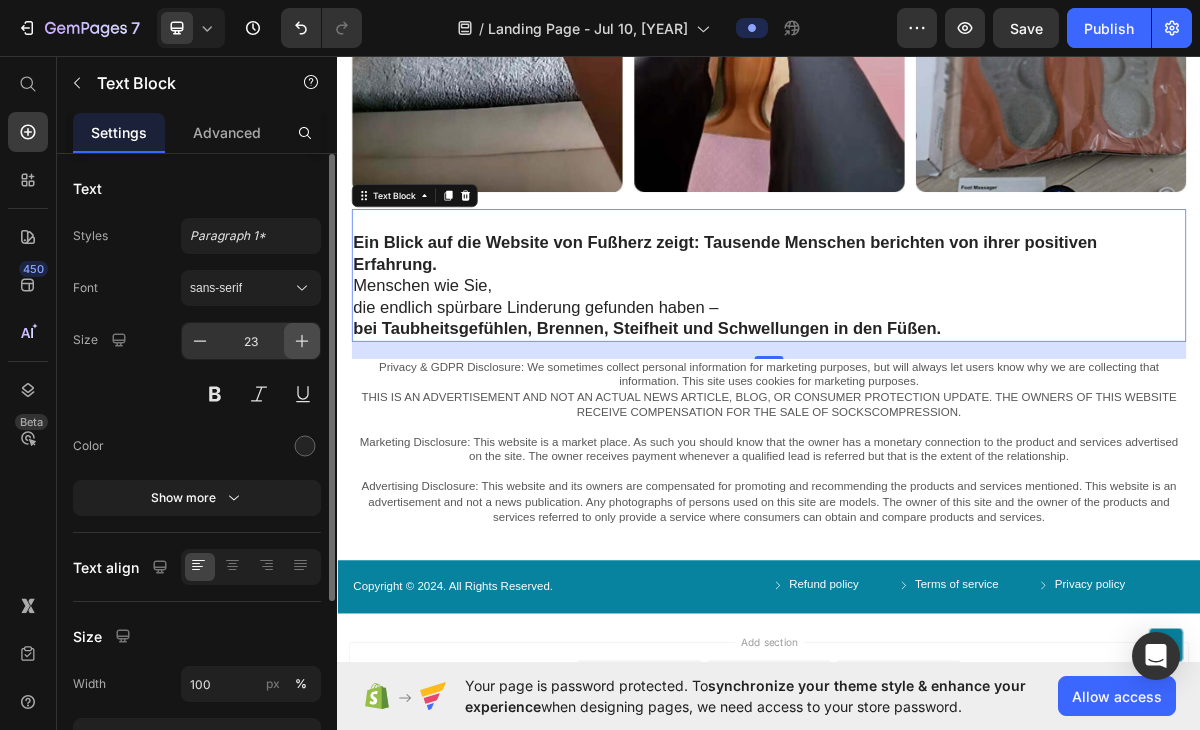 click 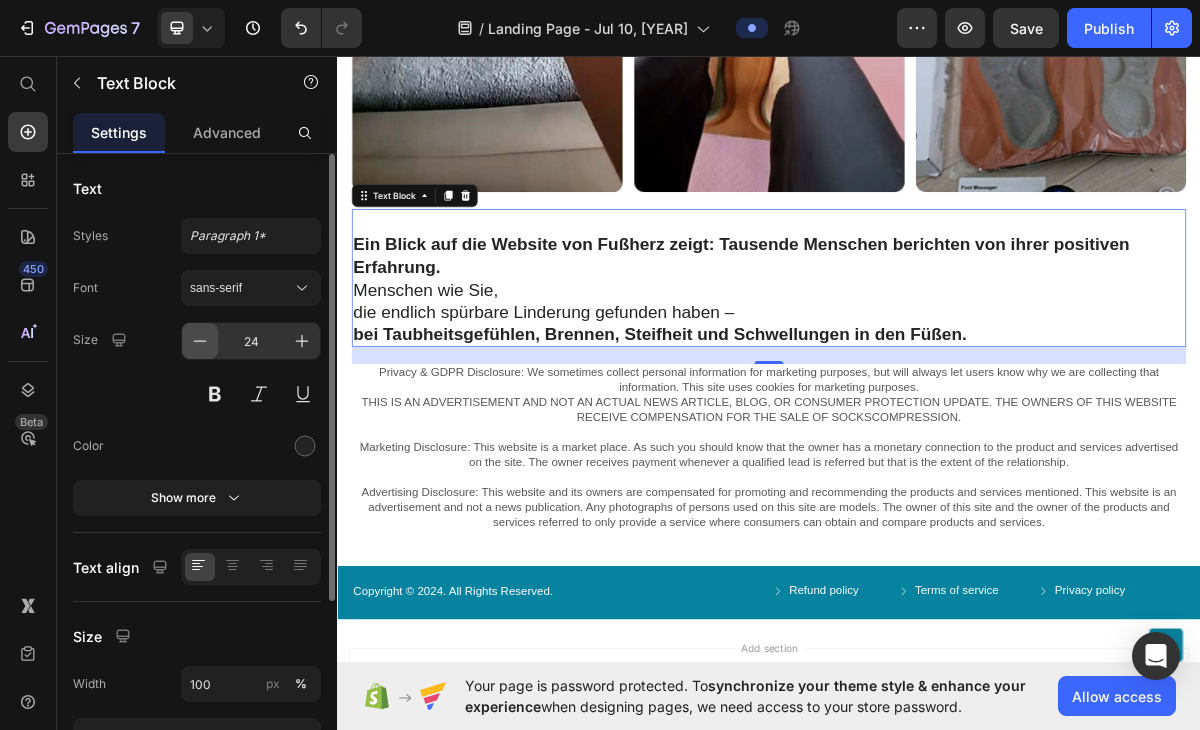 click 